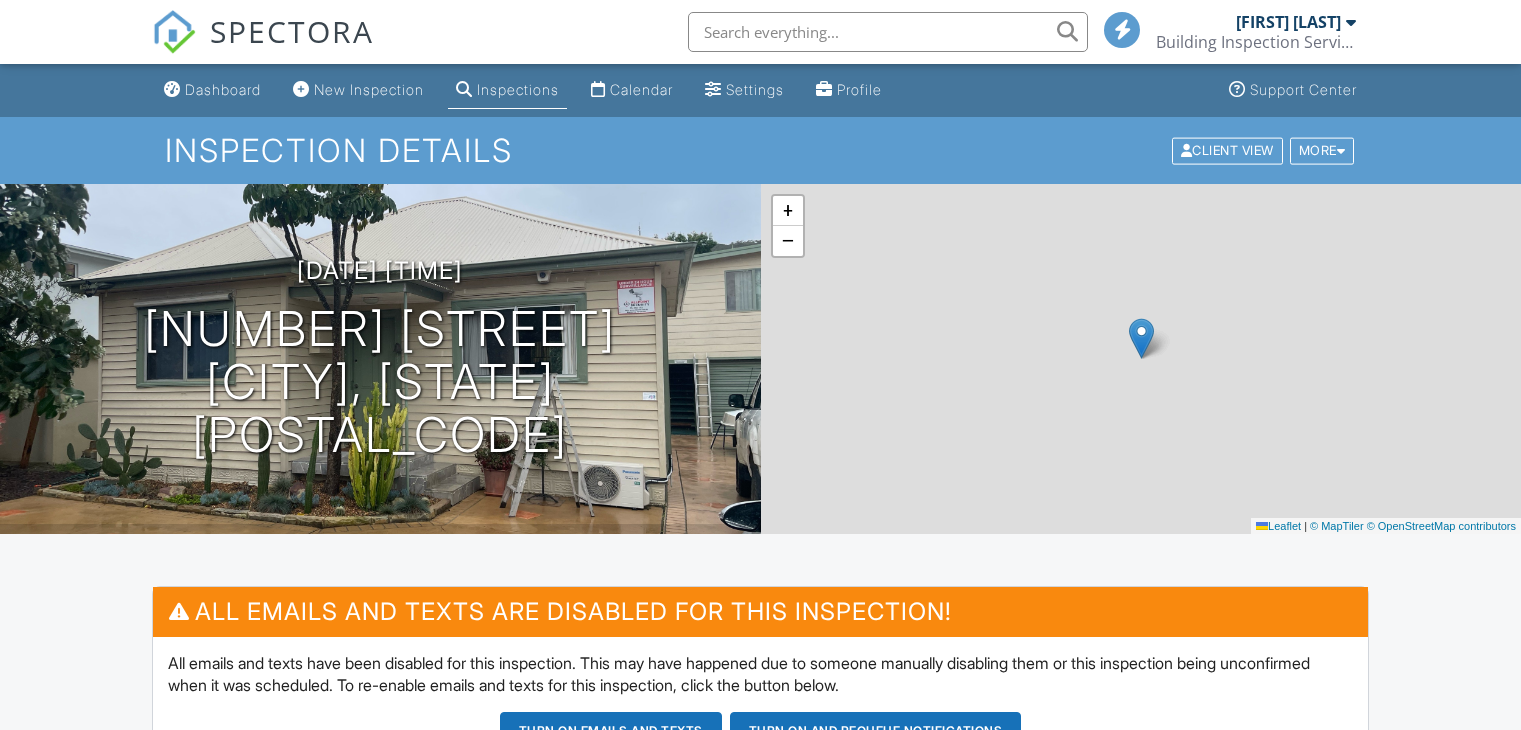 scroll, scrollTop: 0, scrollLeft: 0, axis: both 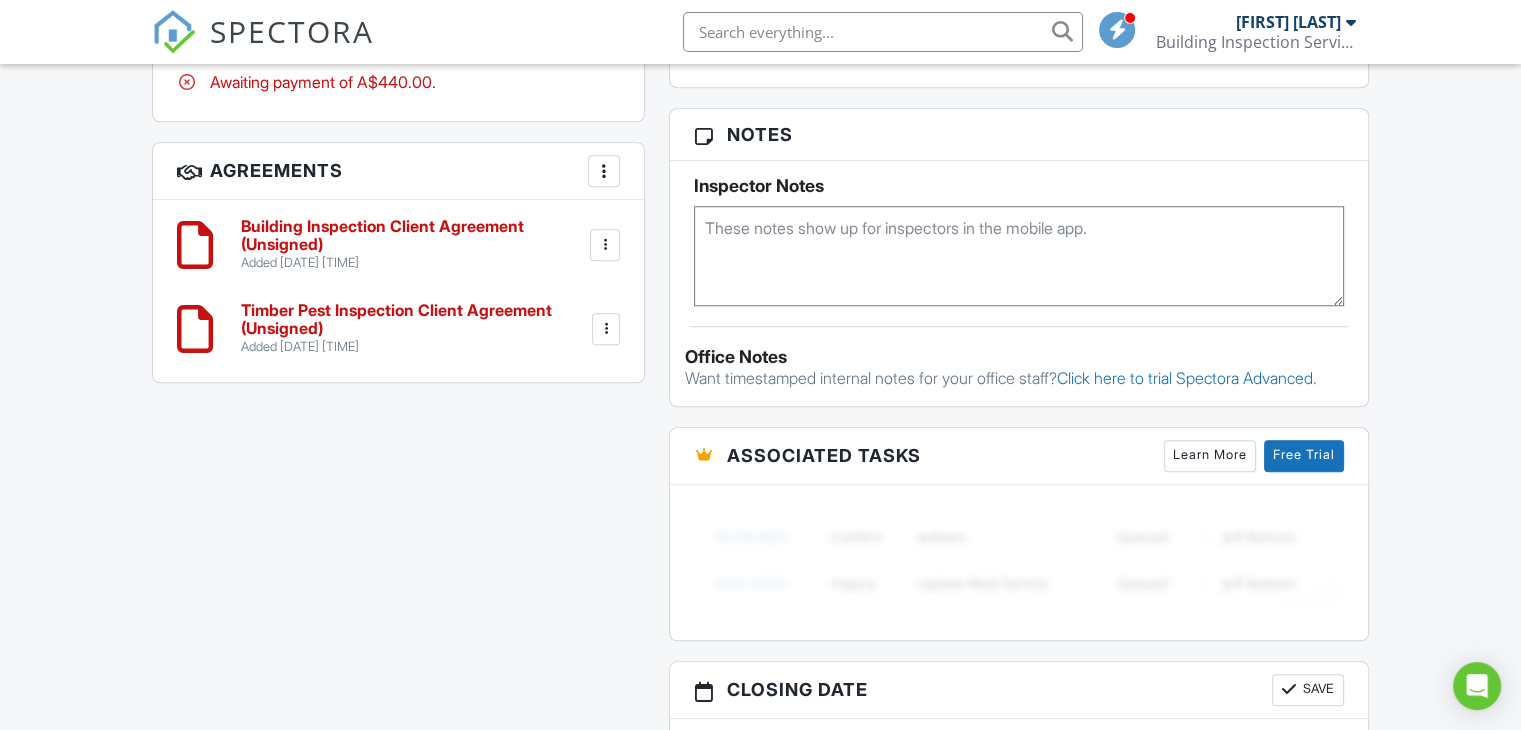 click on "Building Inspection Client Agreement
(Unsigned)" at bounding box center (413, 235) 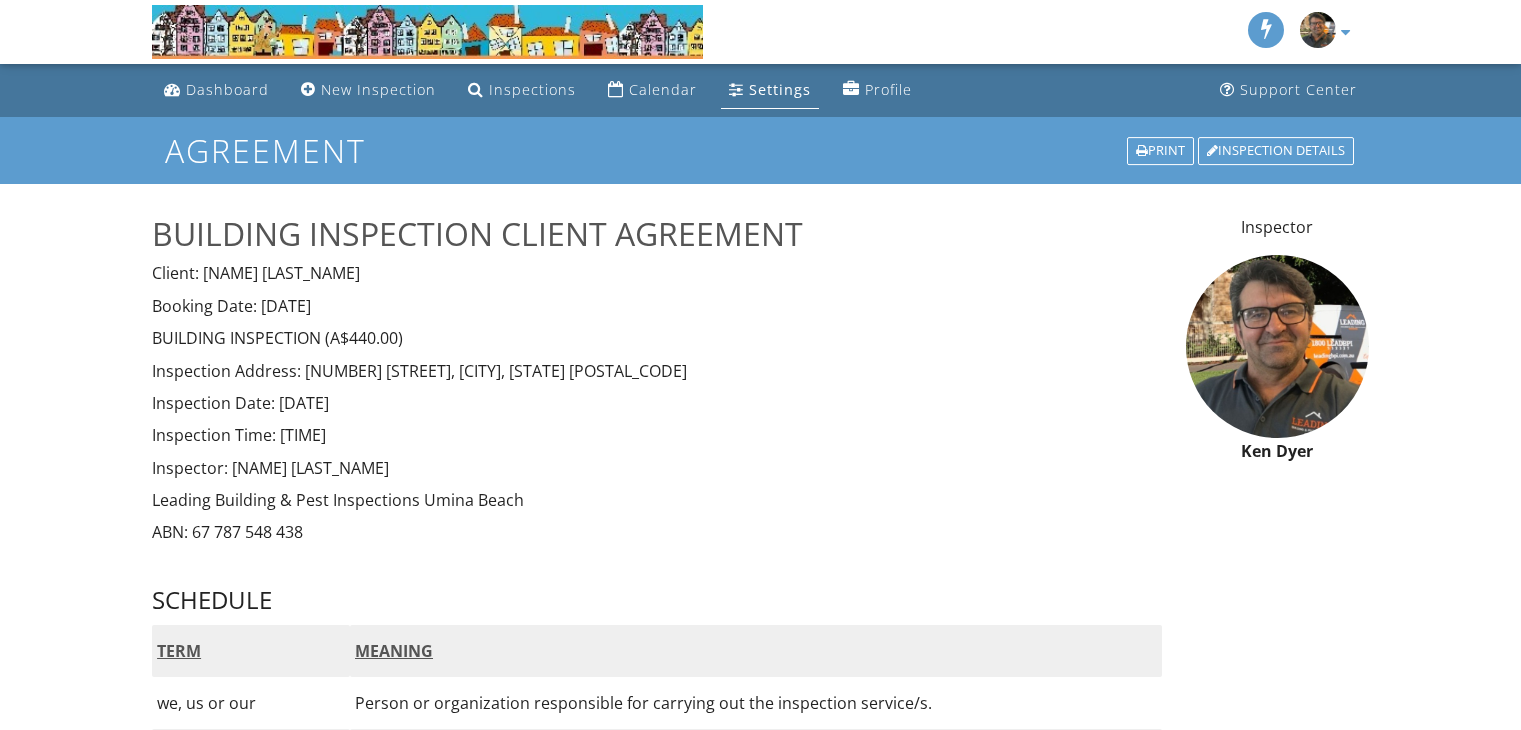scroll, scrollTop: 0, scrollLeft: 0, axis: both 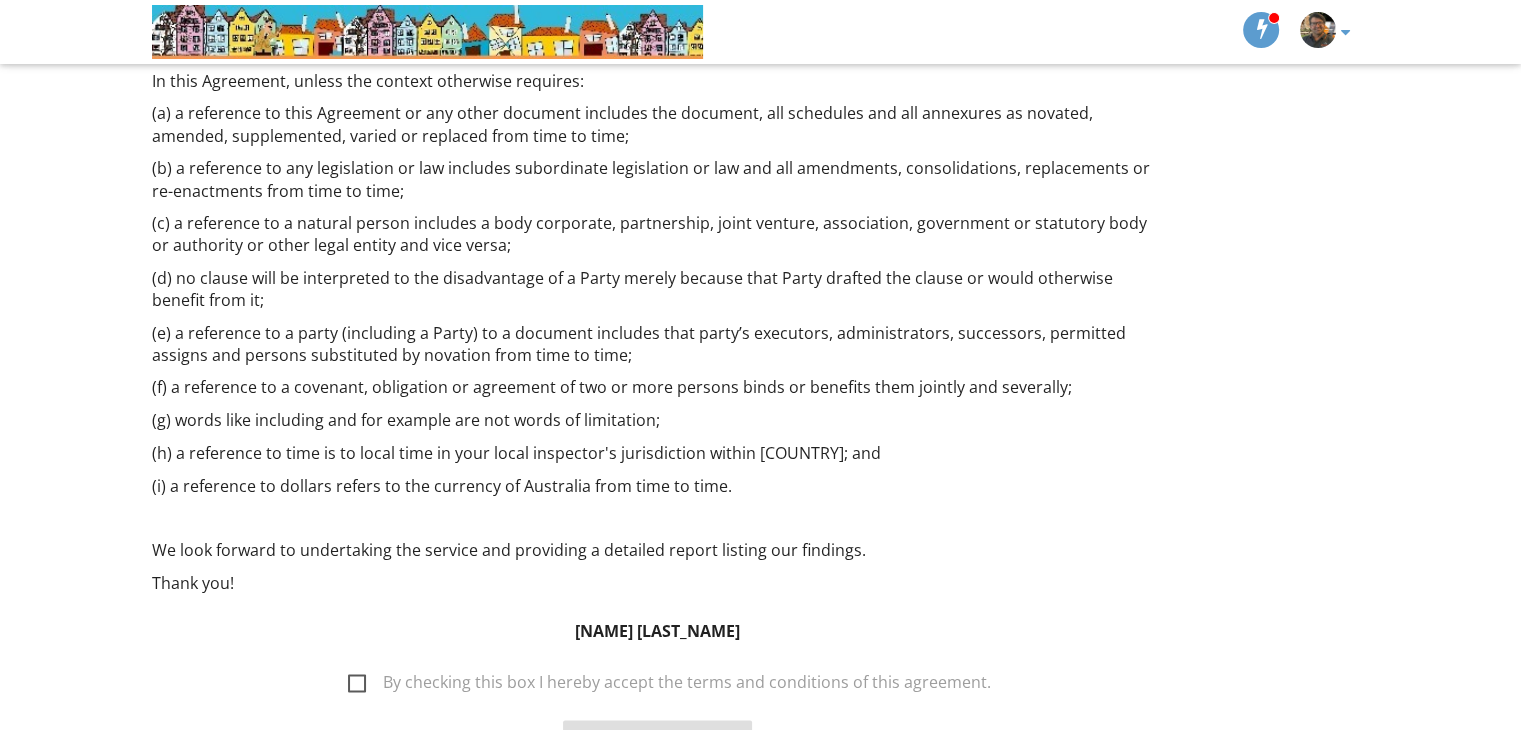 click on "By checking this box I hereby accept the terms and conditions of this agreement." at bounding box center [669, 684] 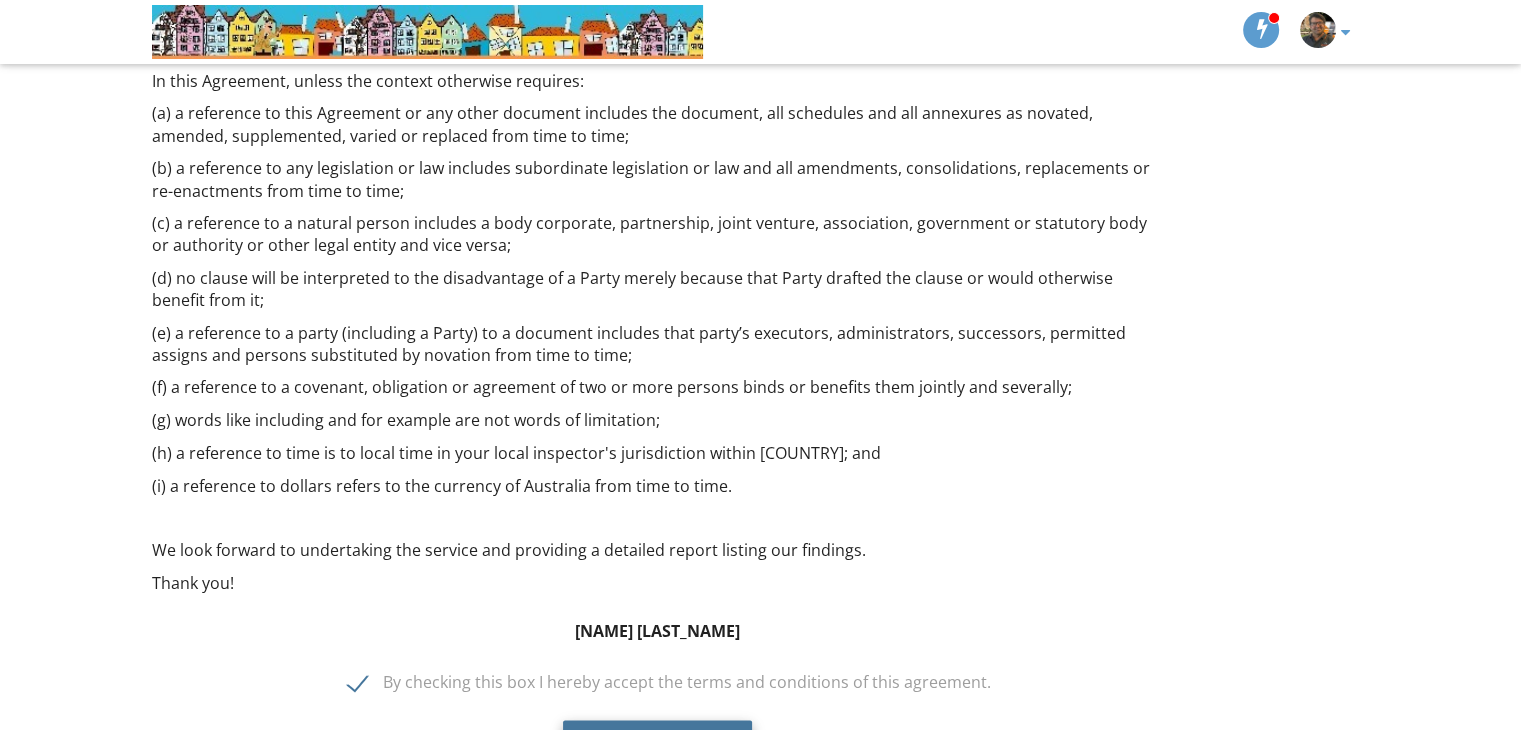 click on "Submit" at bounding box center (657, 747) 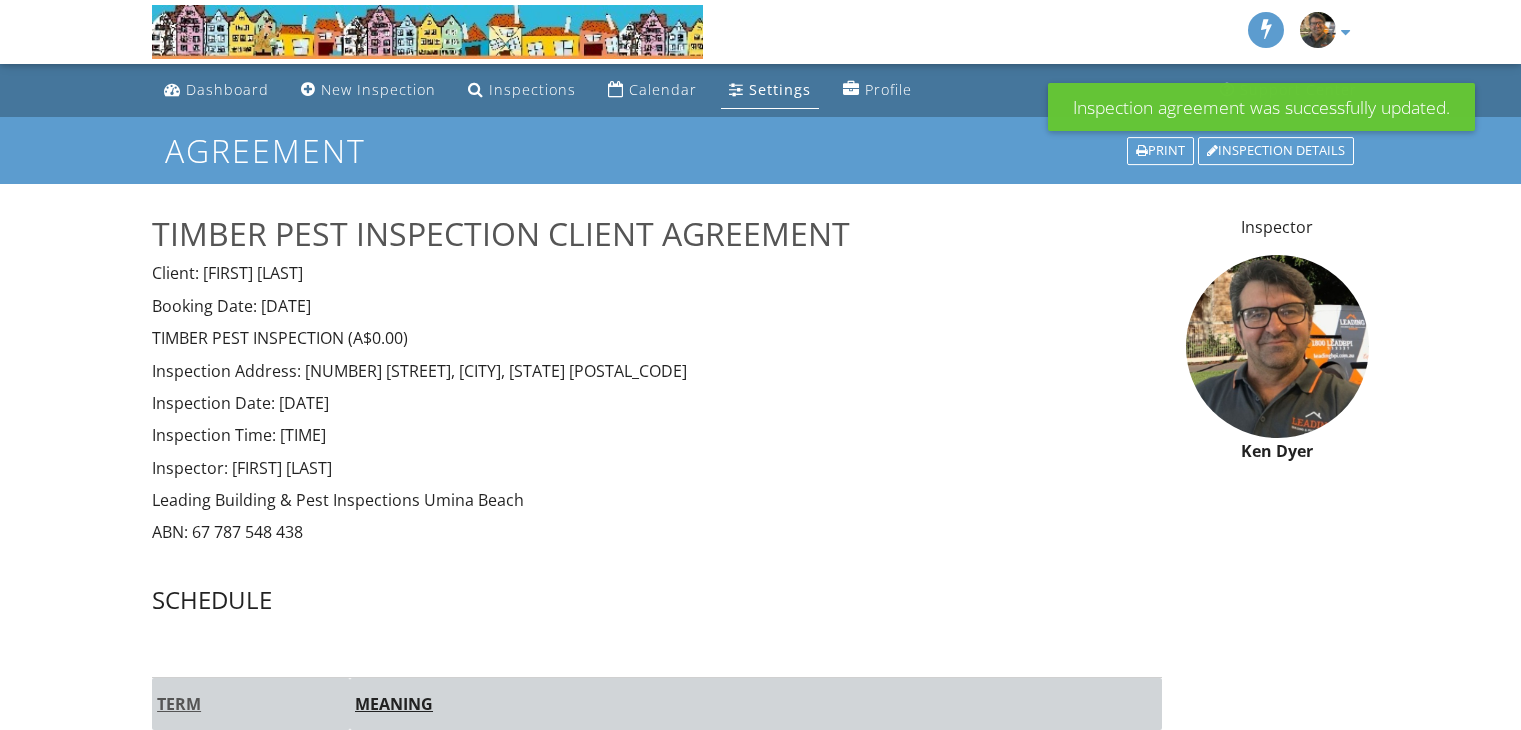 scroll, scrollTop: 0, scrollLeft: 0, axis: both 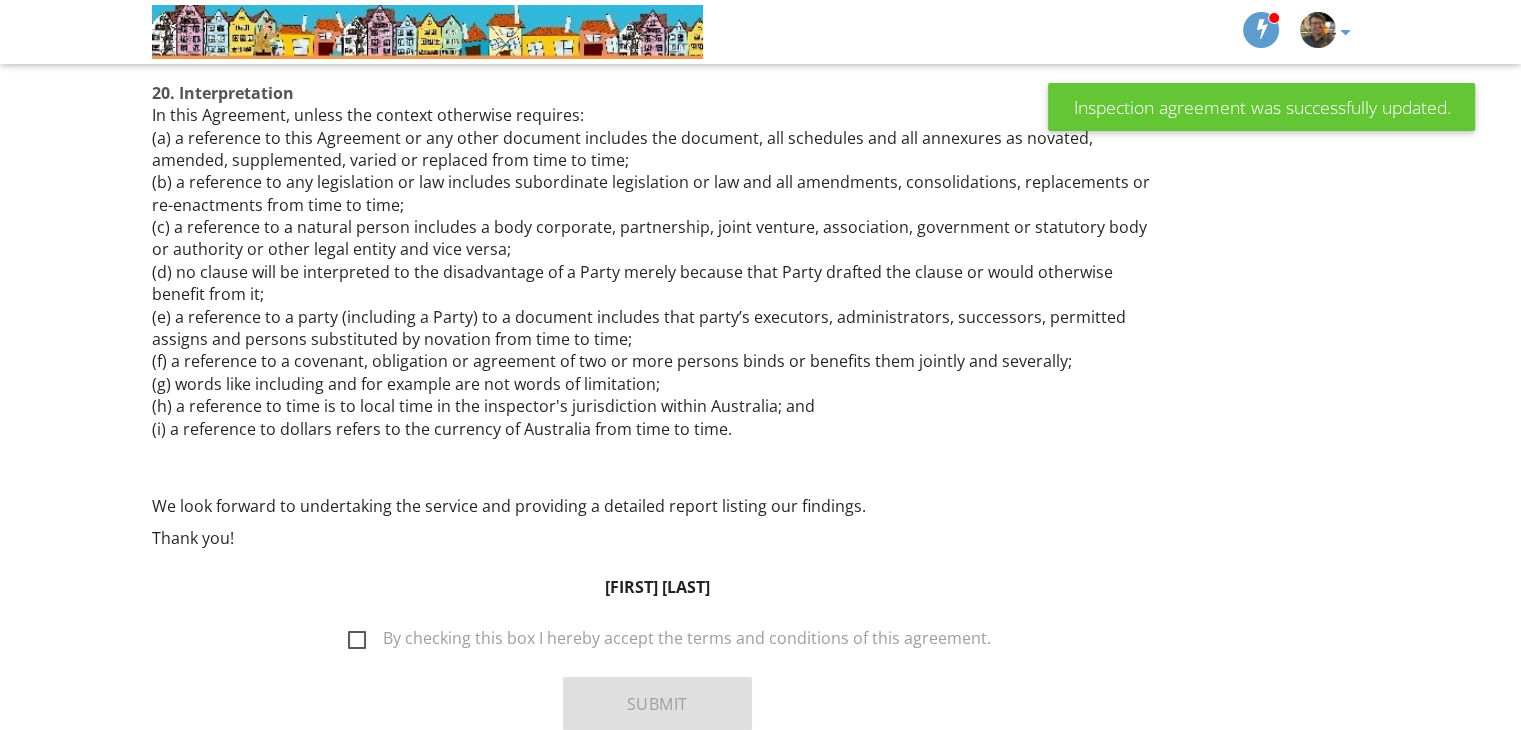 click on "By checking this box I hereby accept the terms and conditions of this agreement." at bounding box center (669, 641) 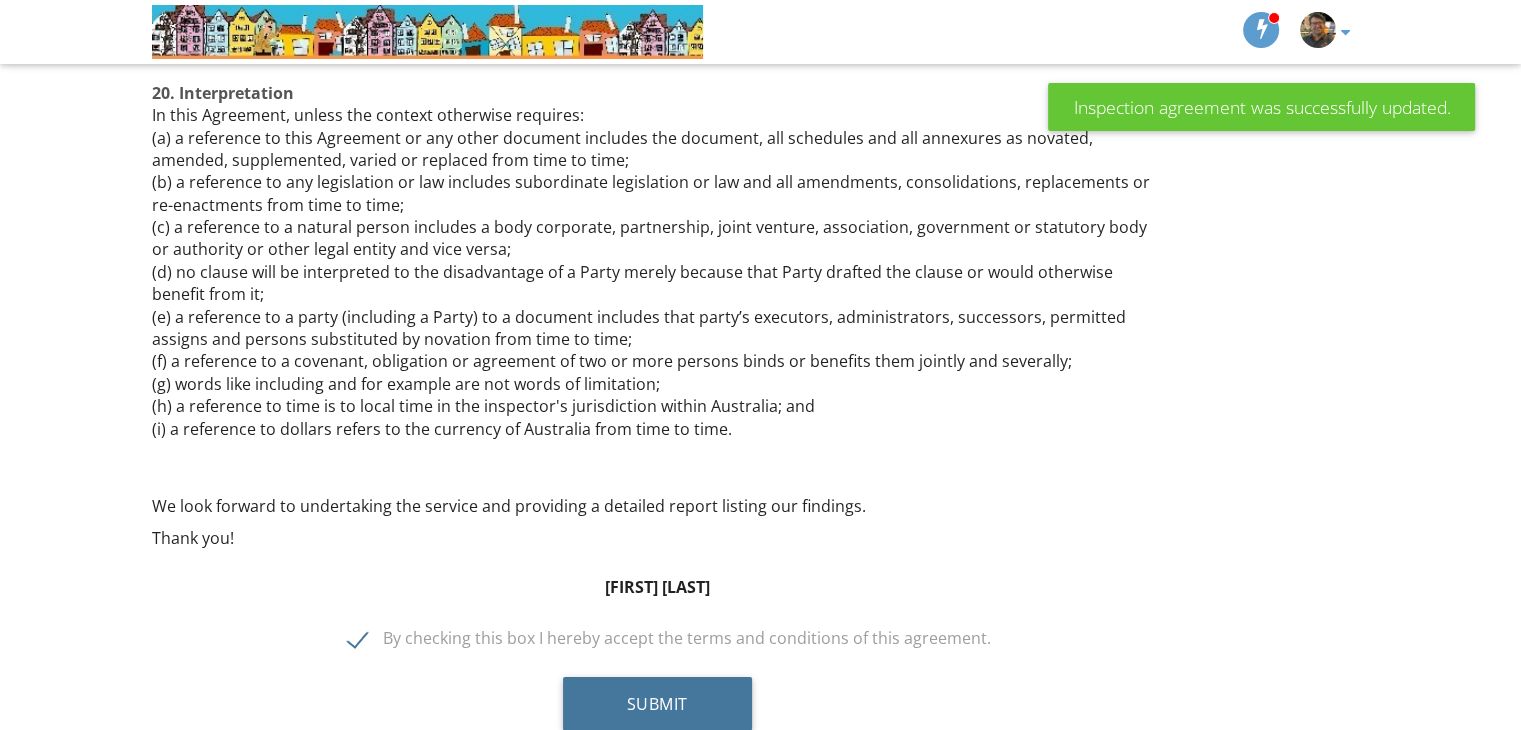 click on "Submit" at bounding box center (657, 704) 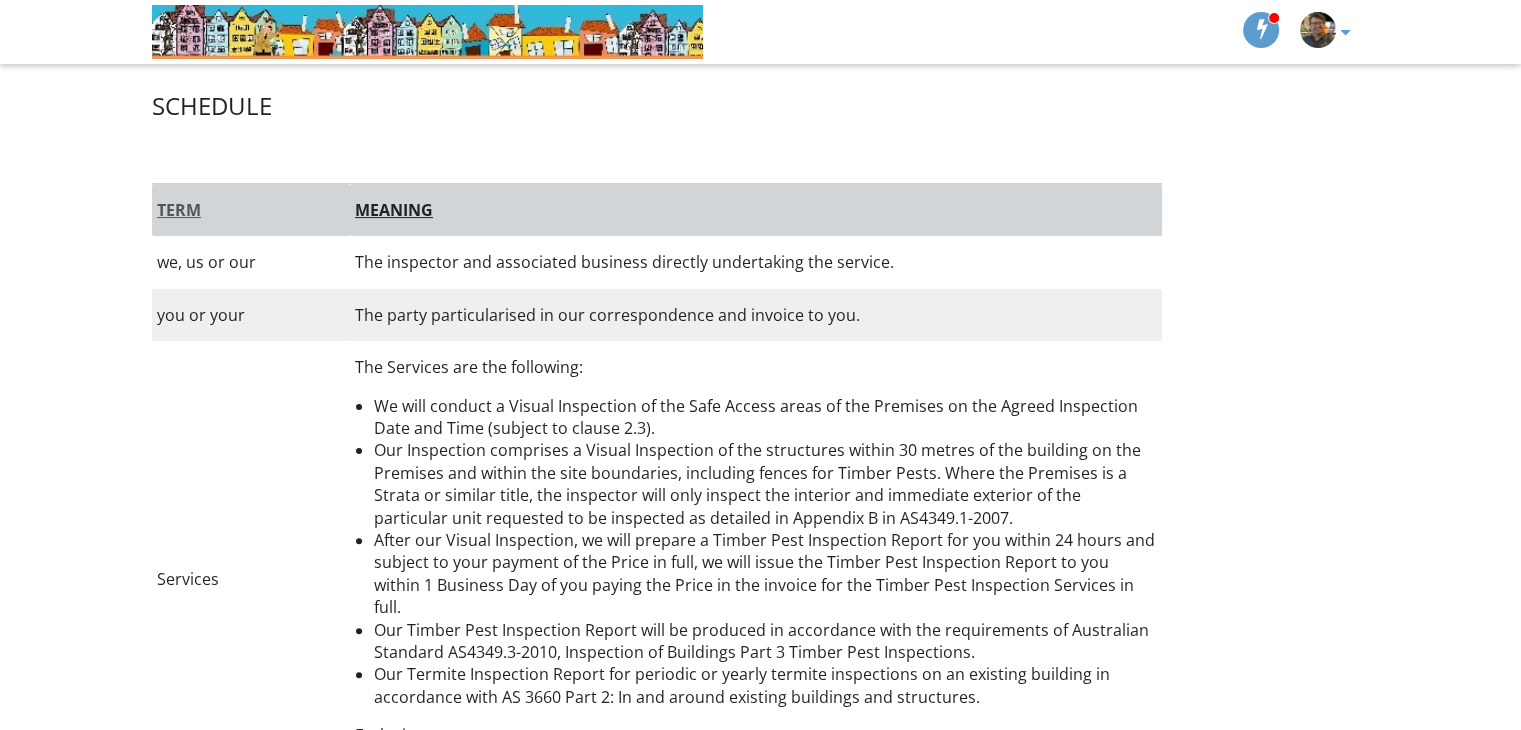 scroll, scrollTop: 0, scrollLeft: 0, axis: both 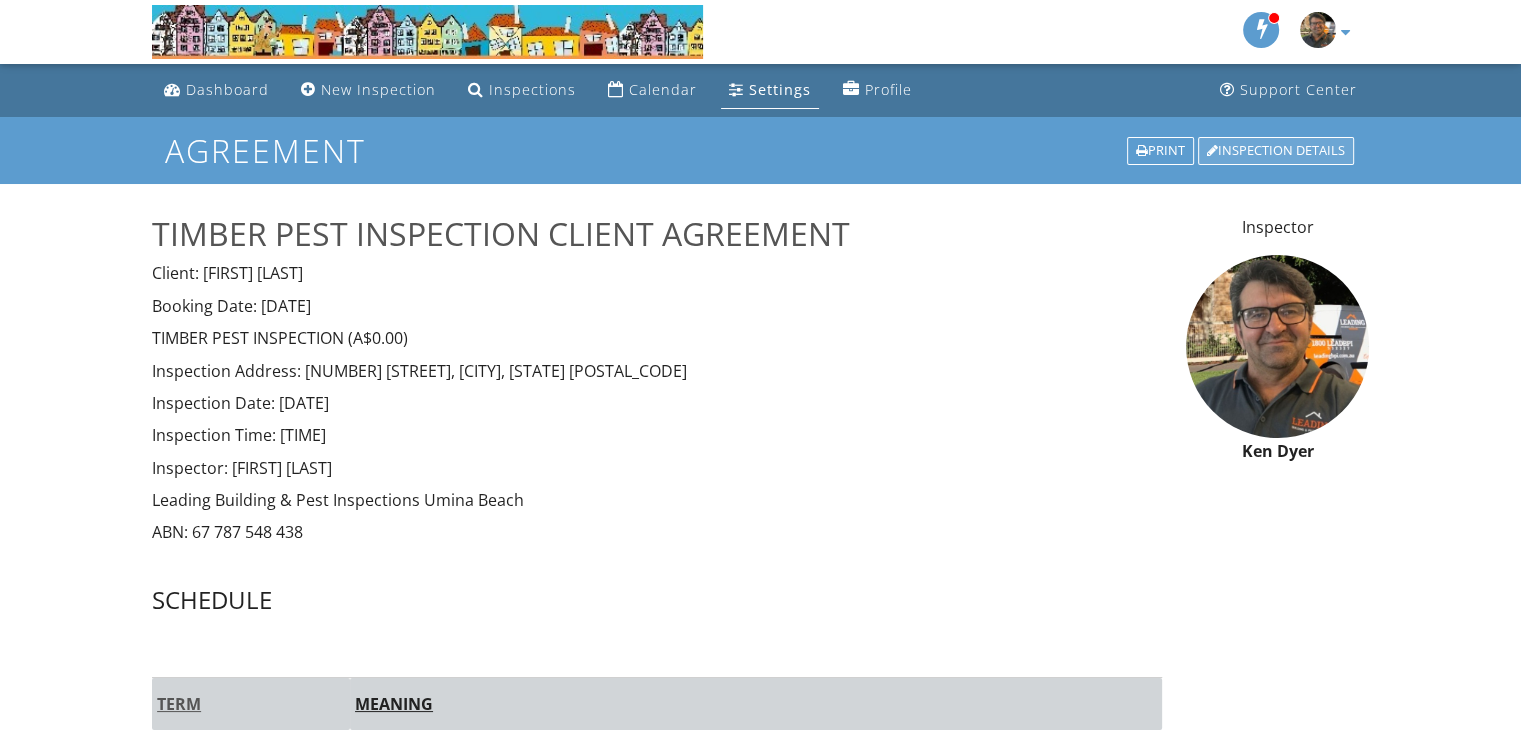 click on "Inspection Details" at bounding box center [1276, 151] 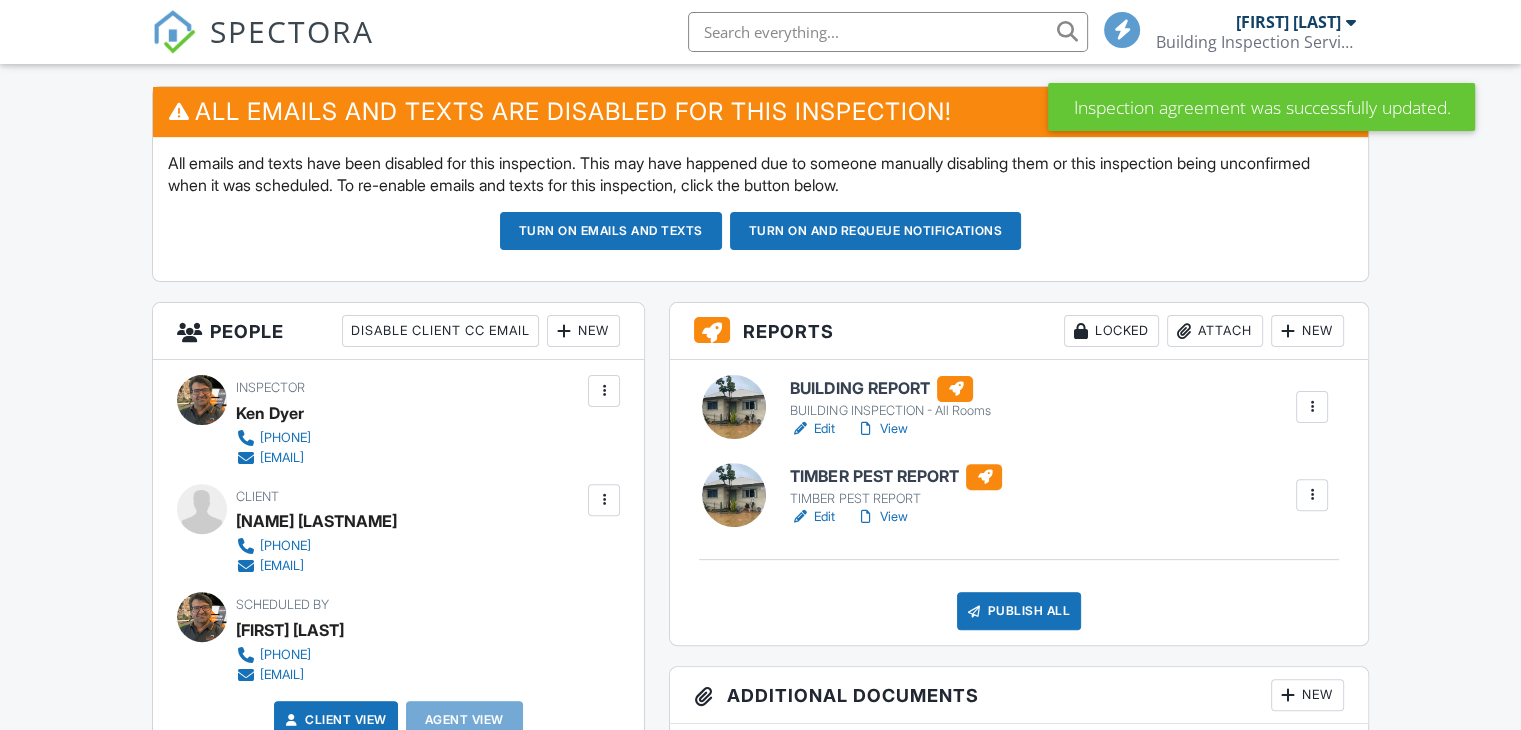 scroll, scrollTop: 500, scrollLeft: 0, axis: vertical 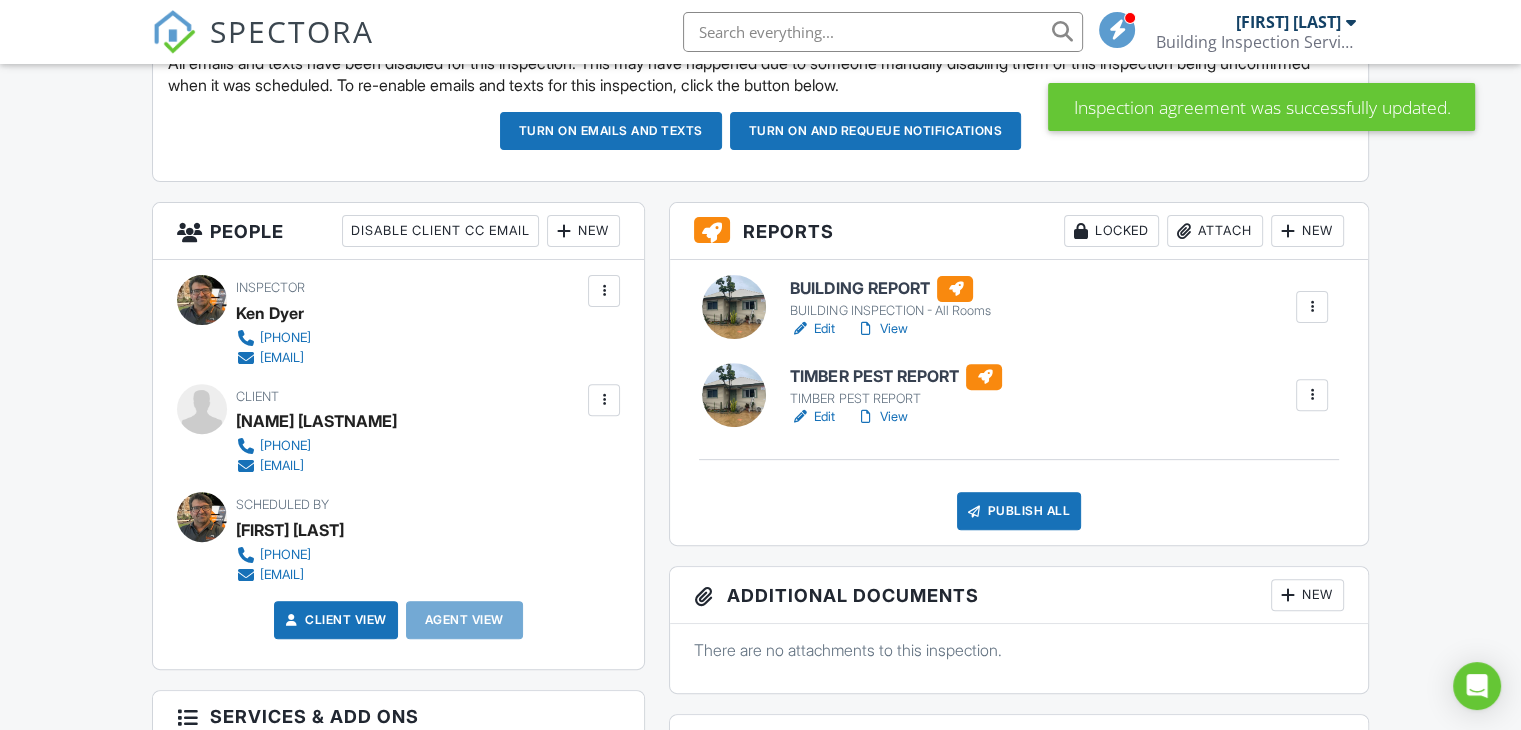 click on "View" at bounding box center (881, 329) 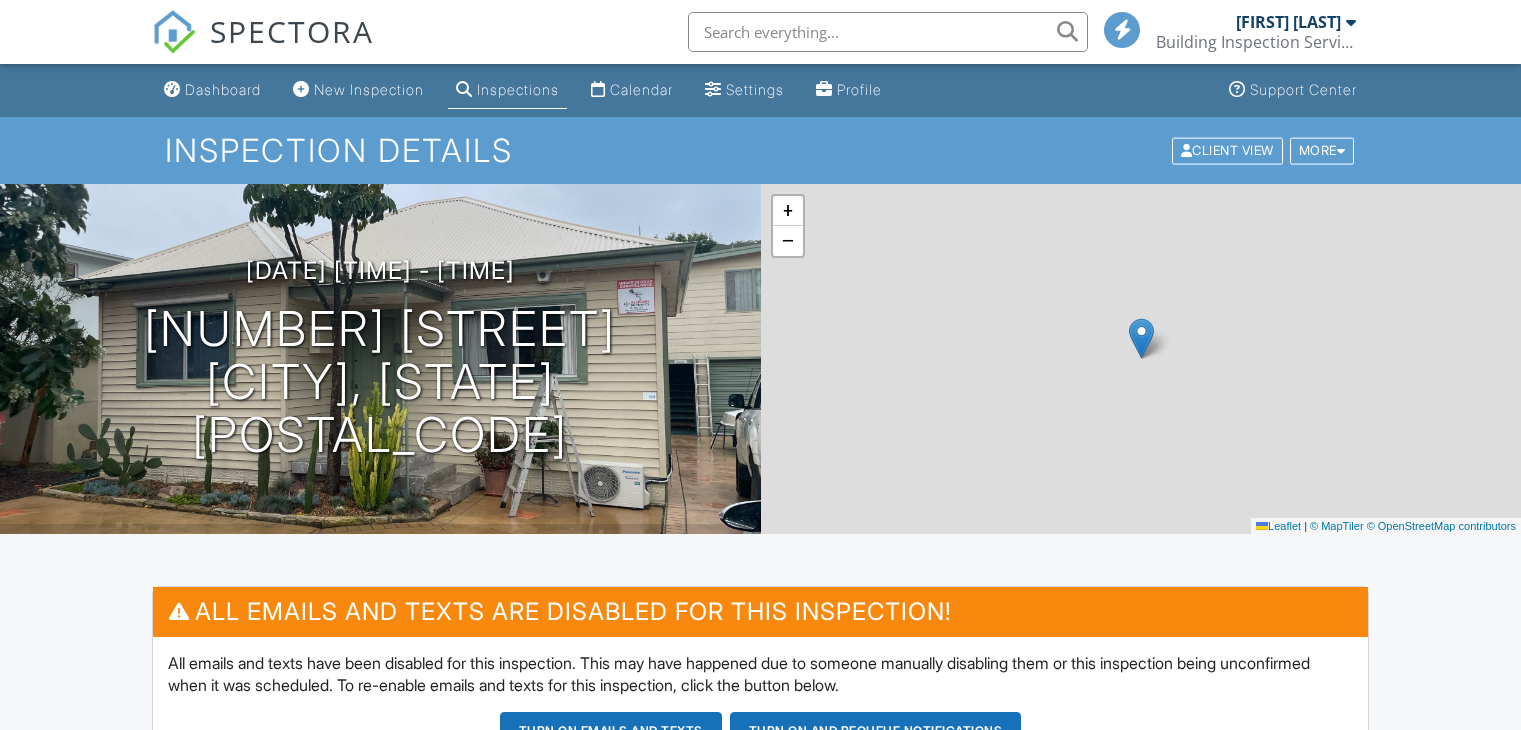 scroll, scrollTop: 0, scrollLeft: 0, axis: both 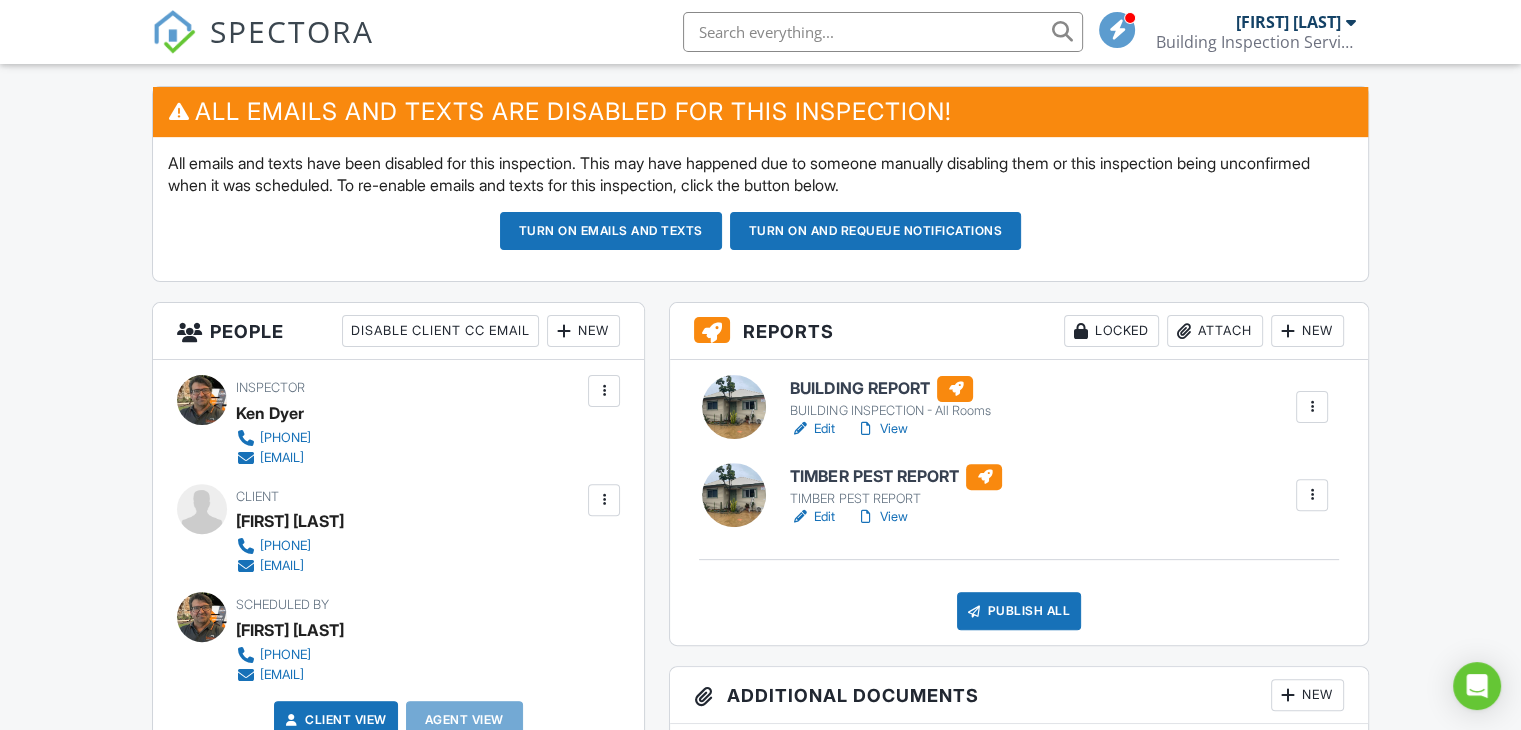 click on "Publish All" at bounding box center (1019, 611) 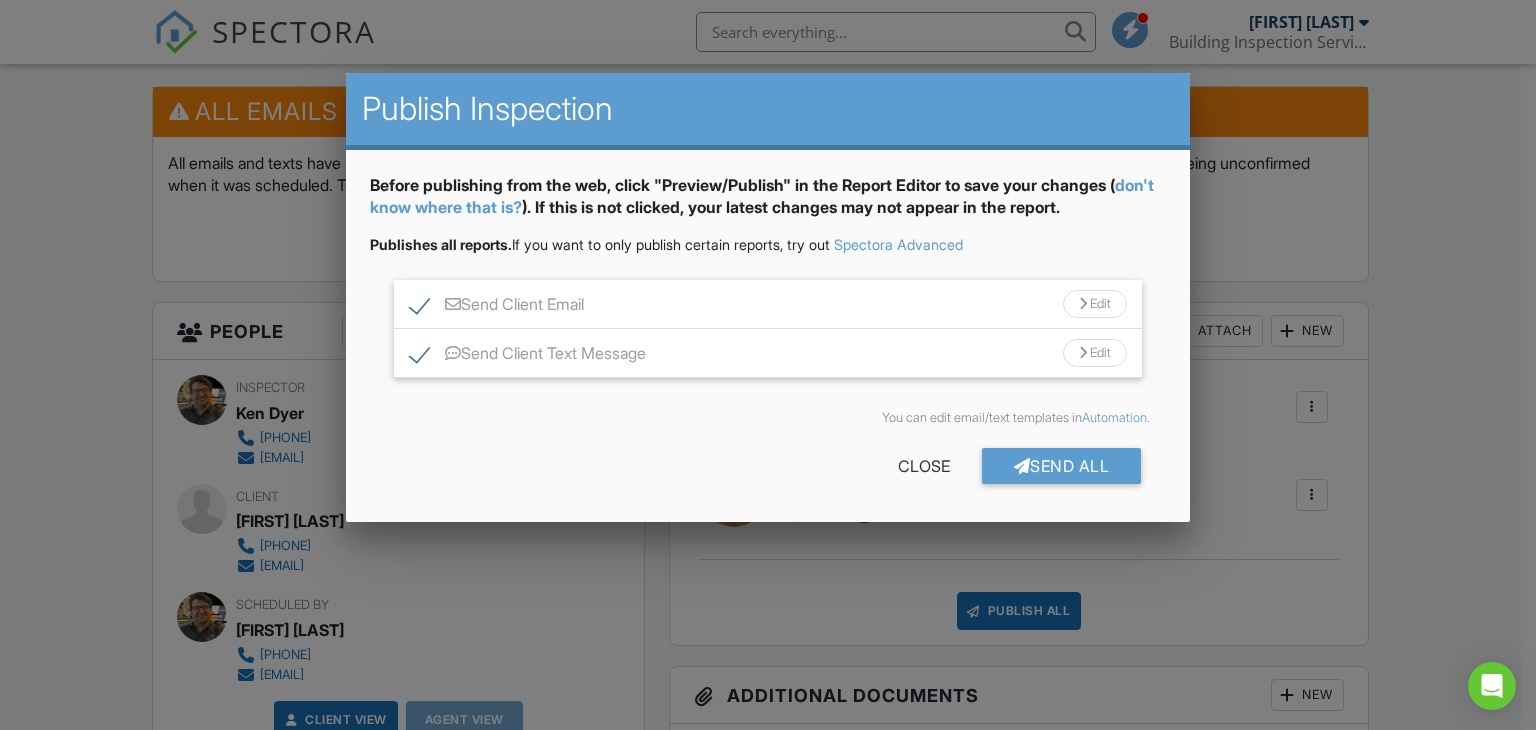 click on "Edit" at bounding box center (1095, 304) 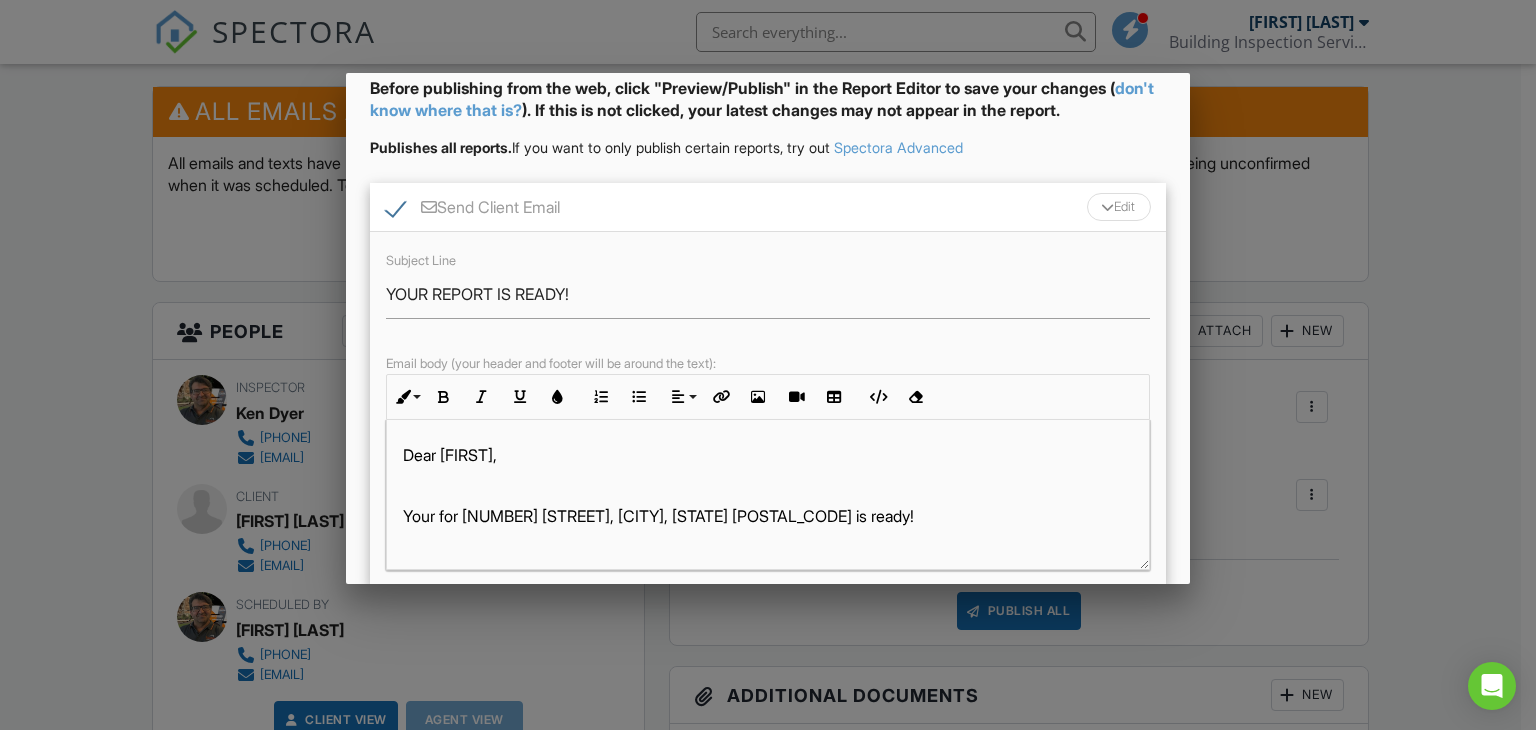 scroll, scrollTop: 300, scrollLeft: 0, axis: vertical 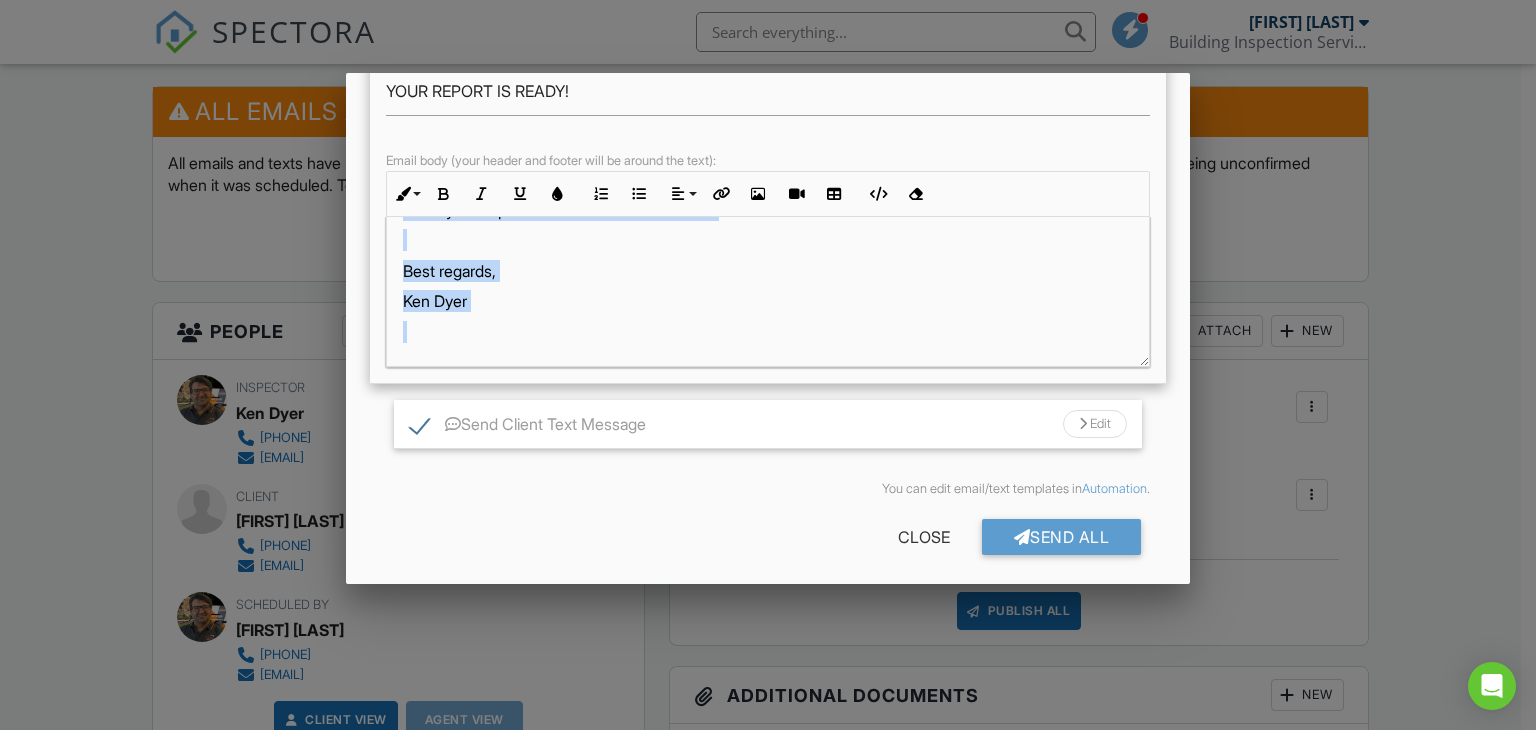 drag, startPoint x: 399, startPoint y: 245, endPoint x: 663, endPoint y: 361, distance: 288.36087 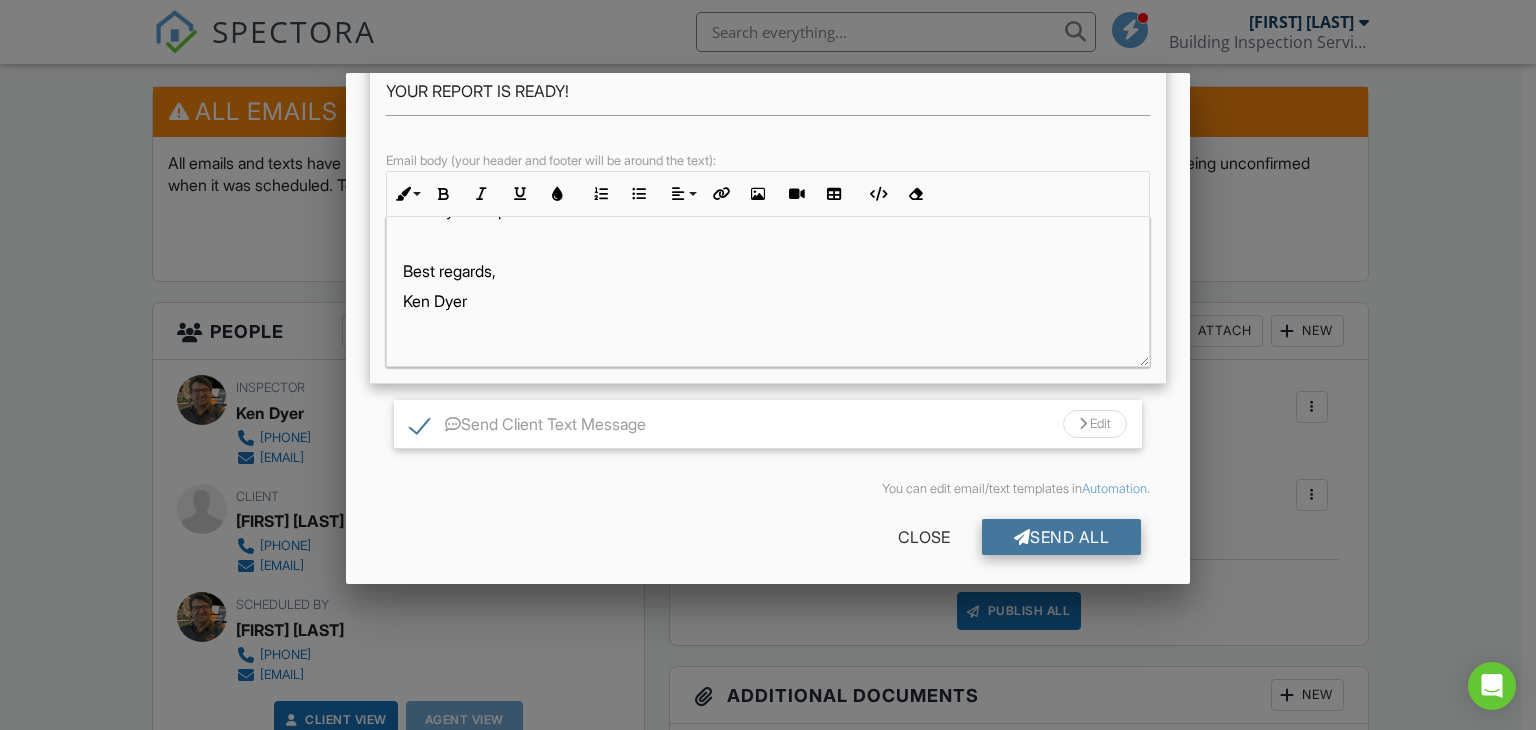click on "Send All" at bounding box center [1062, 537] 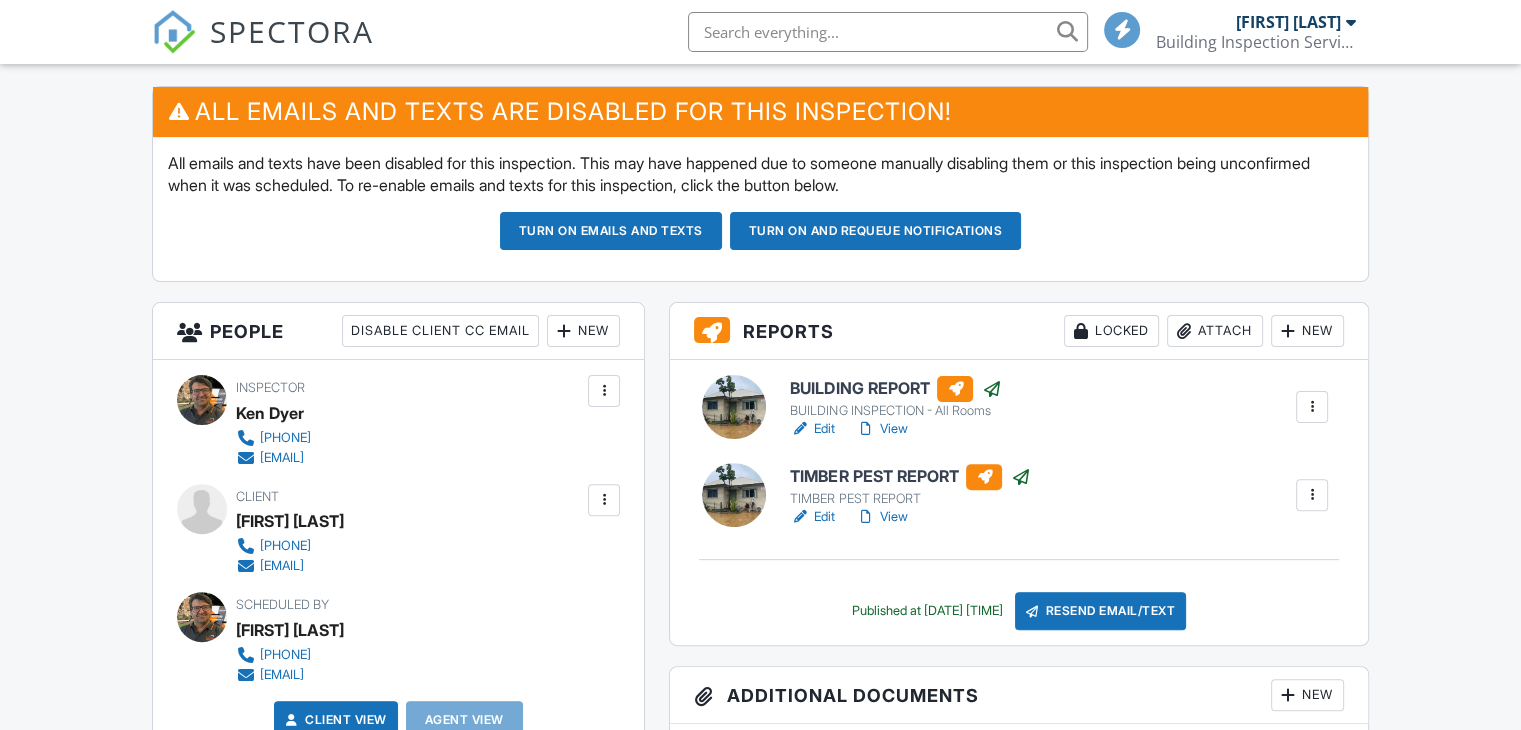 scroll, scrollTop: 500, scrollLeft: 0, axis: vertical 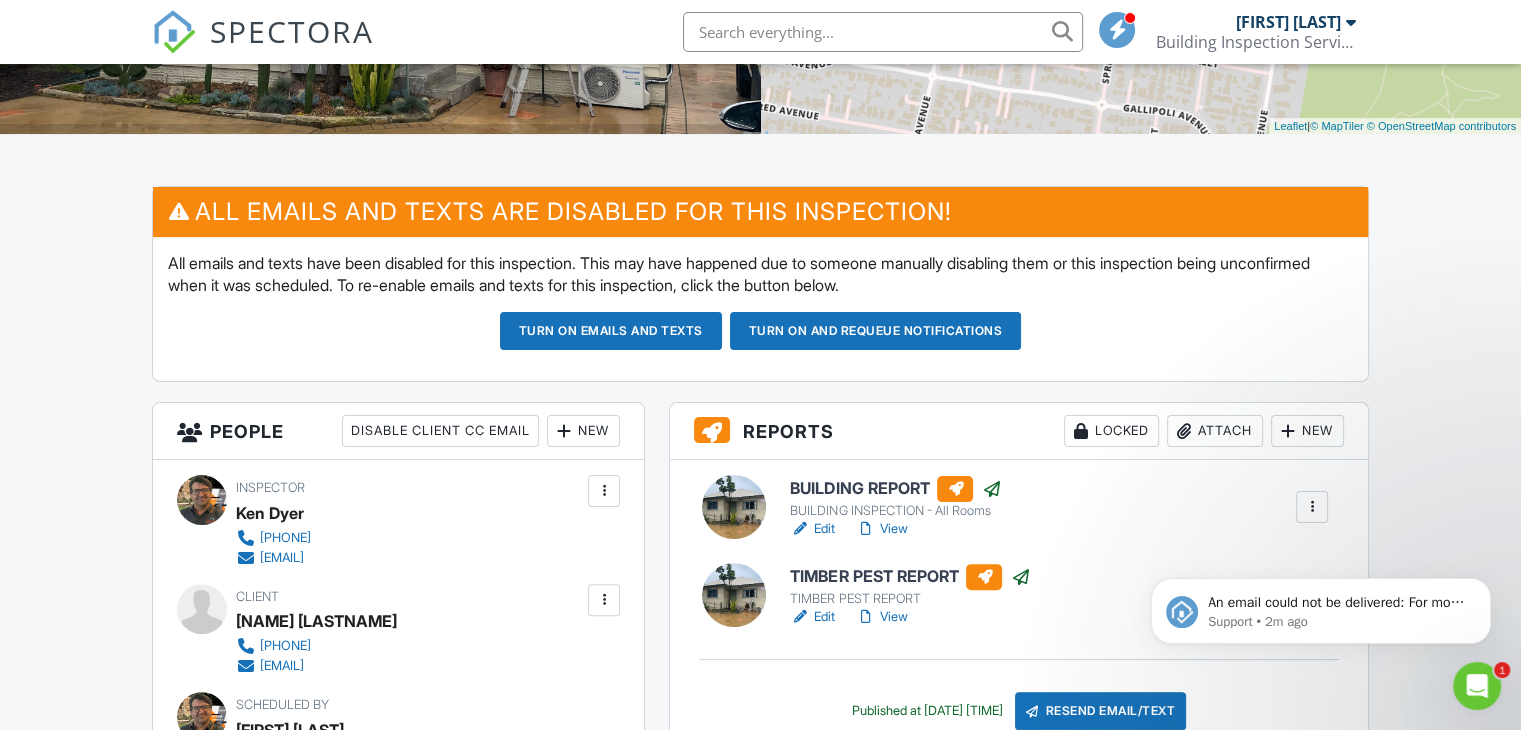 click at bounding box center [800, 617] 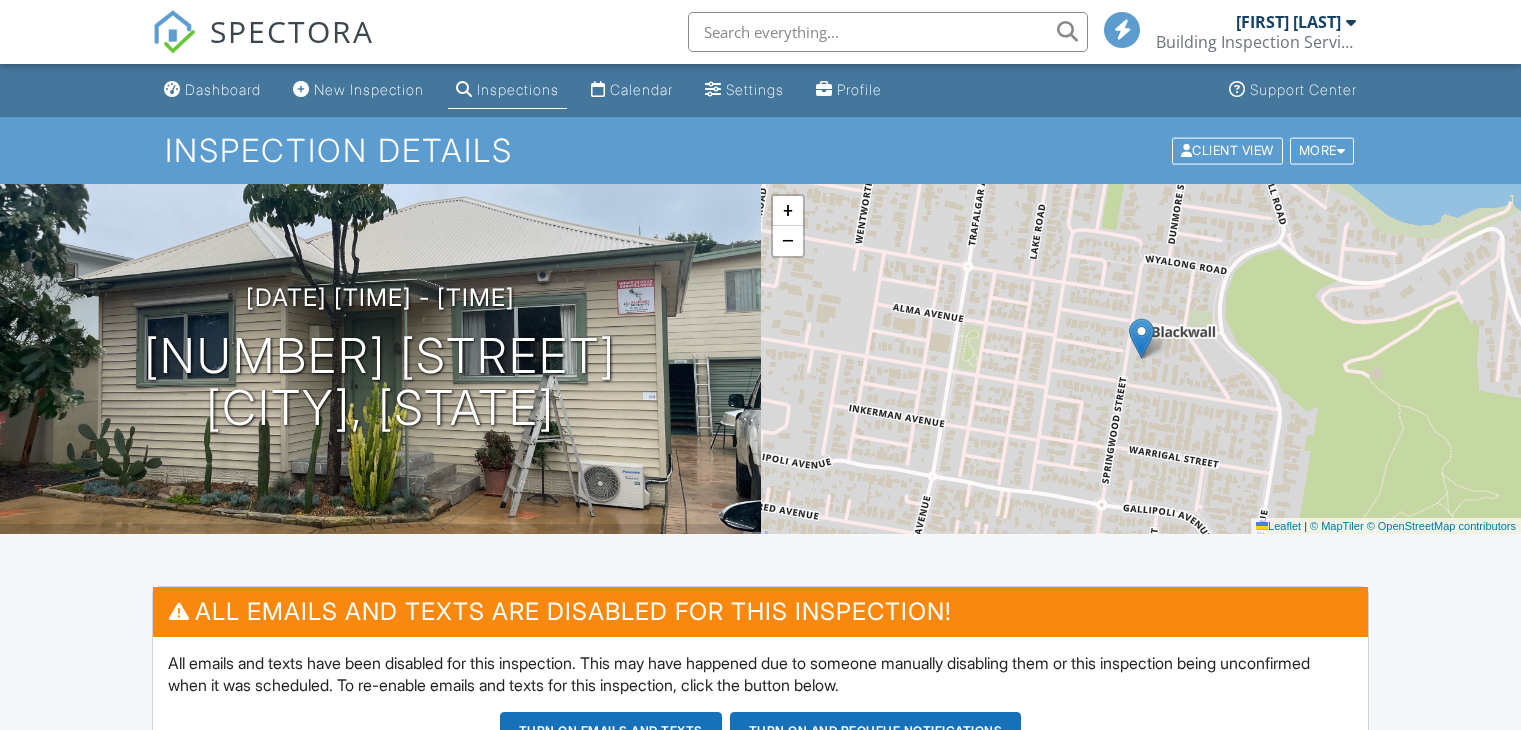 click on "View" at bounding box center [881, 1017] 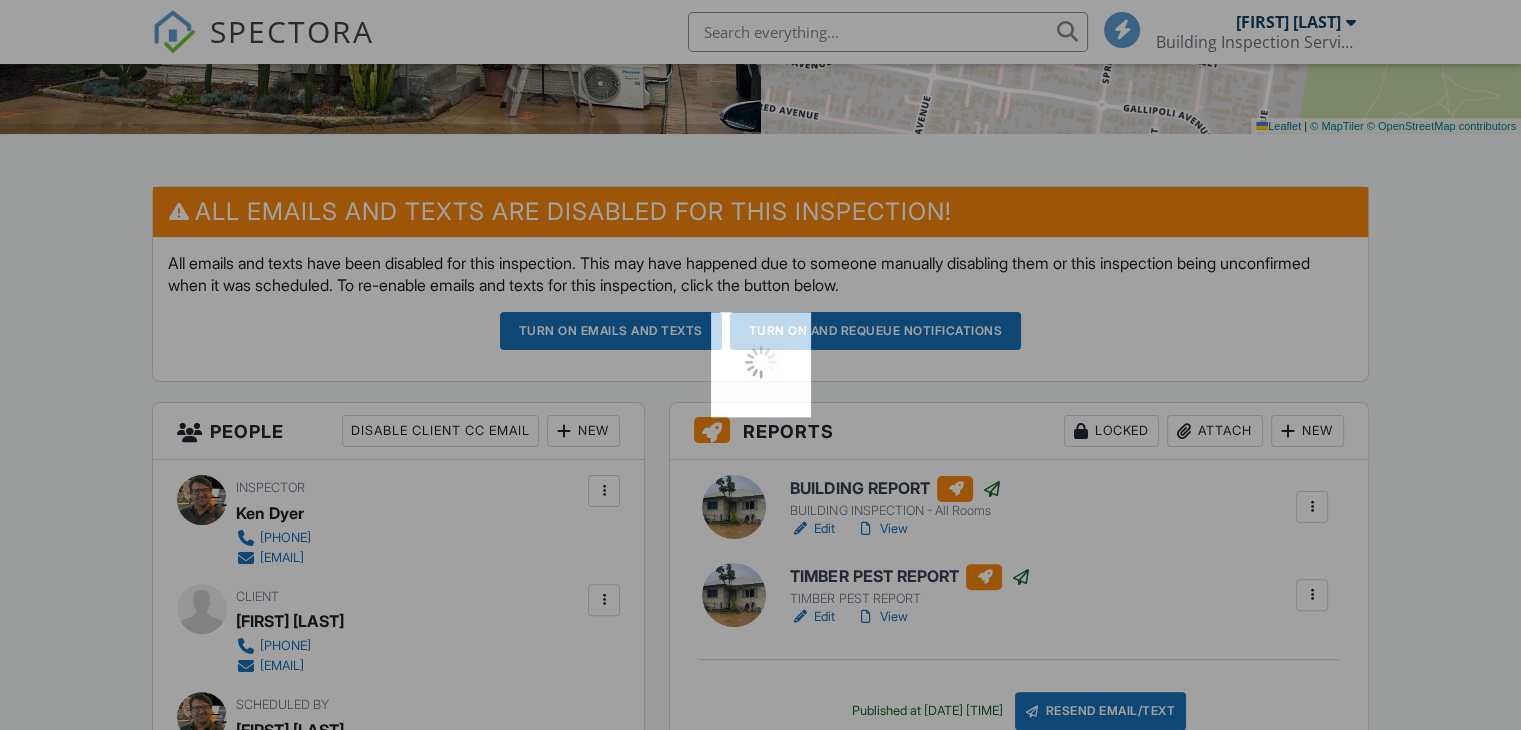 scroll, scrollTop: 400, scrollLeft: 0, axis: vertical 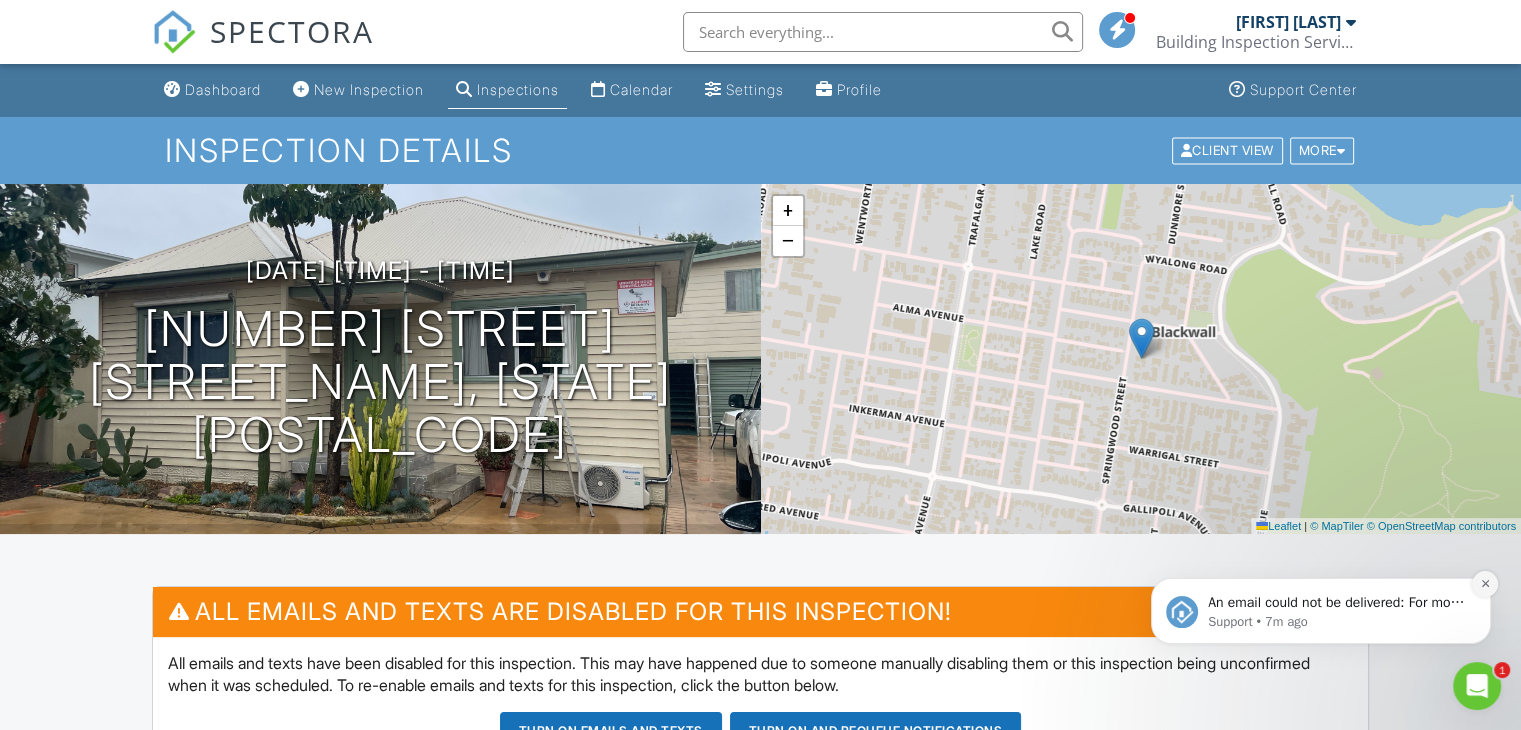 click 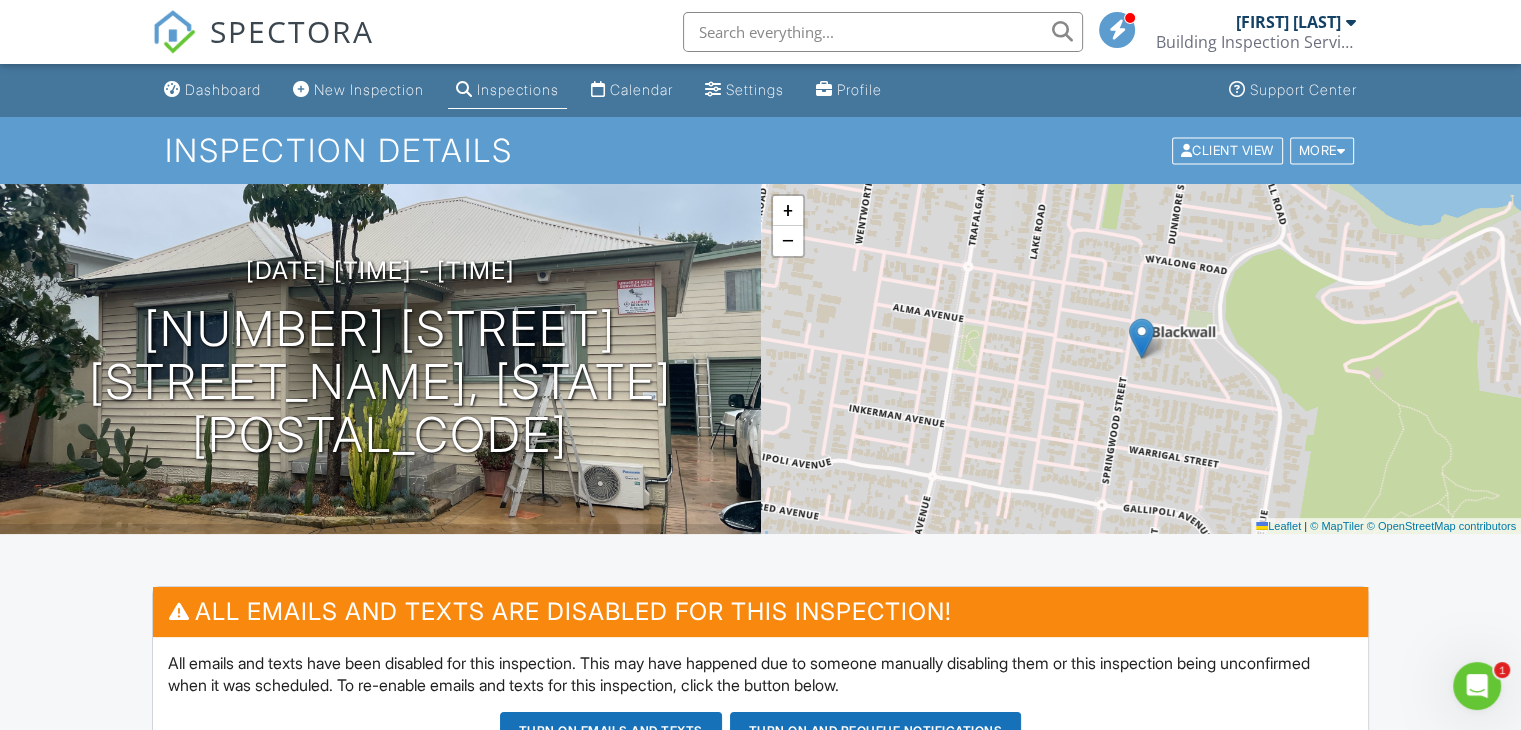 click 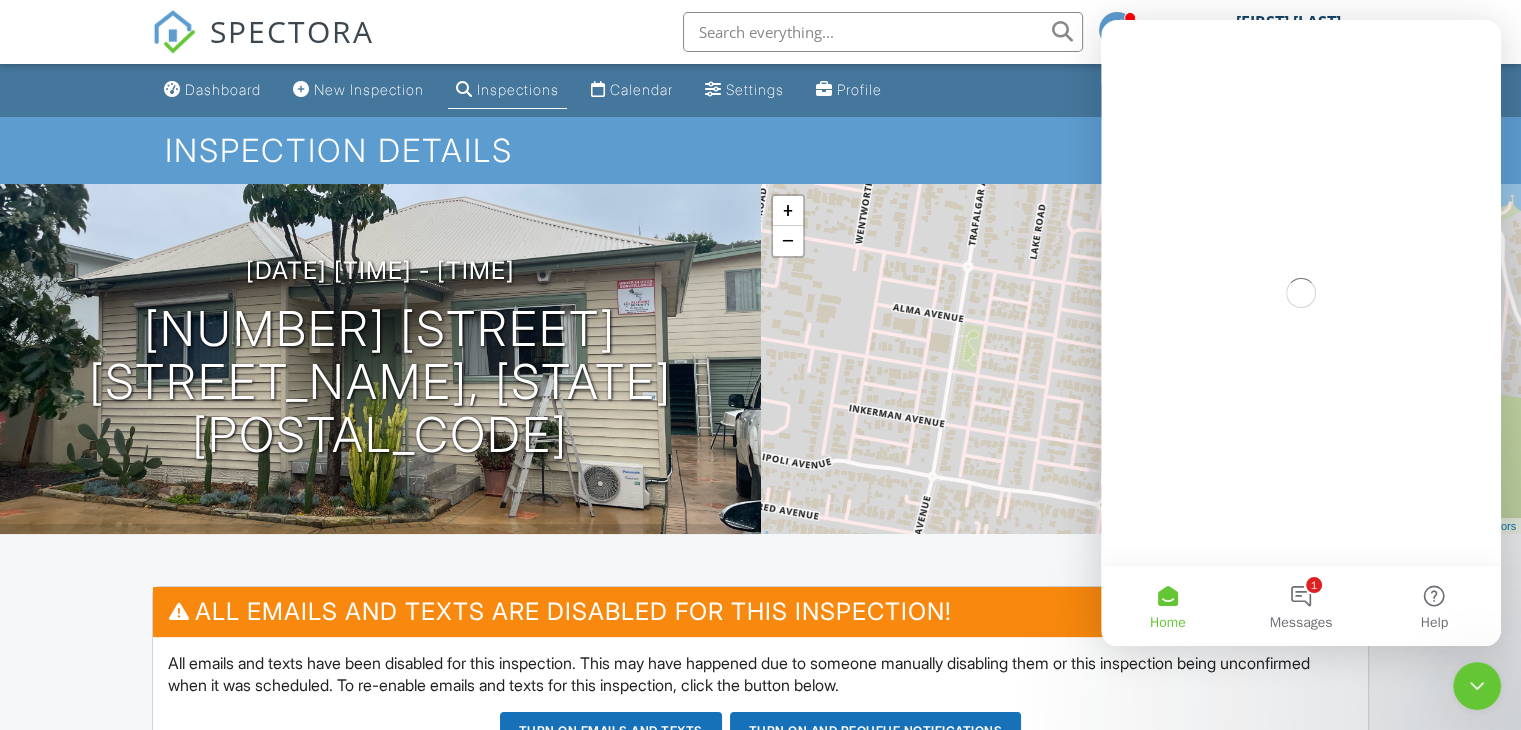 scroll, scrollTop: 0, scrollLeft: 0, axis: both 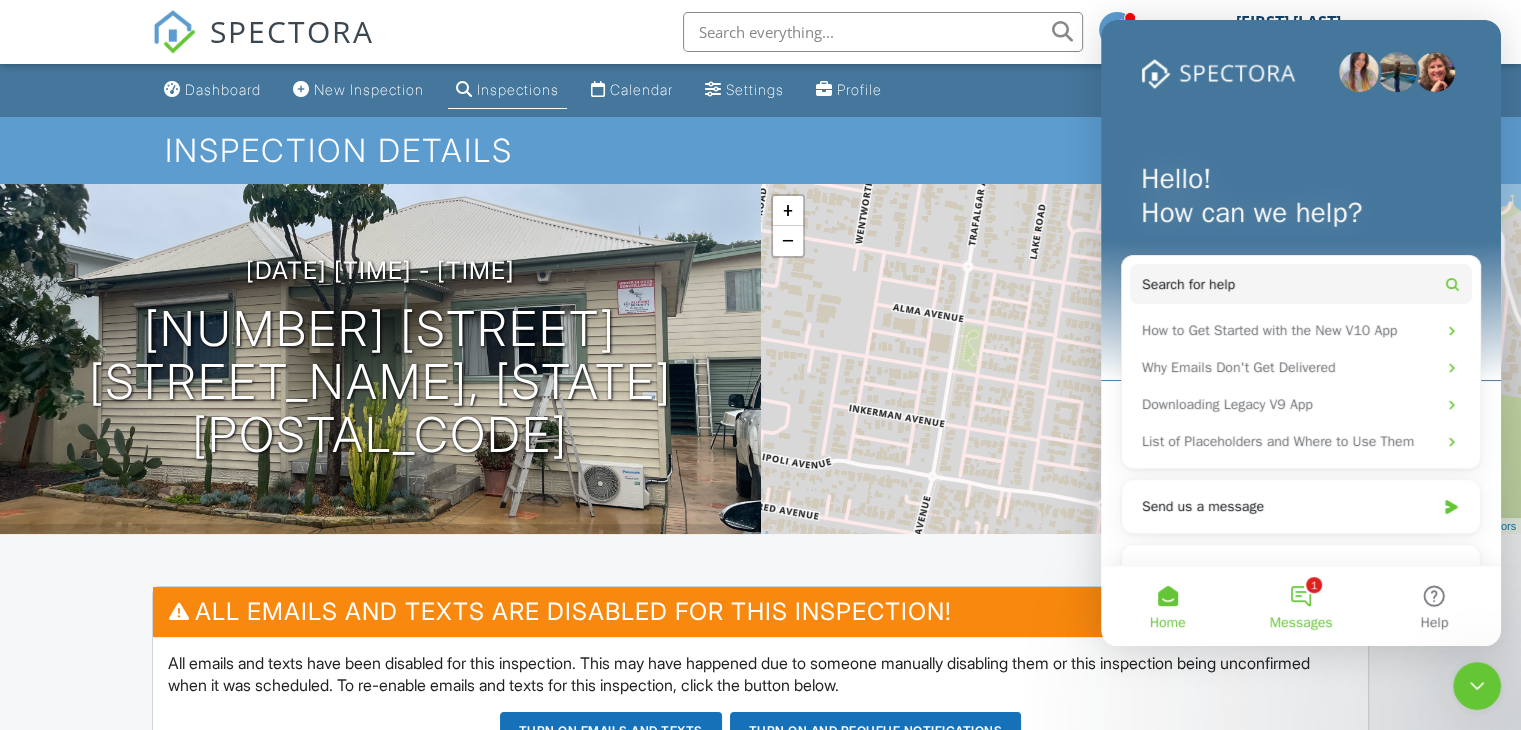 click on "1 Messages" at bounding box center [1300, 606] 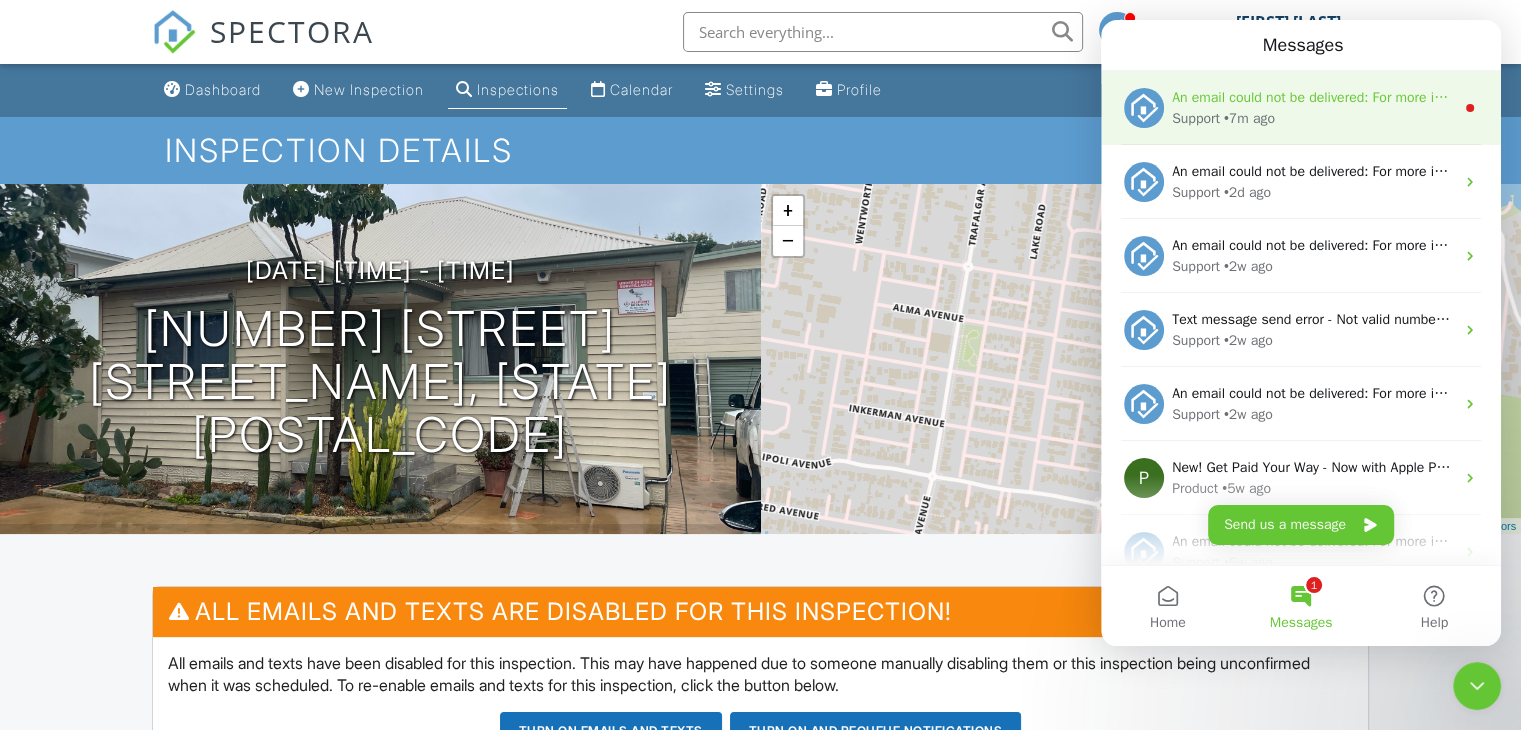 click on "Support •  7m ago" at bounding box center [1313, 118] 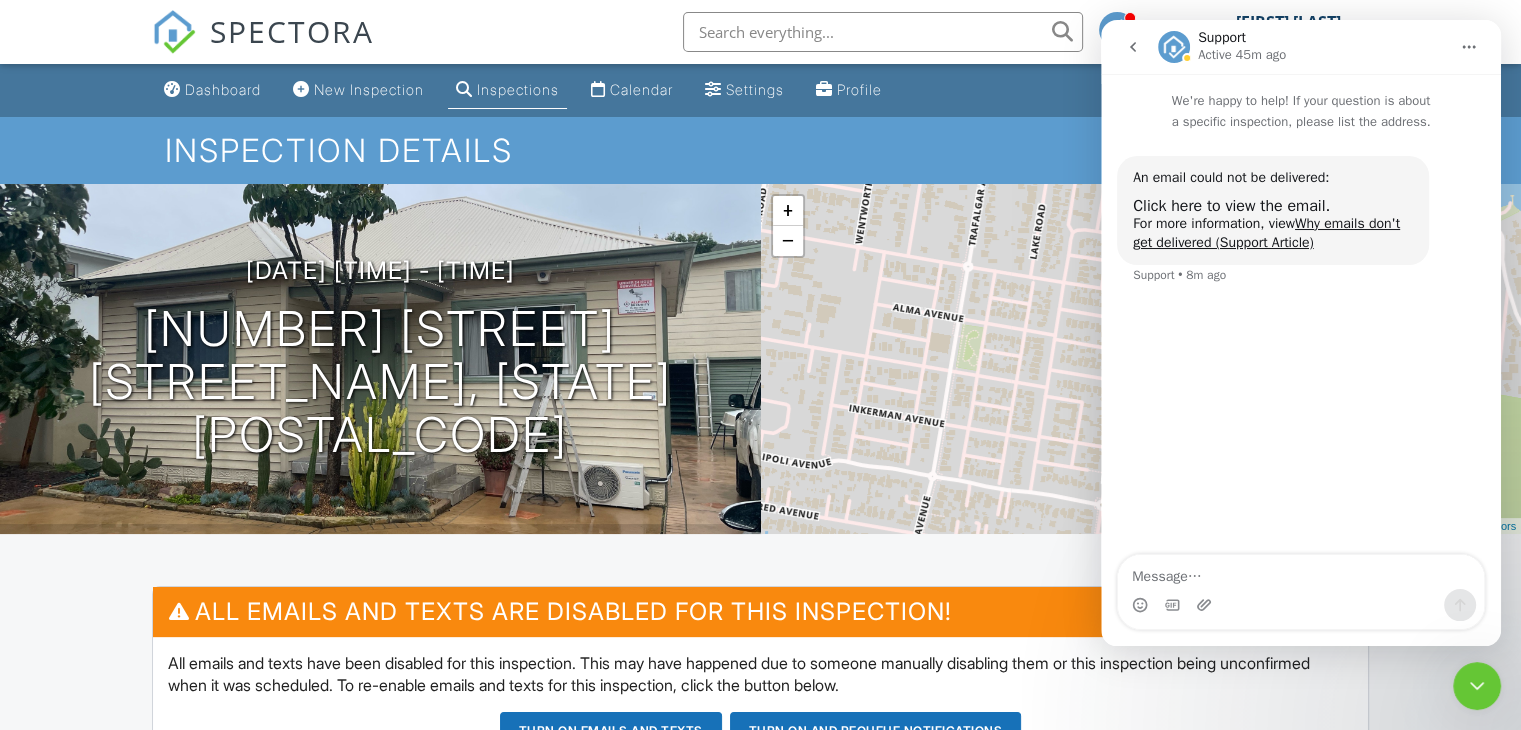 click 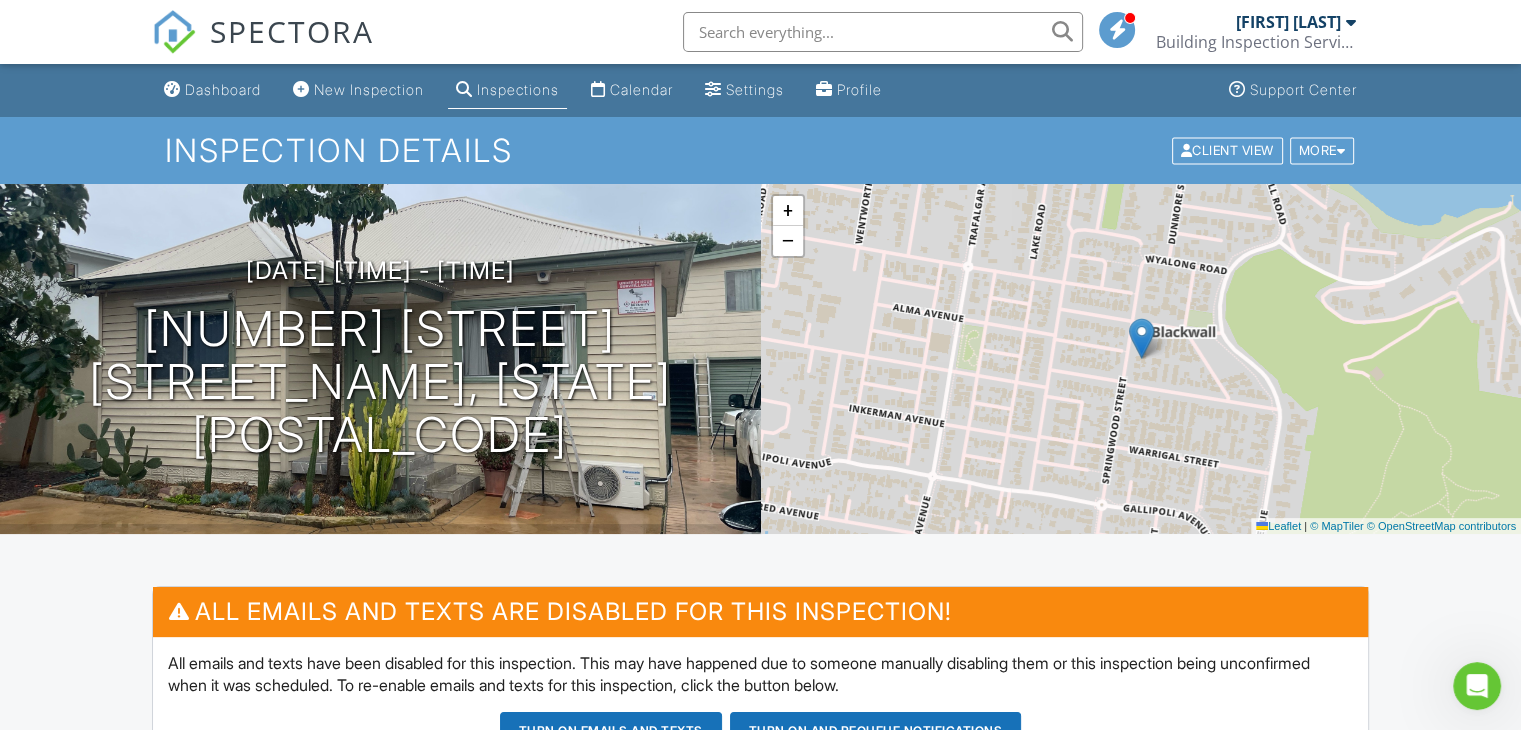 scroll, scrollTop: 0, scrollLeft: 0, axis: both 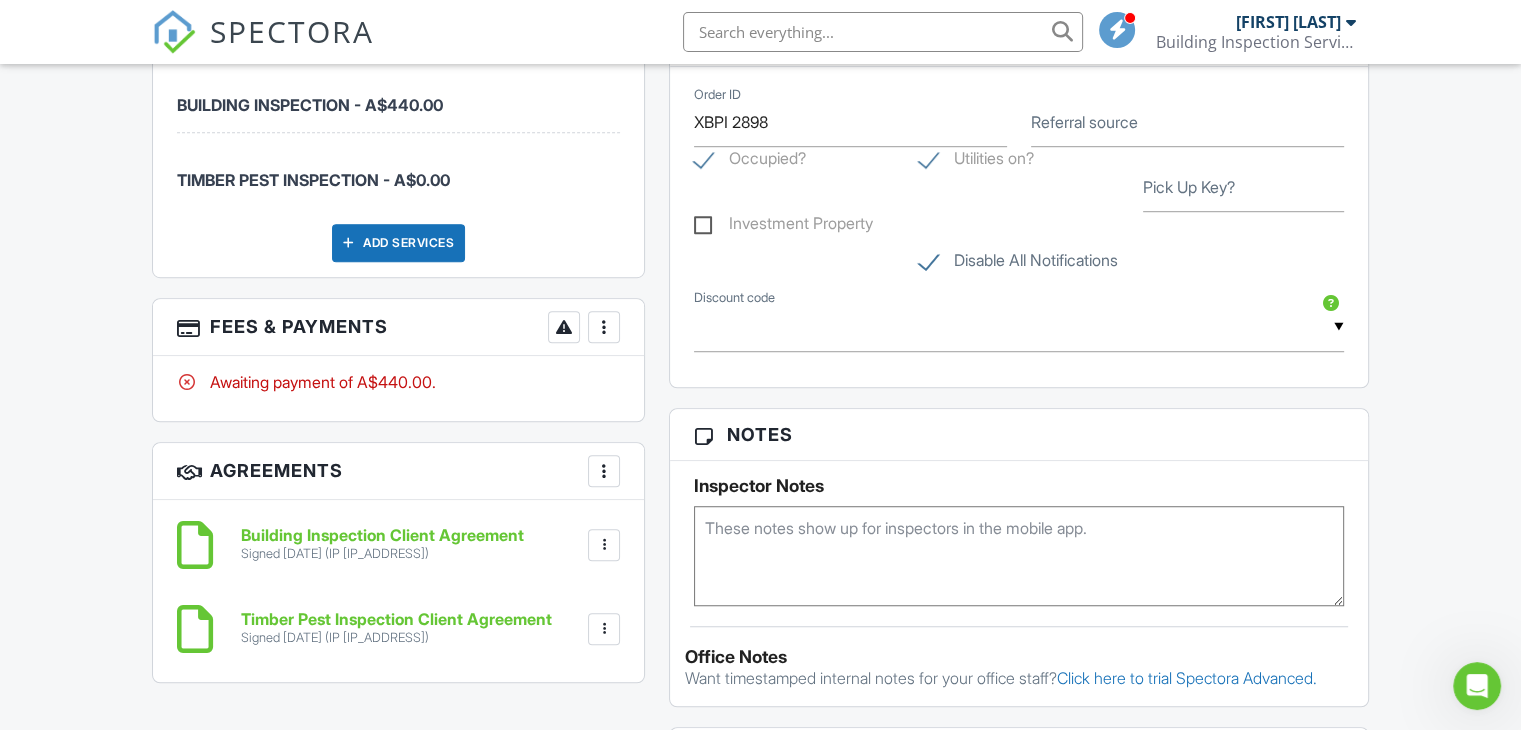 click at bounding box center (604, 327) 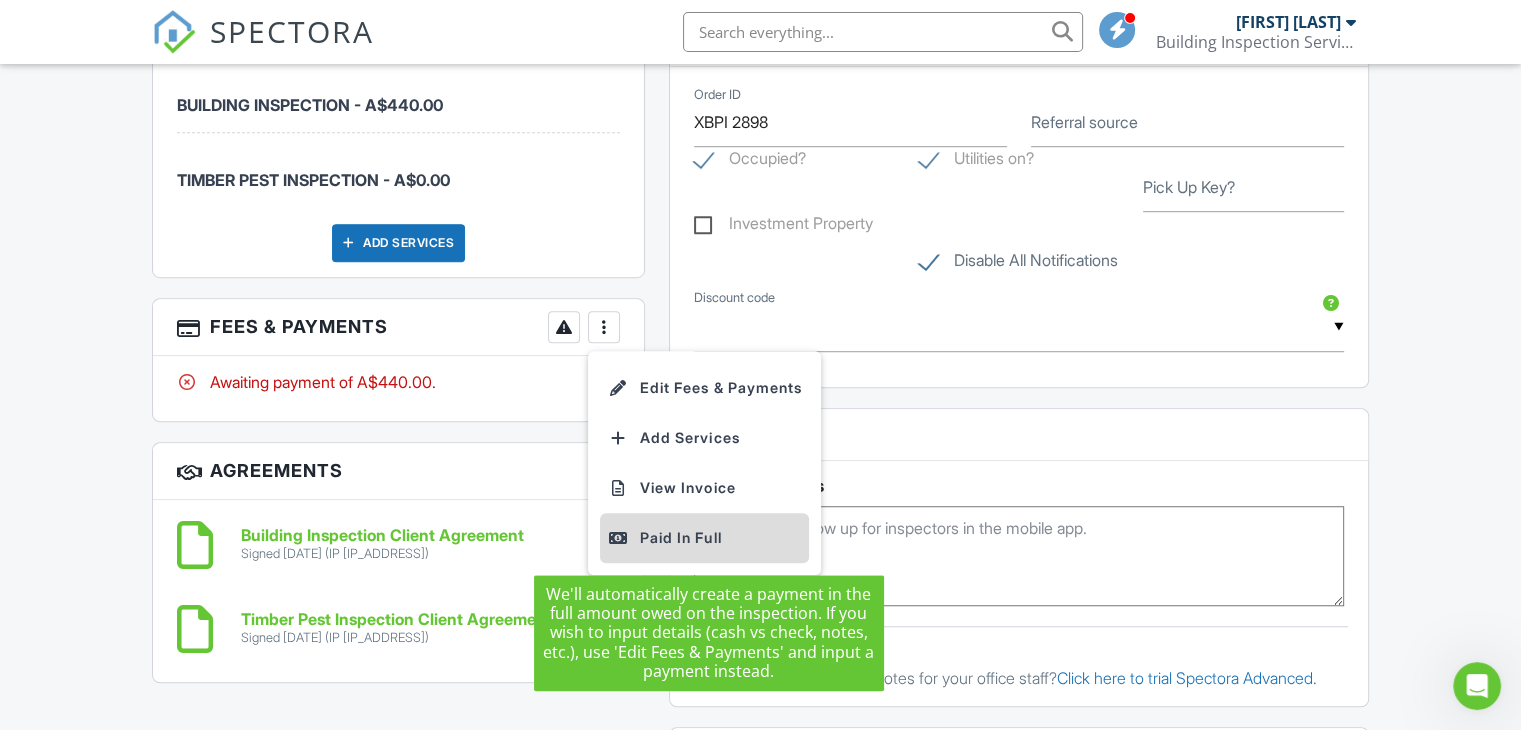 click on "Paid In Full" at bounding box center (704, 538) 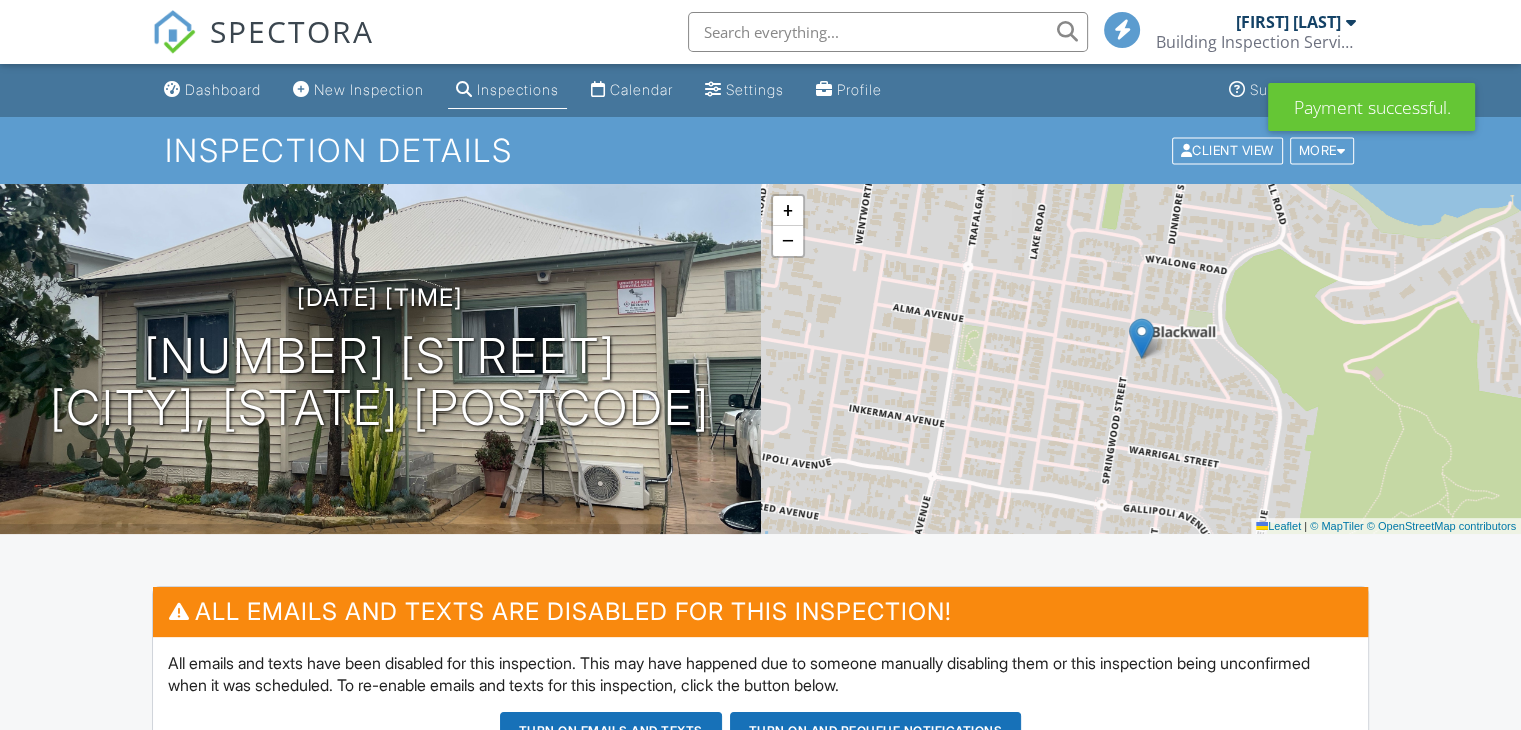 scroll, scrollTop: 1200, scrollLeft: 0, axis: vertical 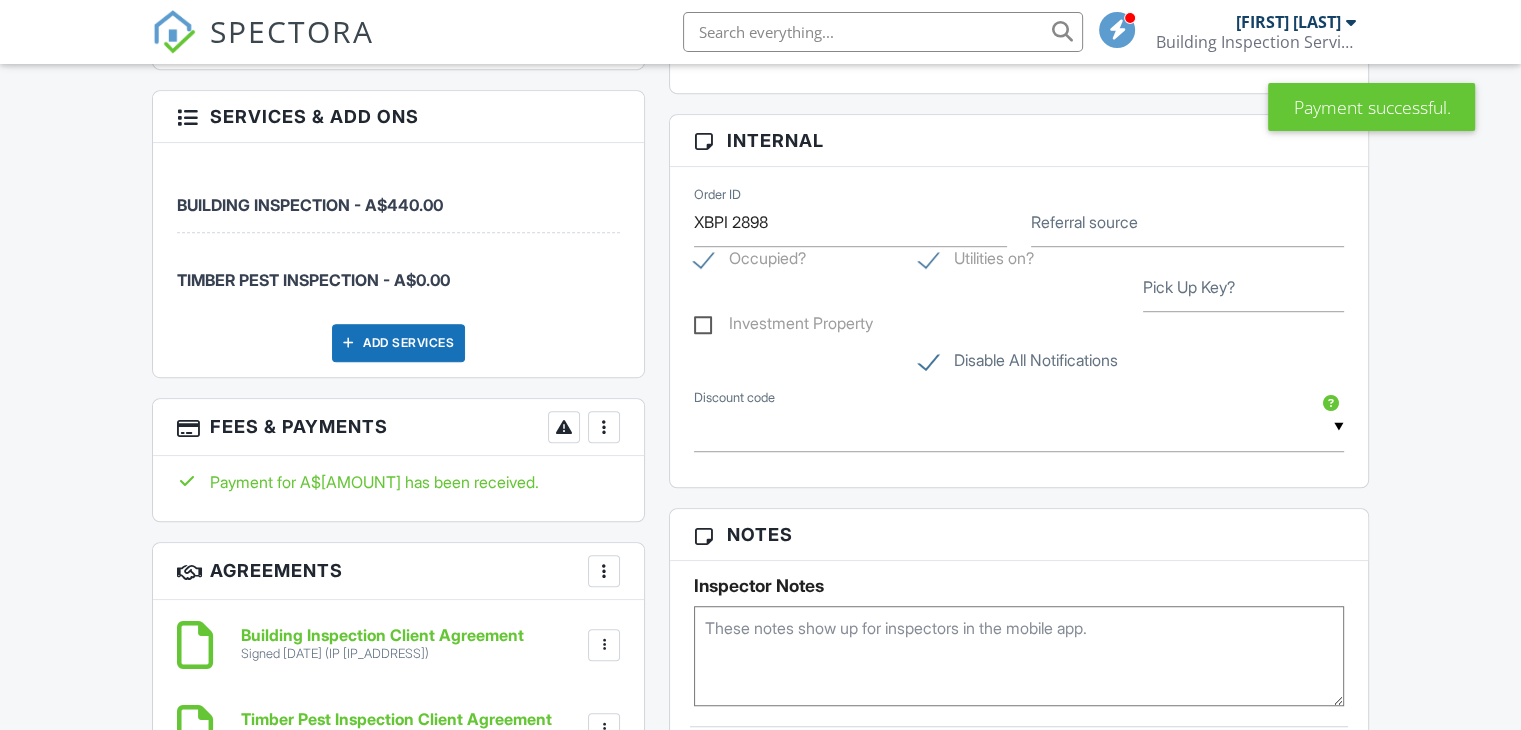 click on "More" at bounding box center (604, 427) 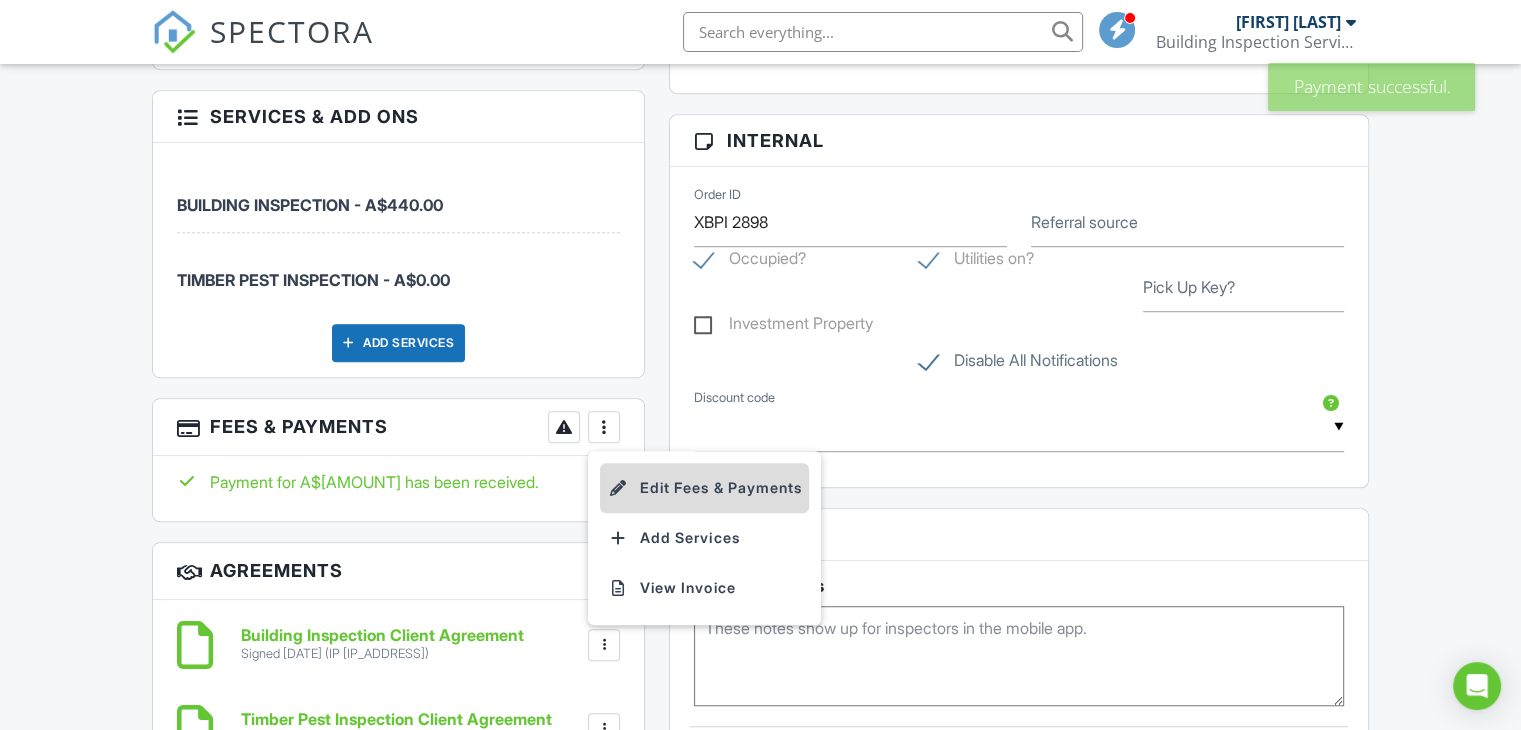 click on "Edit Fees & Payments" at bounding box center [704, 488] 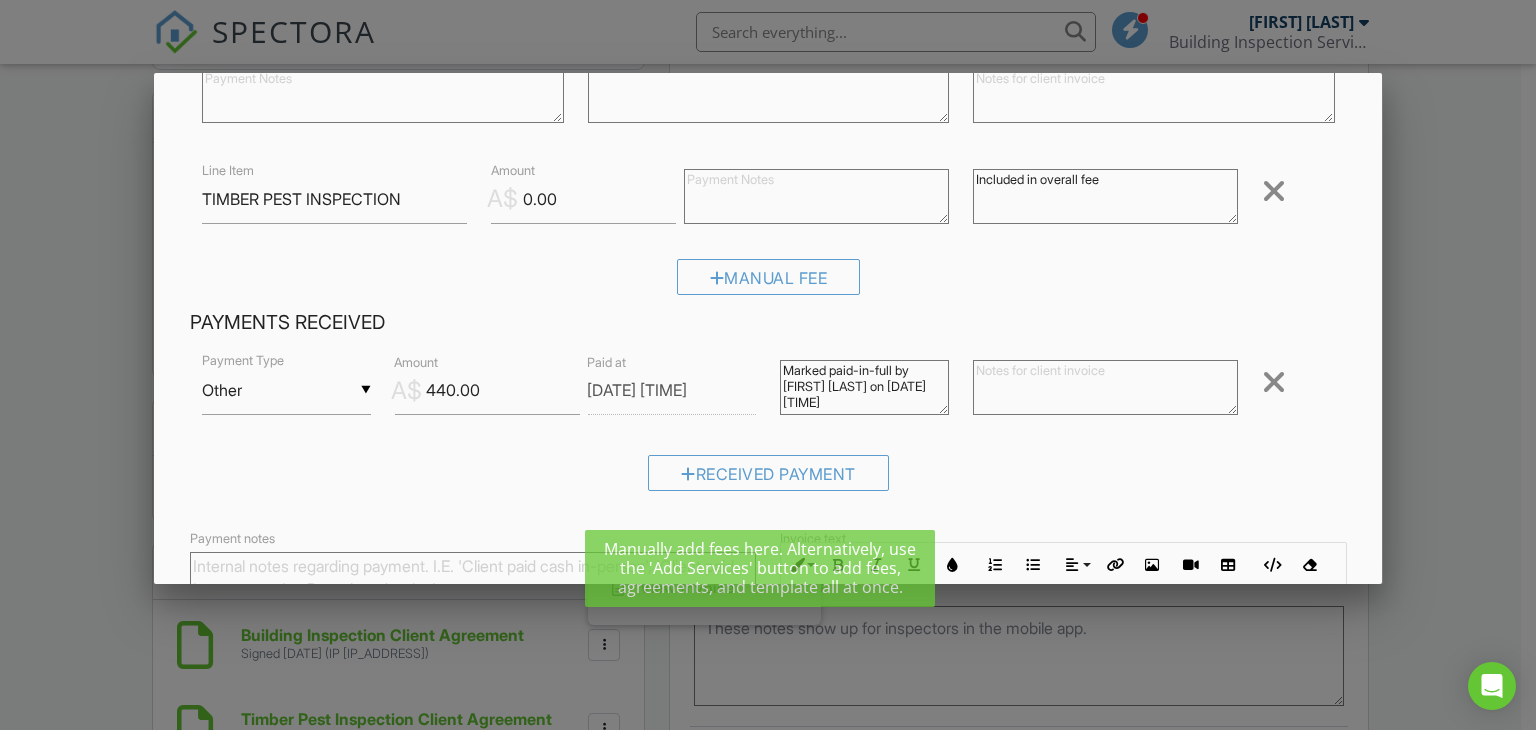 scroll, scrollTop: 469, scrollLeft: 0, axis: vertical 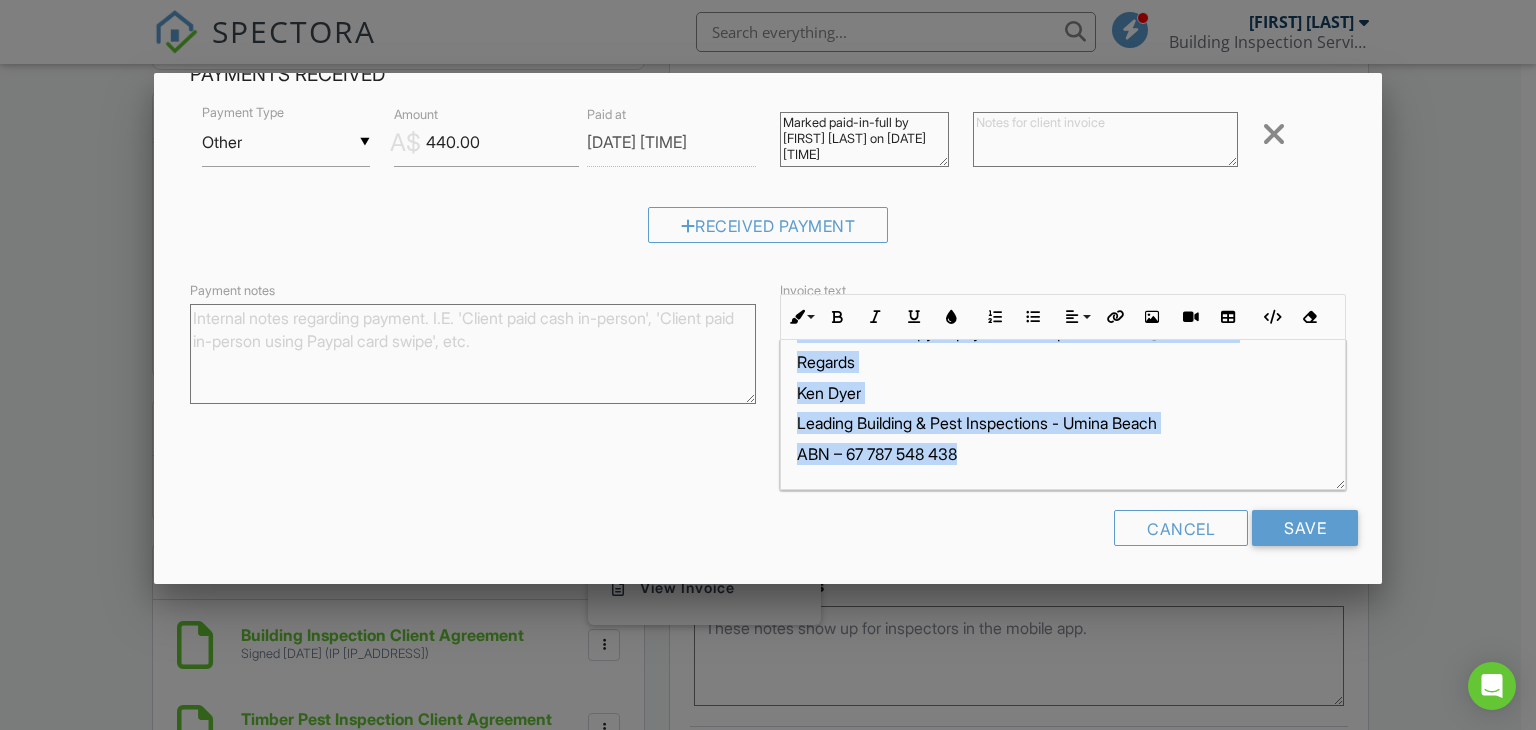 drag, startPoint x: 789, startPoint y: 405, endPoint x: 998, endPoint y: 474, distance: 220.09543 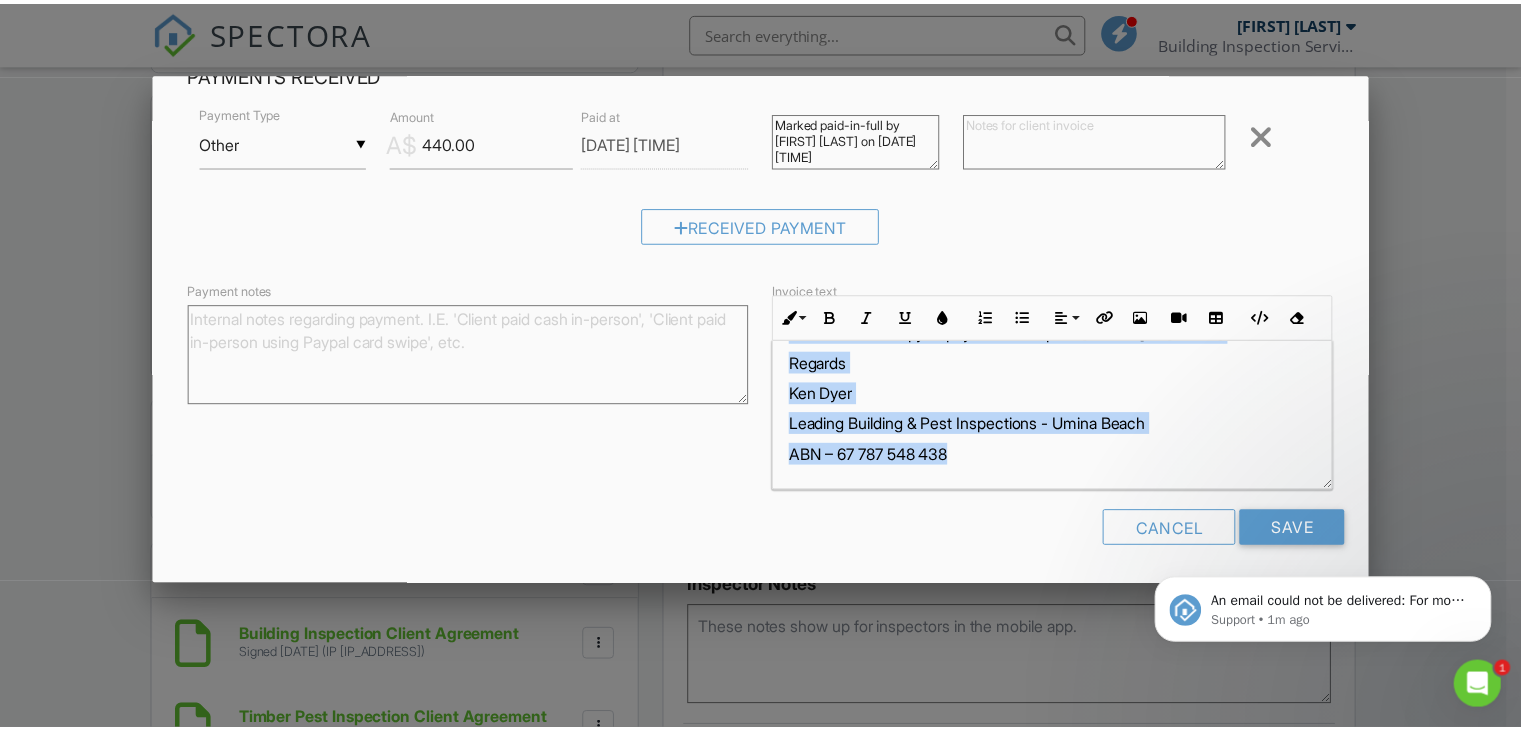 scroll, scrollTop: 0, scrollLeft: 0, axis: both 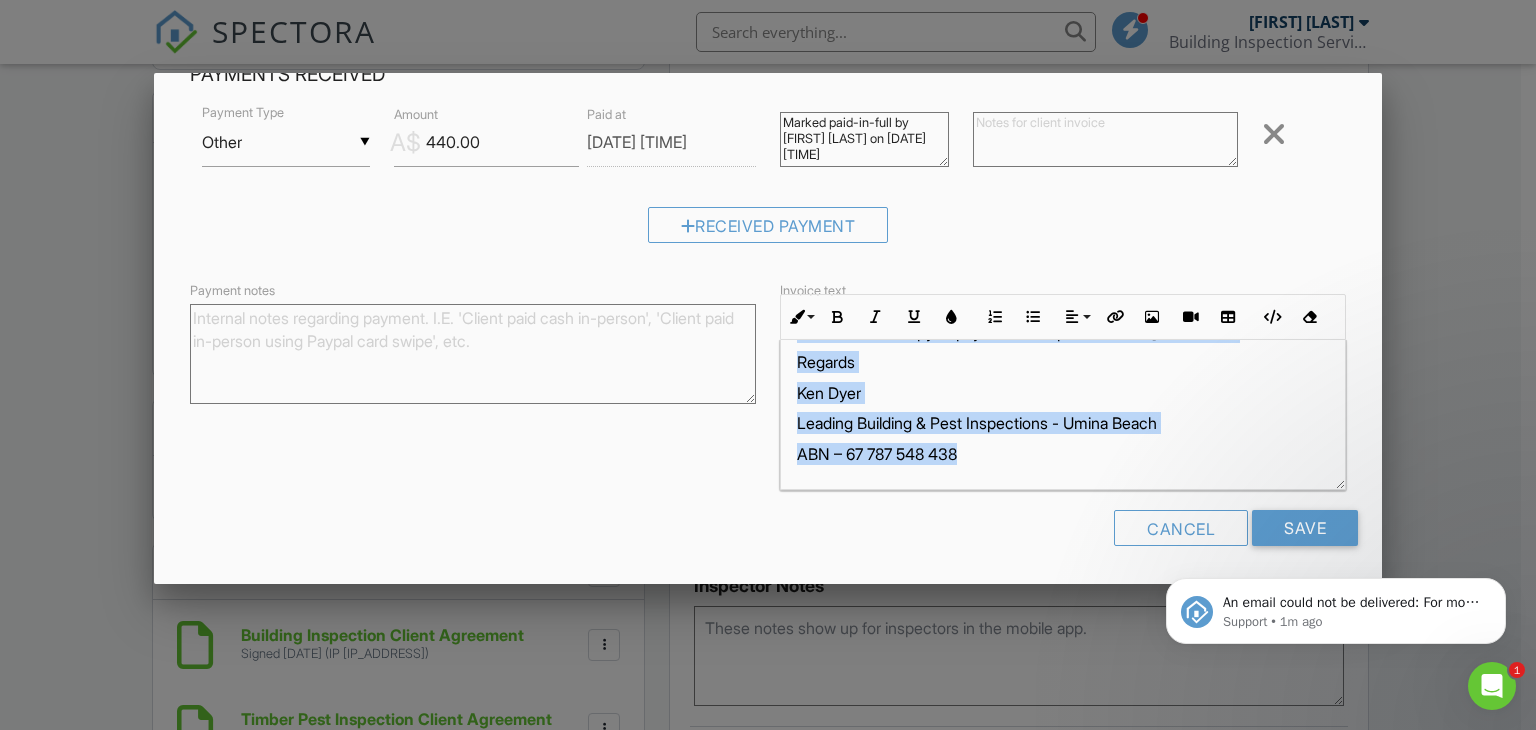 copy on "Provision of professional services to undertake a pre-purchase building & timber pest inspection on the property listed above. Payment is due prior to the inspection being undertaken to release the reports. Payment by direct deposit:- Dyer Family Trust St George Bank BSB : 112-879 ACC No : 469319326 Please send a copy of payment receipt to 0437 202 257 or ken.d@leadingbpi.com Regards Ken Dyer Leading Building & Pest Inspections - Umina Beach ABN – 67 787 548 438" 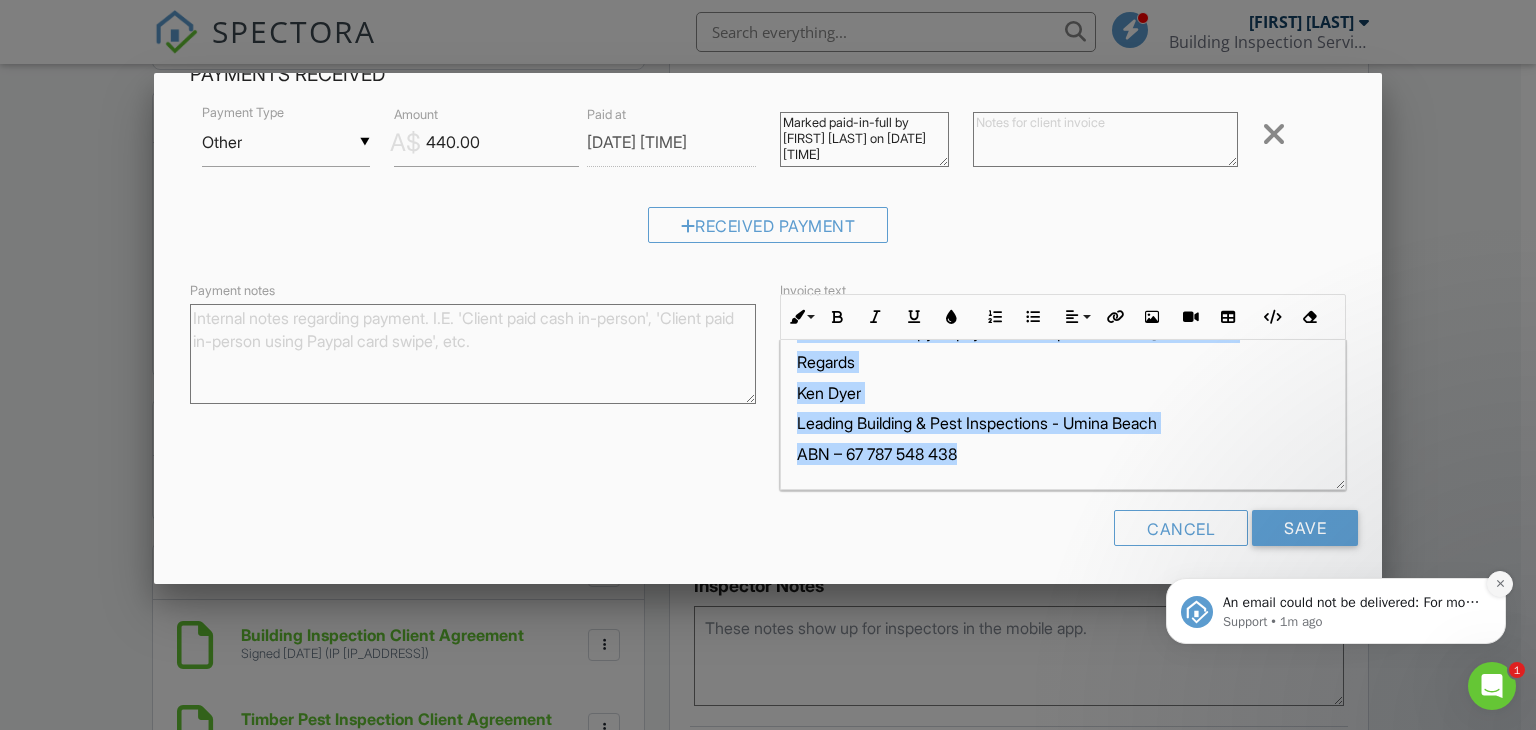 click 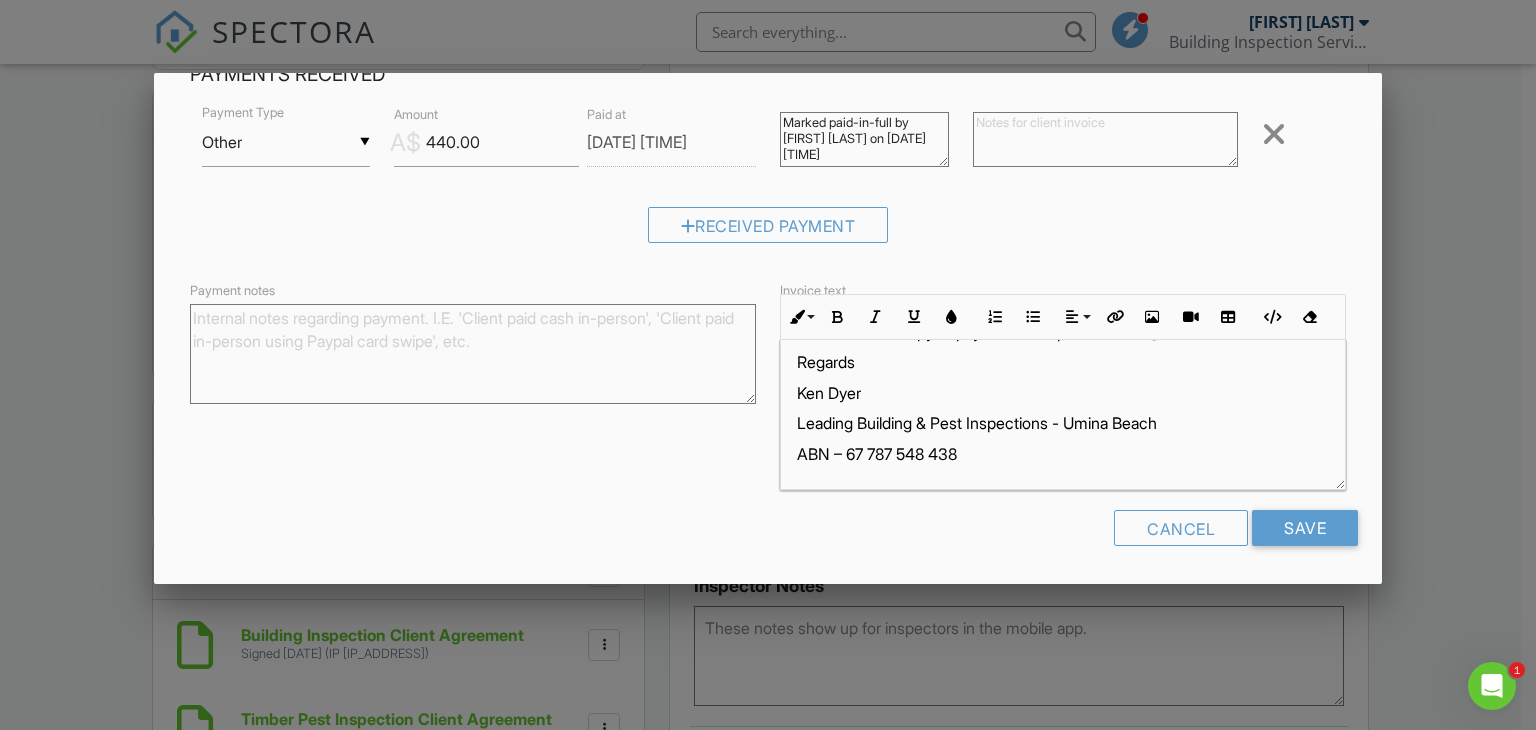 click at bounding box center [768, 356] 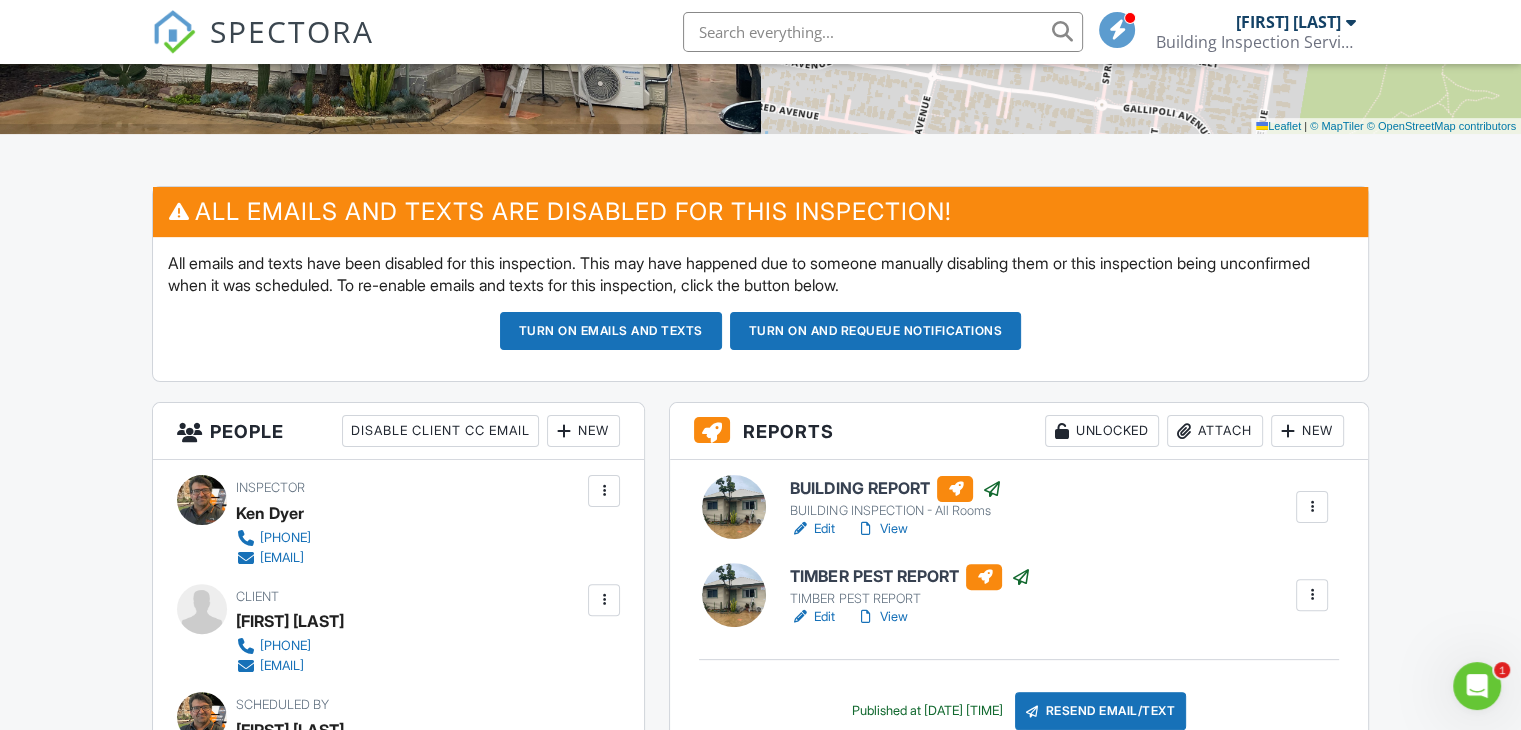scroll, scrollTop: 0, scrollLeft: 0, axis: both 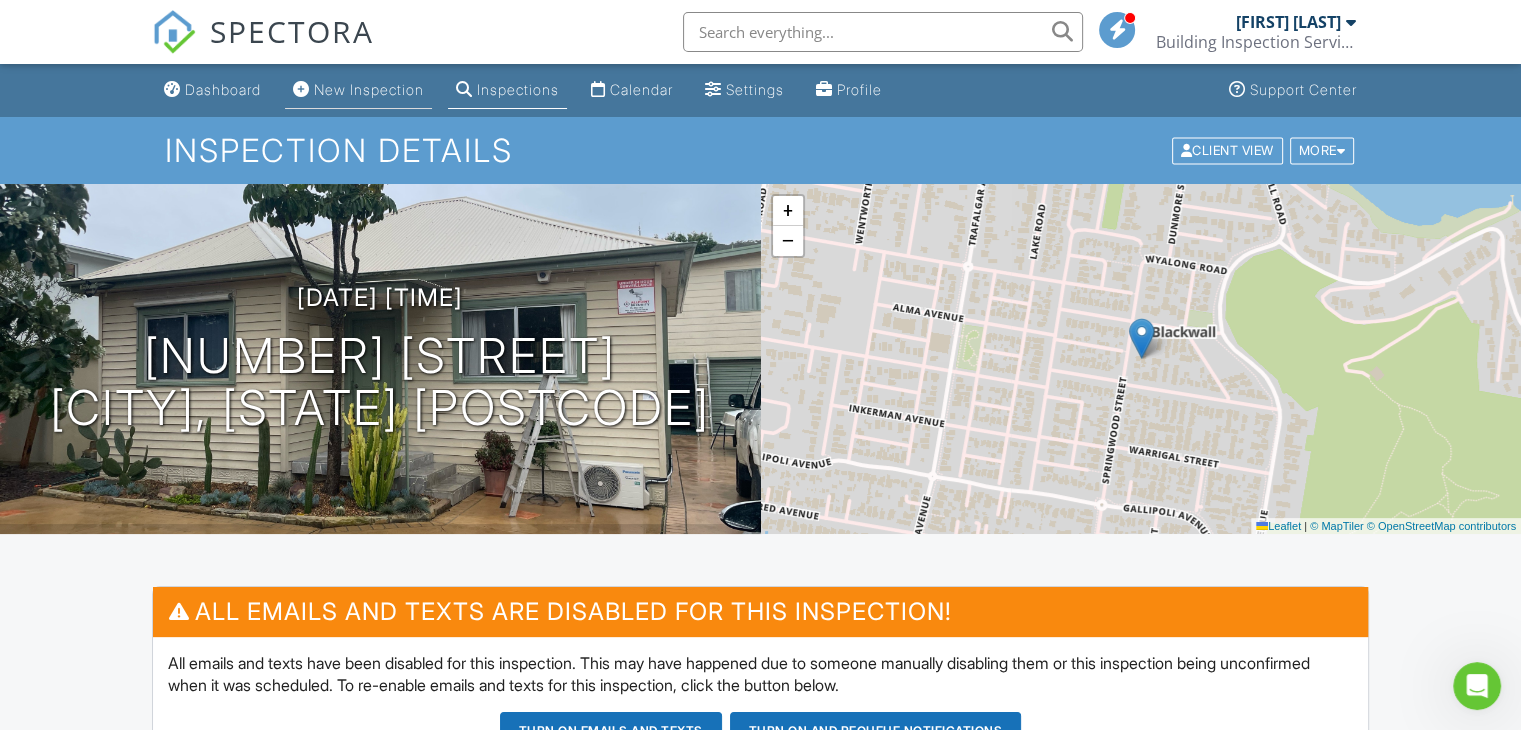 click on "New Inspection" at bounding box center [369, 89] 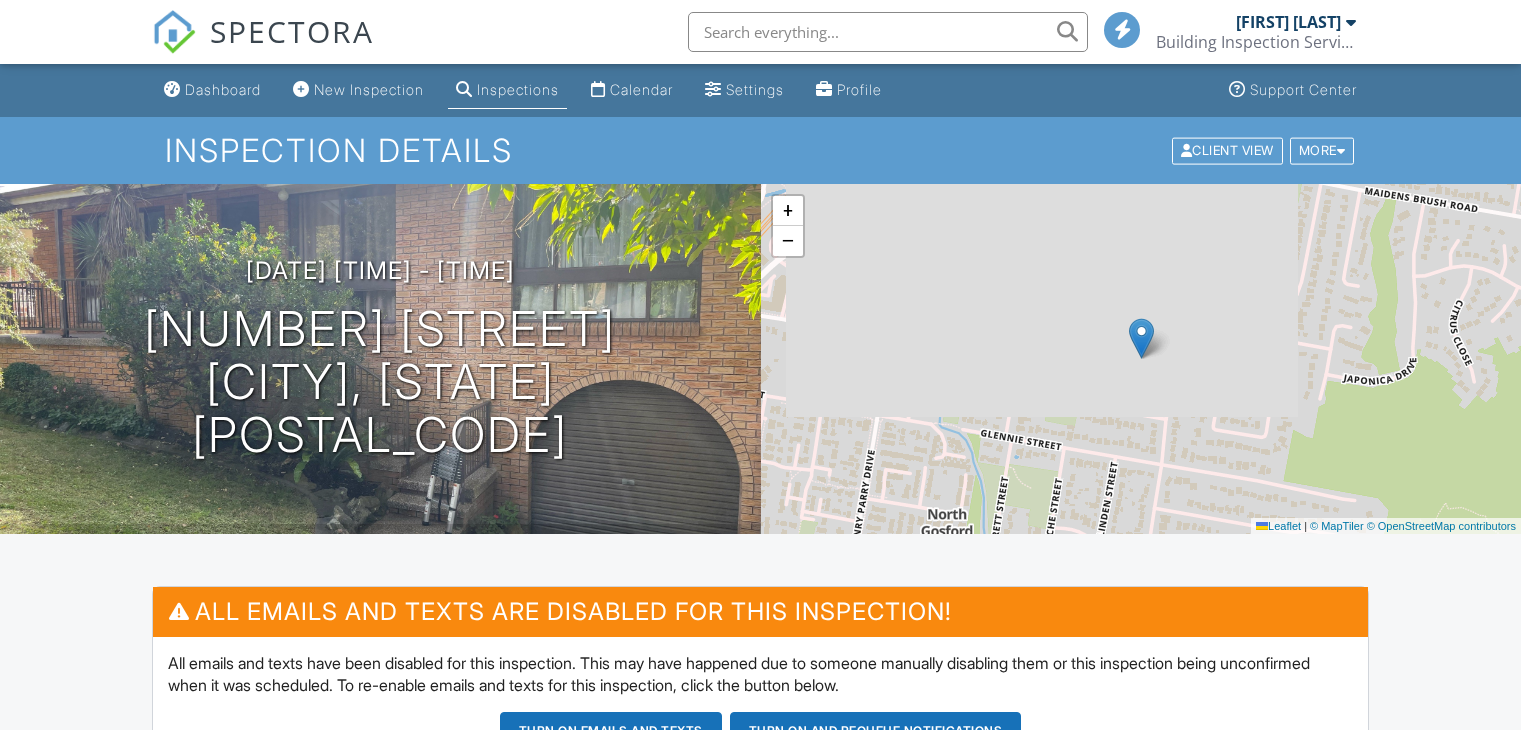 scroll, scrollTop: 0, scrollLeft: 0, axis: both 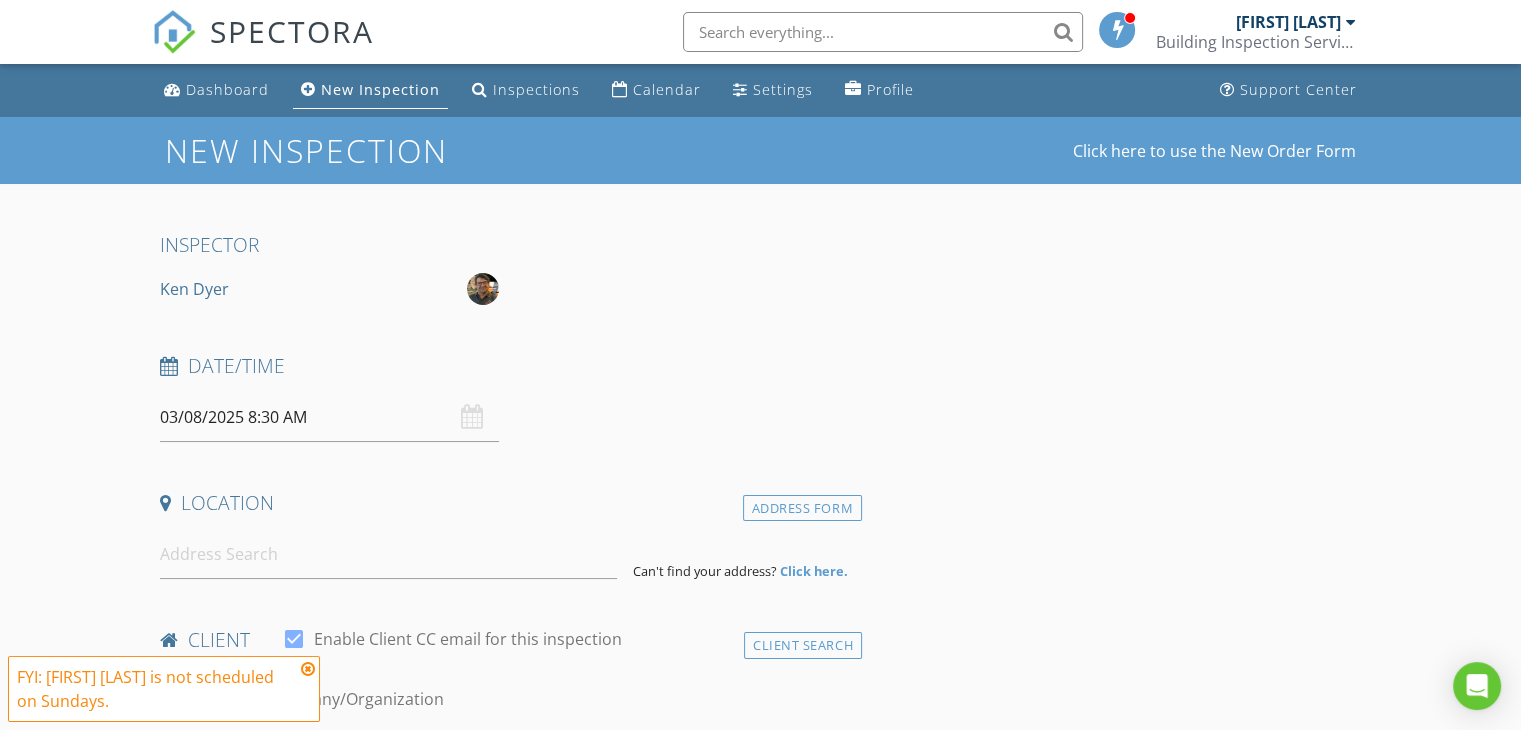 click on "03/08/2025 8:30 AM" at bounding box center [329, 417] 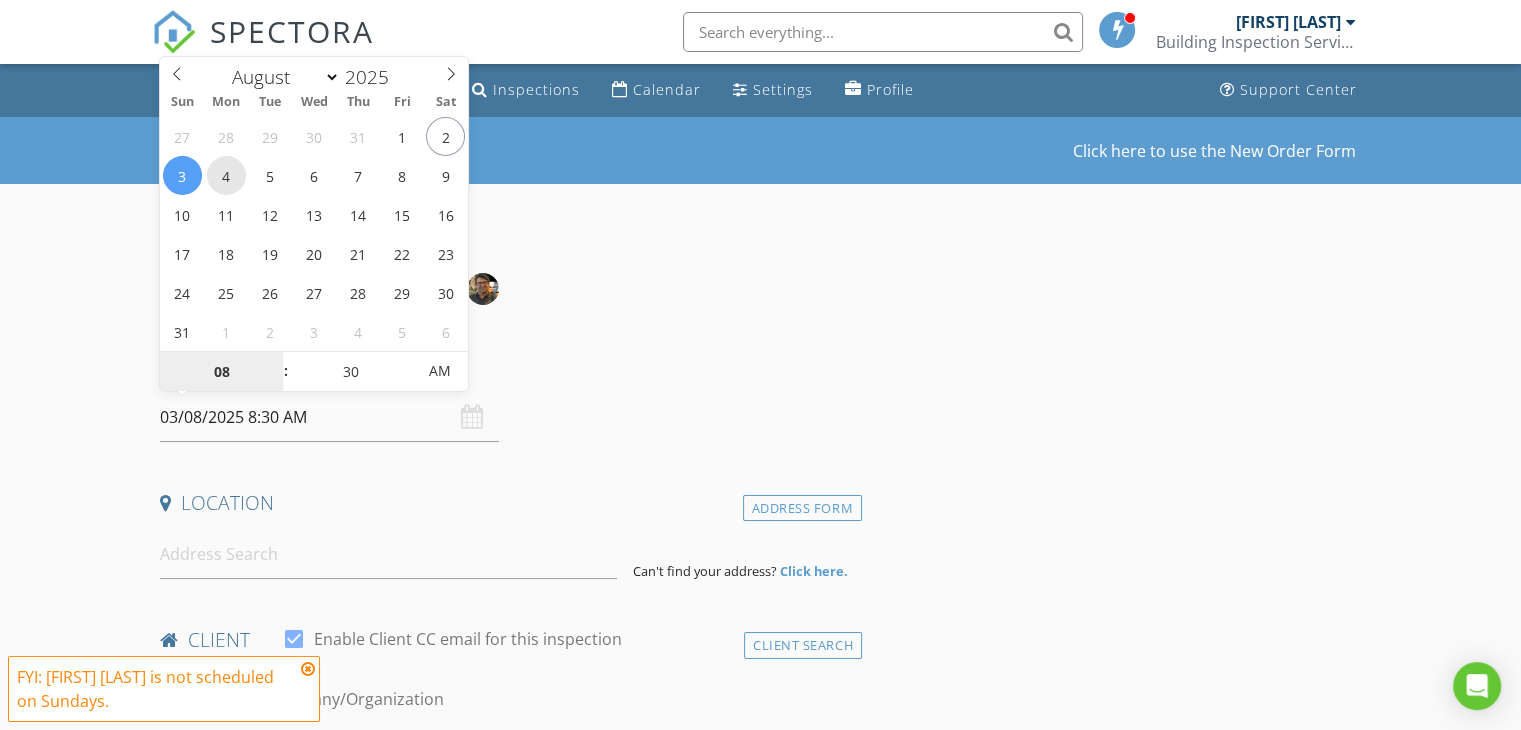 type on "04/08/2025 8:30 AM" 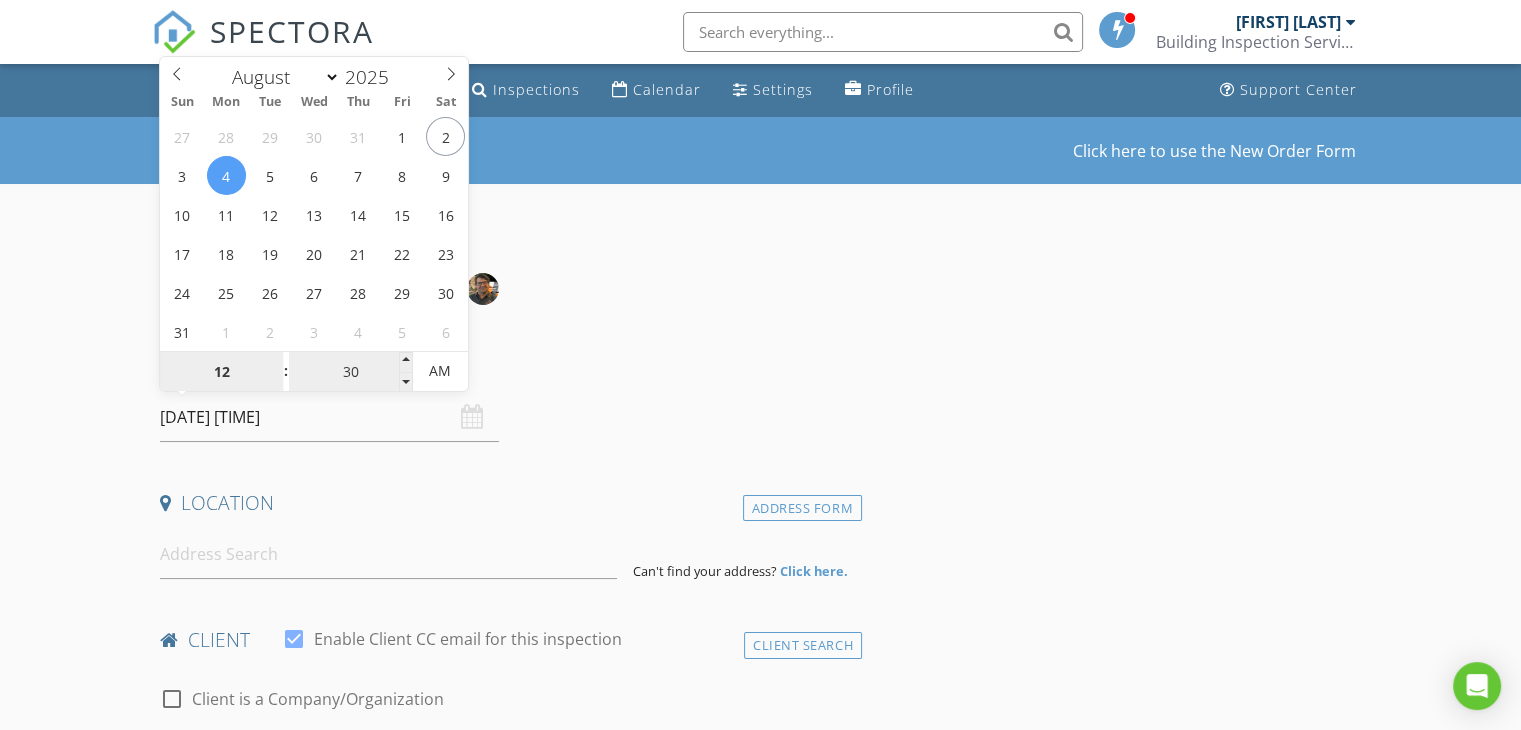 type on "12" 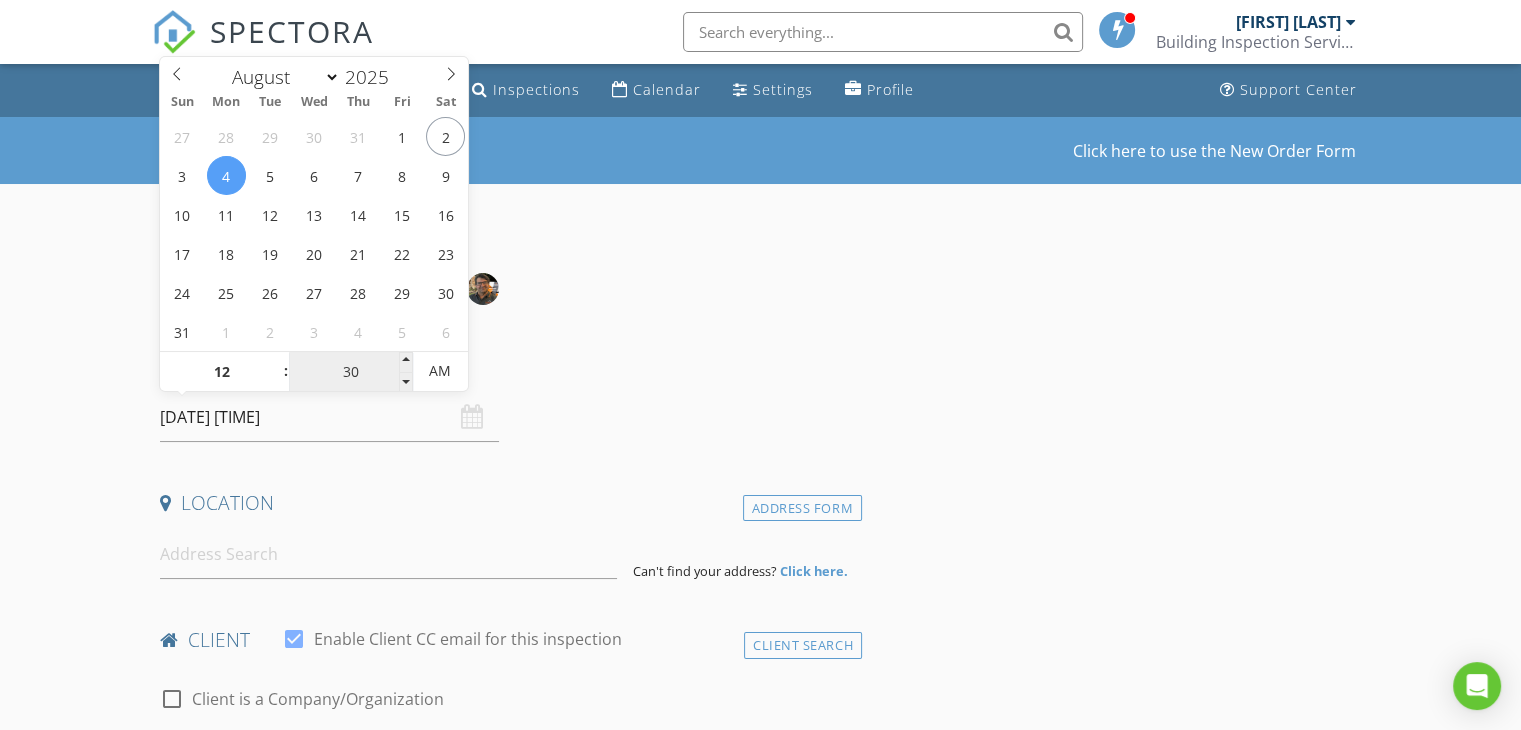 type on "04/08/2025 12:30 AM" 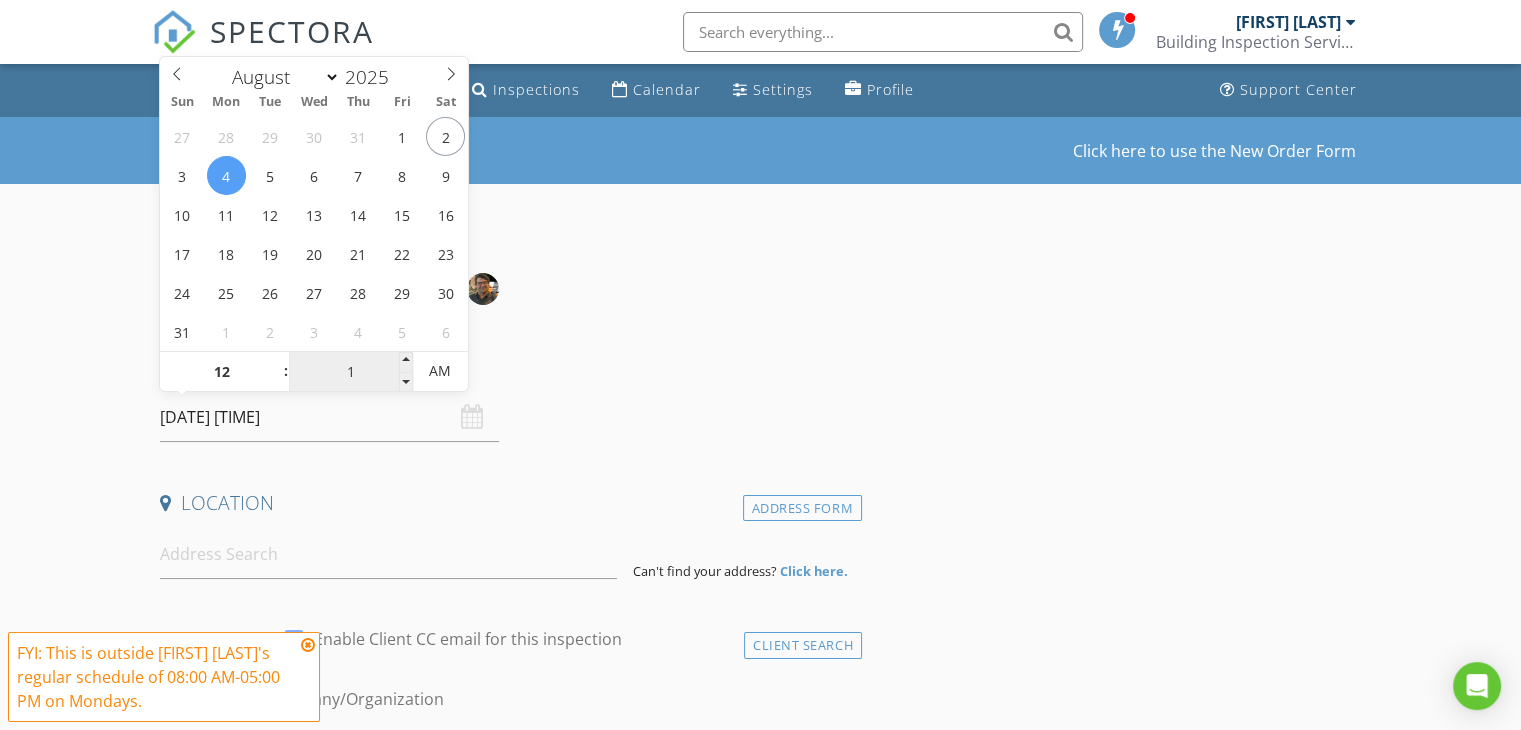 type on "15" 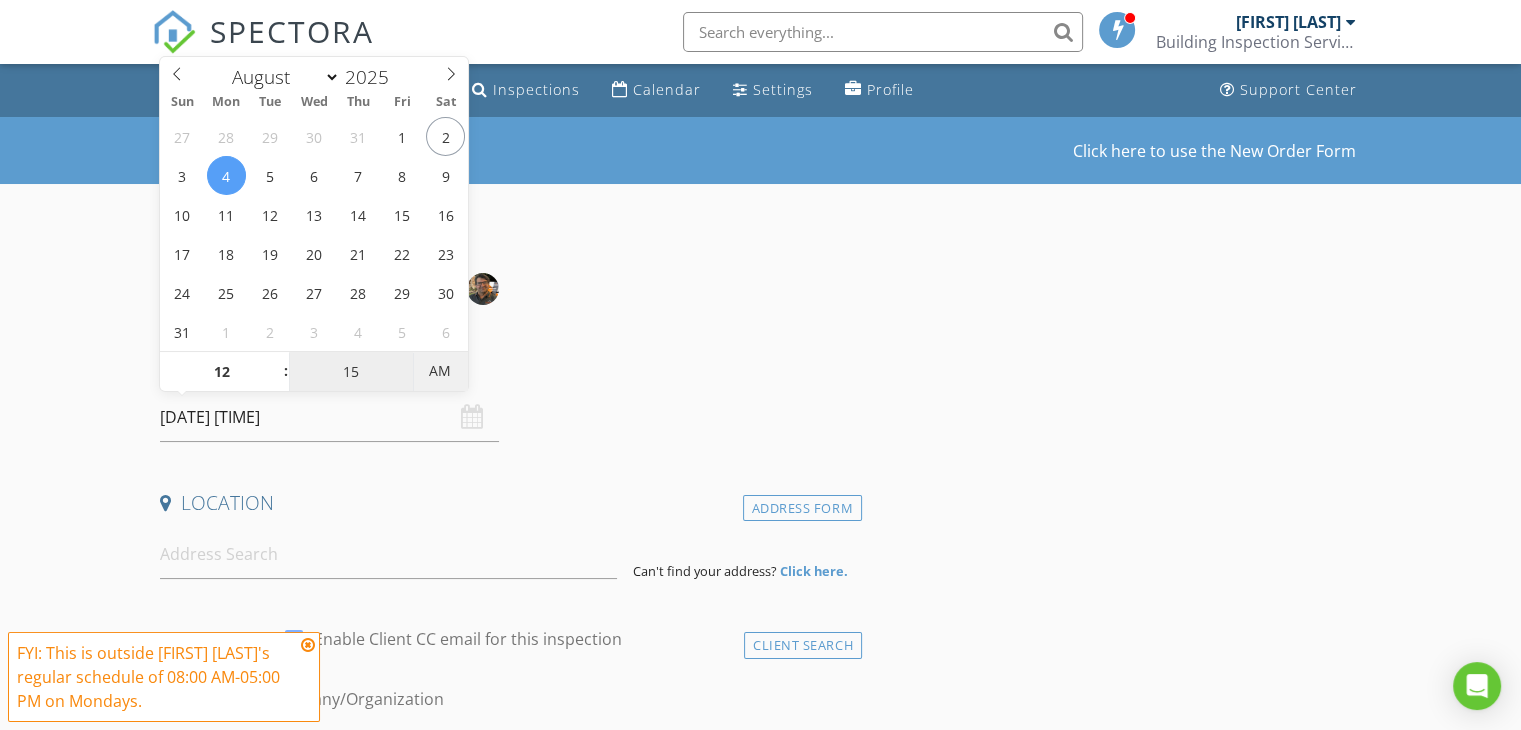 type on "04/08/2025 12:15 PM" 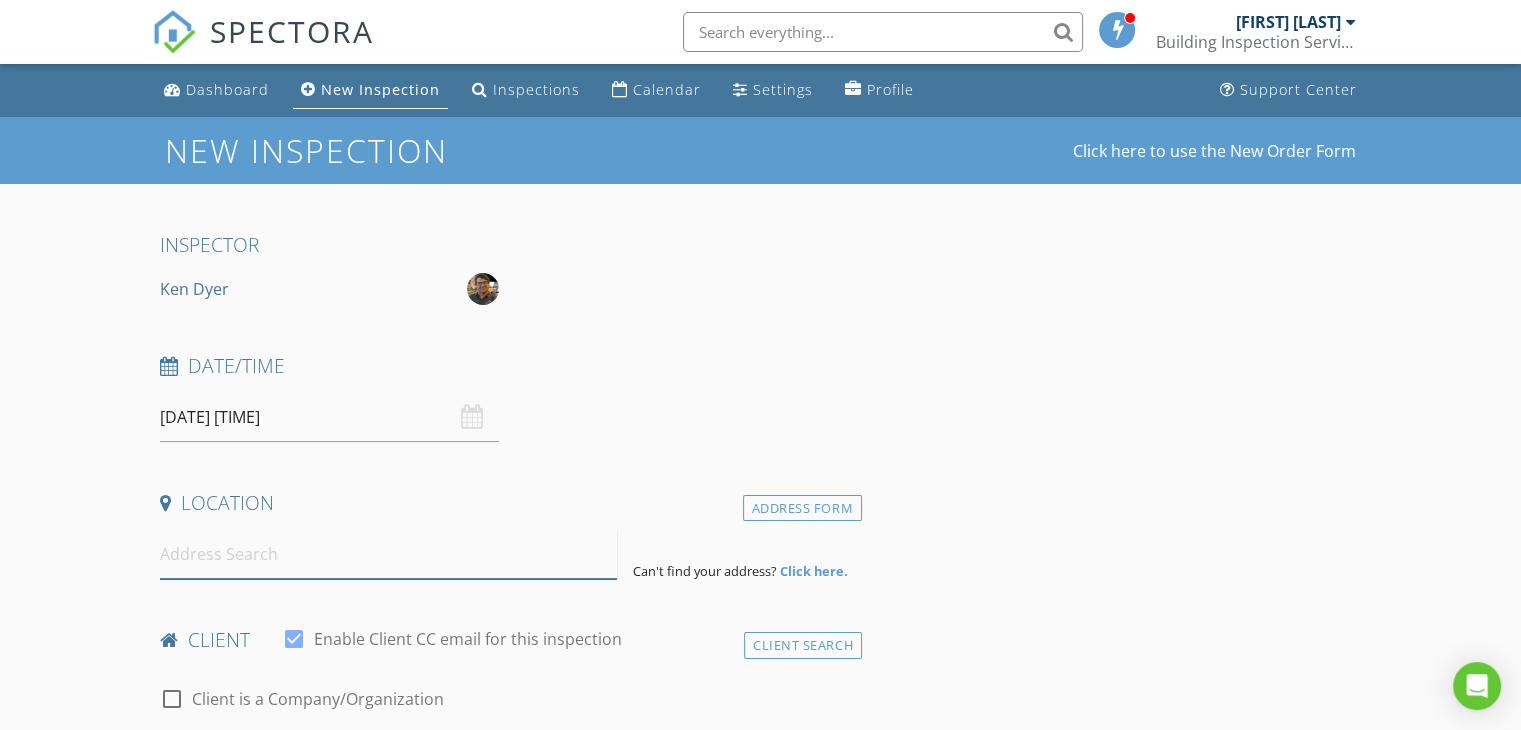 click at bounding box center [388, 554] 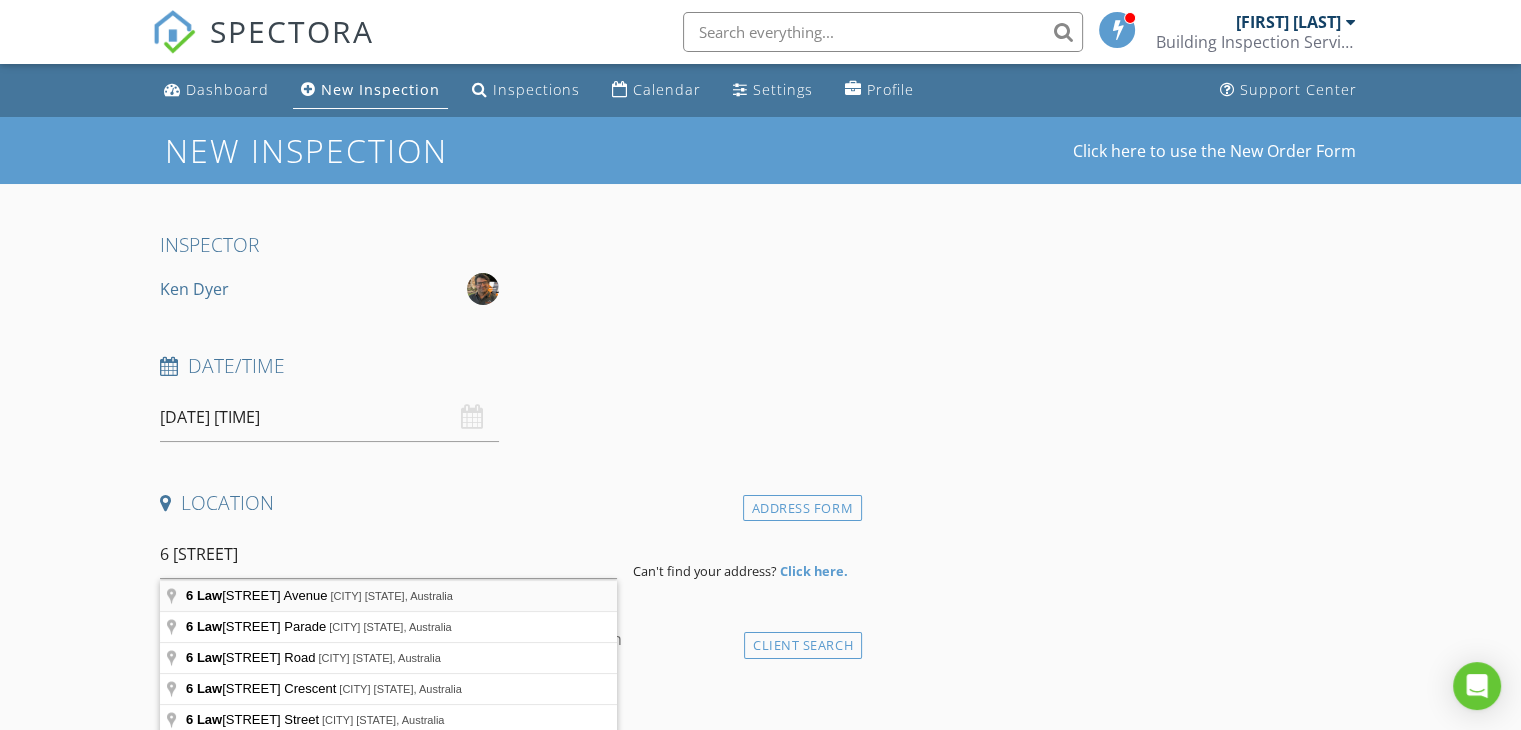 type on "6 Lawrence Avenue, Niagara Park NSW, Australia" 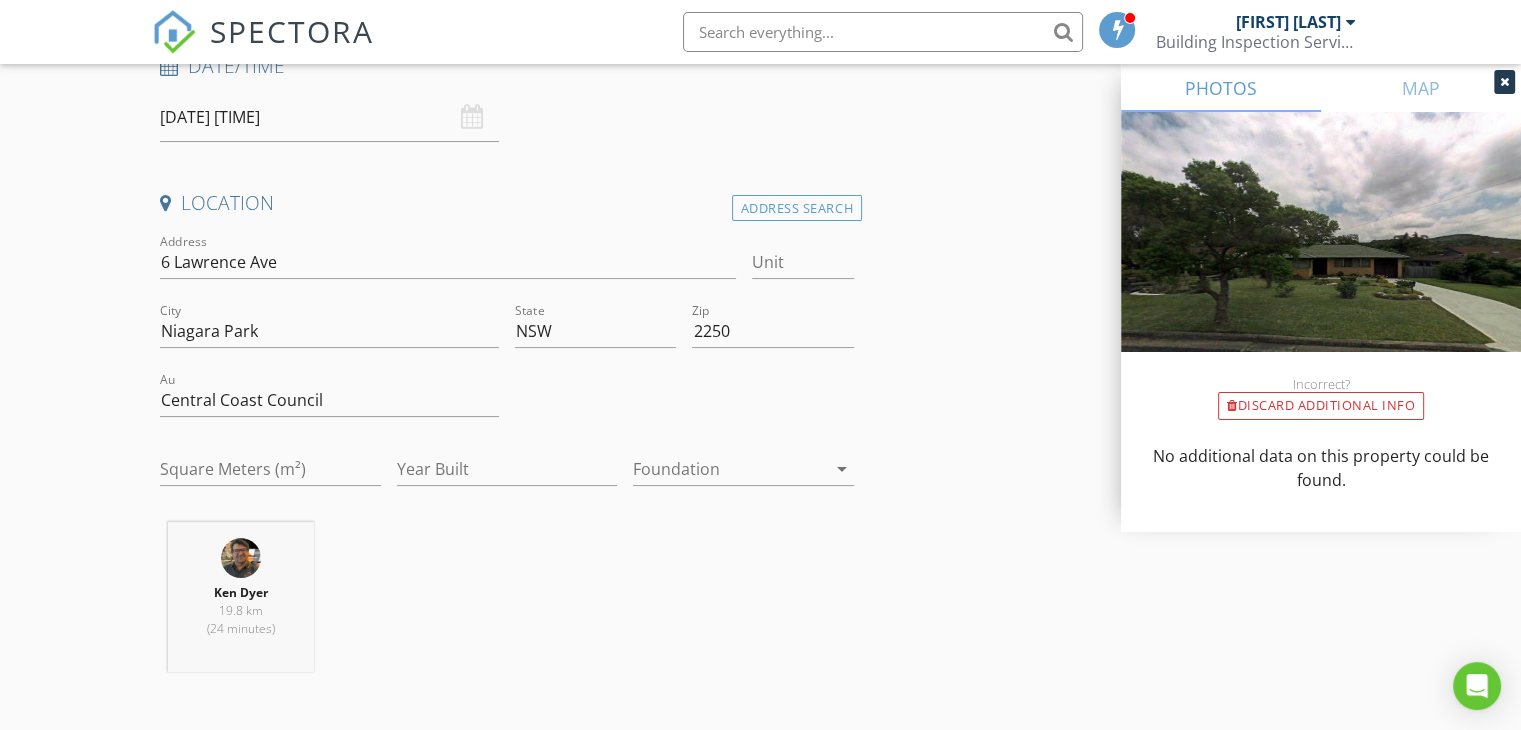 scroll, scrollTop: 700, scrollLeft: 0, axis: vertical 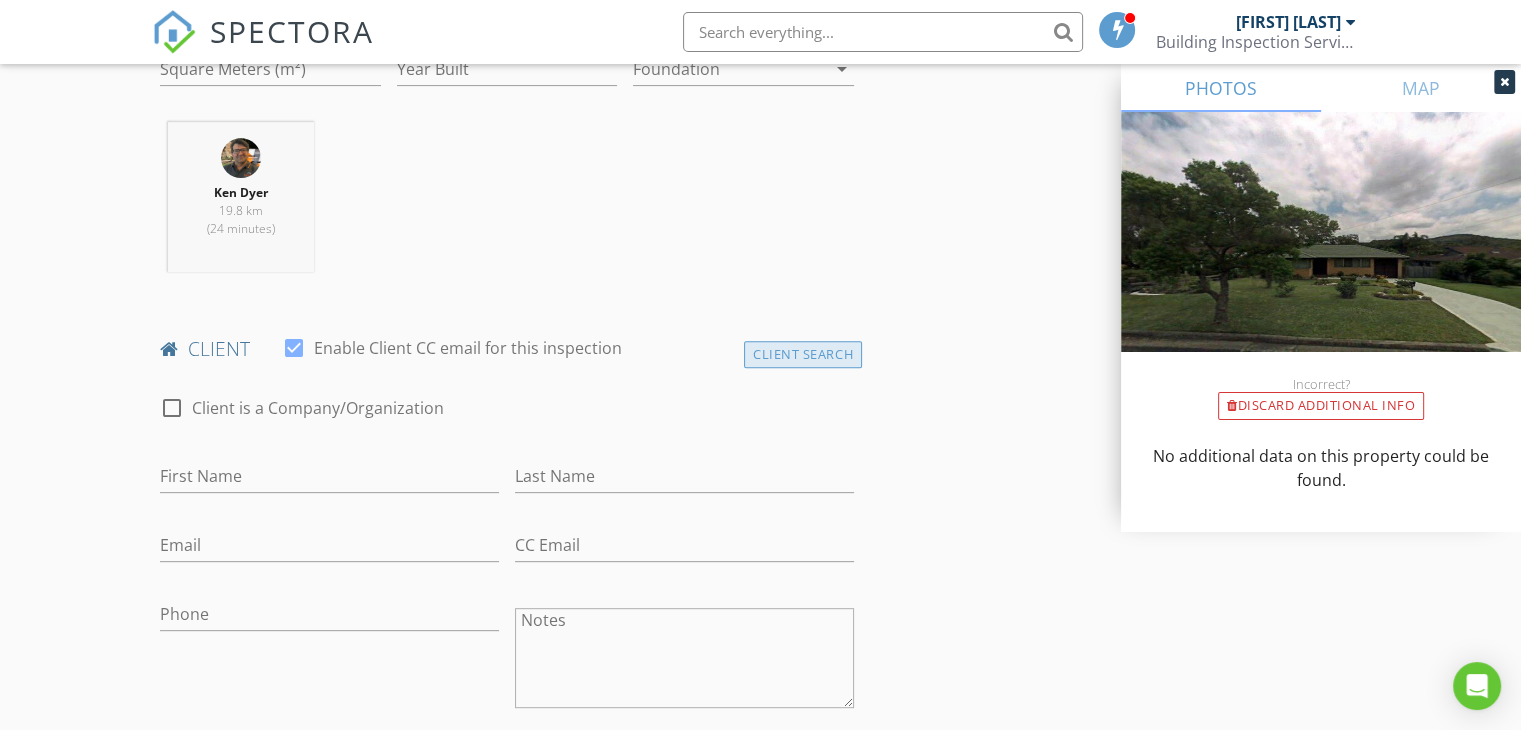 click on "Client Search" at bounding box center (803, 354) 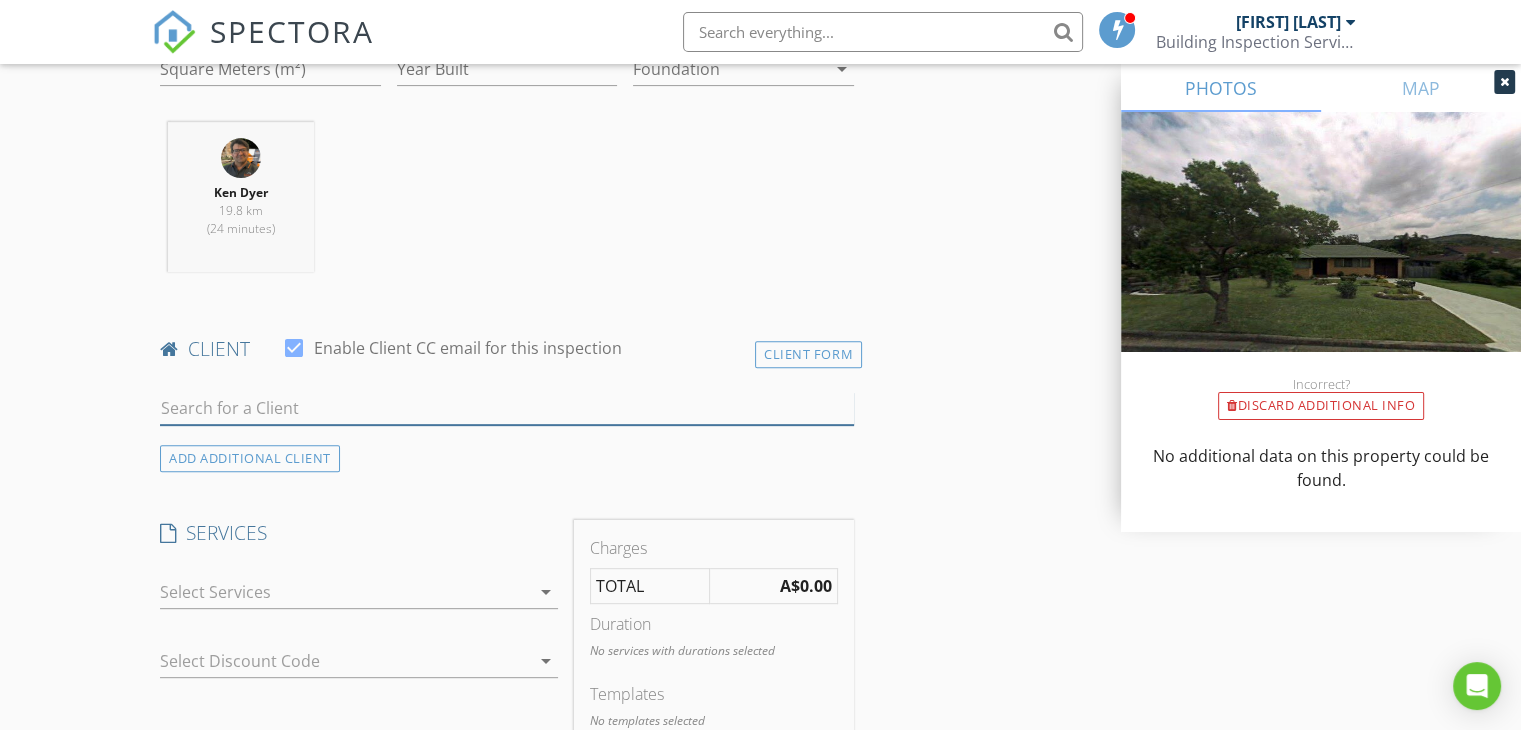 click at bounding box center [507, 408] 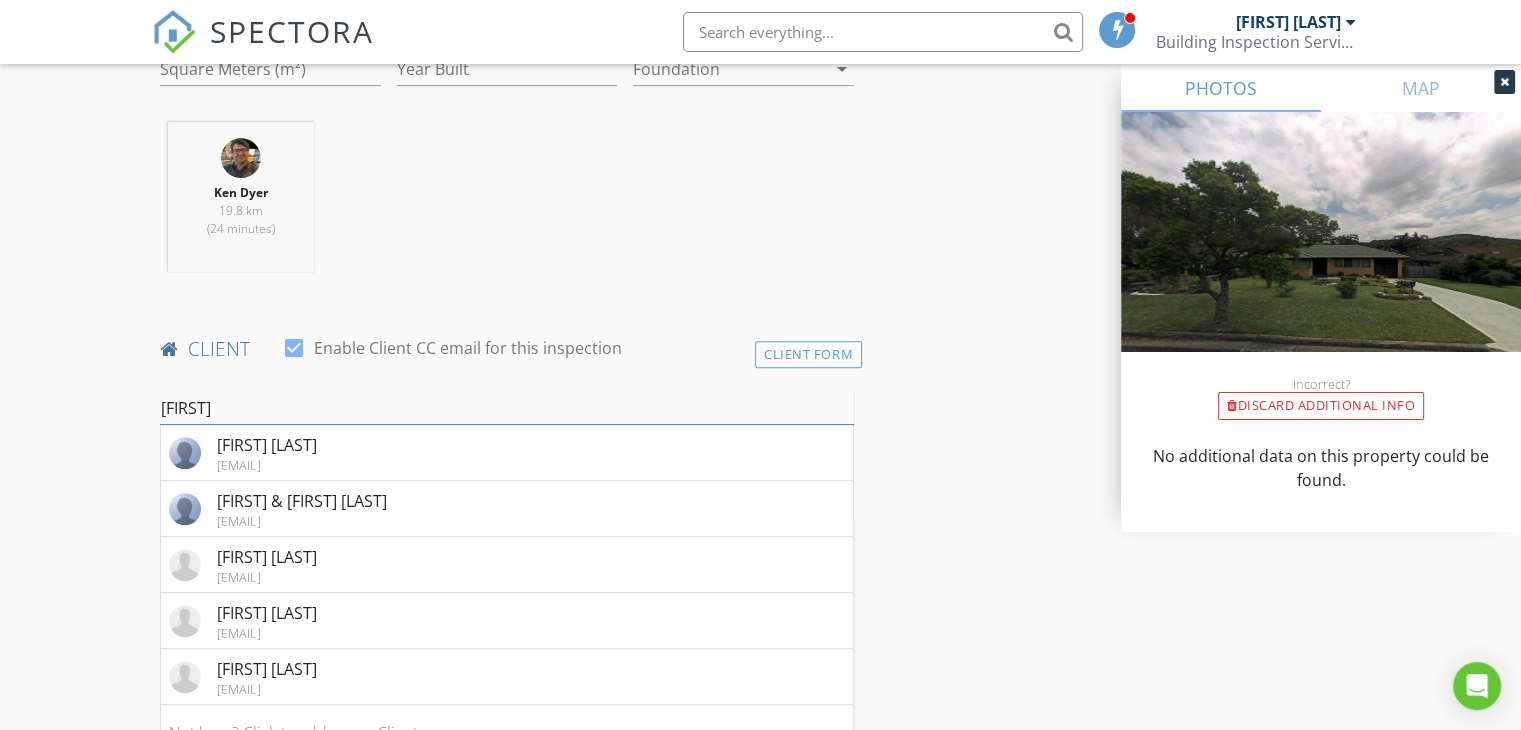 click on "MArtina" at bounding box center (507, 408) 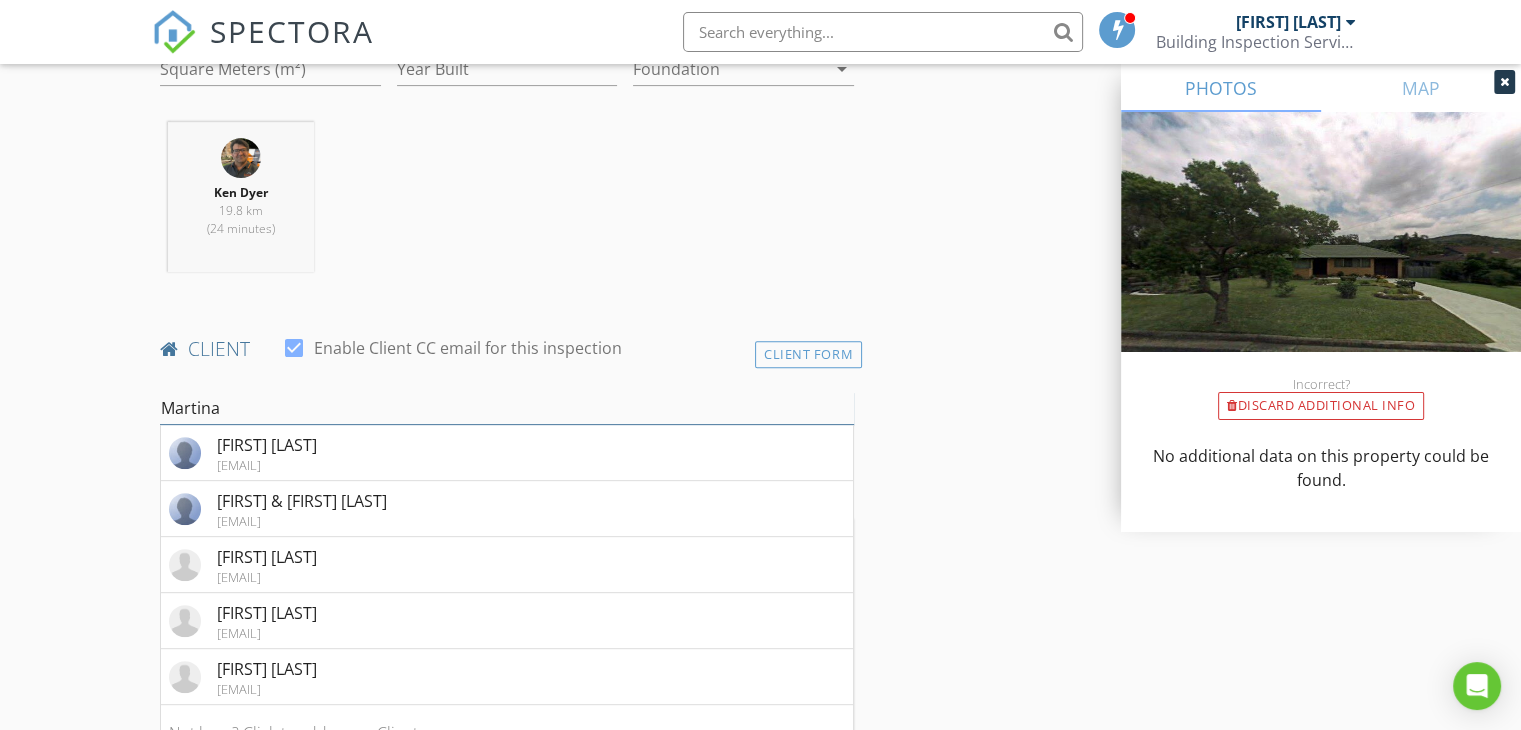 click on "Martina" at bounding box center [507, 408] 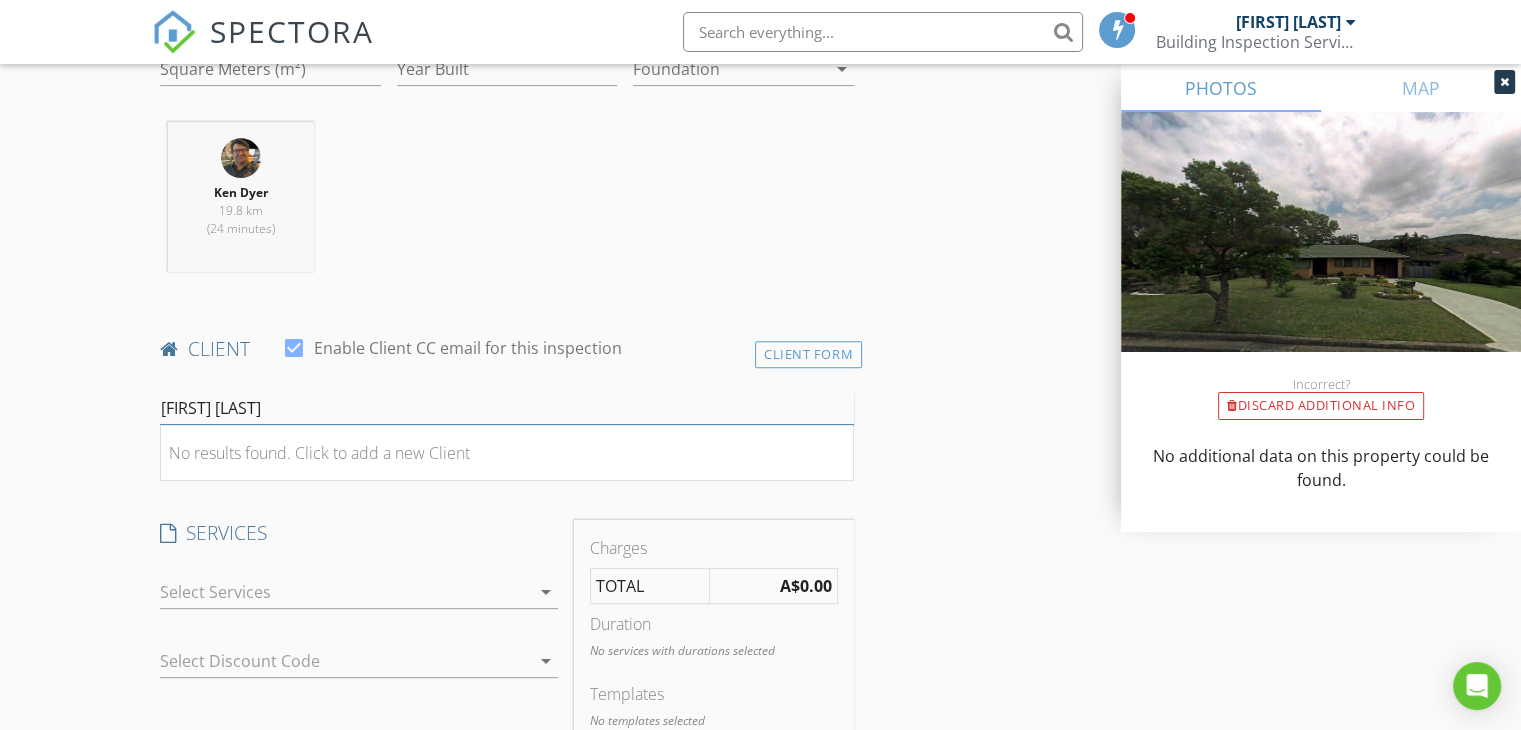click on "Martina Frelingos" at bounding box center (507, 408) 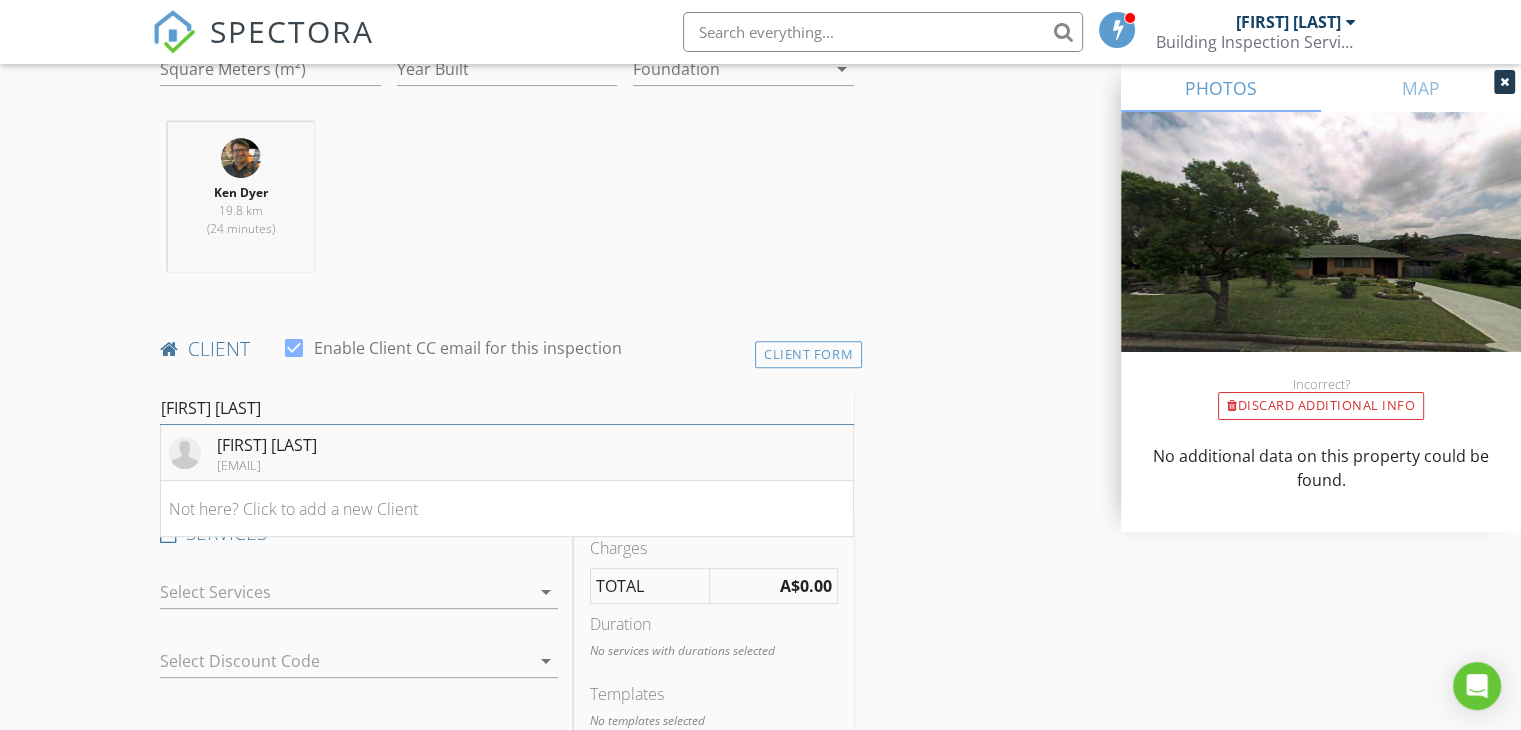 type on "Matina Frelingos" 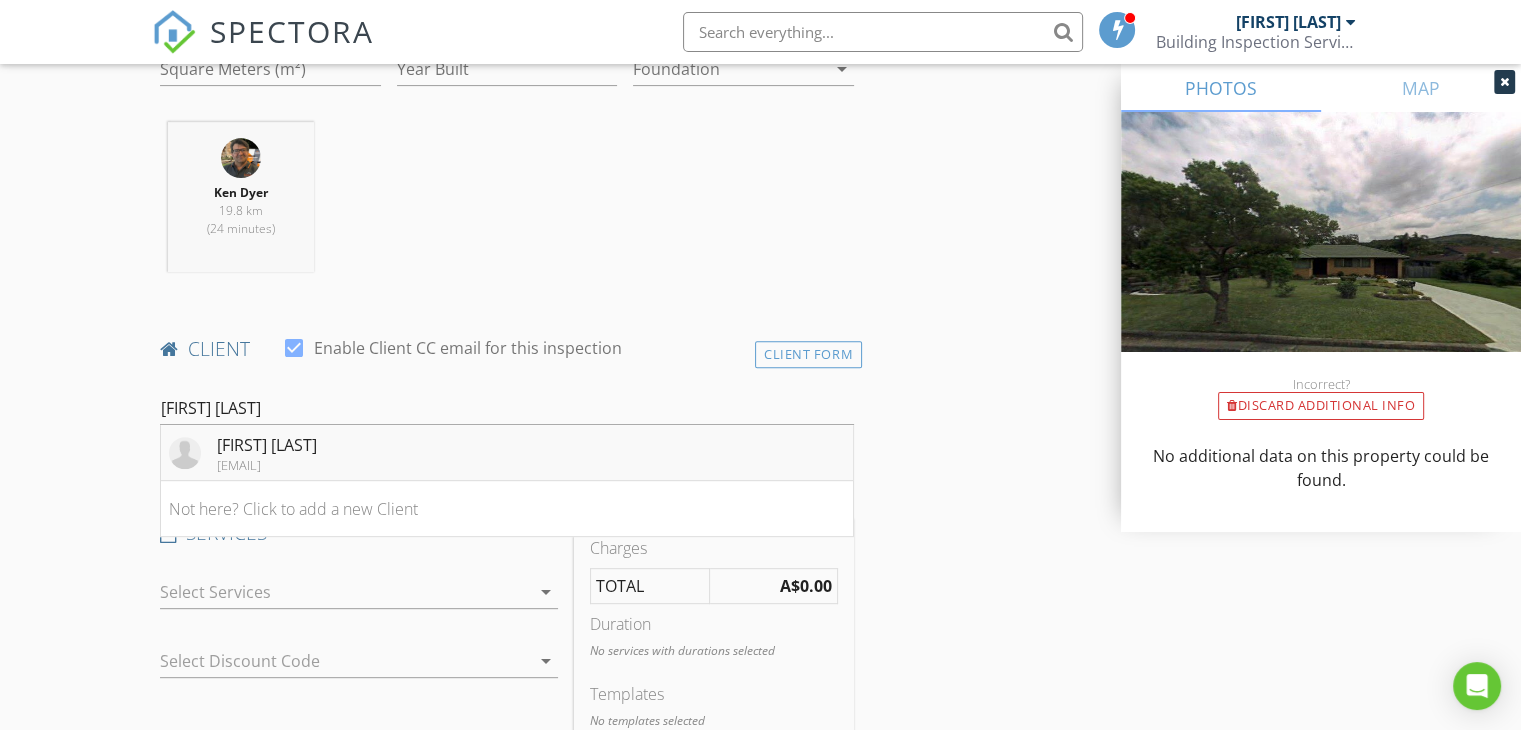 click on "Matina Frelingos" at bounding box center (267, 445) 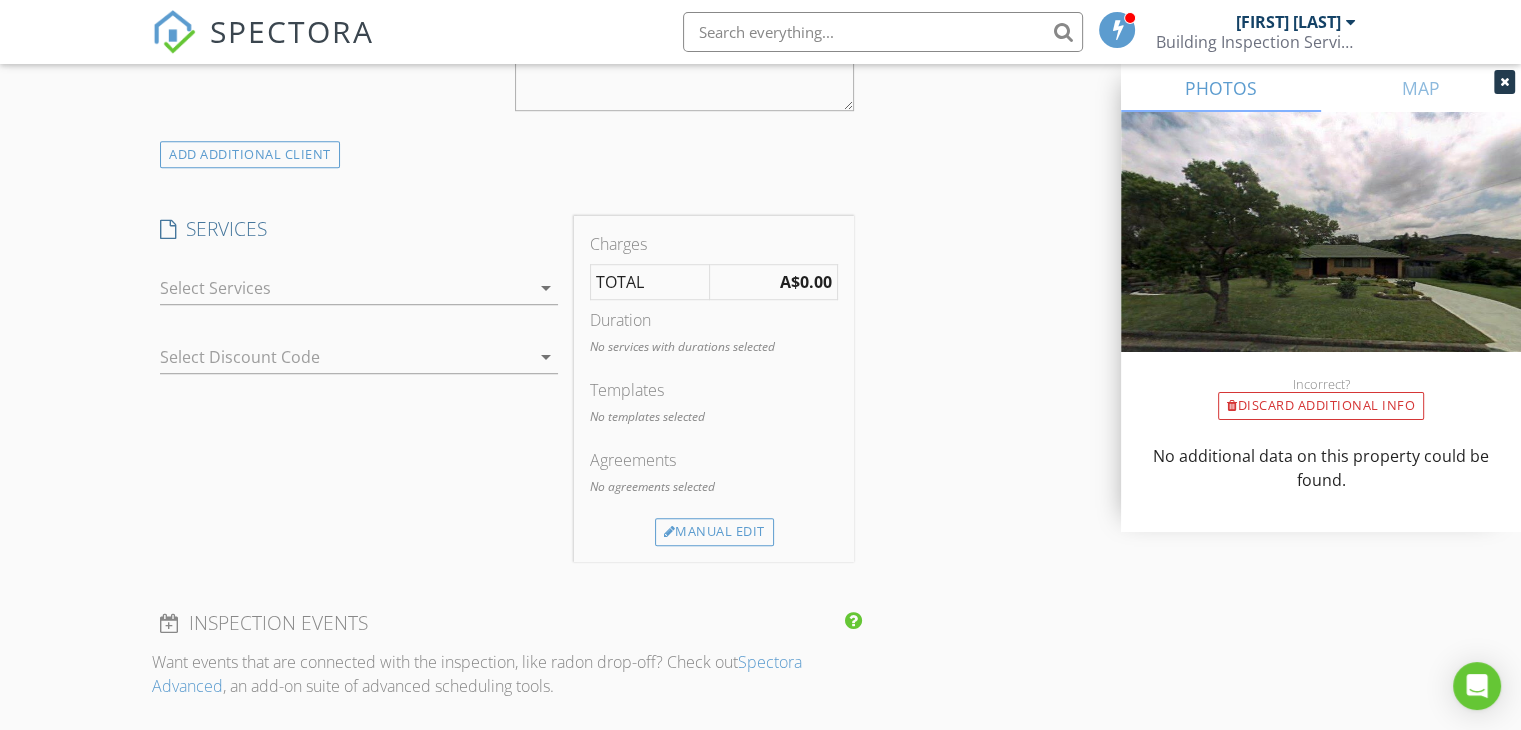 scroll, scrollTop: 1300, scrollLeft: 0, axis: vertical 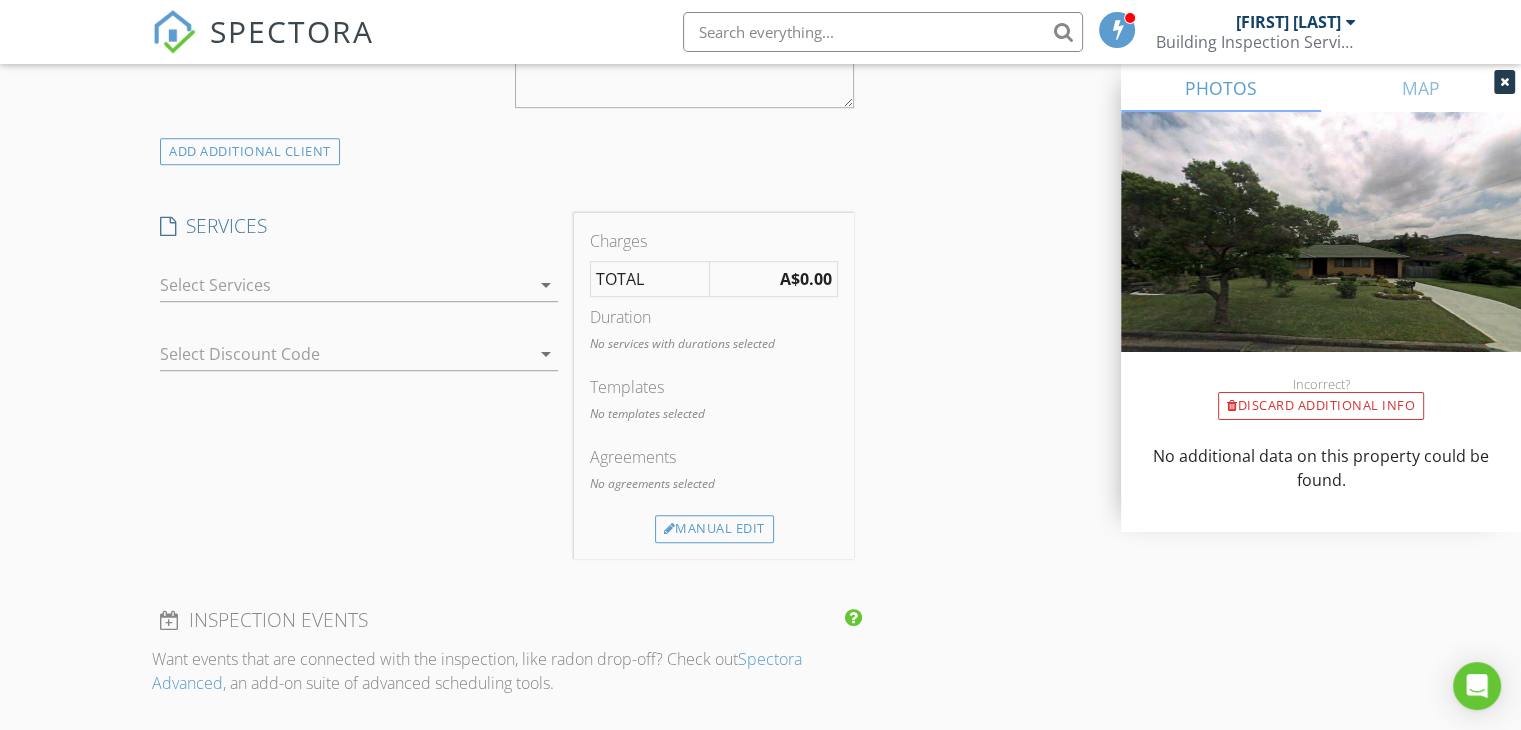 click at bounding box center (345, 285) 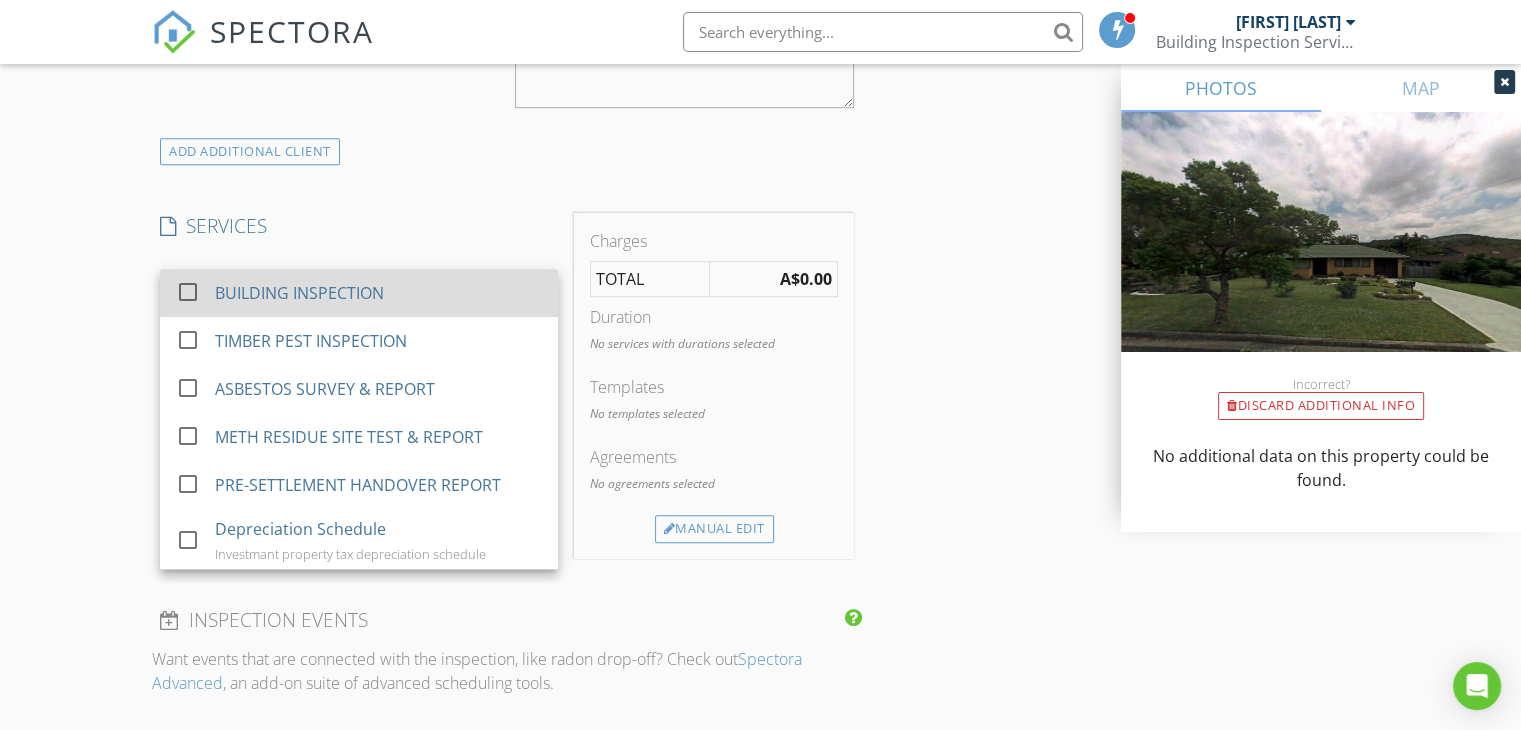 click on "BUILDING INSPECTION" at bounding box center [299, 293] 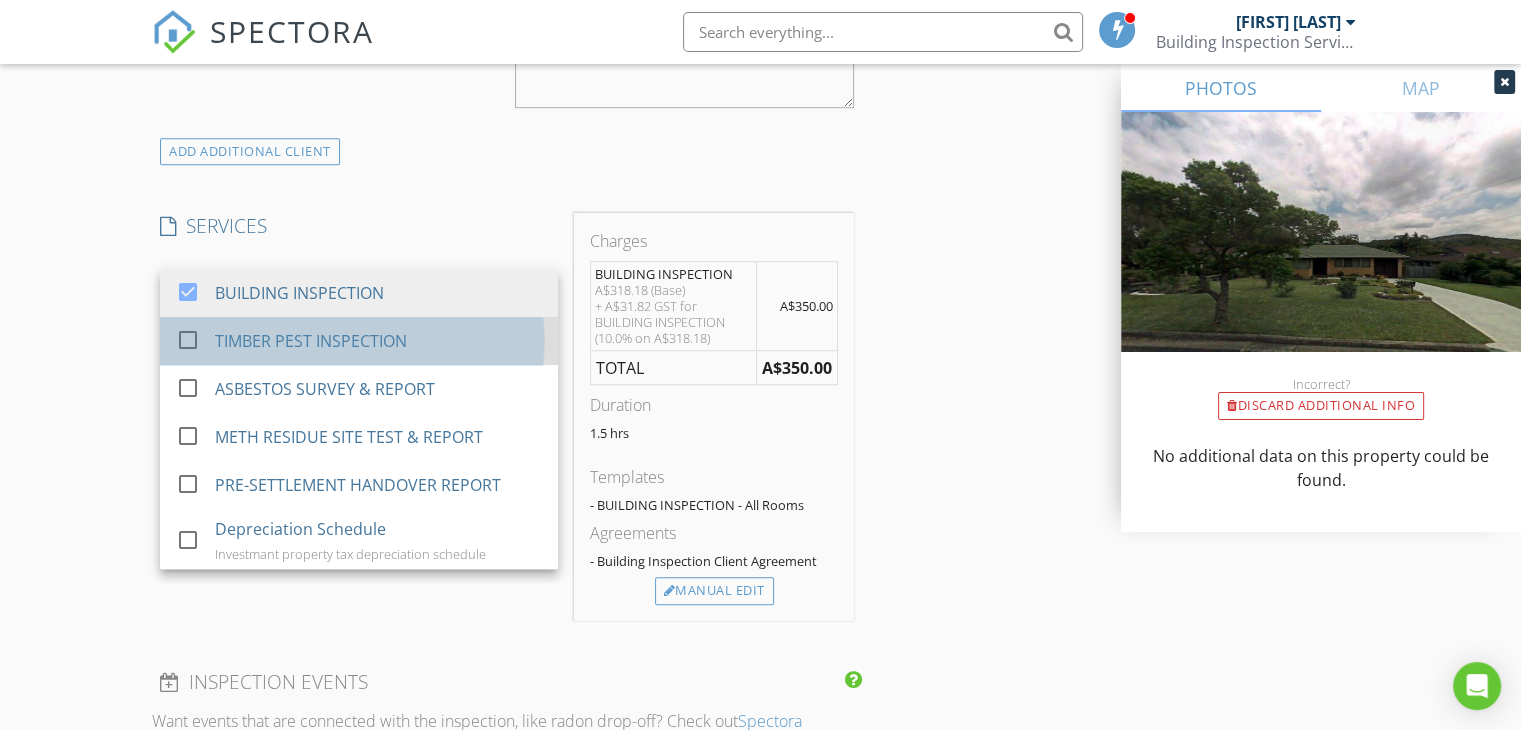 click on "TIMBER PEST INSPECTION" at bounding box center (311, 341) 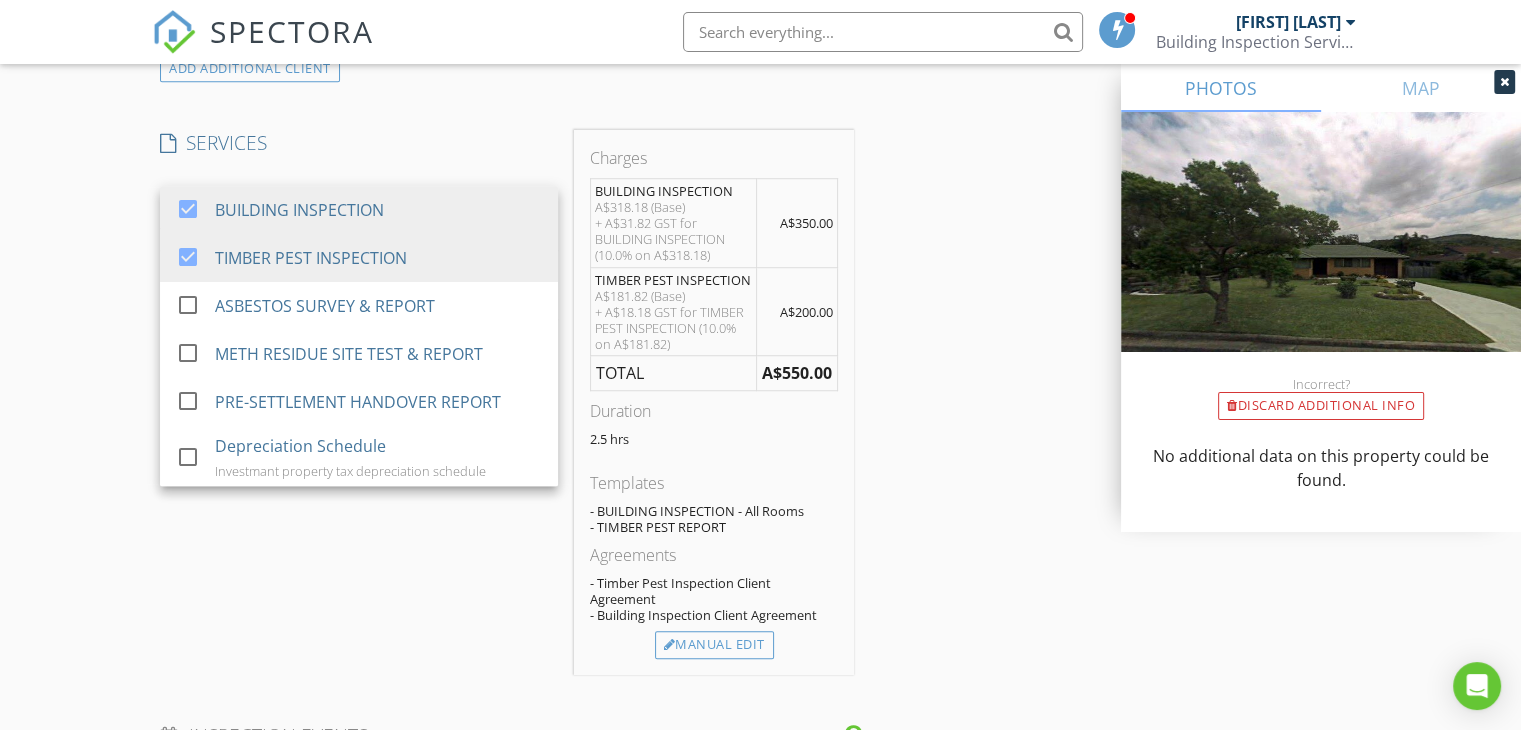 scroll, scrollTop: 1500, scrollLeft: 0, axis: vertical 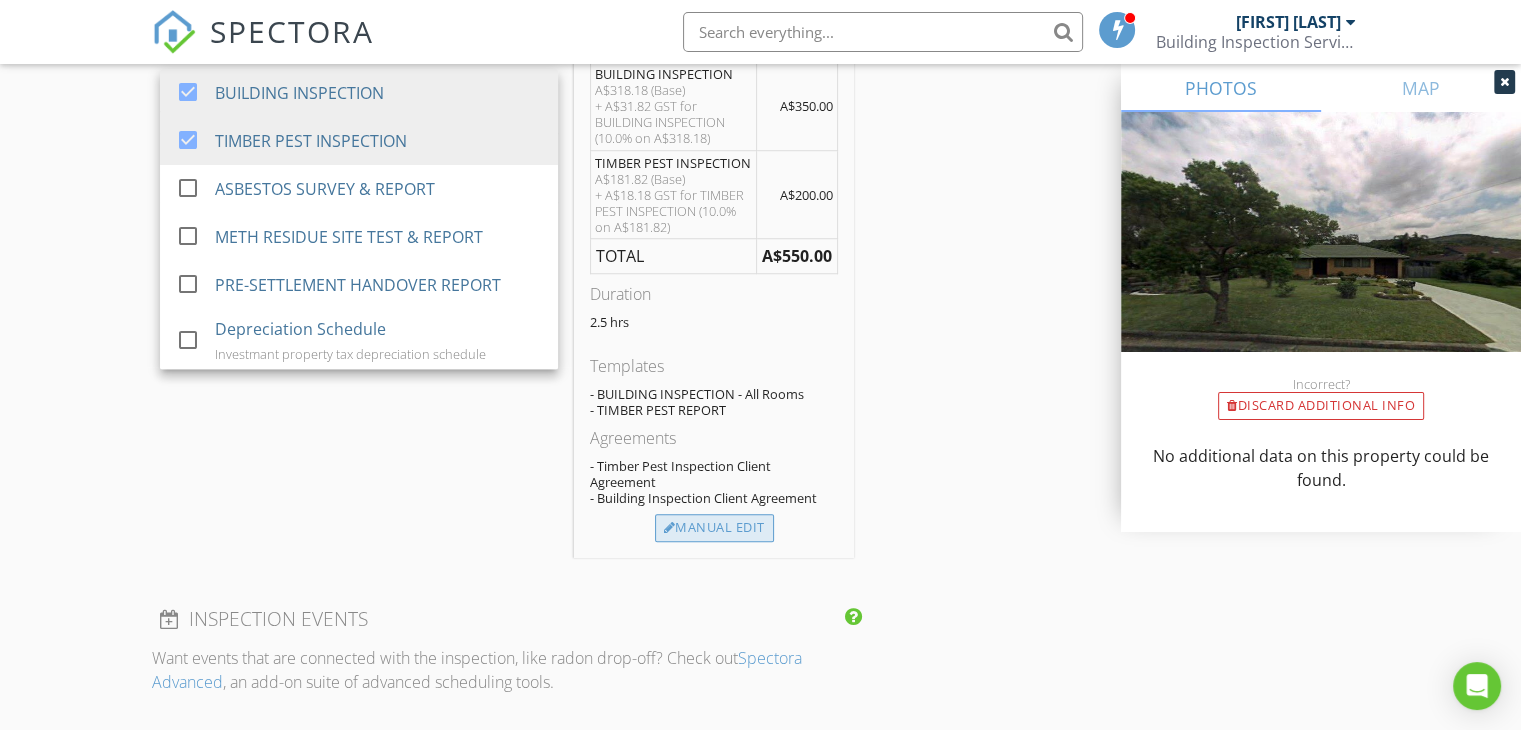 click on "Manual Edit" at bounding box center (714, 528) 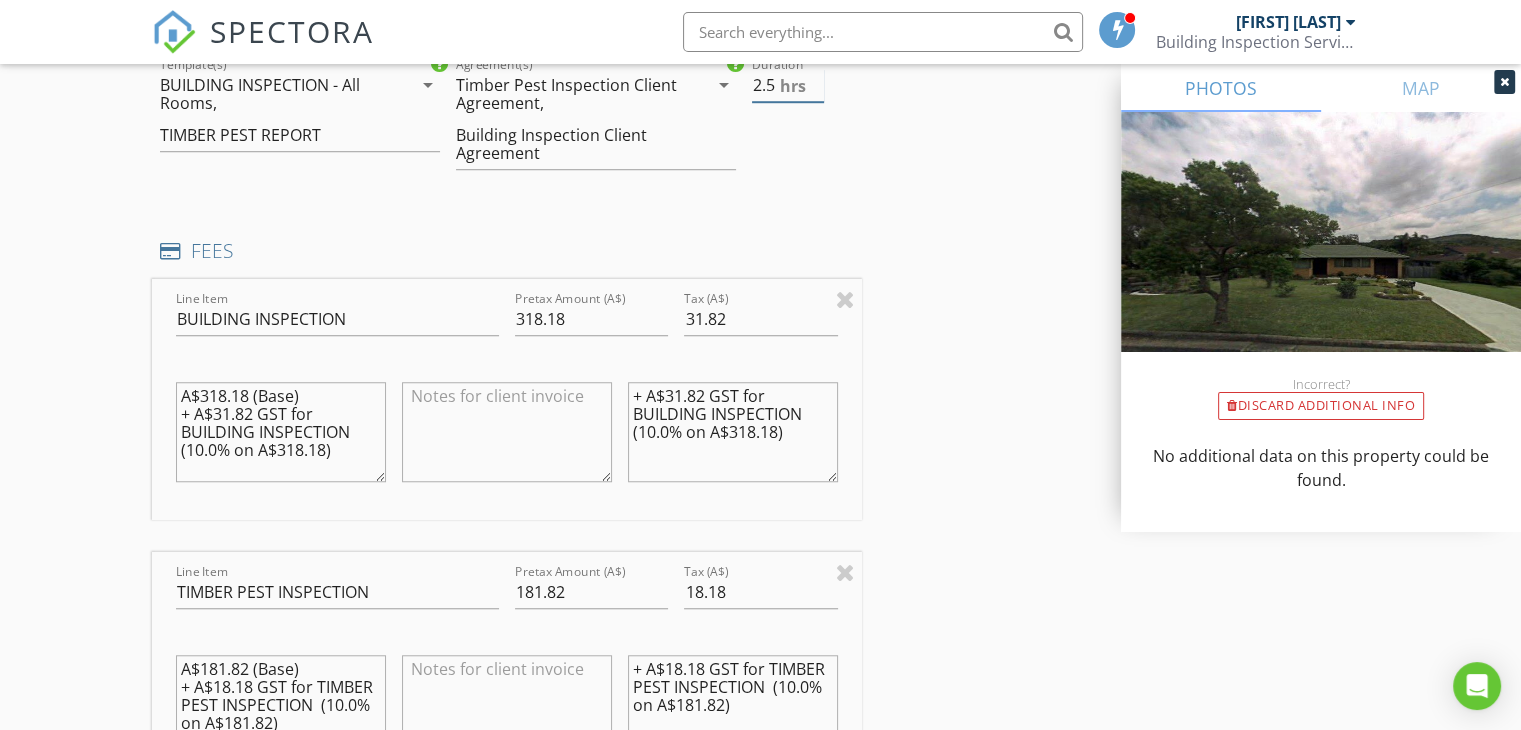 click on "2.5" at bounding box center [788, 85] 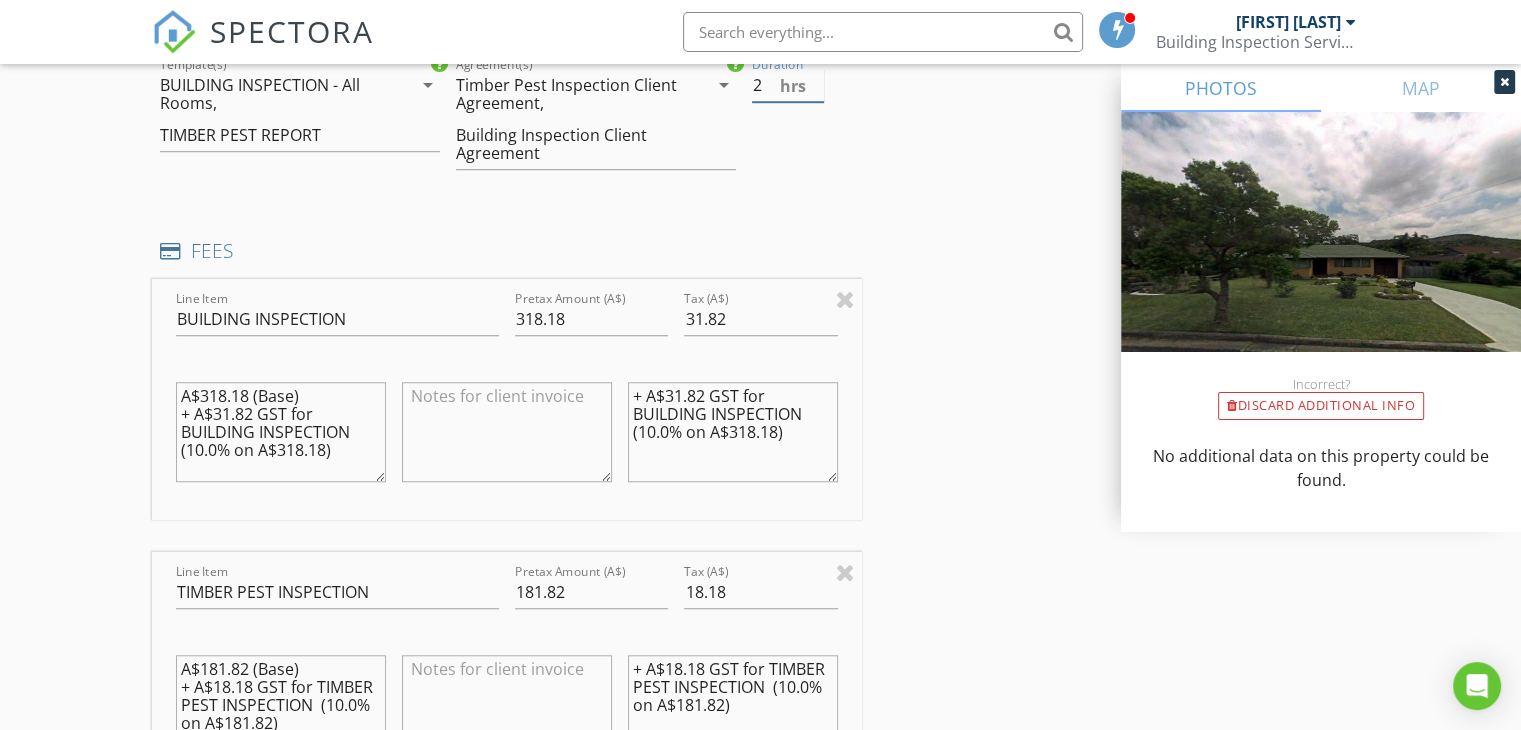click on "2" at bounding box center (788, 85) 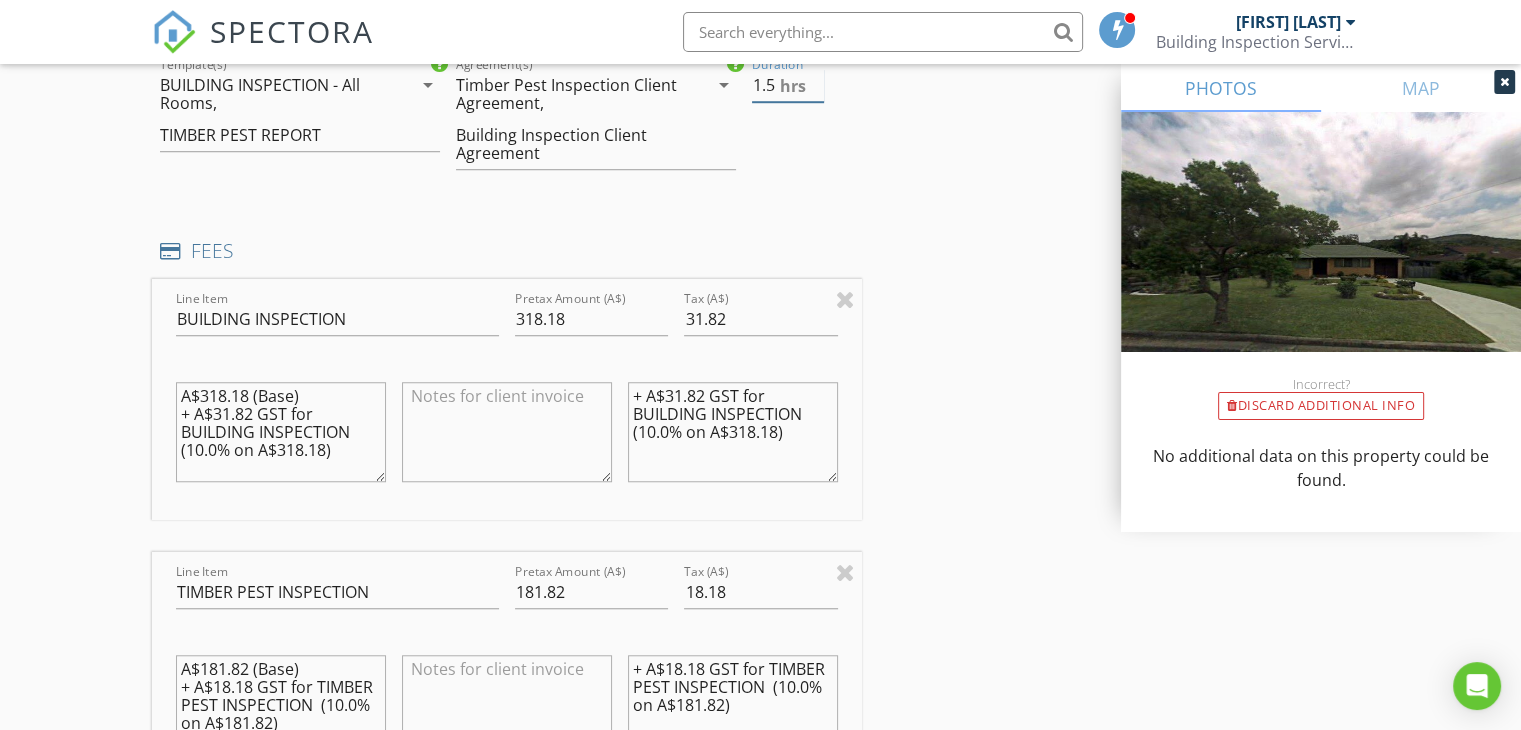 type on "1.5" 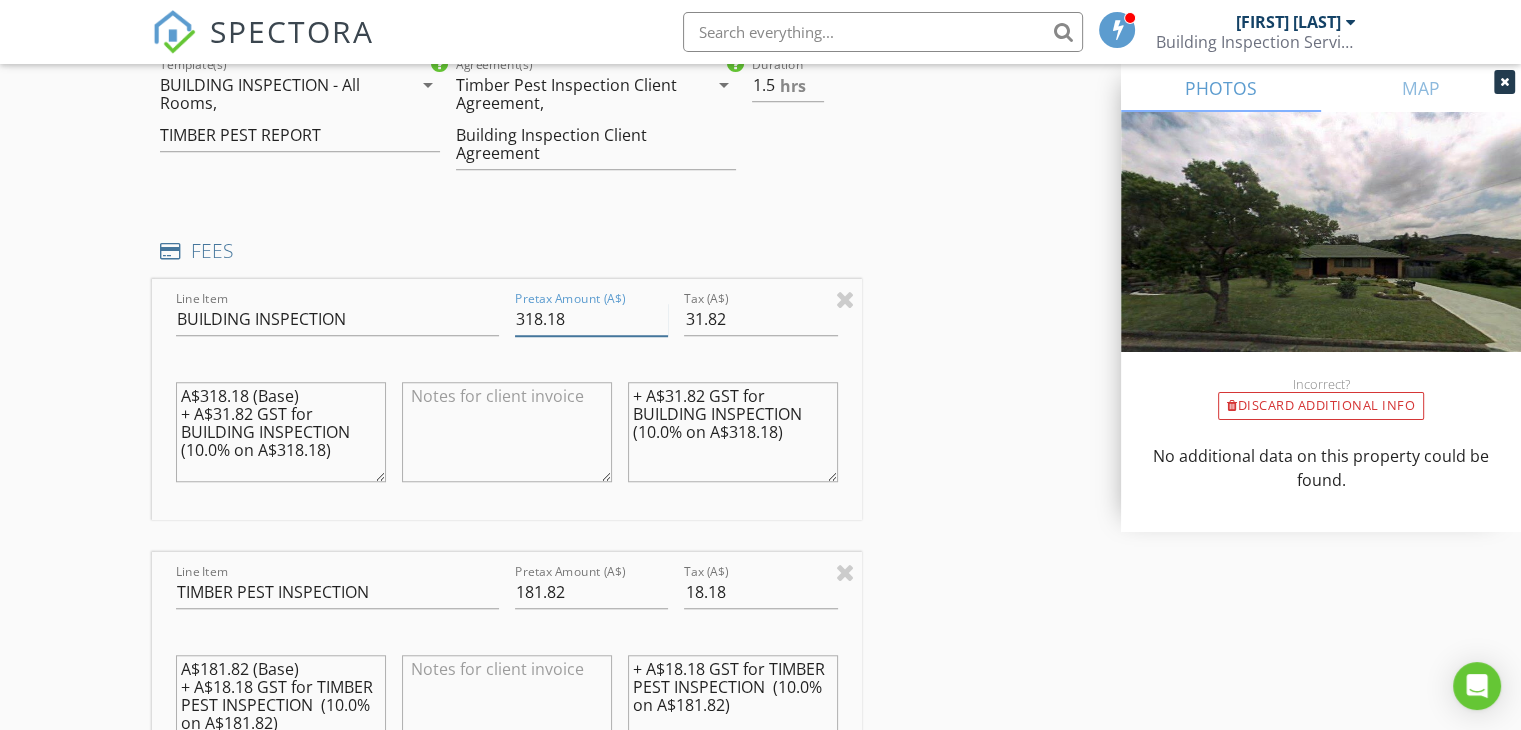 drag, startPoint x: 578, startPoint y: 311, endPoint x: 509, endPoint y: 313, distance: 69.02898 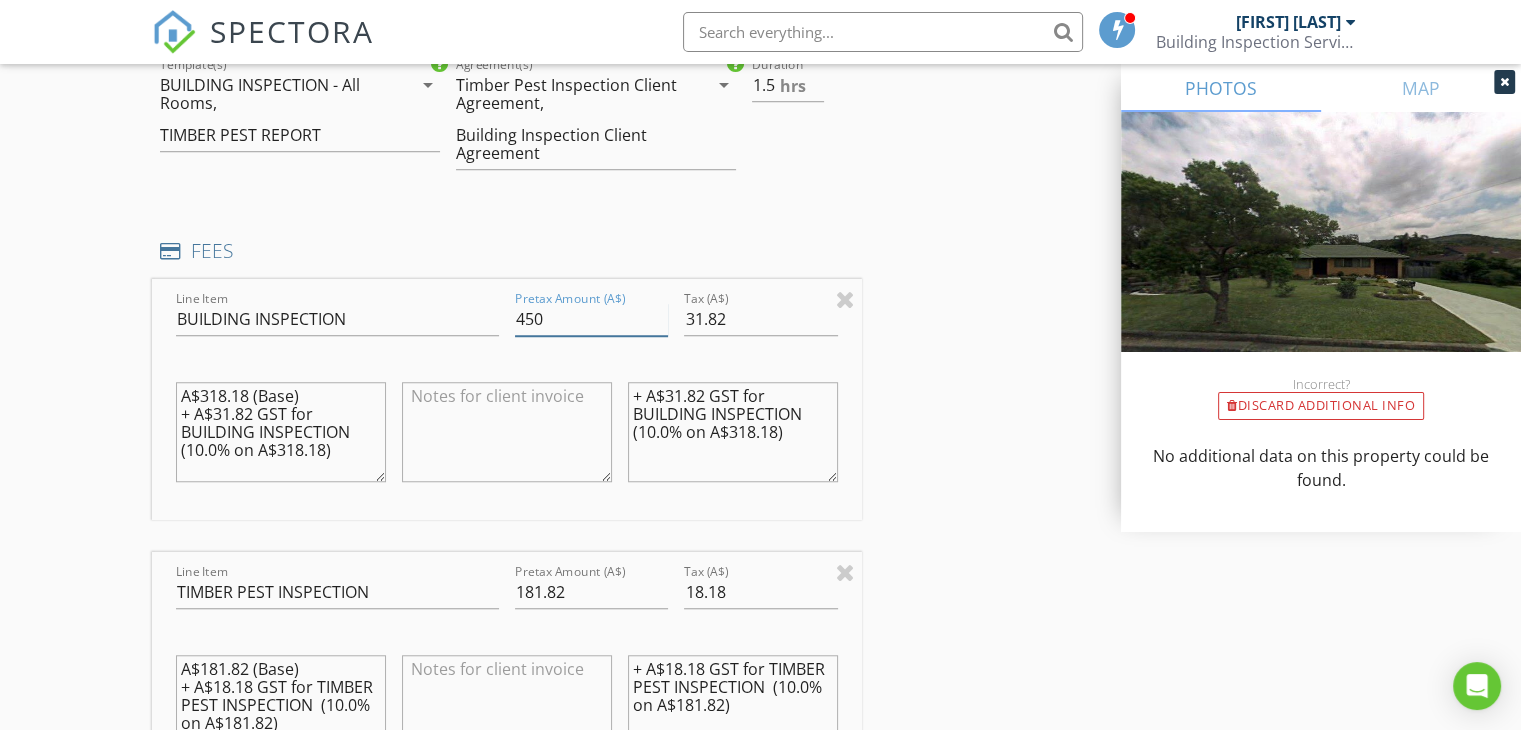 type on "450" 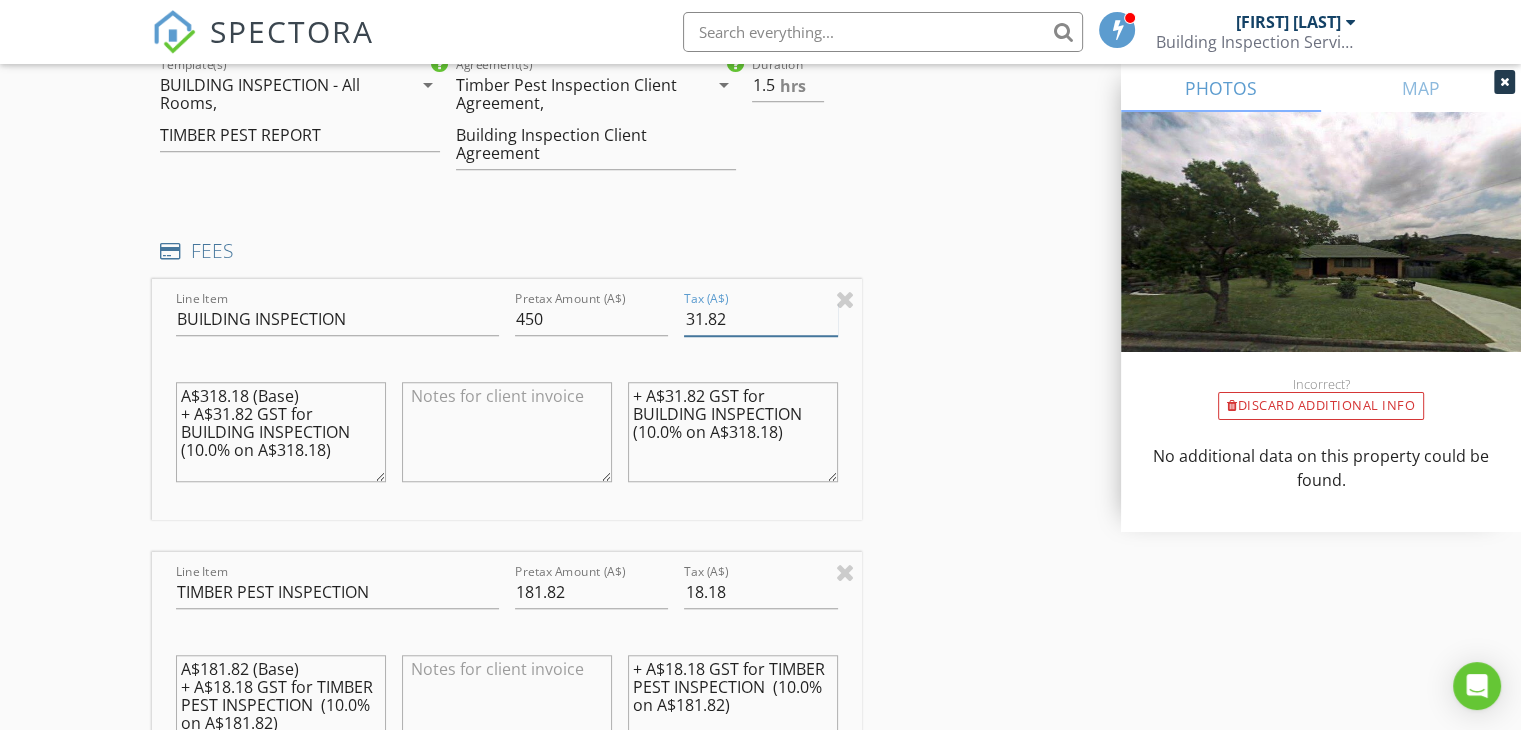 drag, startPoint x: 739, startPoint y: 317, endPoint x: 678, endPoint y: 314, distance: 61.073727 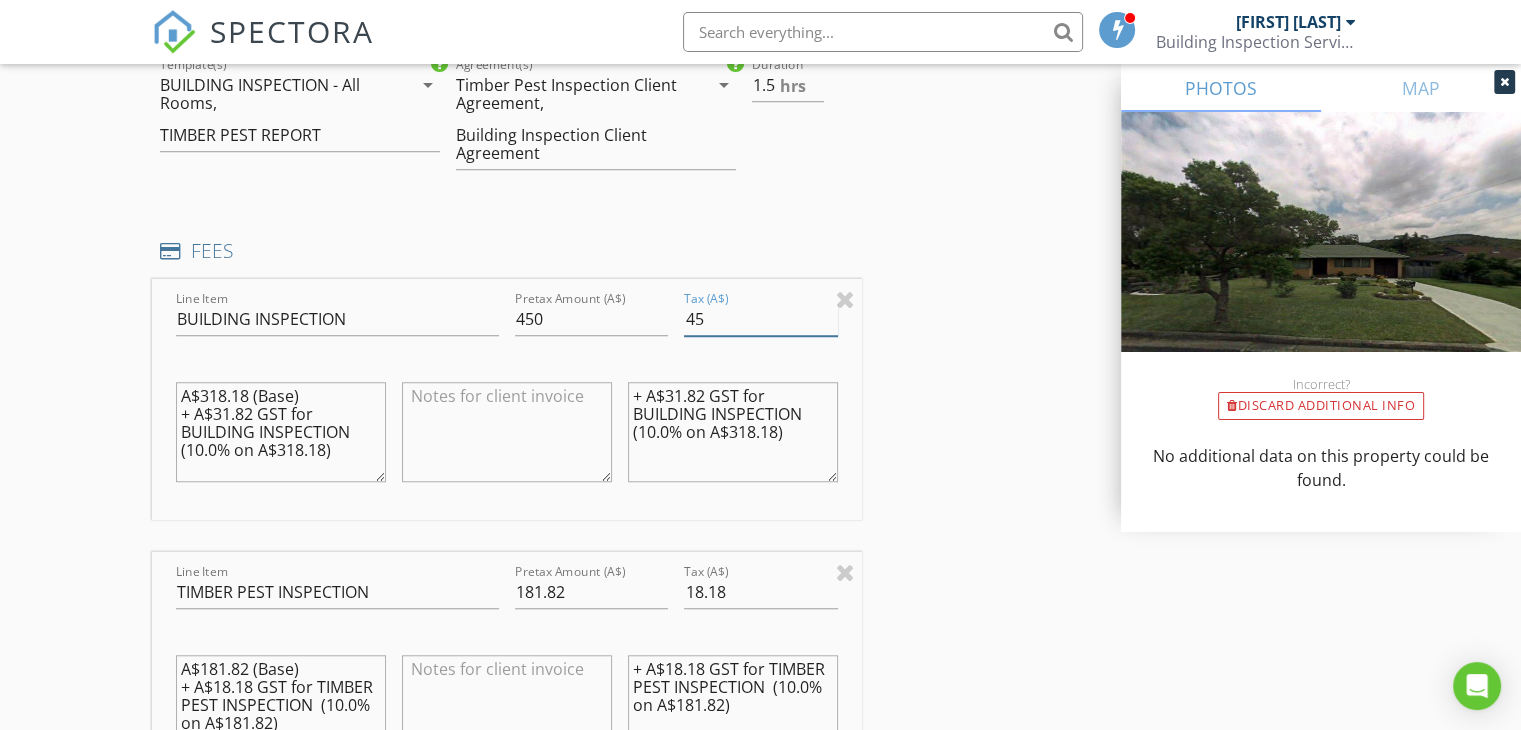 type on "45" 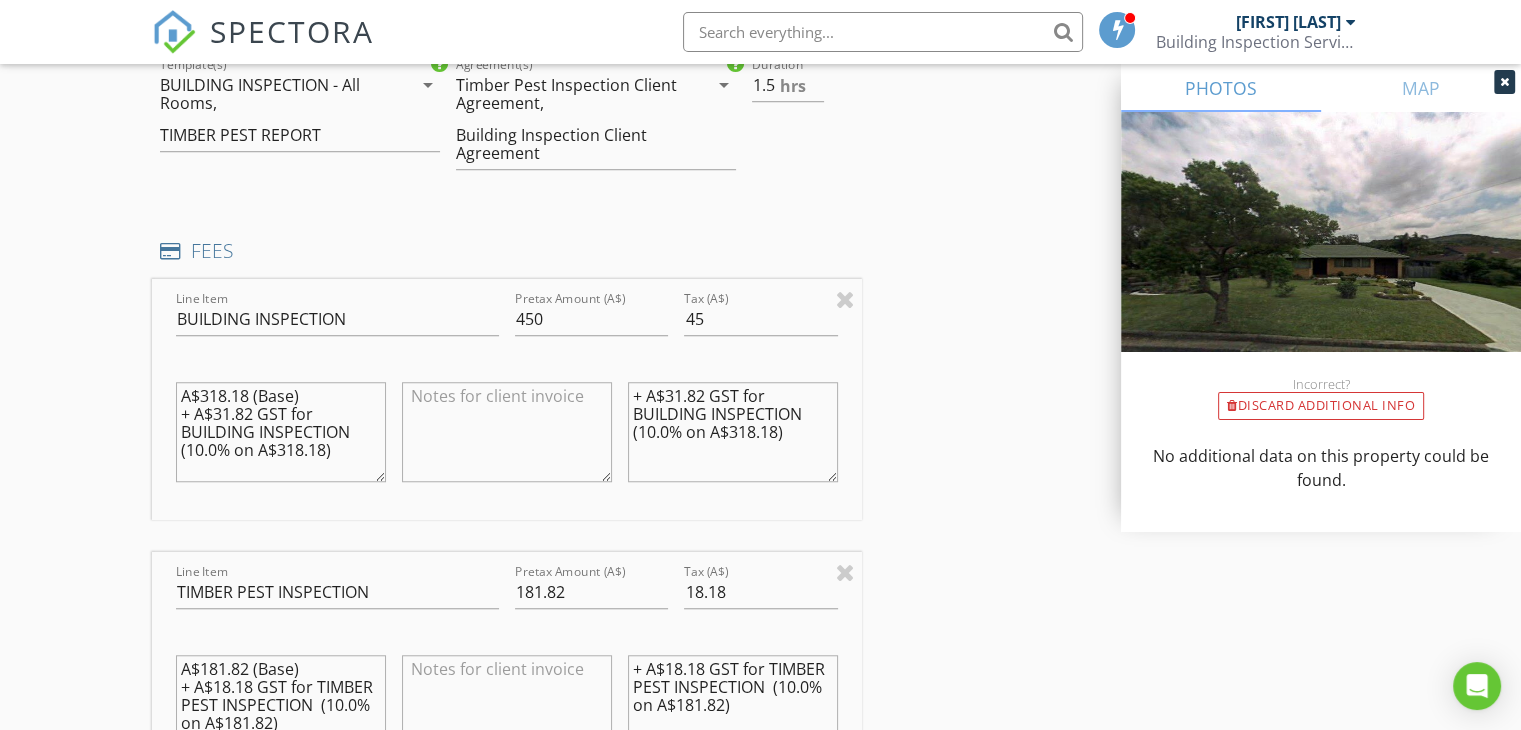 drag, startPoint x: 176, startPoint y: 390, endPoint x: 359, endPoint y: 456, distance: 194.53792 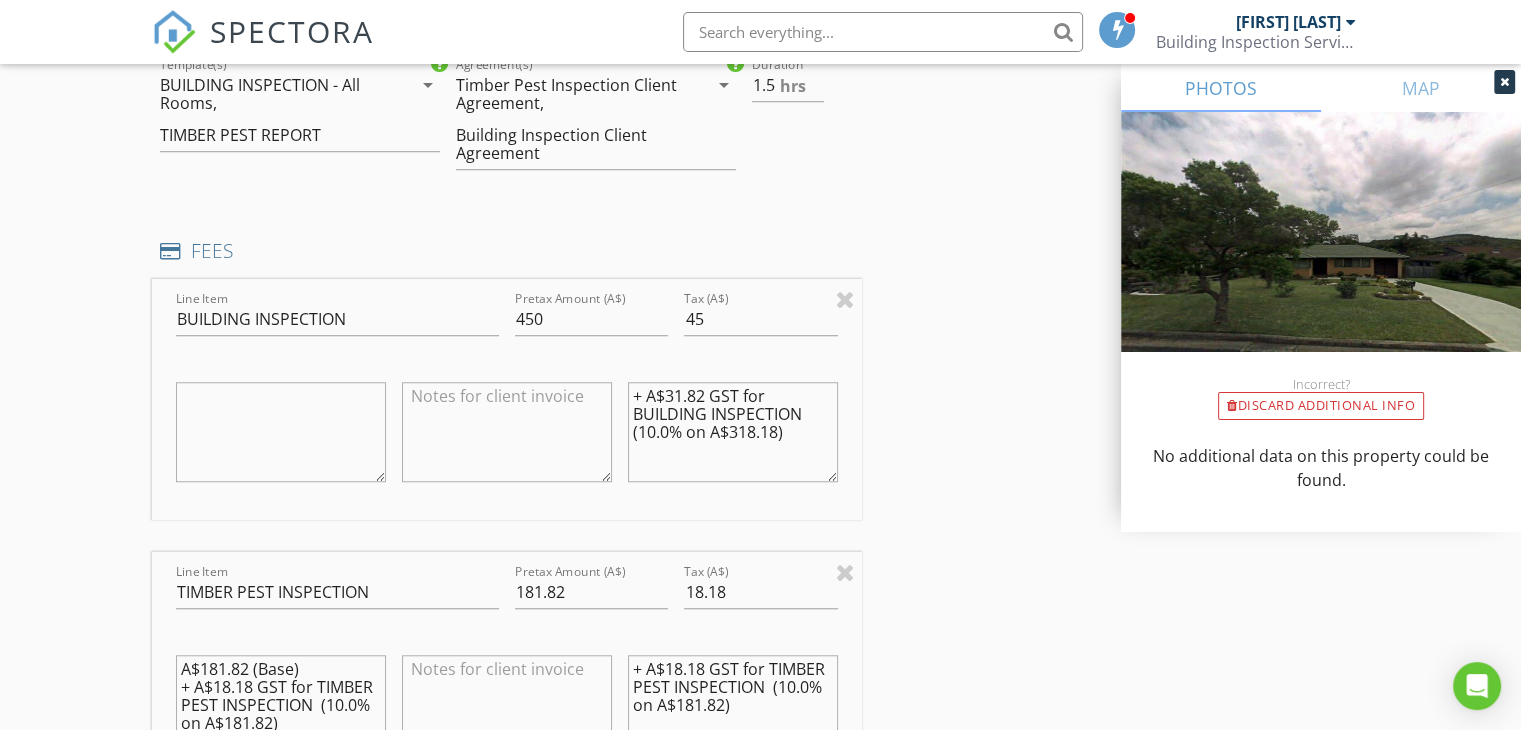 type 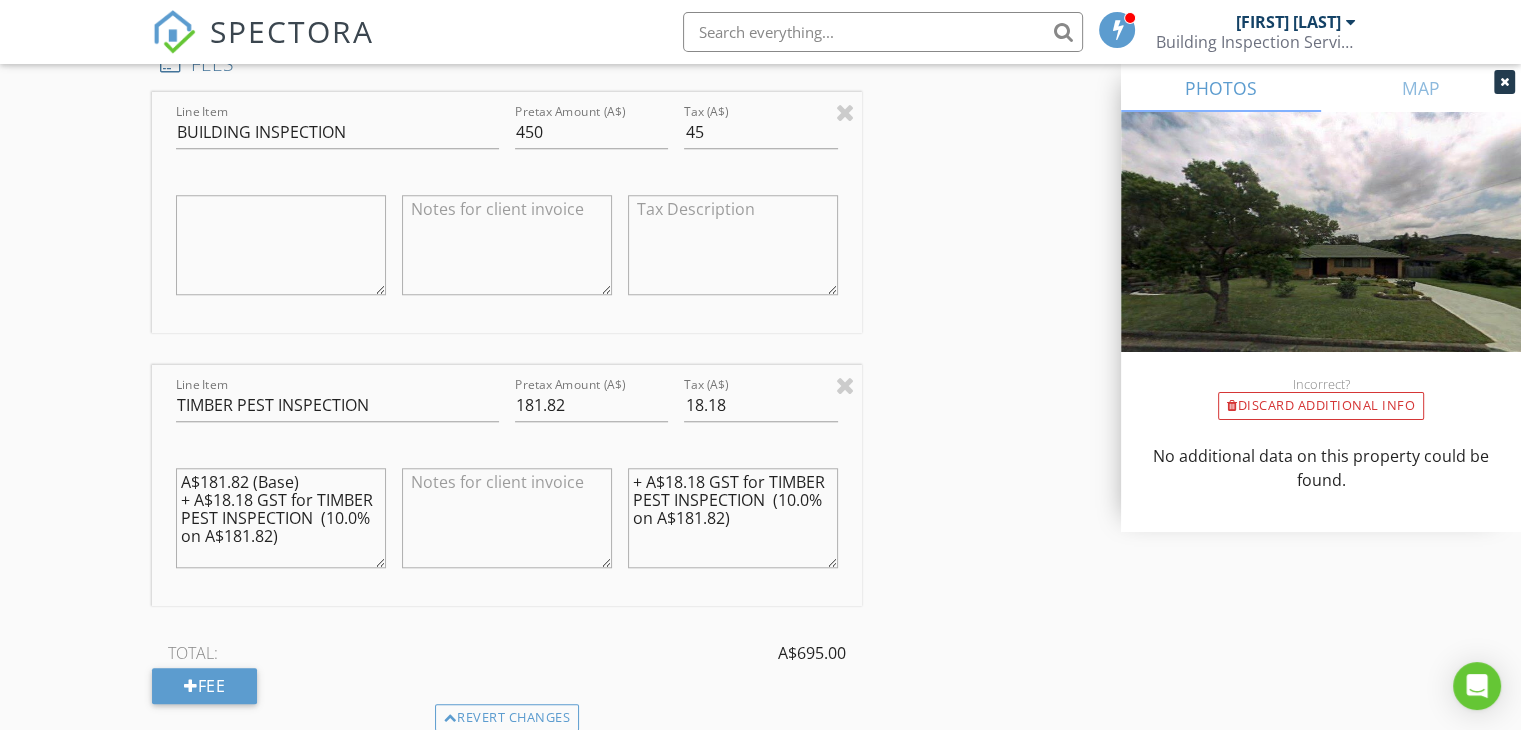 scroll, scrollTop: 1700, scrollLeft: 0, axis: vertical 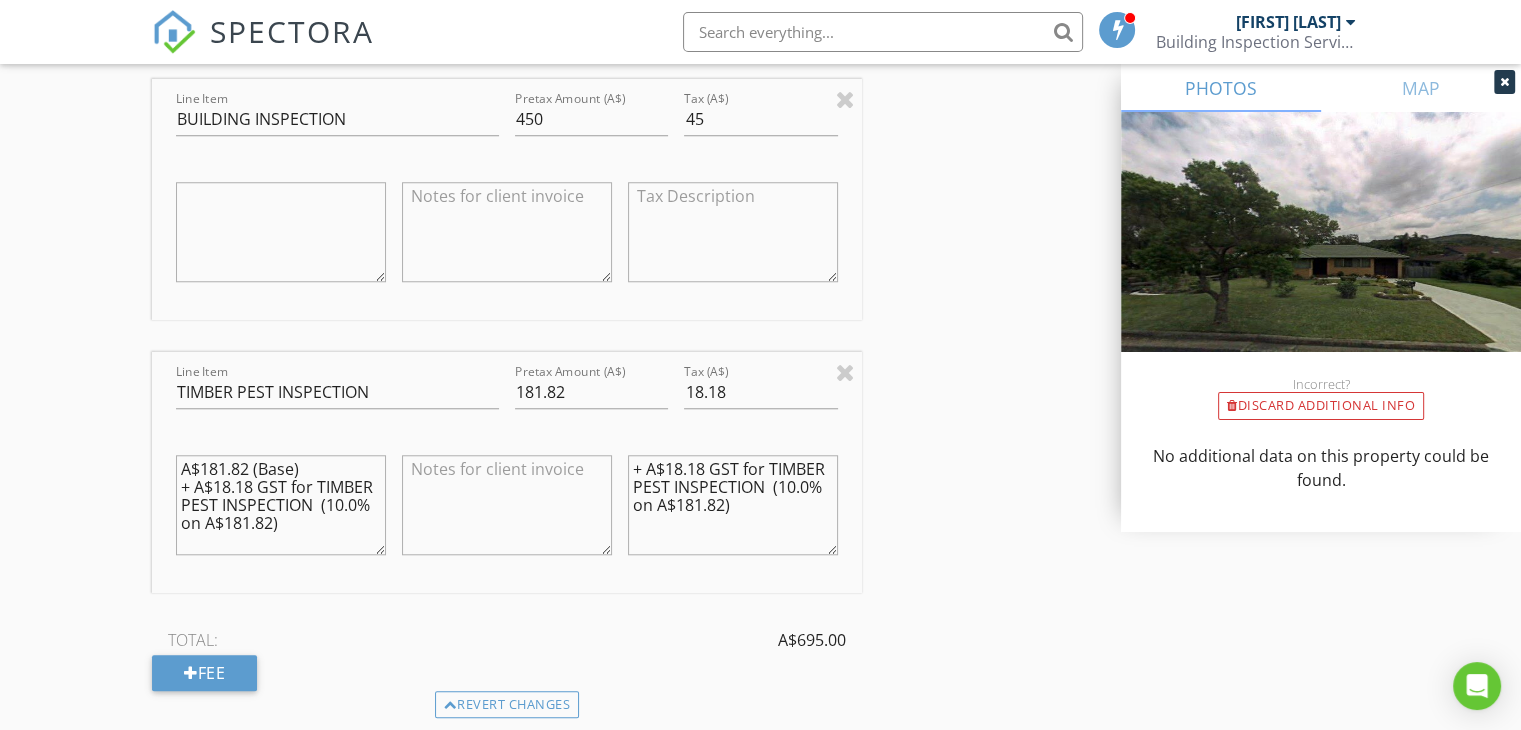 type 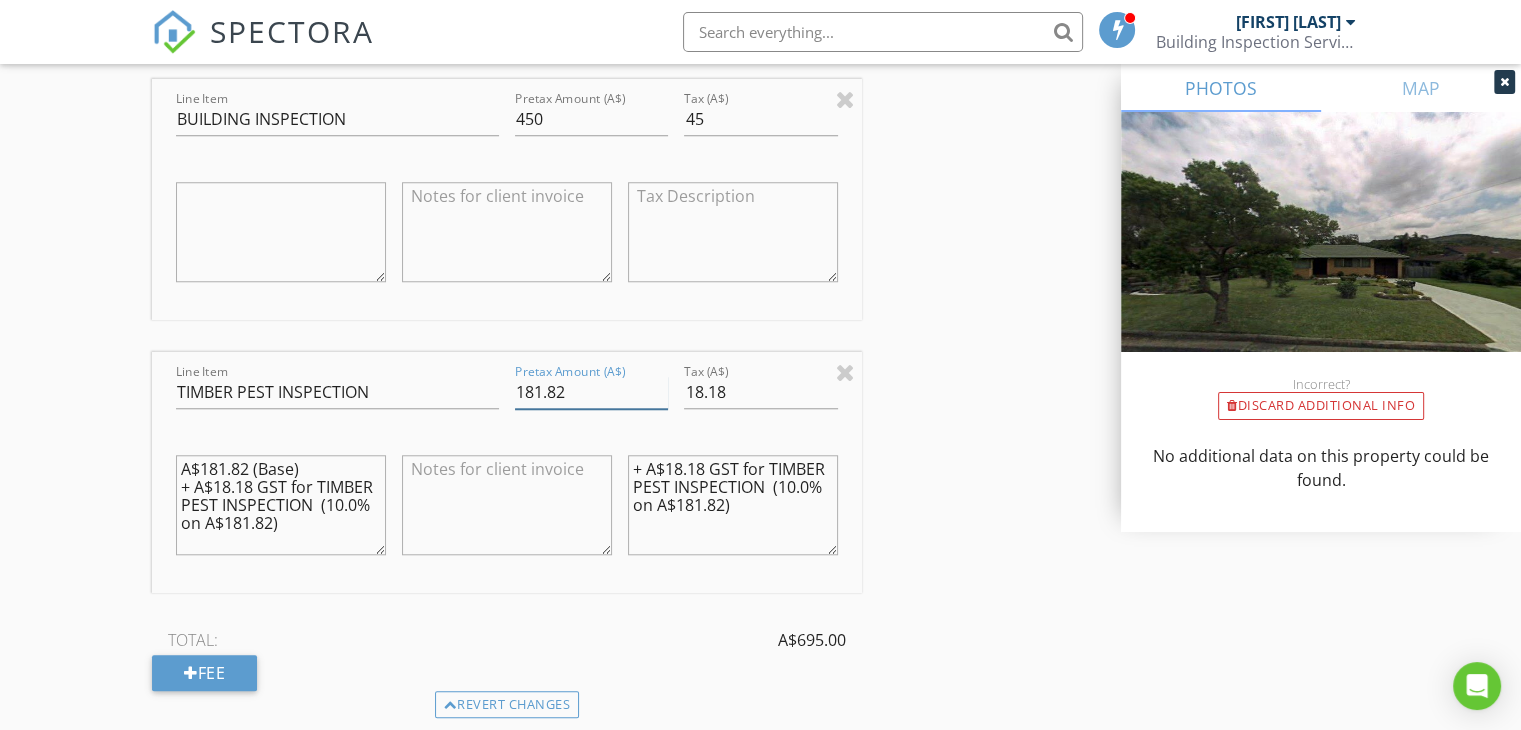 drag, startPoint x: 576, startPoint y: 388, endPoint x: 531, endPoint y: 387, distance: 45.01111 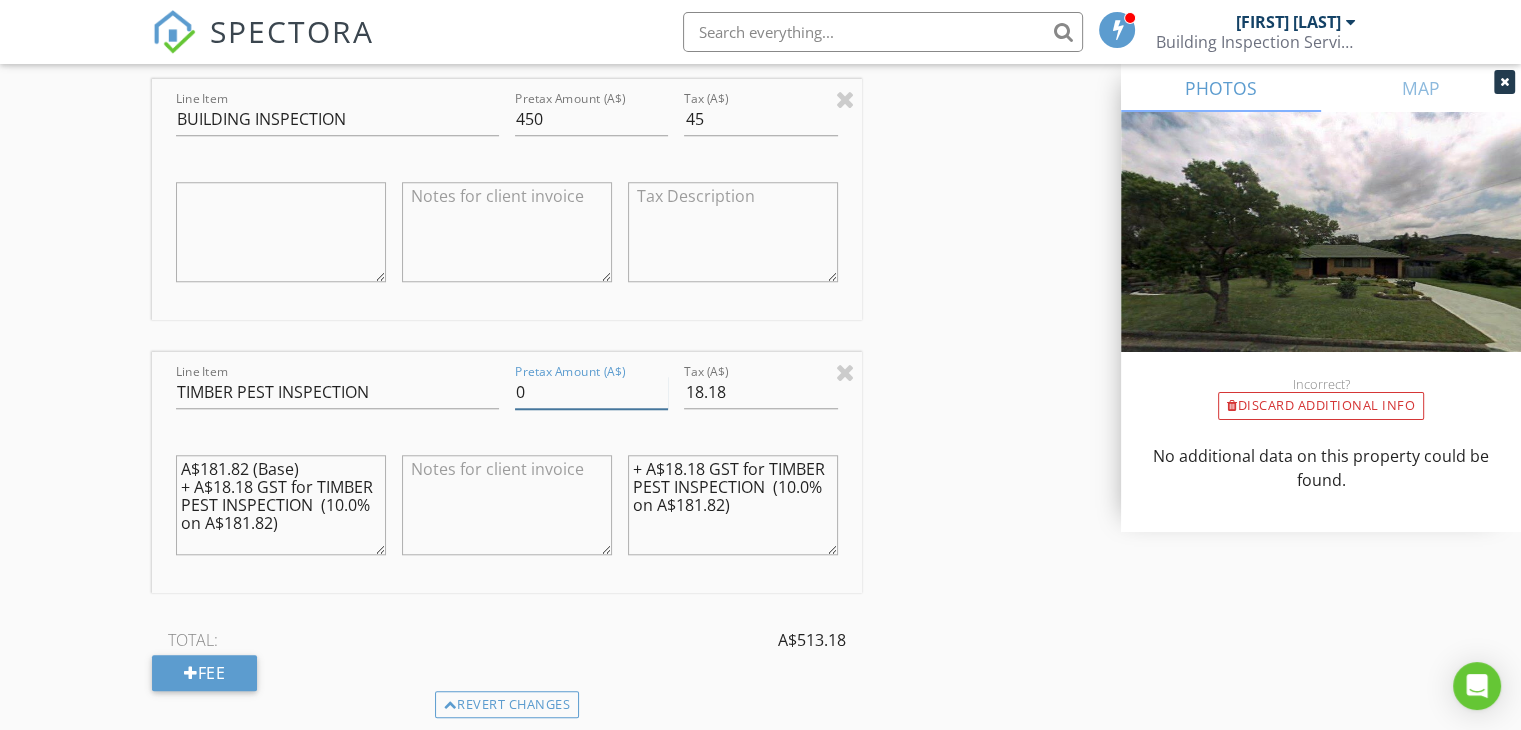 type on "0" 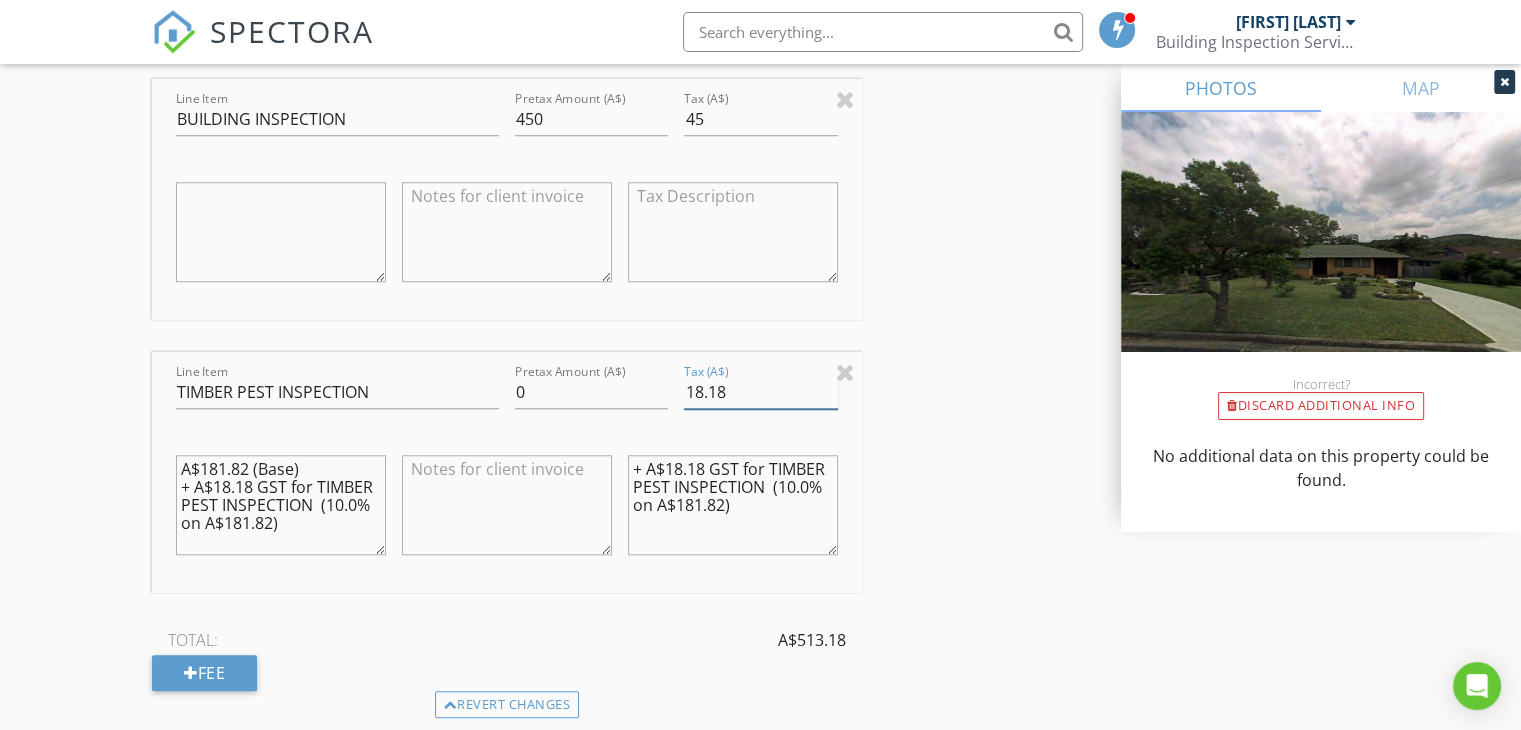 drag, startPoint x: 736, startPoint y: 389, endPoint x: 684, endPoint y: 389, distance: 52 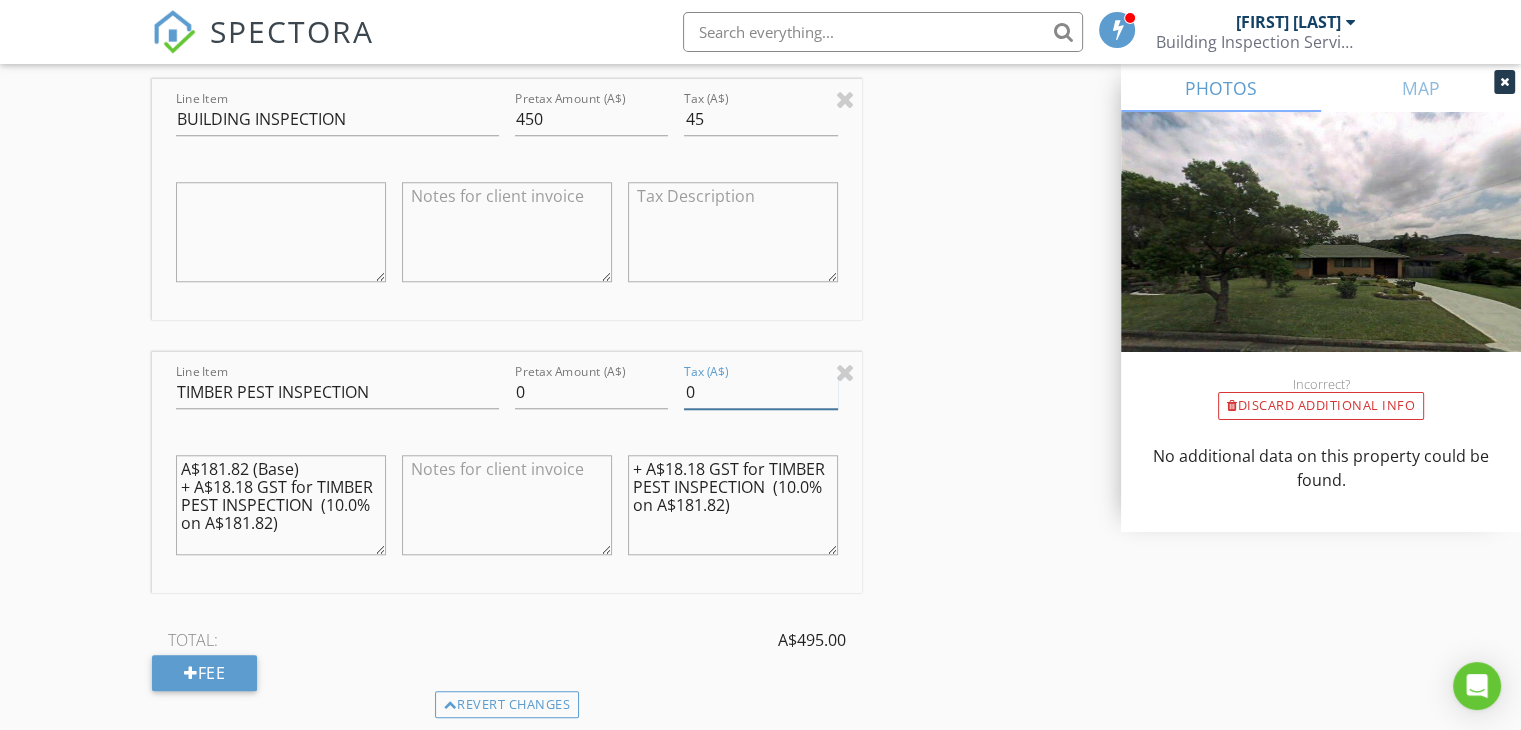 type on "0" 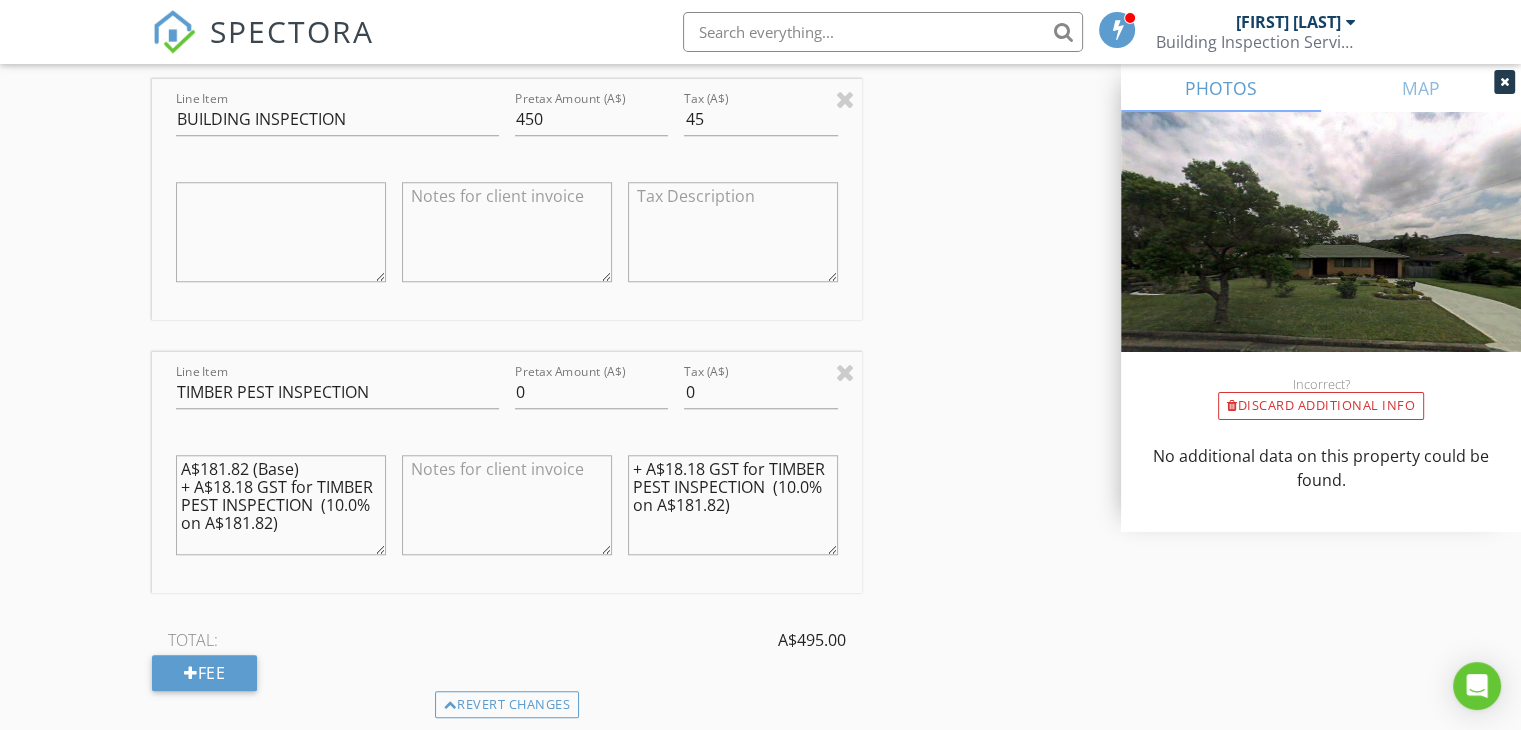 scroll, scrollTop: 17, scrollLeft: 0, axis: vertical 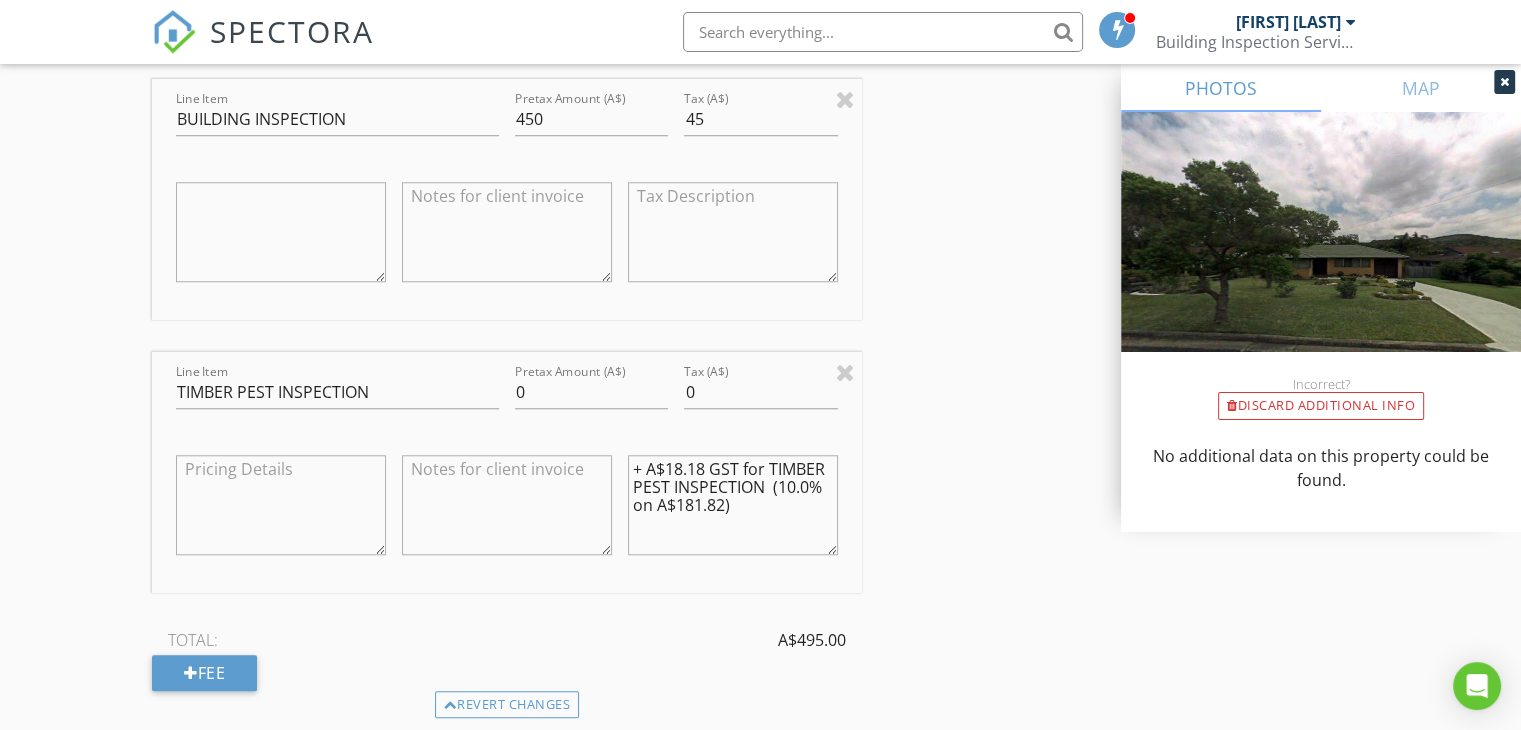 type 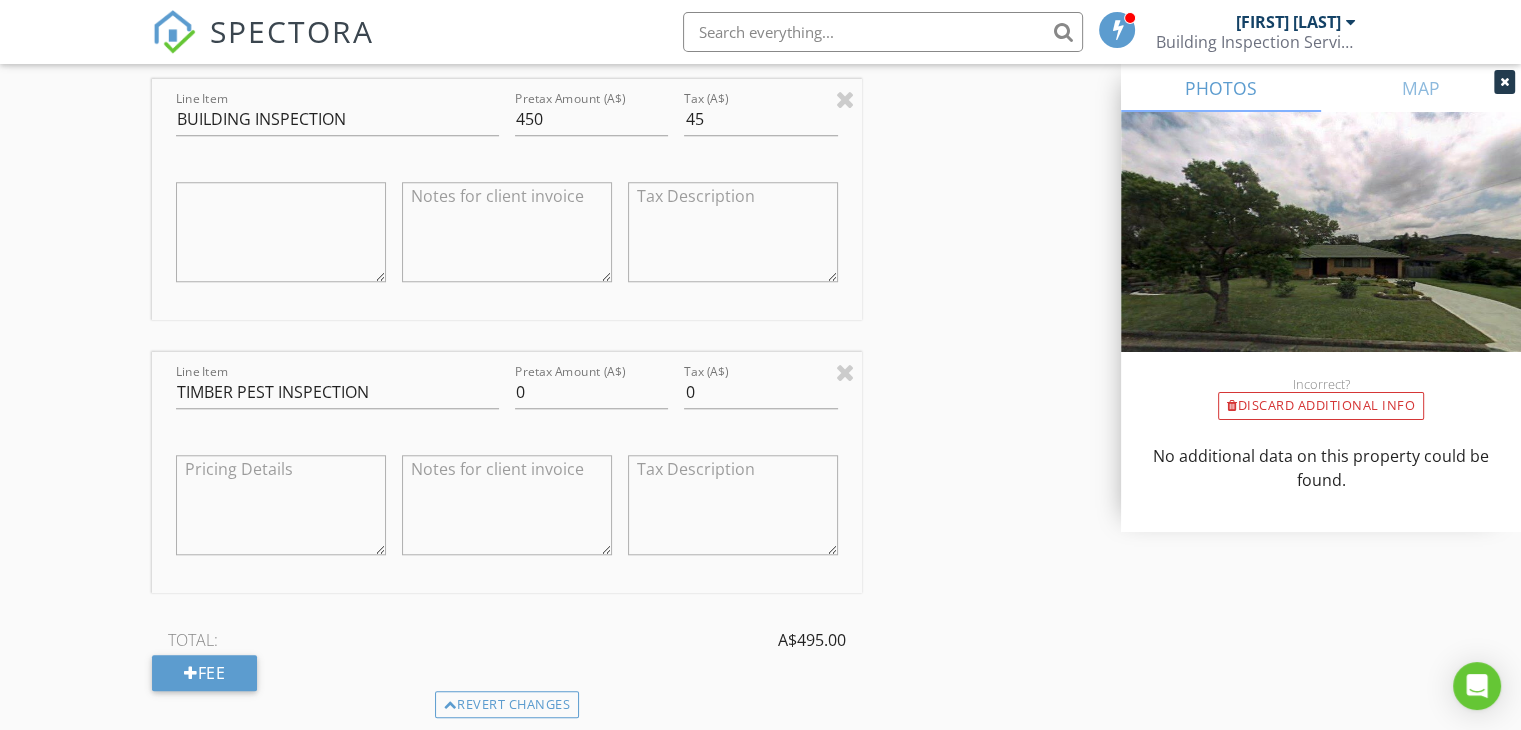 type 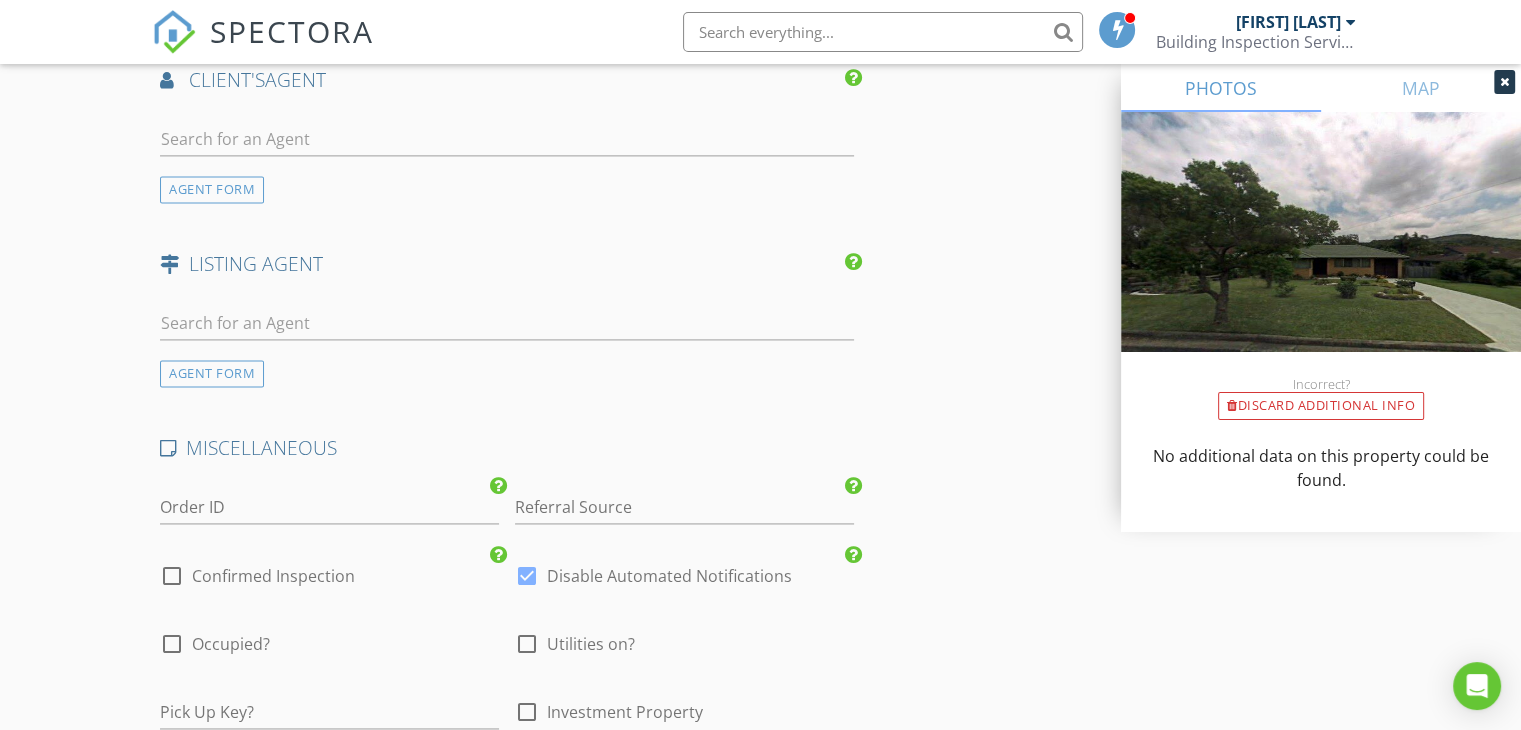 scroll, scrollTop: 2800, scrollLeft: 0, axis: vertical 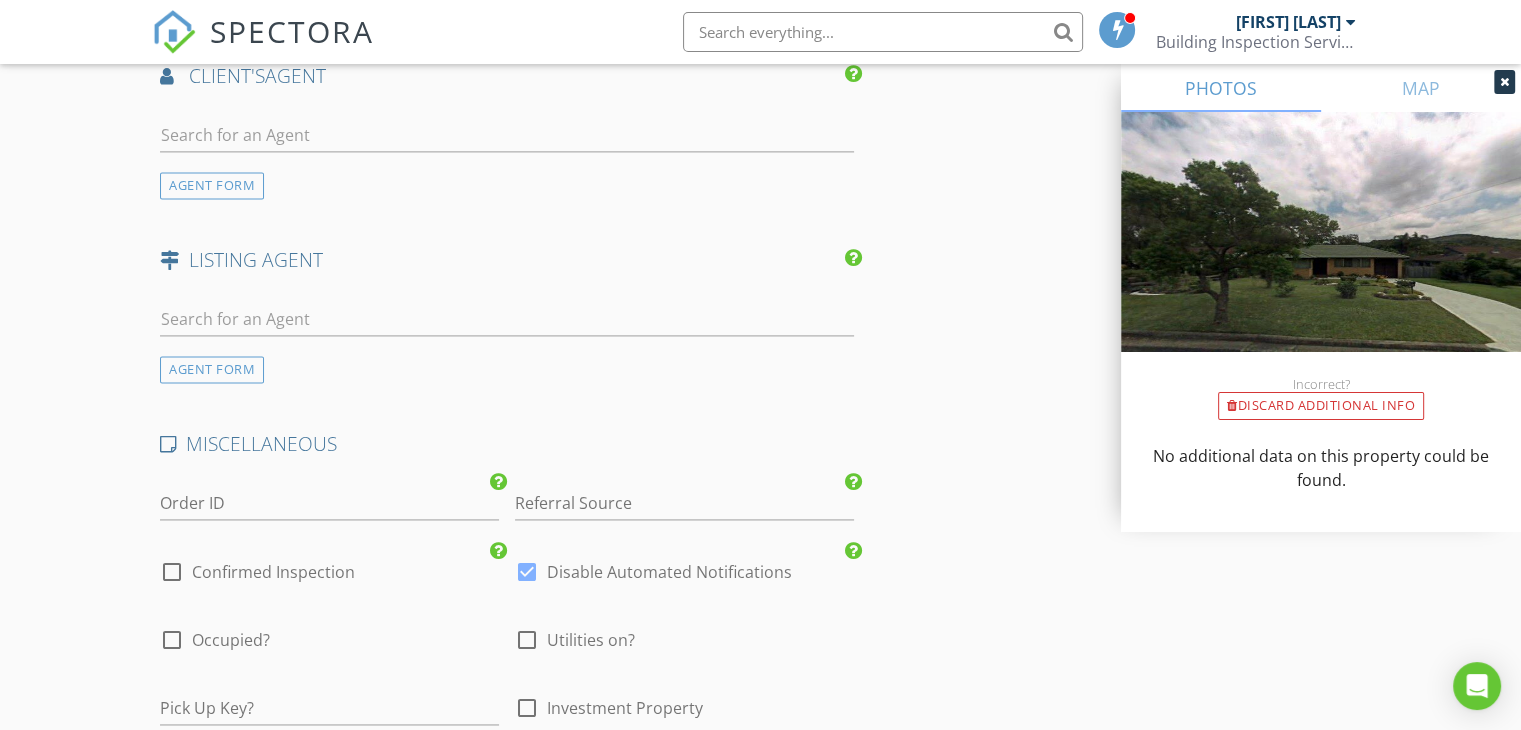 type on "Included in overall fee" 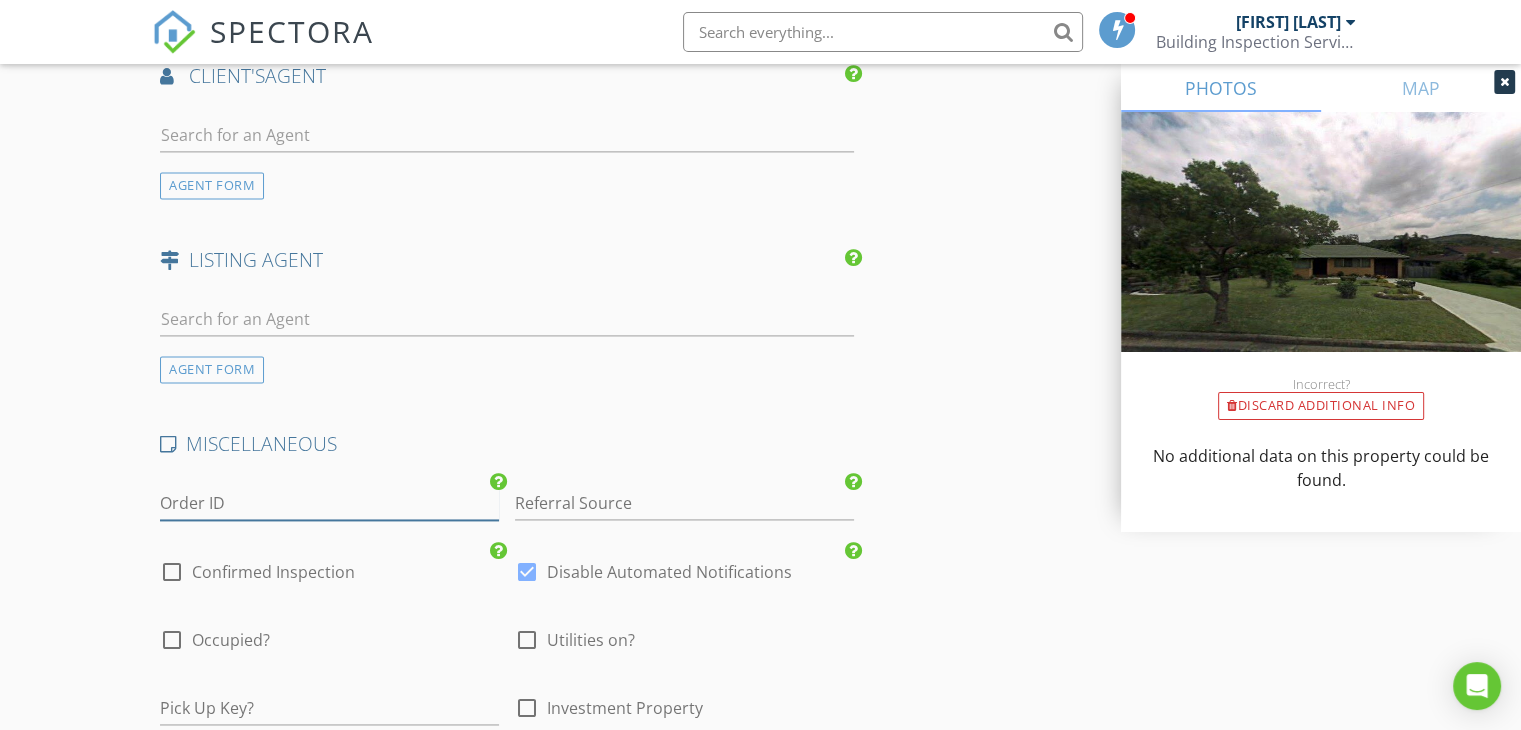 click on "Order ID" at bounding box center (329, 503) 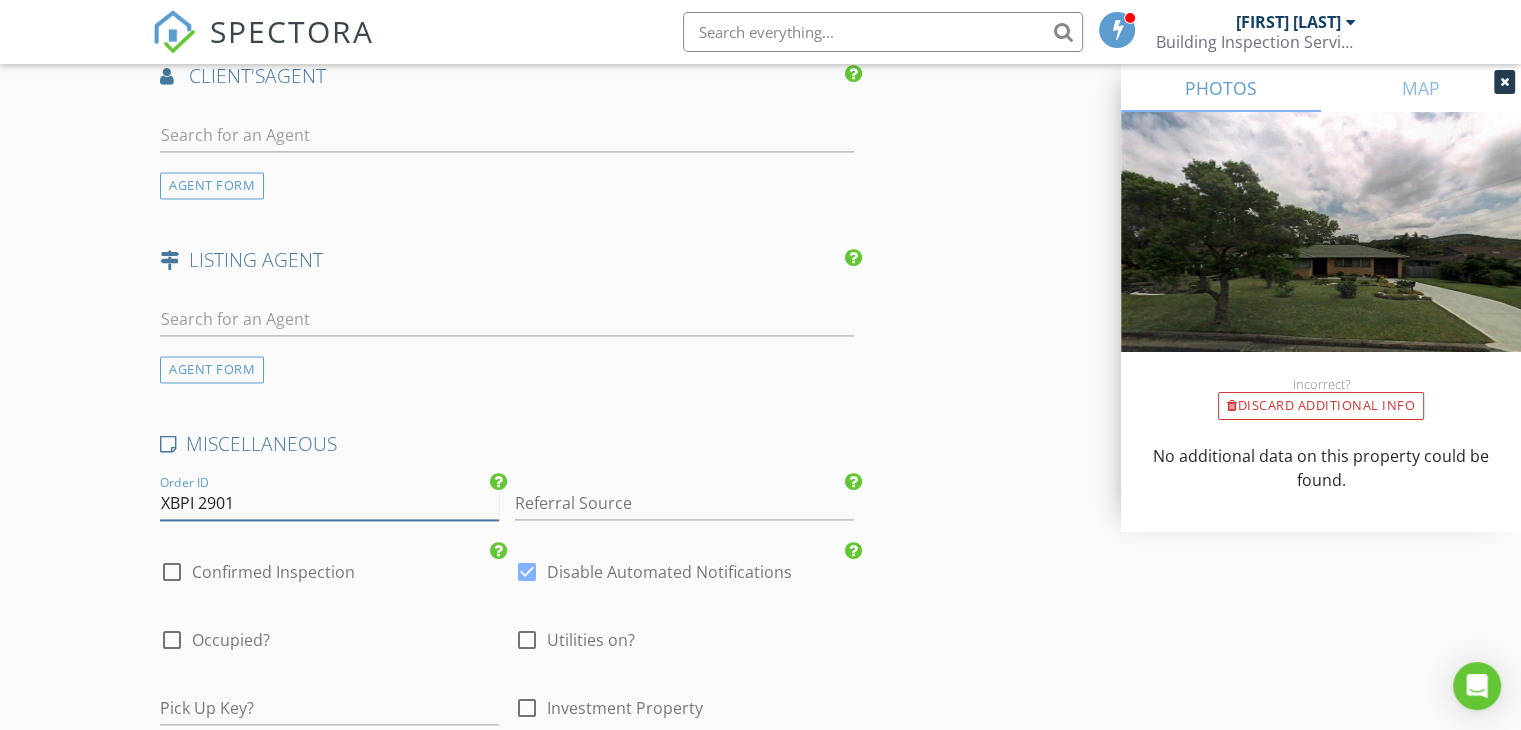 type on "XBPI 2901" 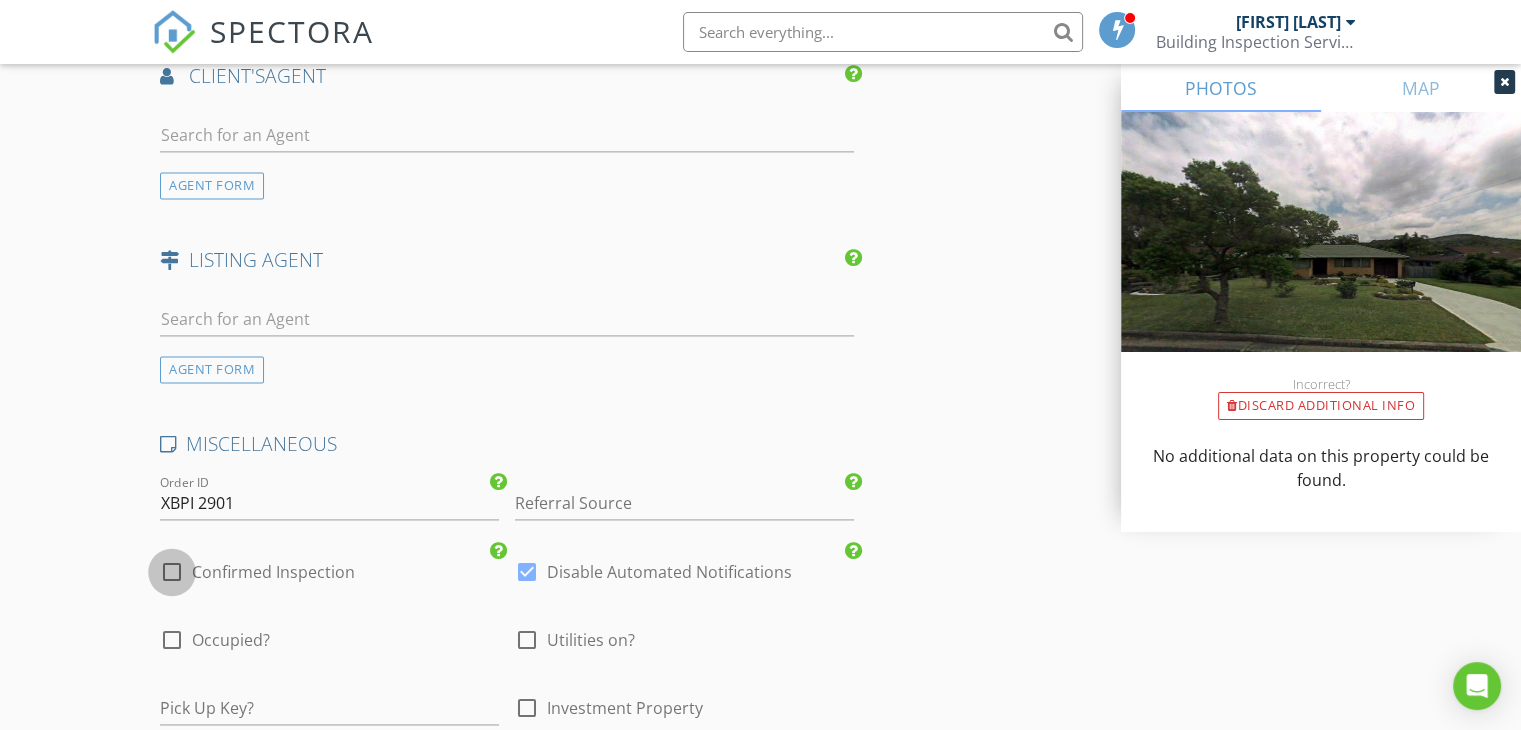 click at bounding box center (172, 572) 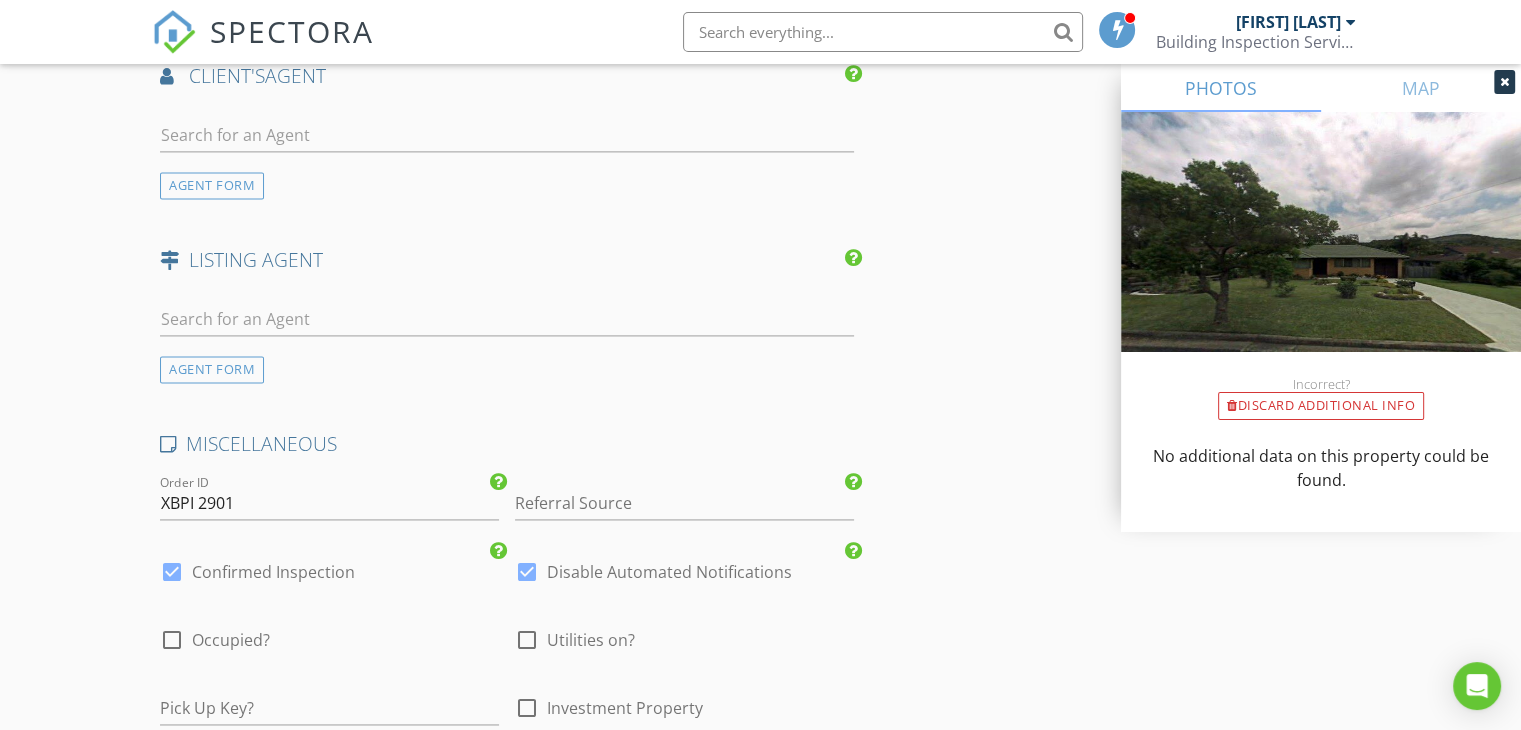 click at bounding box center (172, 640) 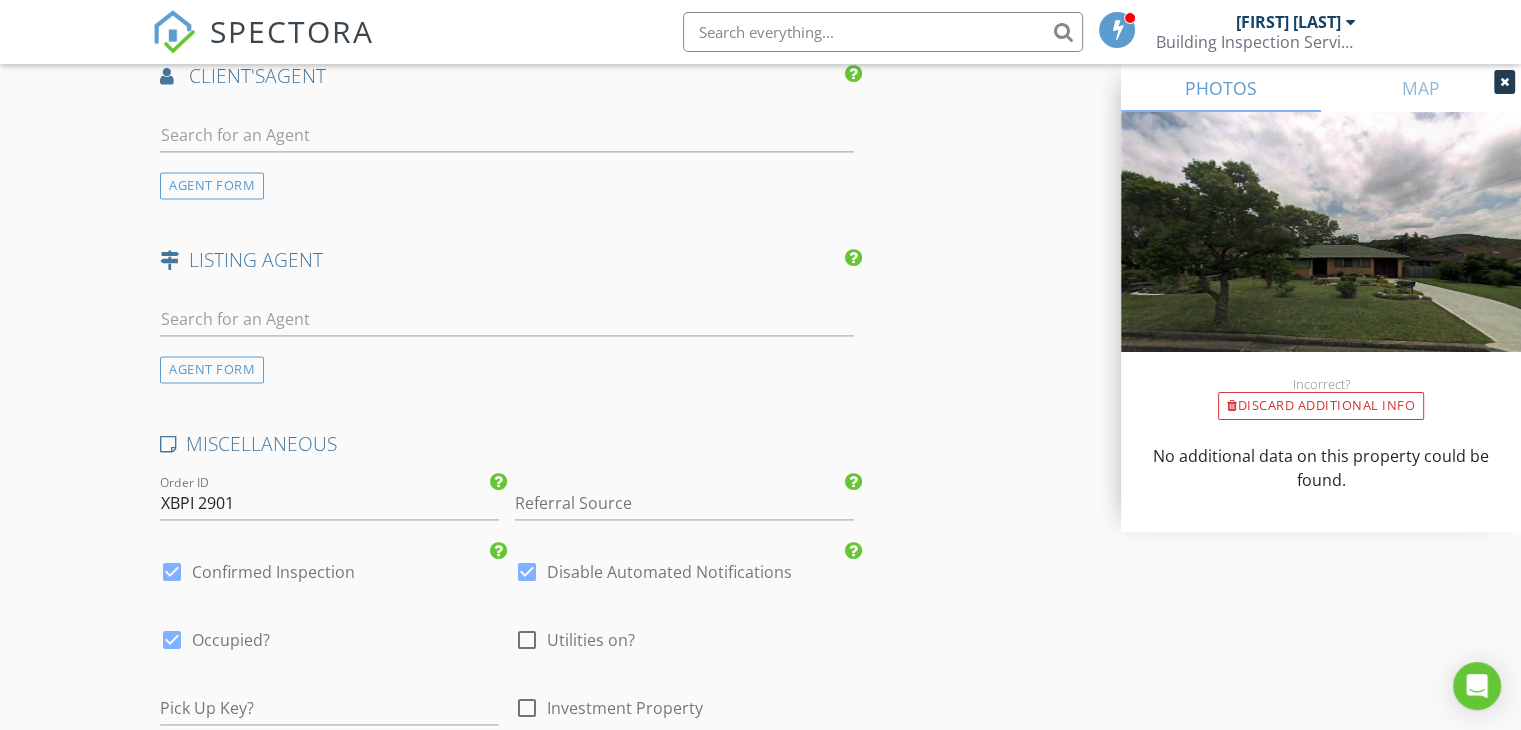 click at bounding box center (527, 640) 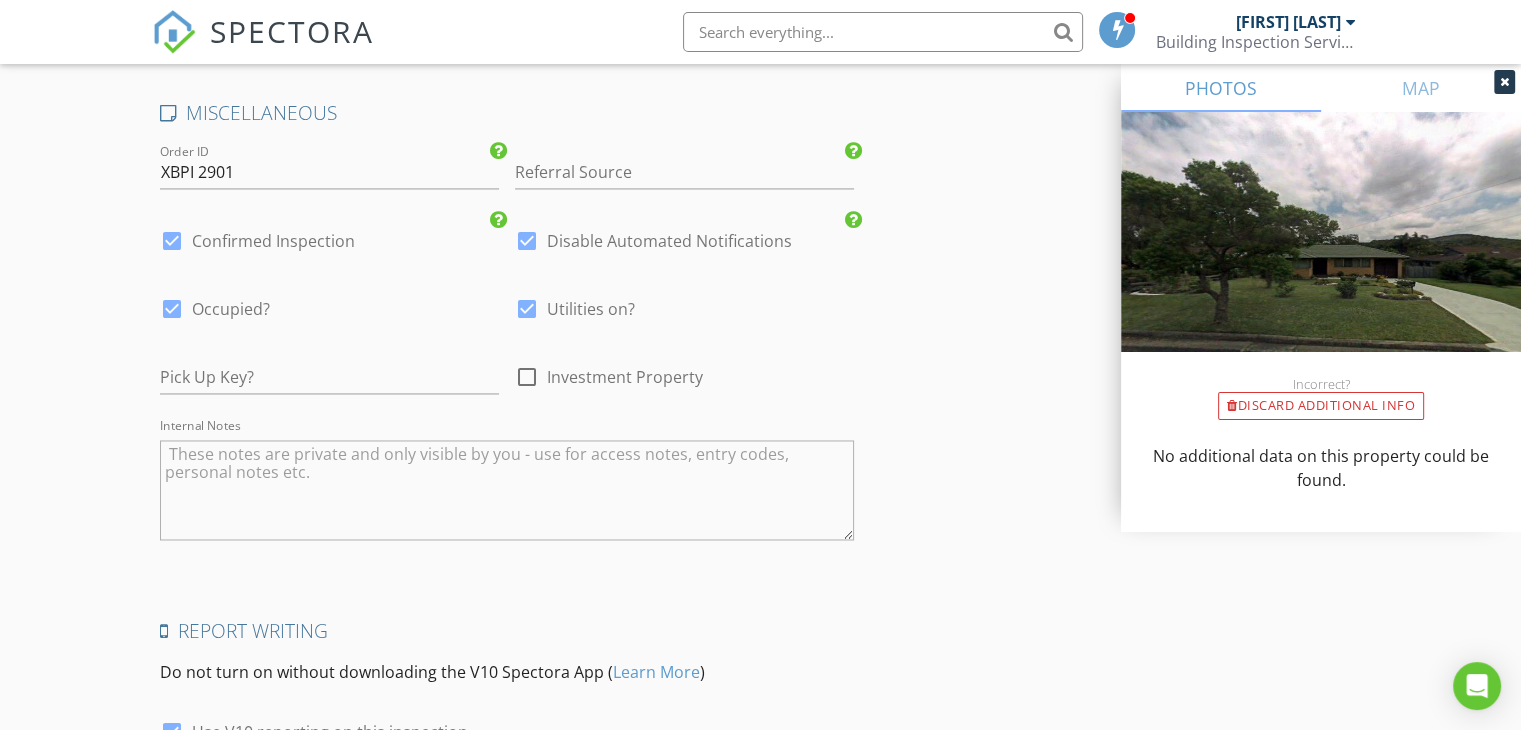 scroll, scrollTop: 3327, scrollLeft: 0, axis: vertical 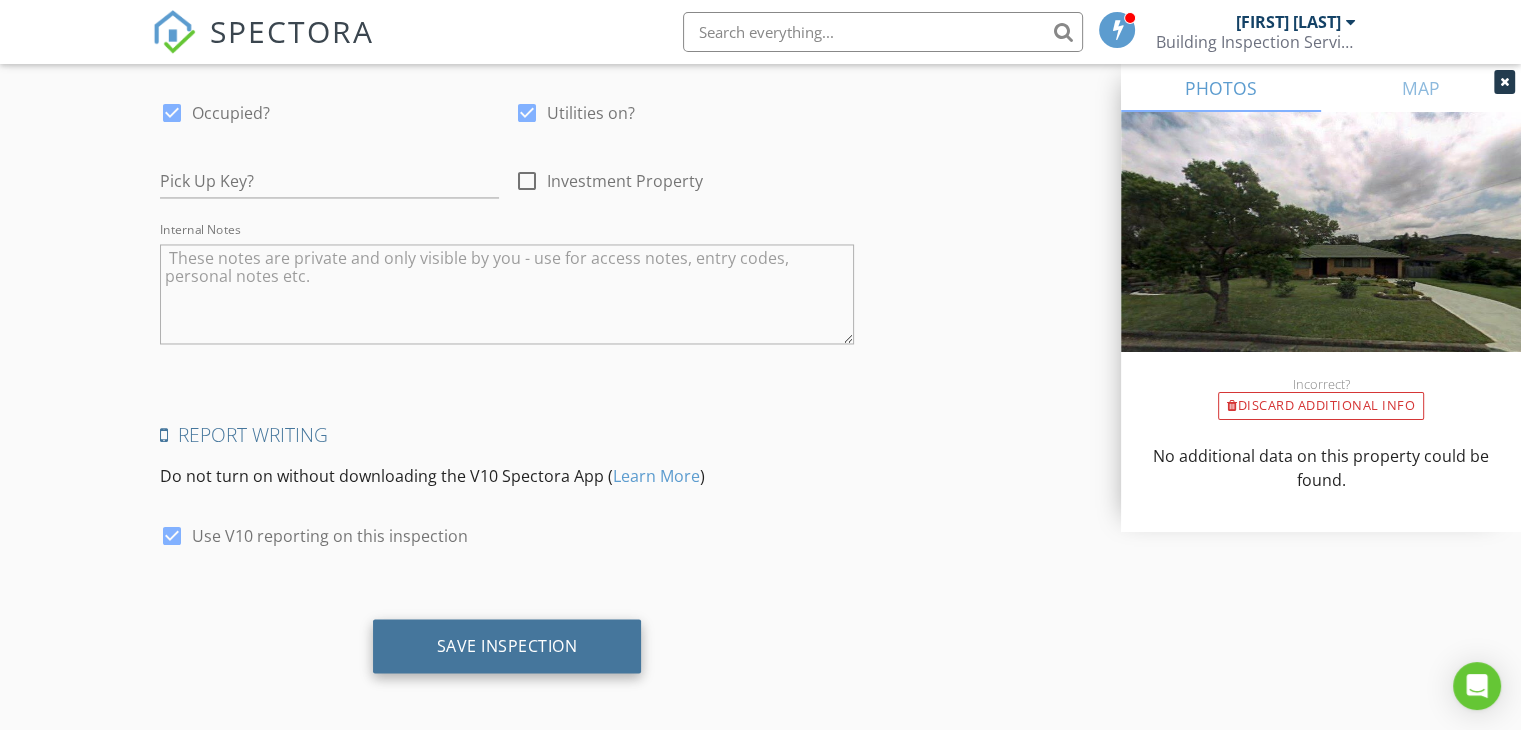 click on "Save Inspection" at bounding box center (507, 645) 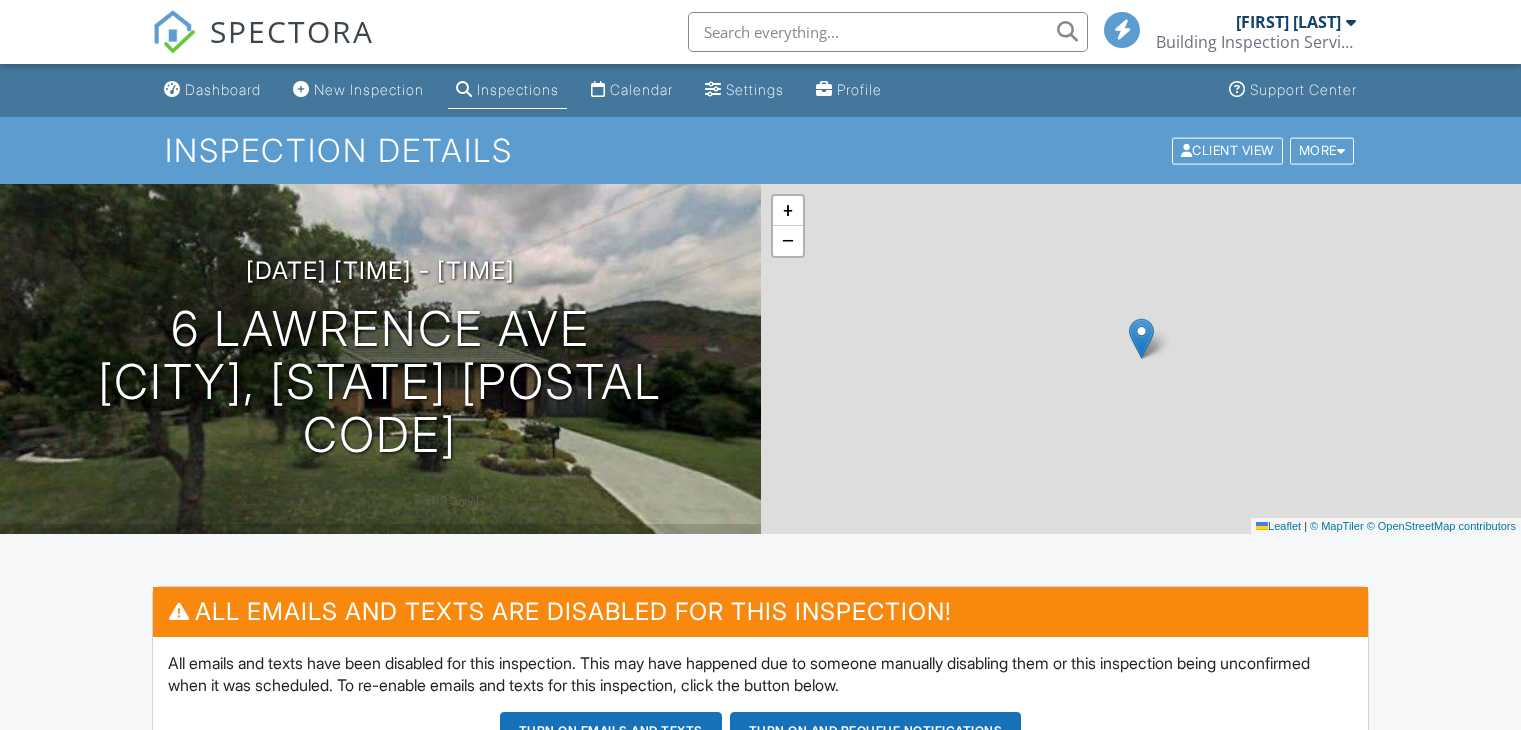 scroll, scrollTop: 0, scrollLeft: 0, axis: both 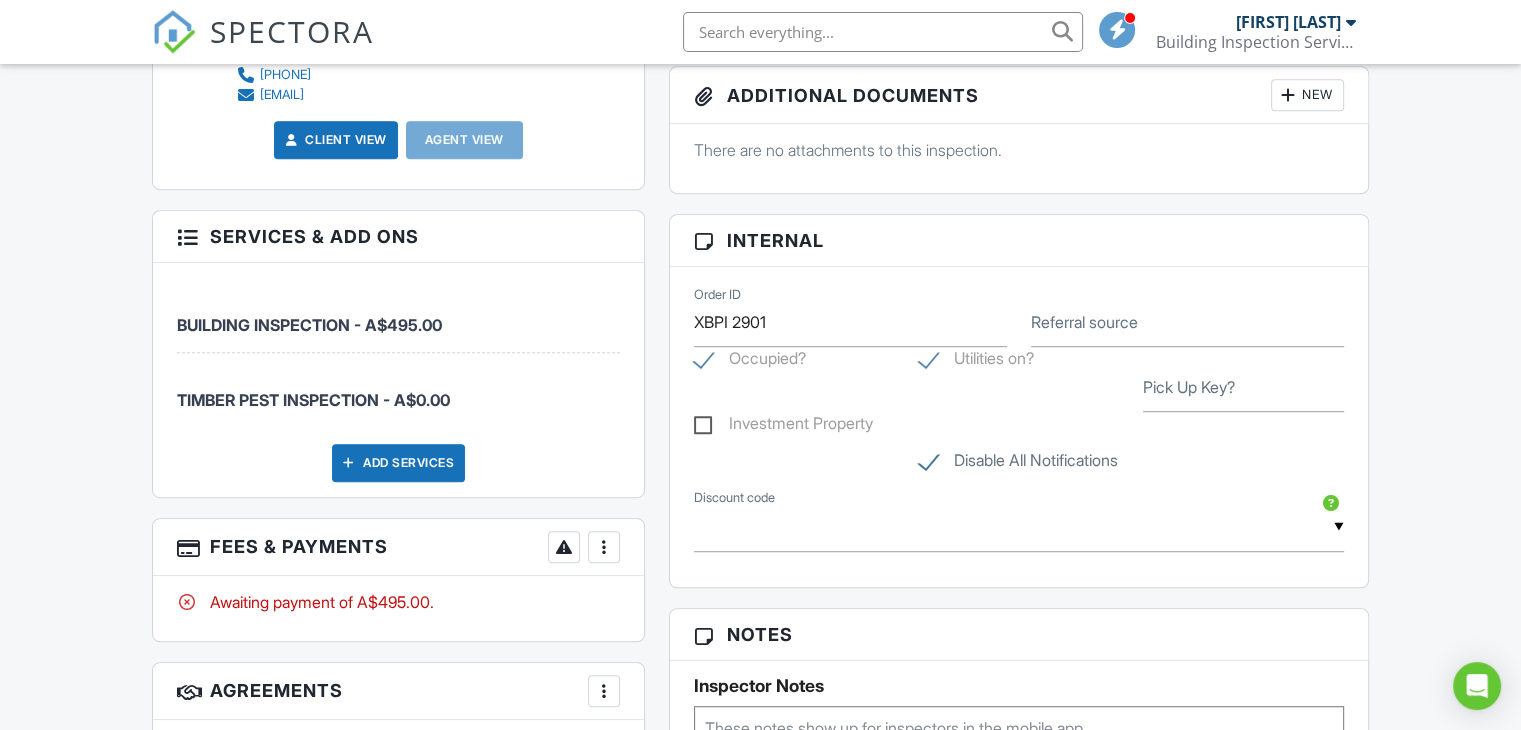 click at bounding box center (604, 547) 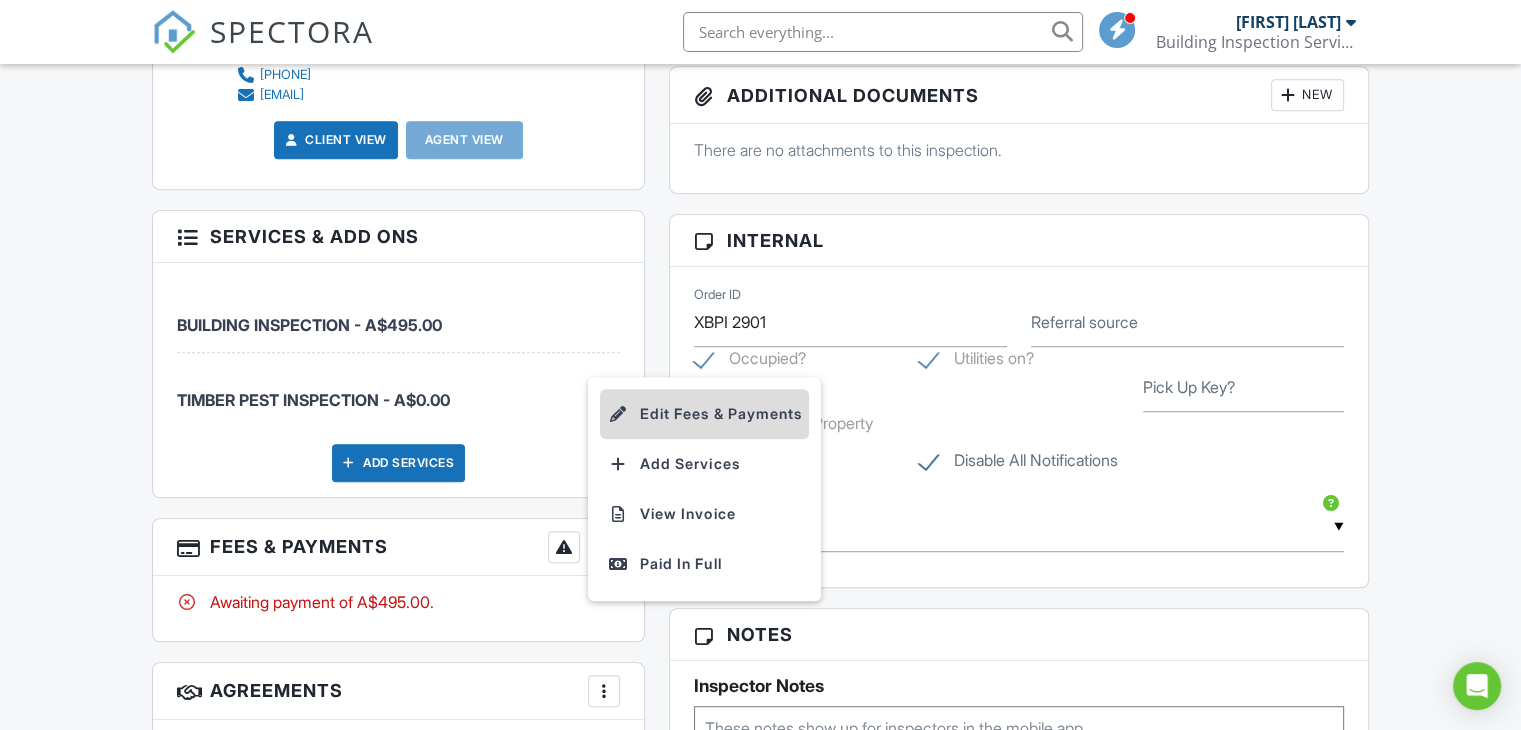click on "Edit Fees & Payments" at bounding box center (704, 414) 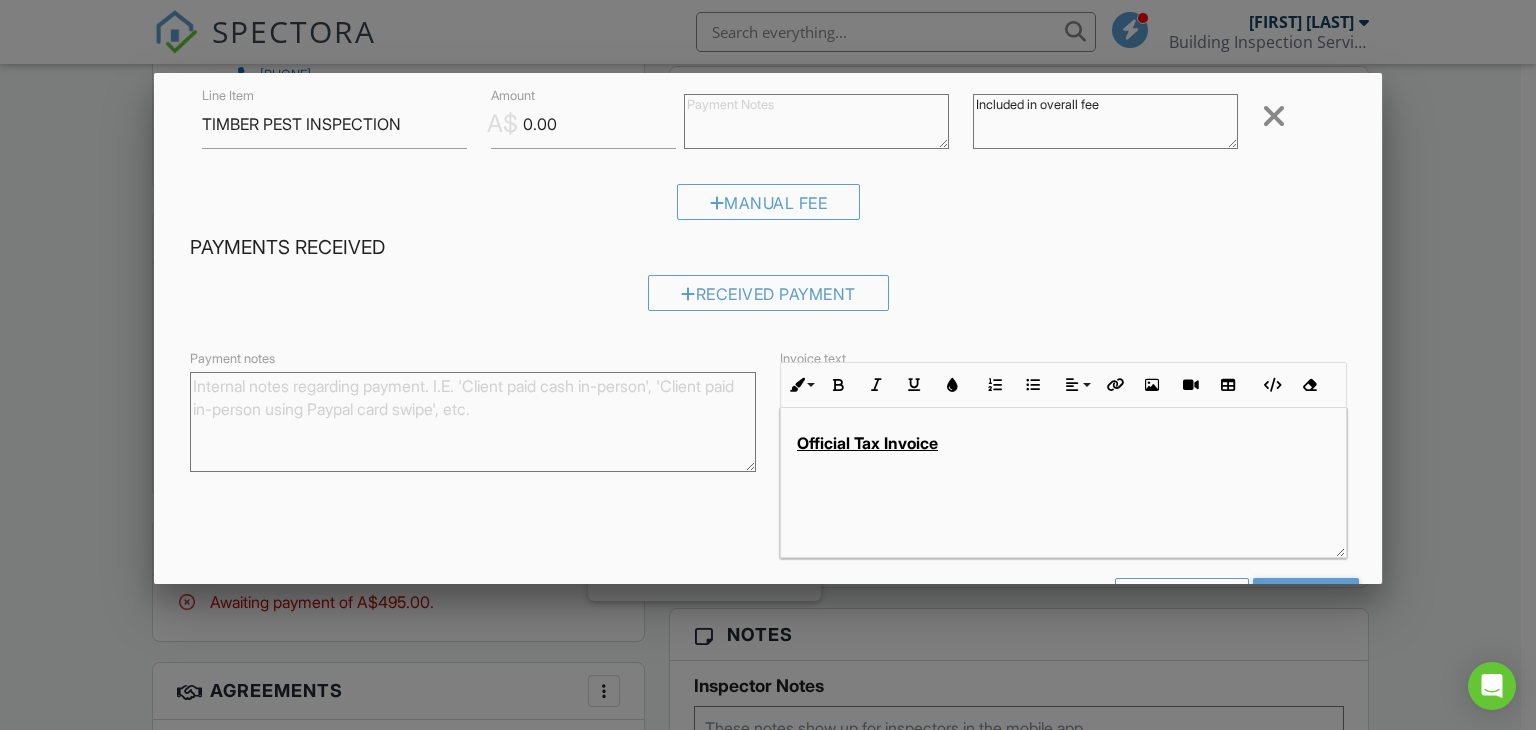 scroll, scrollTop: 300, scrollLeft: 0, axis: vertical 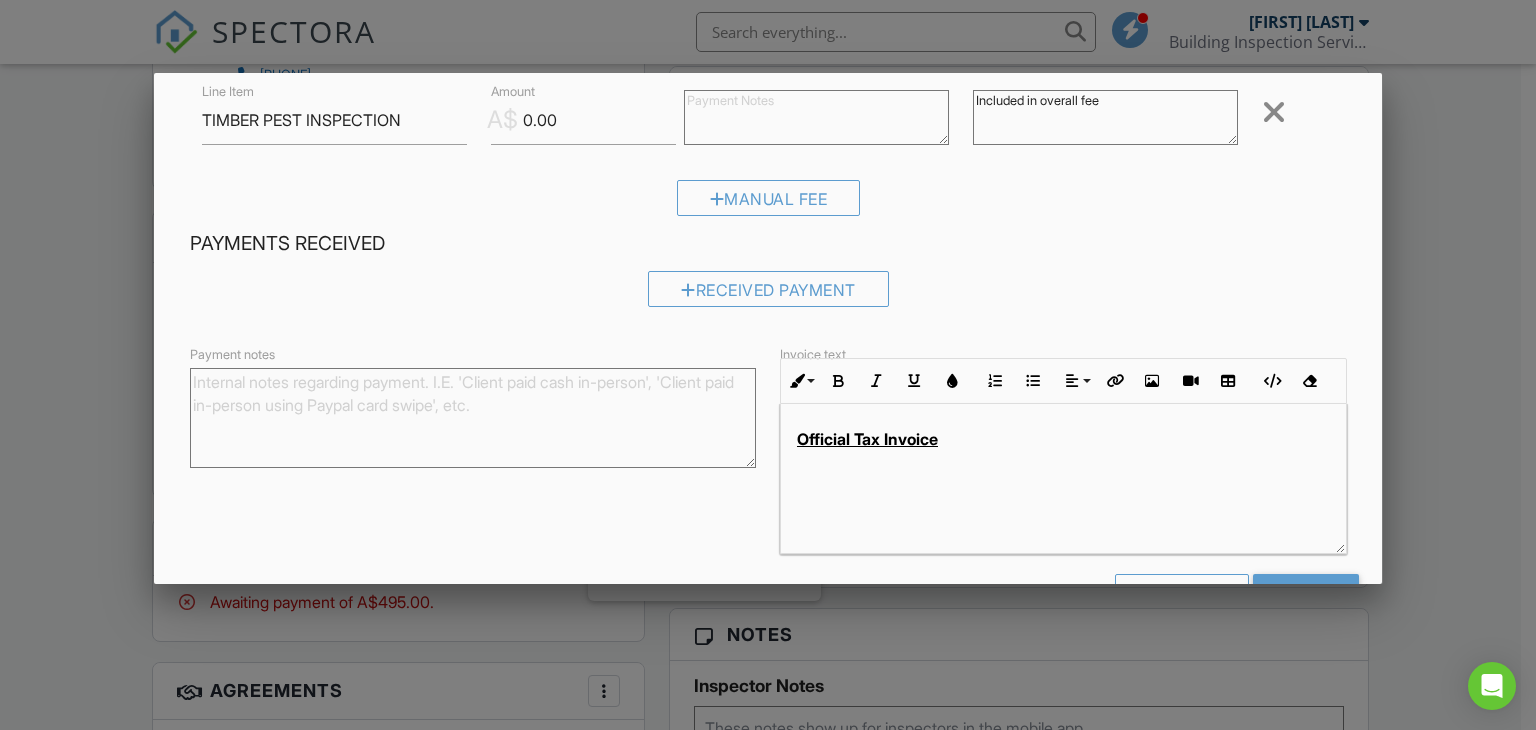 click on "Official Tax Invoice" at bounding box center [1063, 439] 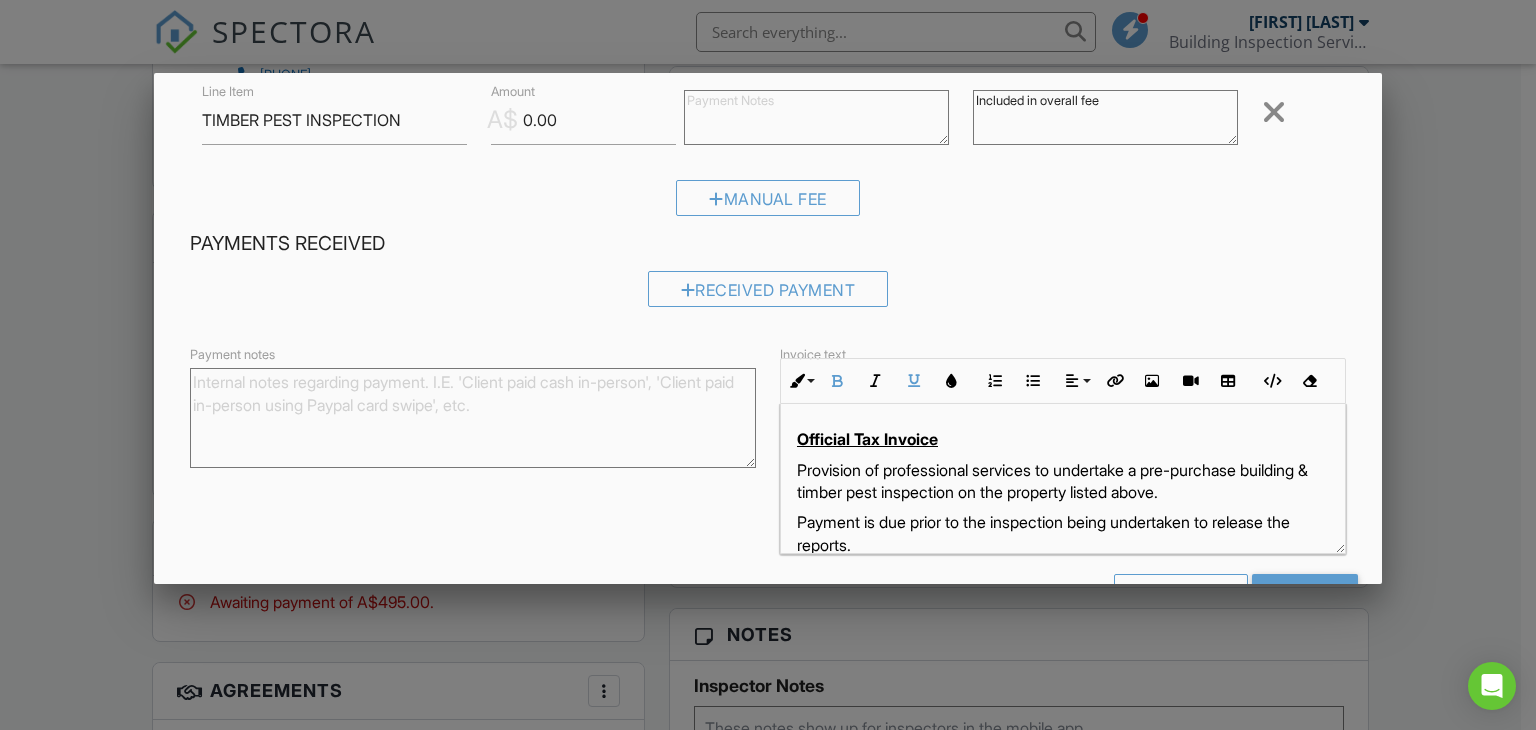 scroll, scrollTop: 328, scrollLeft: 0, axis: vertical 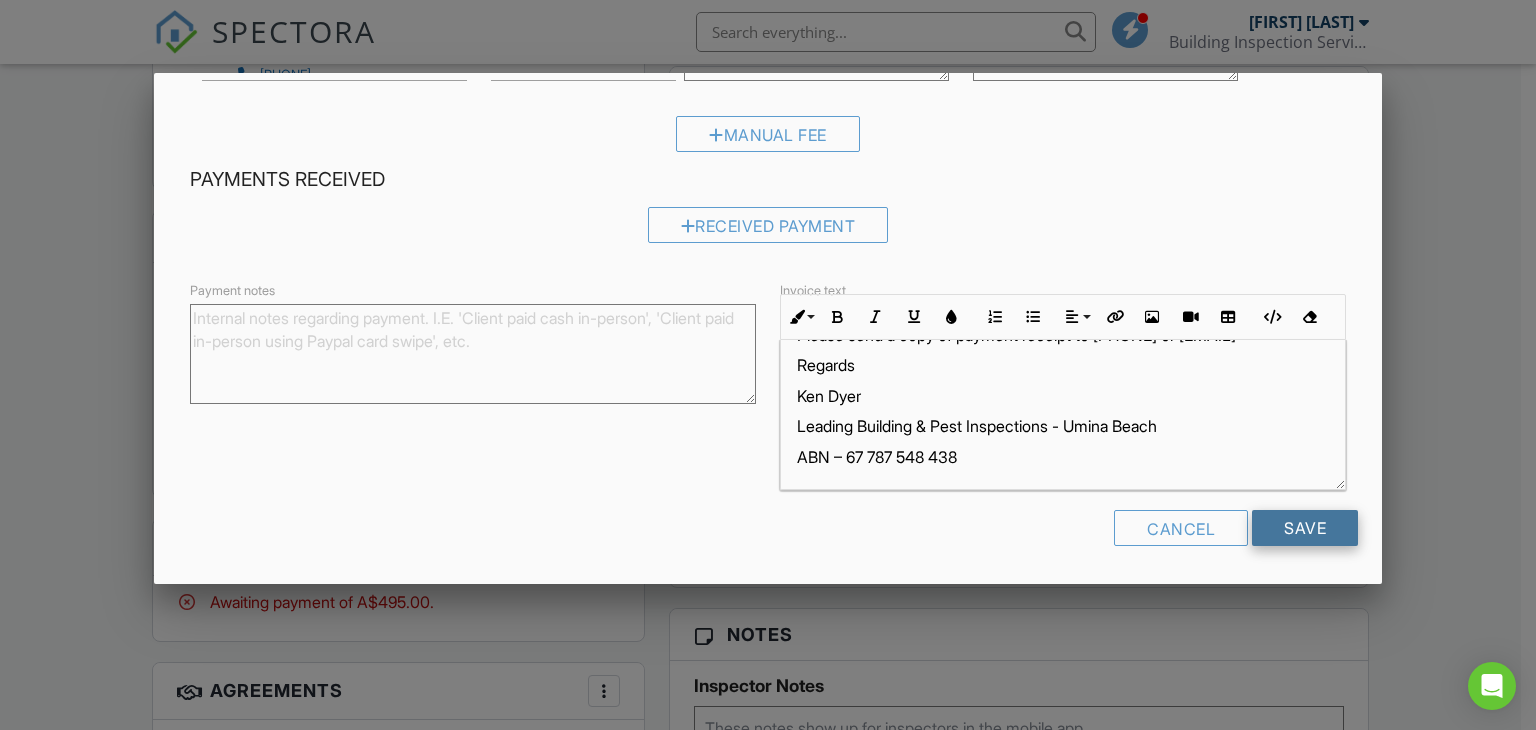 click on "Save" at bounding box center (1305, 528) 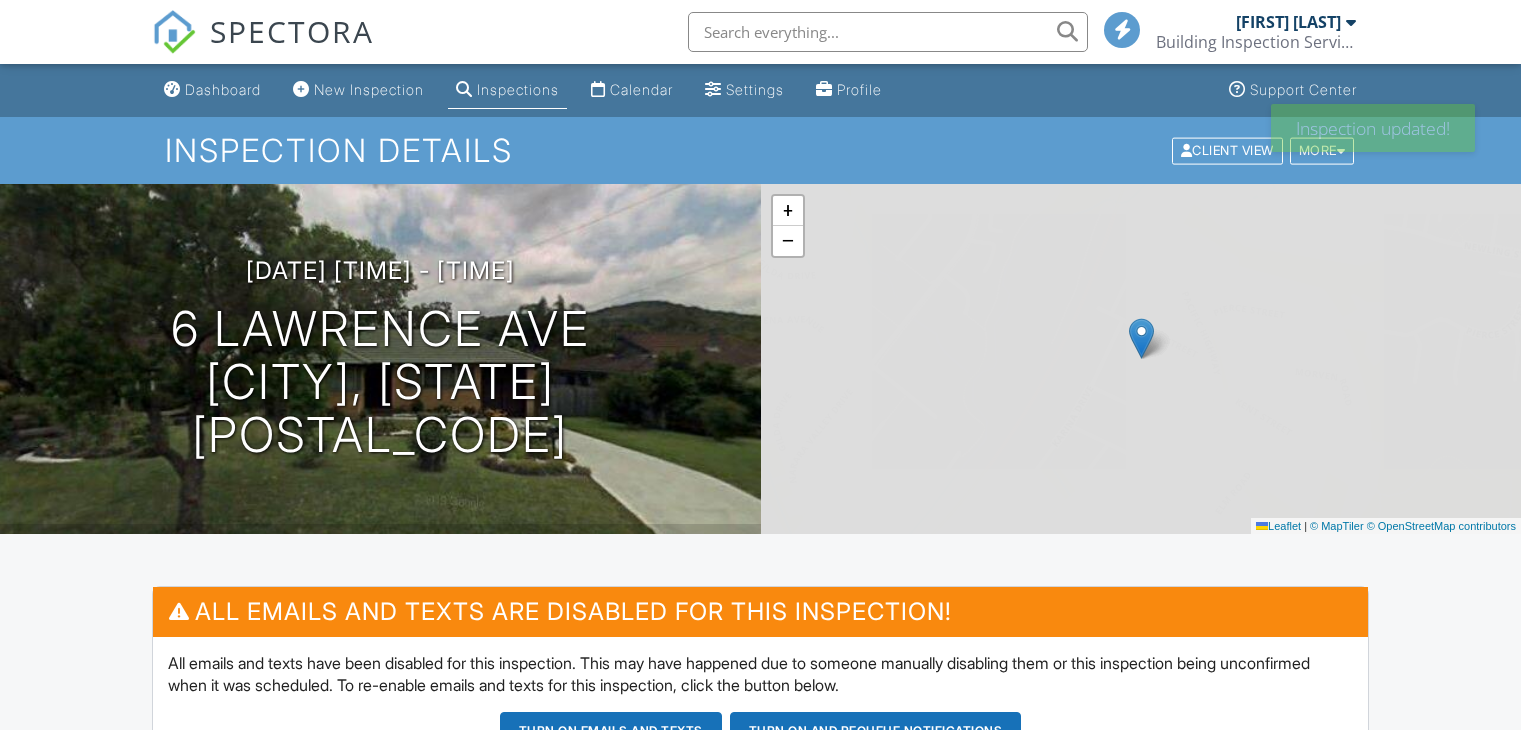scroll, scrollTop: 0, scrollLeft: 0, axis: both 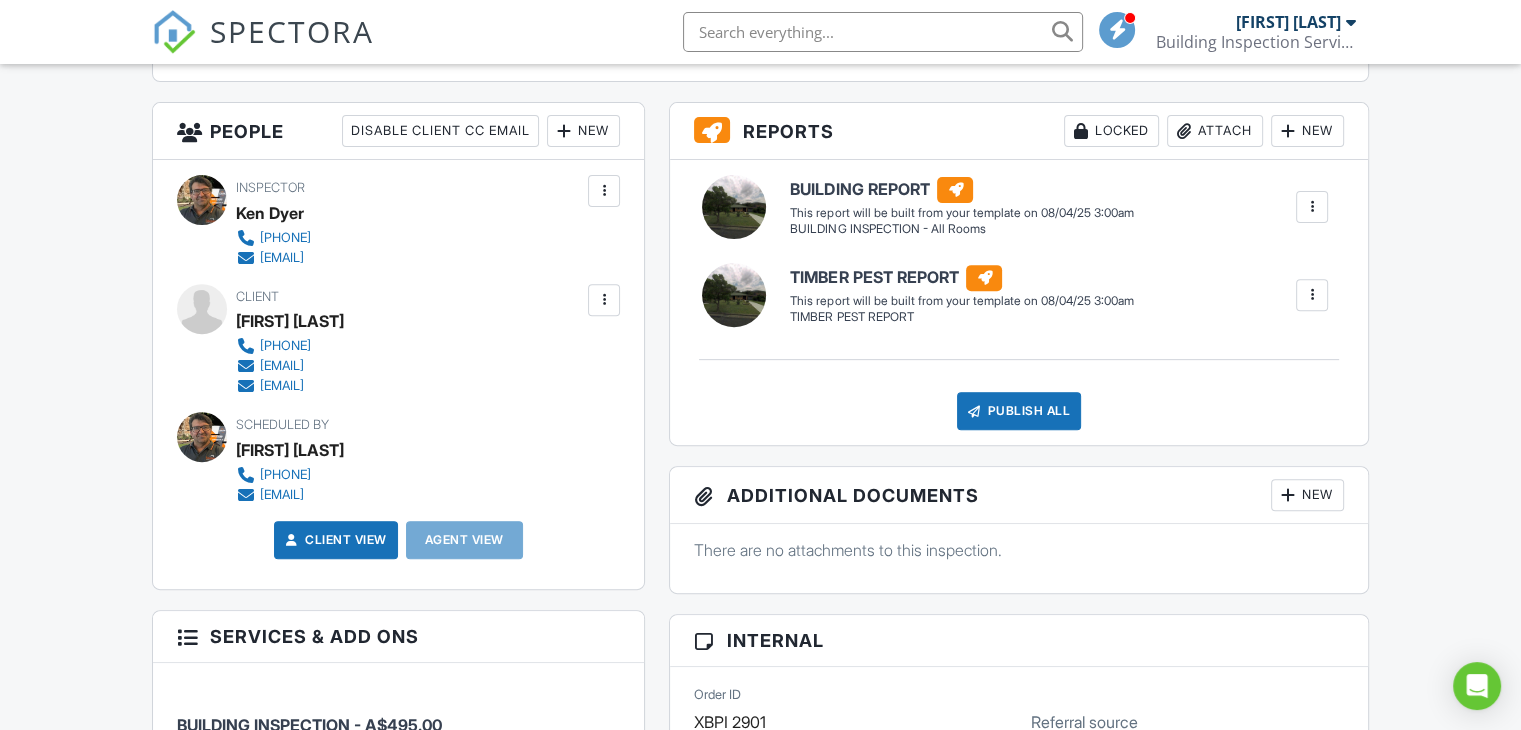 click at bounding box center [604, 300] 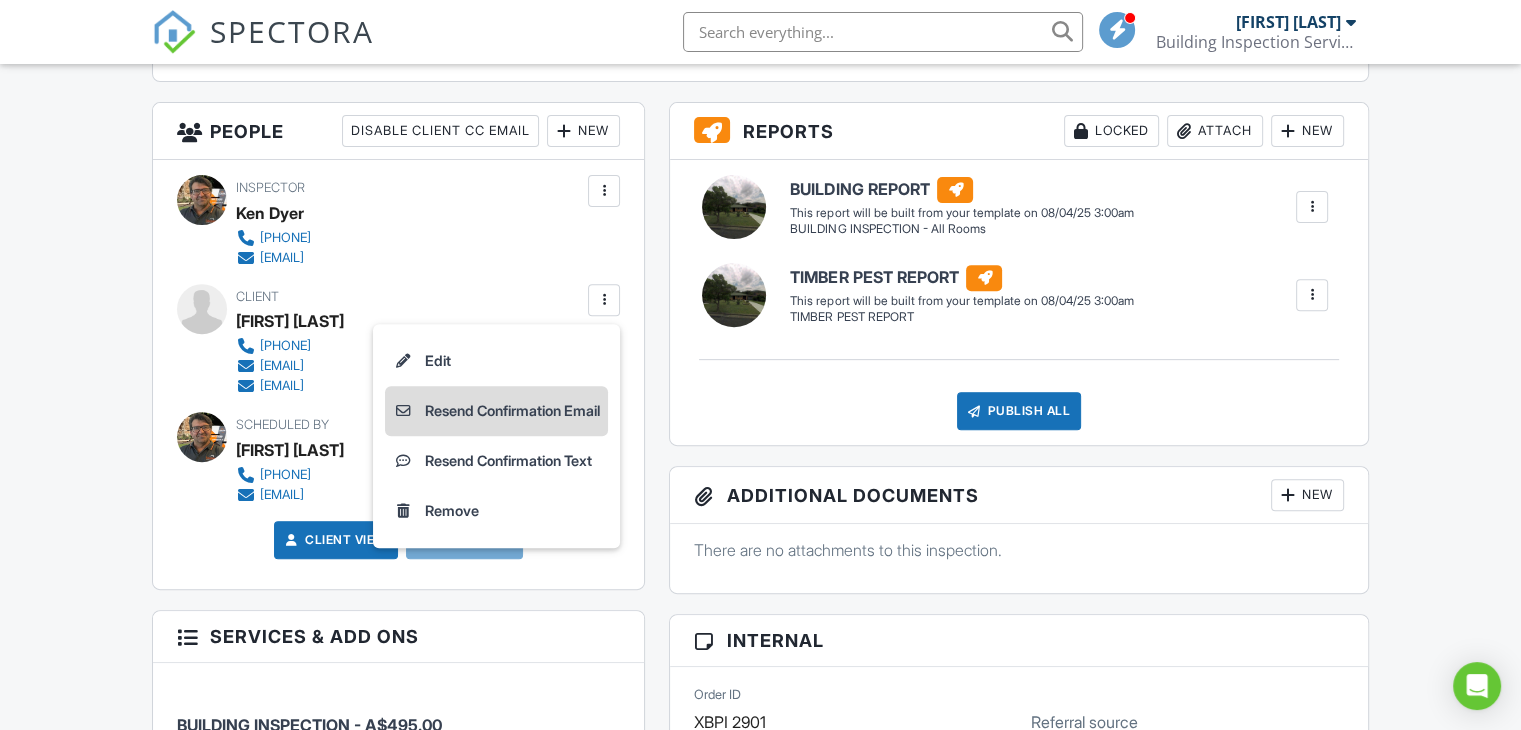 click on "Resend Confirmation Email" at bounding box center [496, 411] 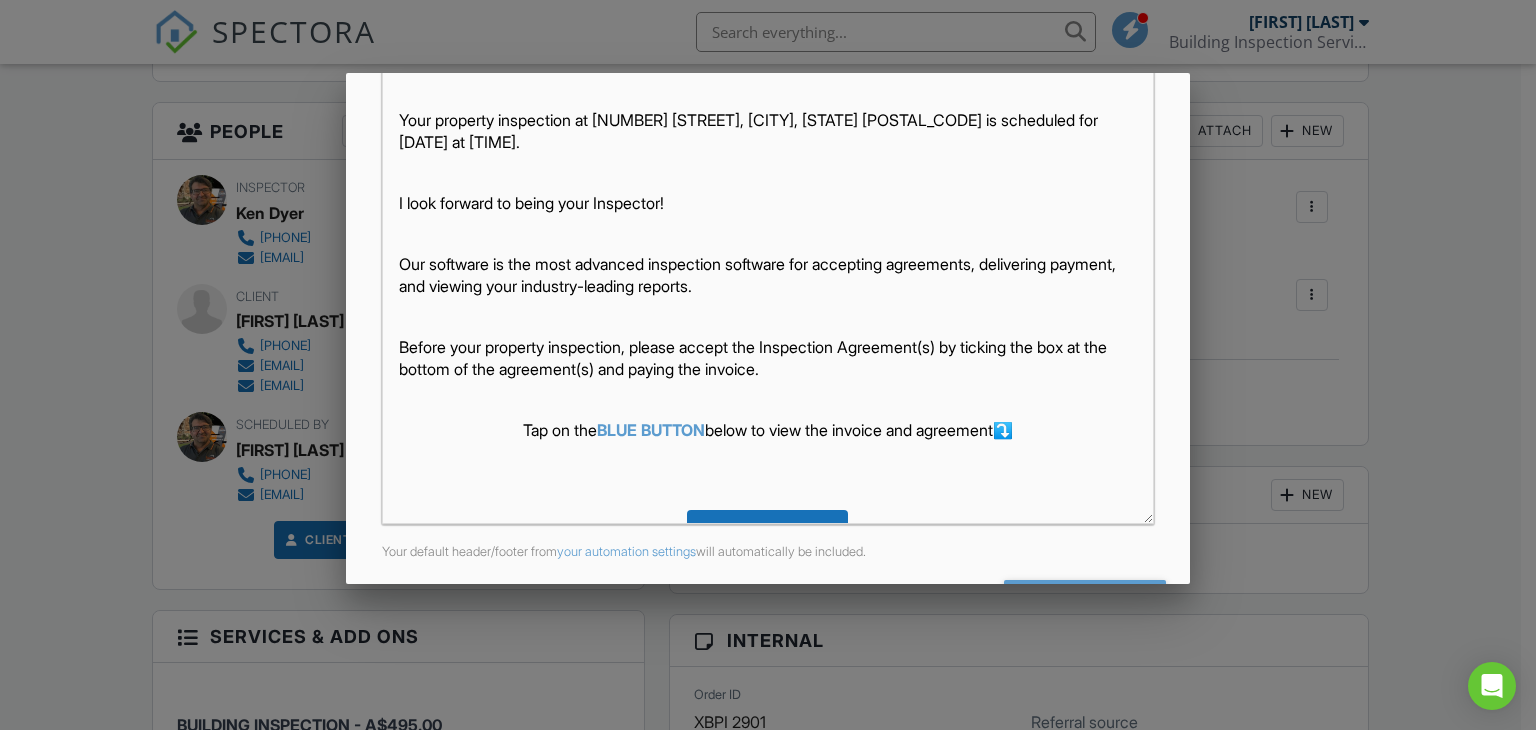 scroll, scrollTop: 471, scrollLeft: 0, axis: vertical 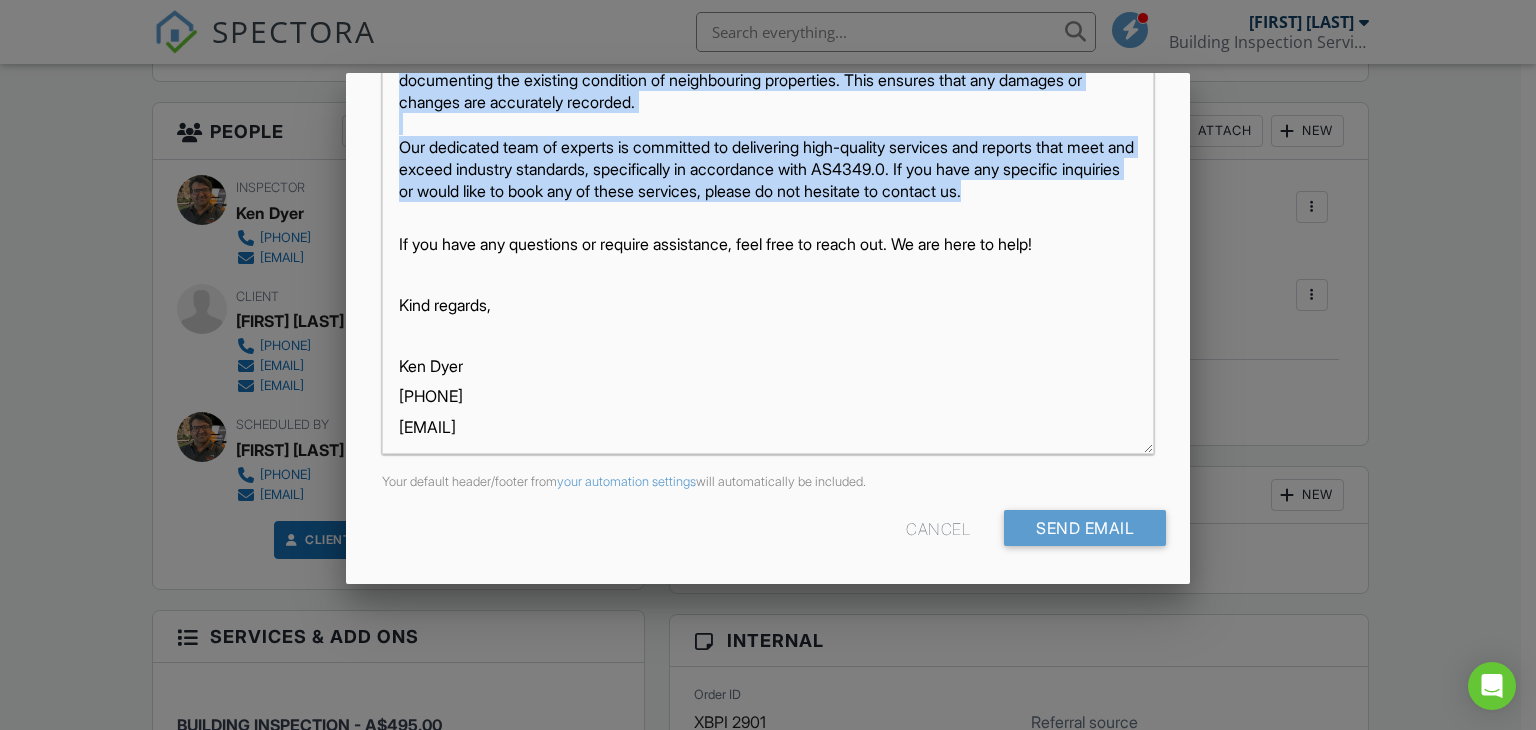 drag, startPoint x: 395, startPoint y: 290, endPoint x: 505, endPoint y: 286, distance: 110.0727 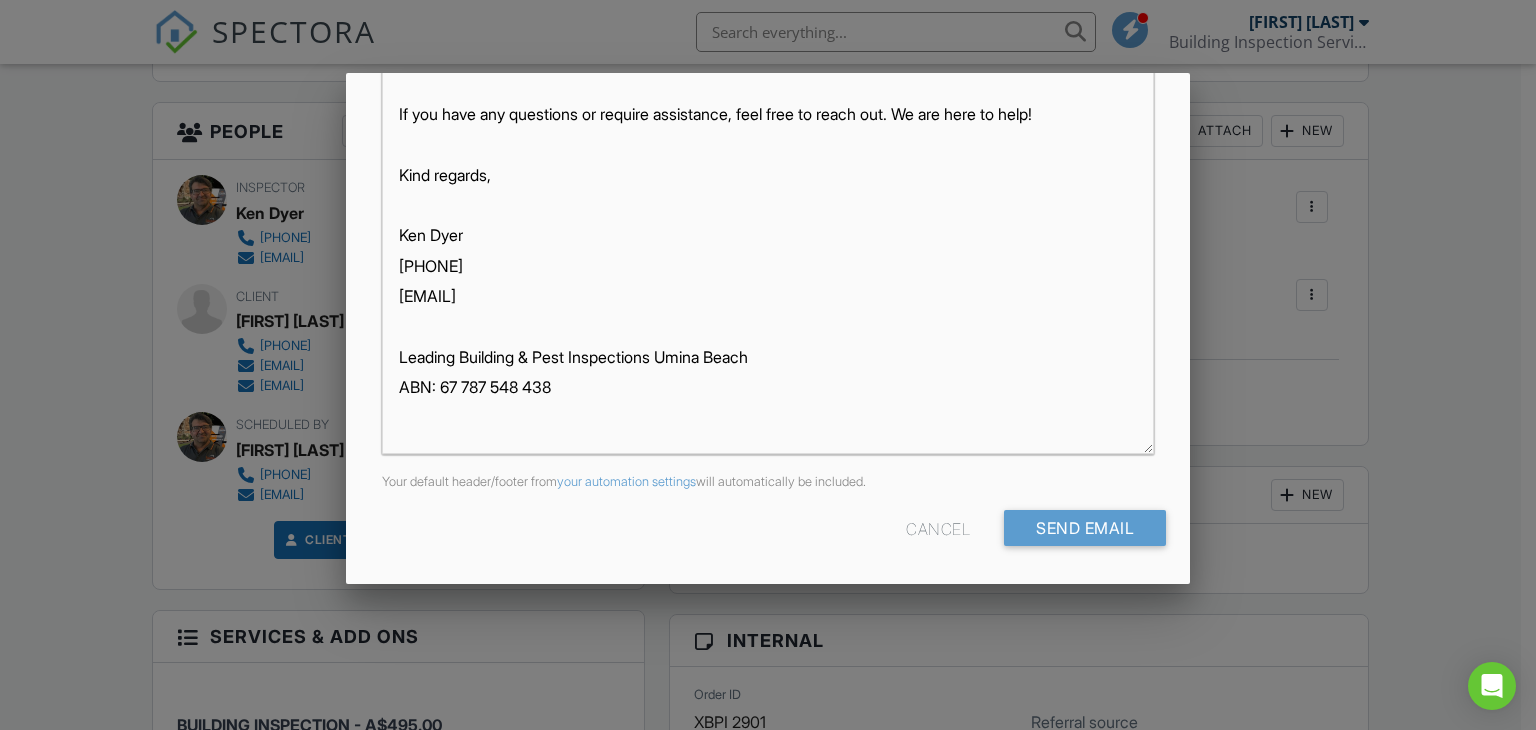 scroll, scrollTop: 728, scrollLeft: 0, axis: vertical 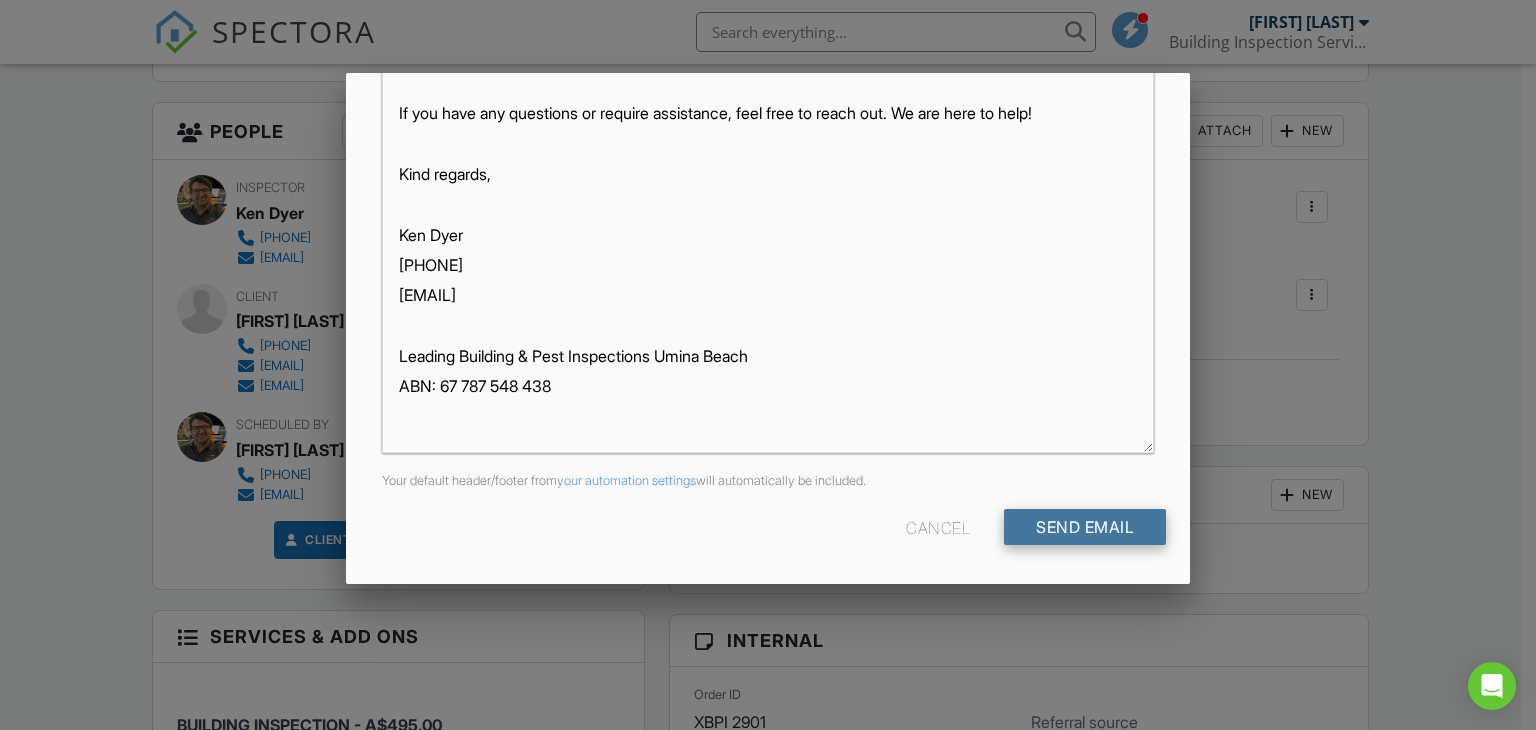 click on "Send Email" at bounding box center [1085, 527] 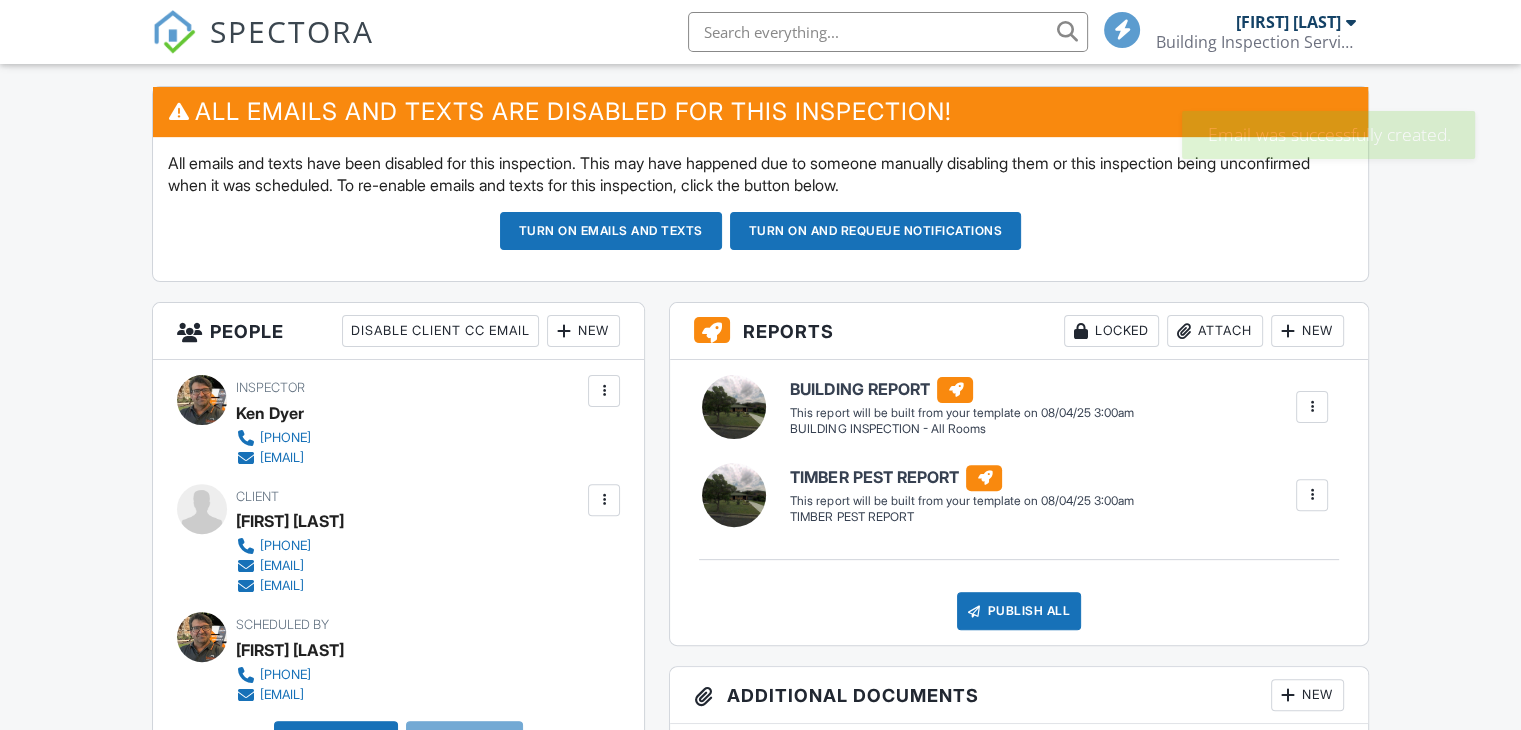 scroll, scrollTop: 500, scrollLeft: 0, axis: vertical 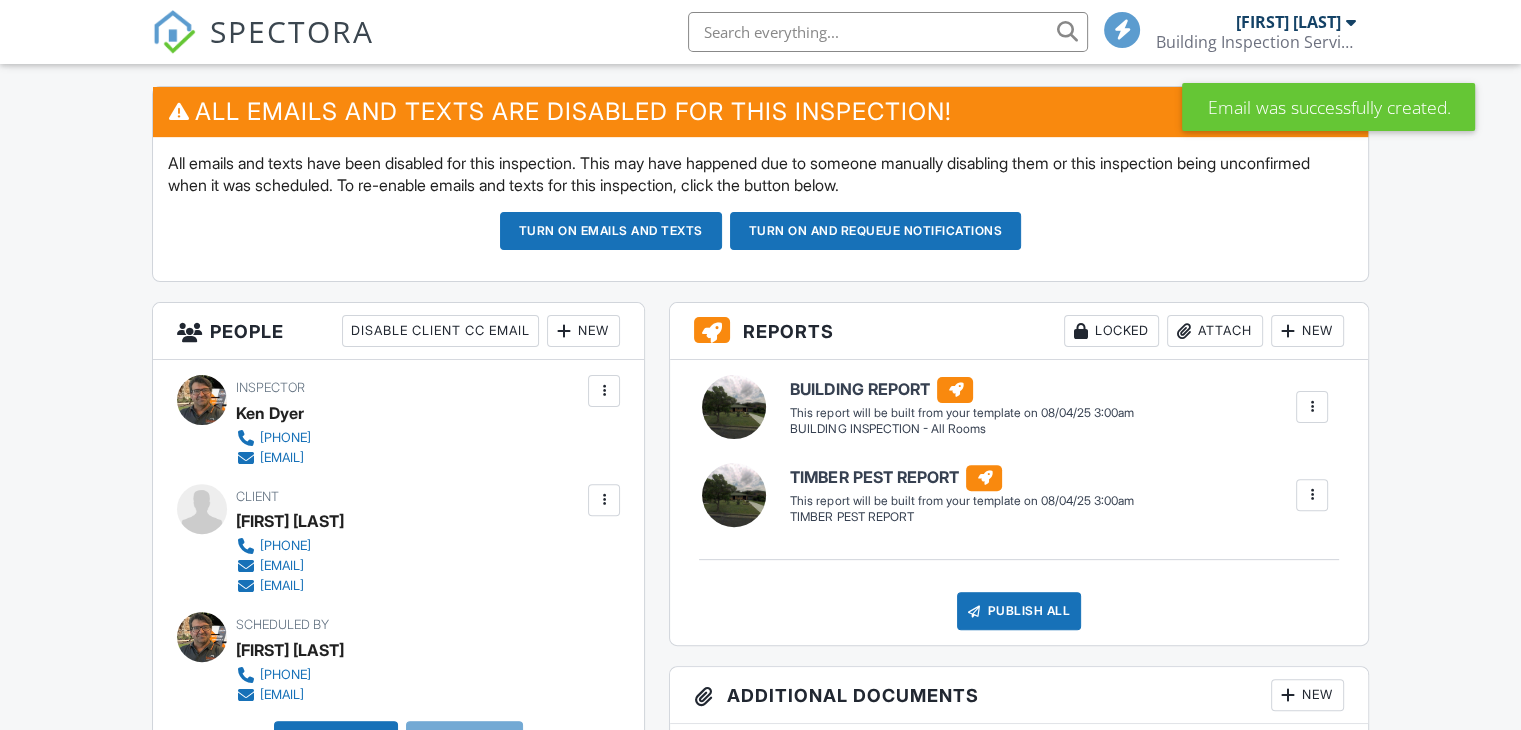 click at bounding box center [604, 500] 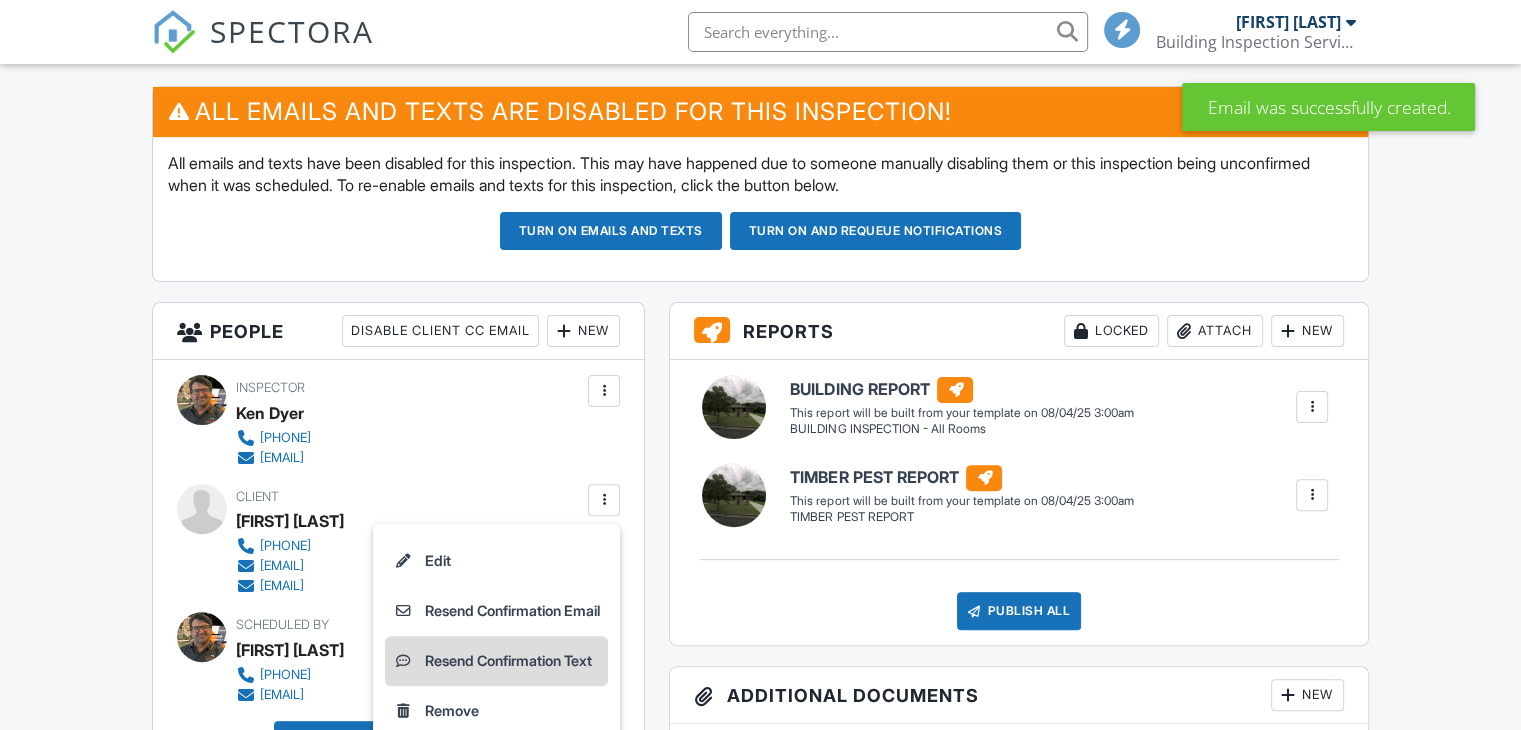 click on "Resend Confirmation Text" at bounding box center (496, 661) 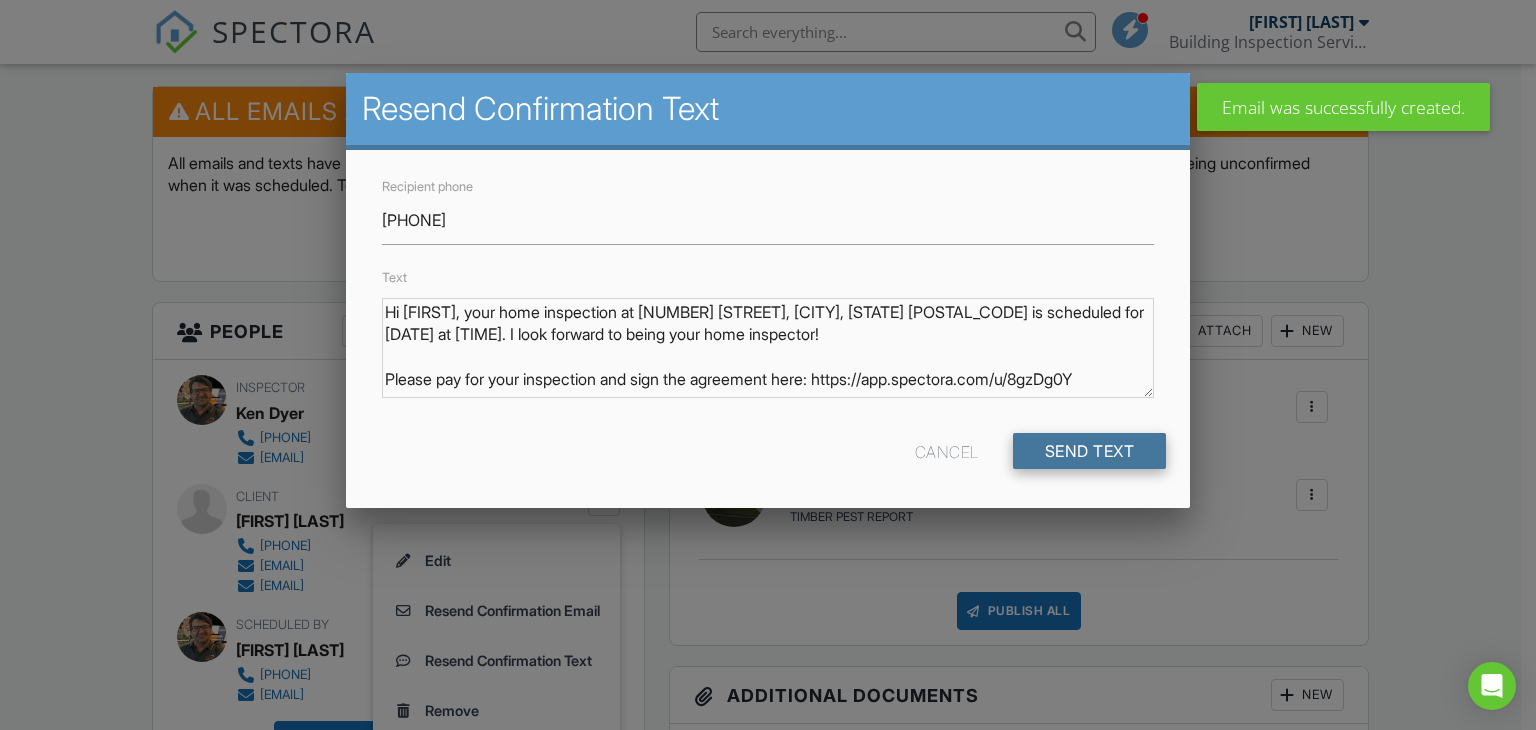 click on "Send Text" at bounding box center [1090, 451] 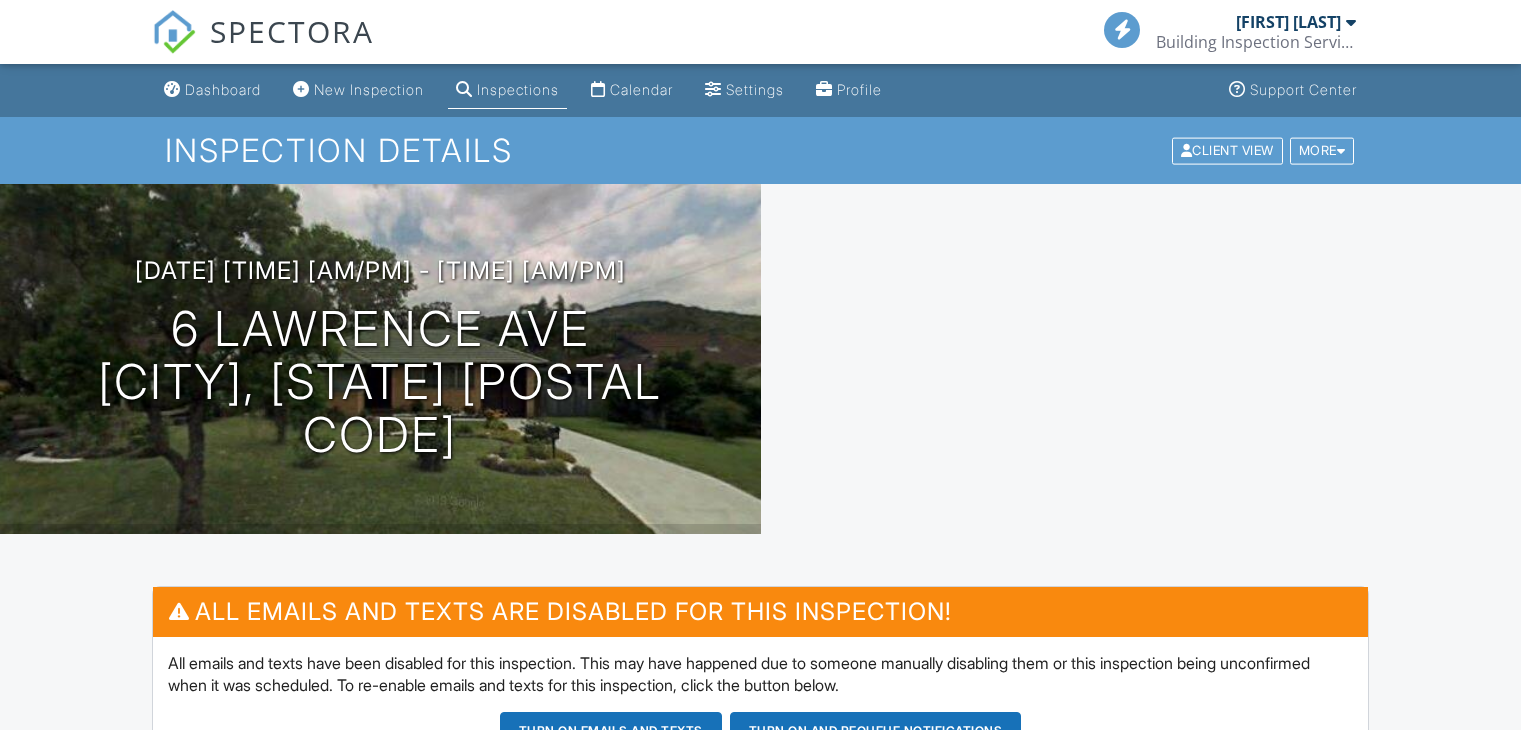 scroll, scrollTop: 0, scrollLeft: 0, axis: both 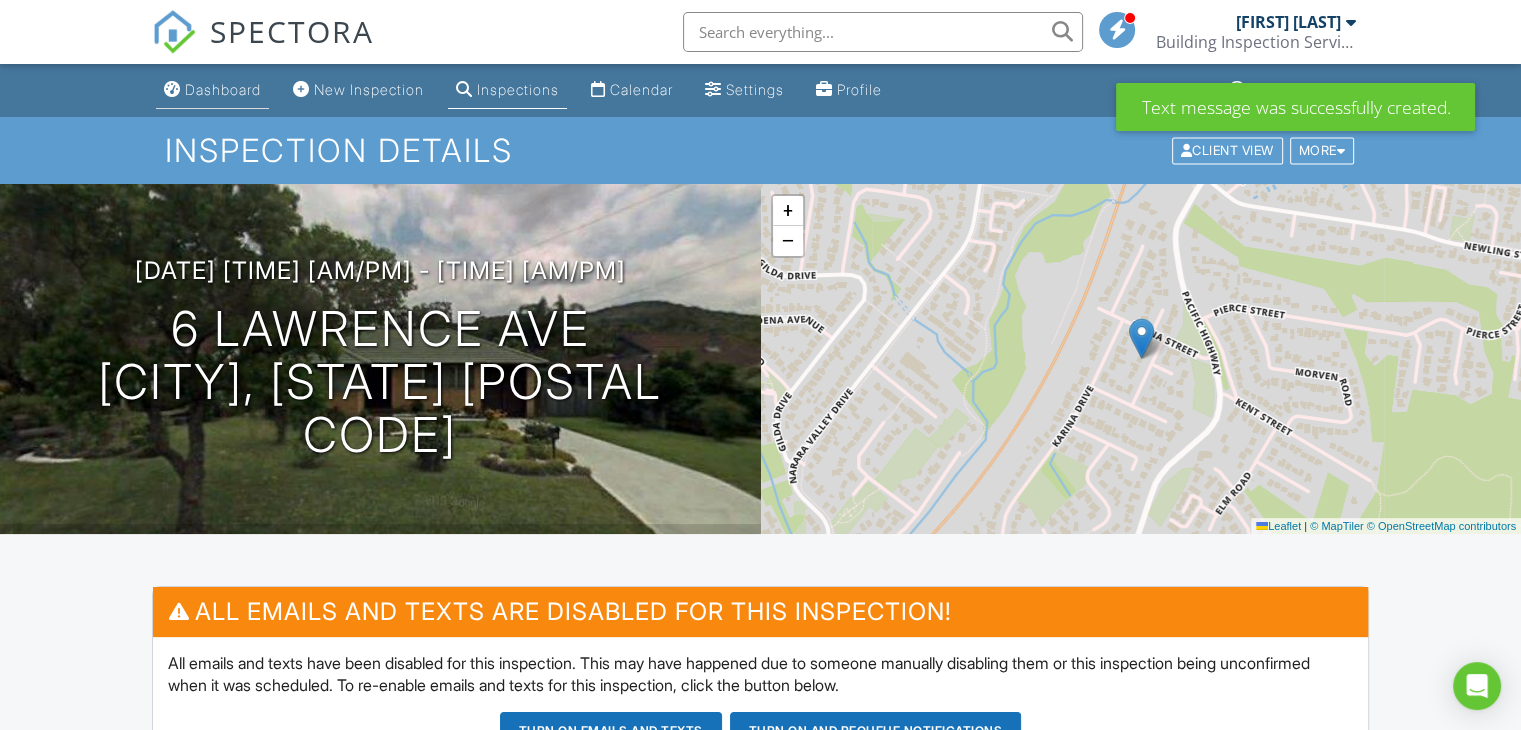 click on "Dashboard" at bounding box center [223, 89] 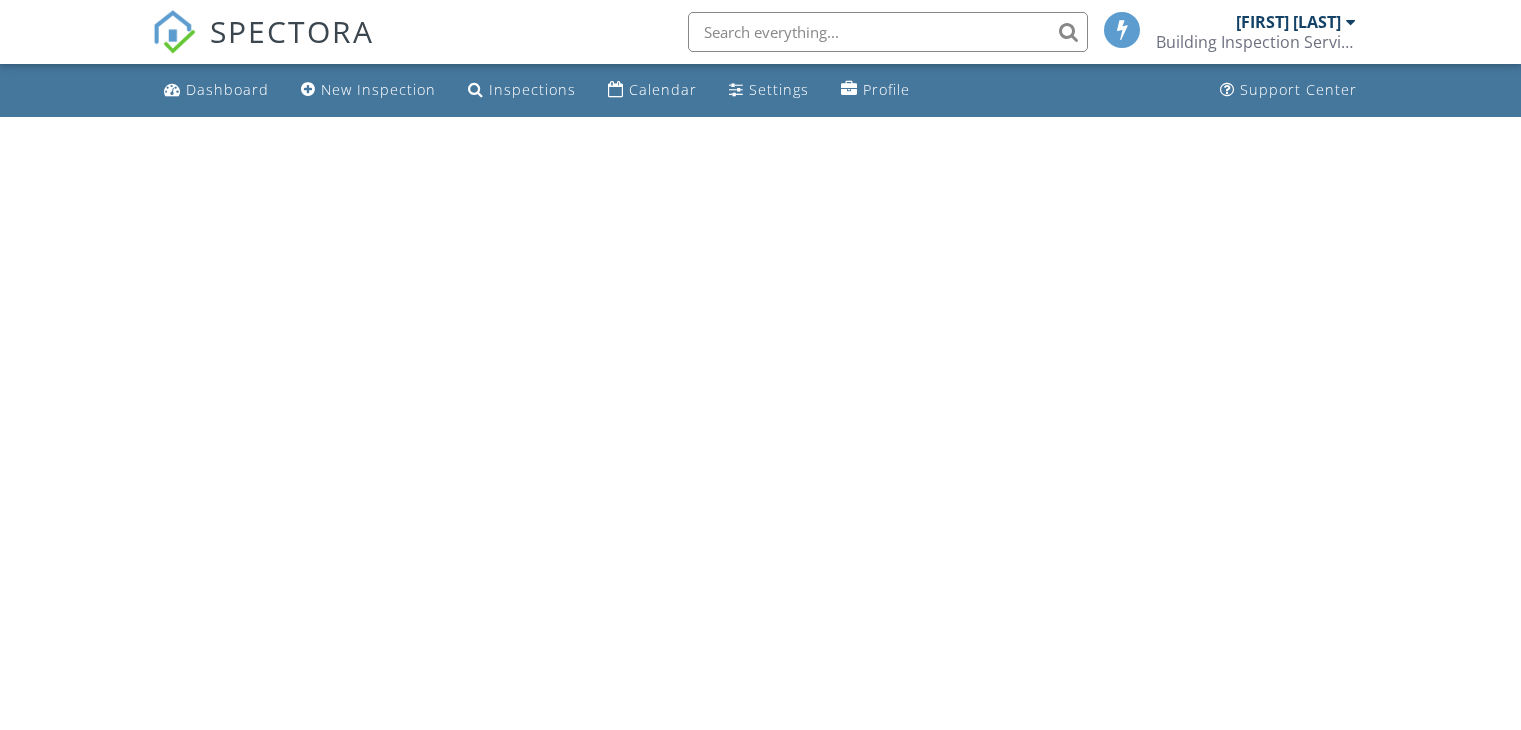 scroll, scrollTop: 0, scrollLeft: 0, axis: both 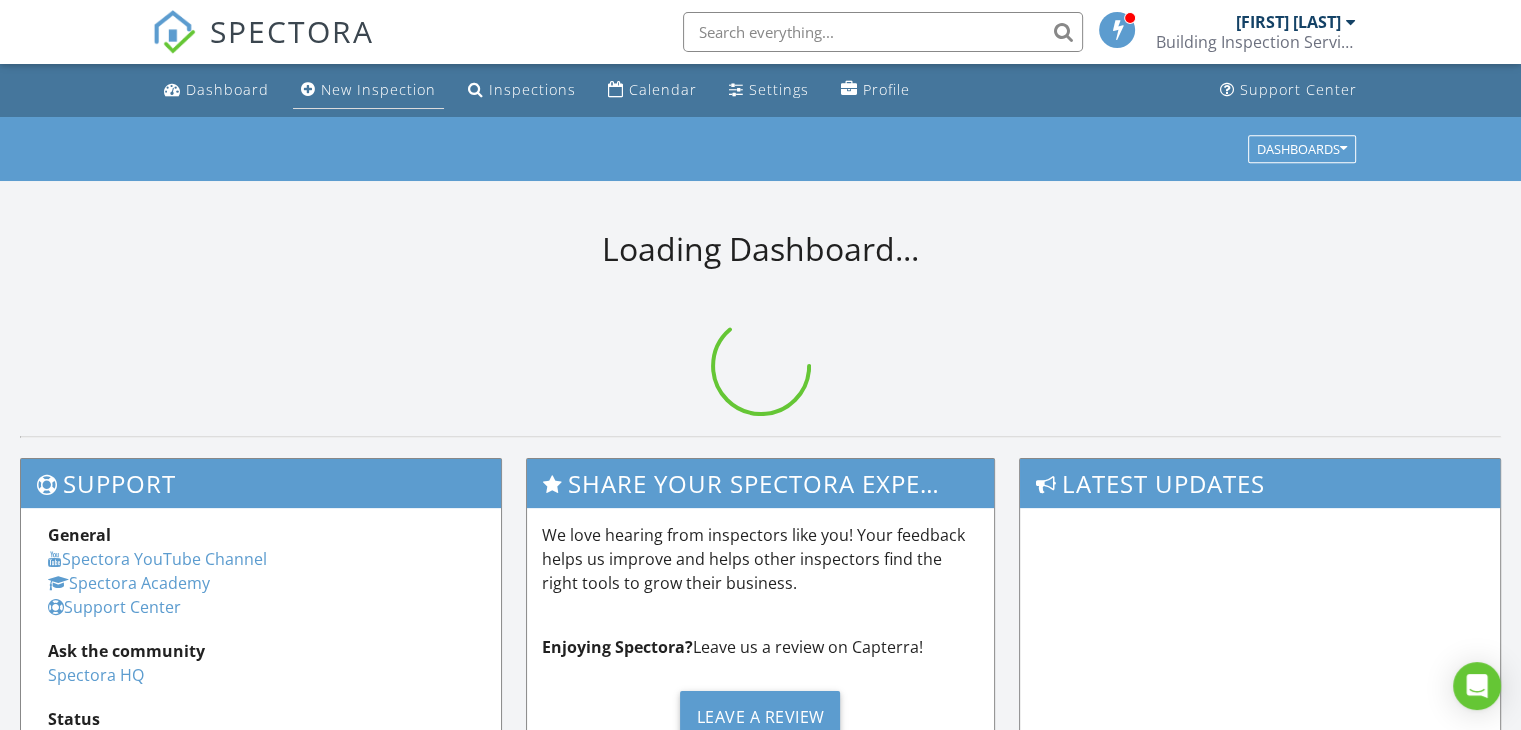 click on "New Inspection" at bounding box center (378, 89) 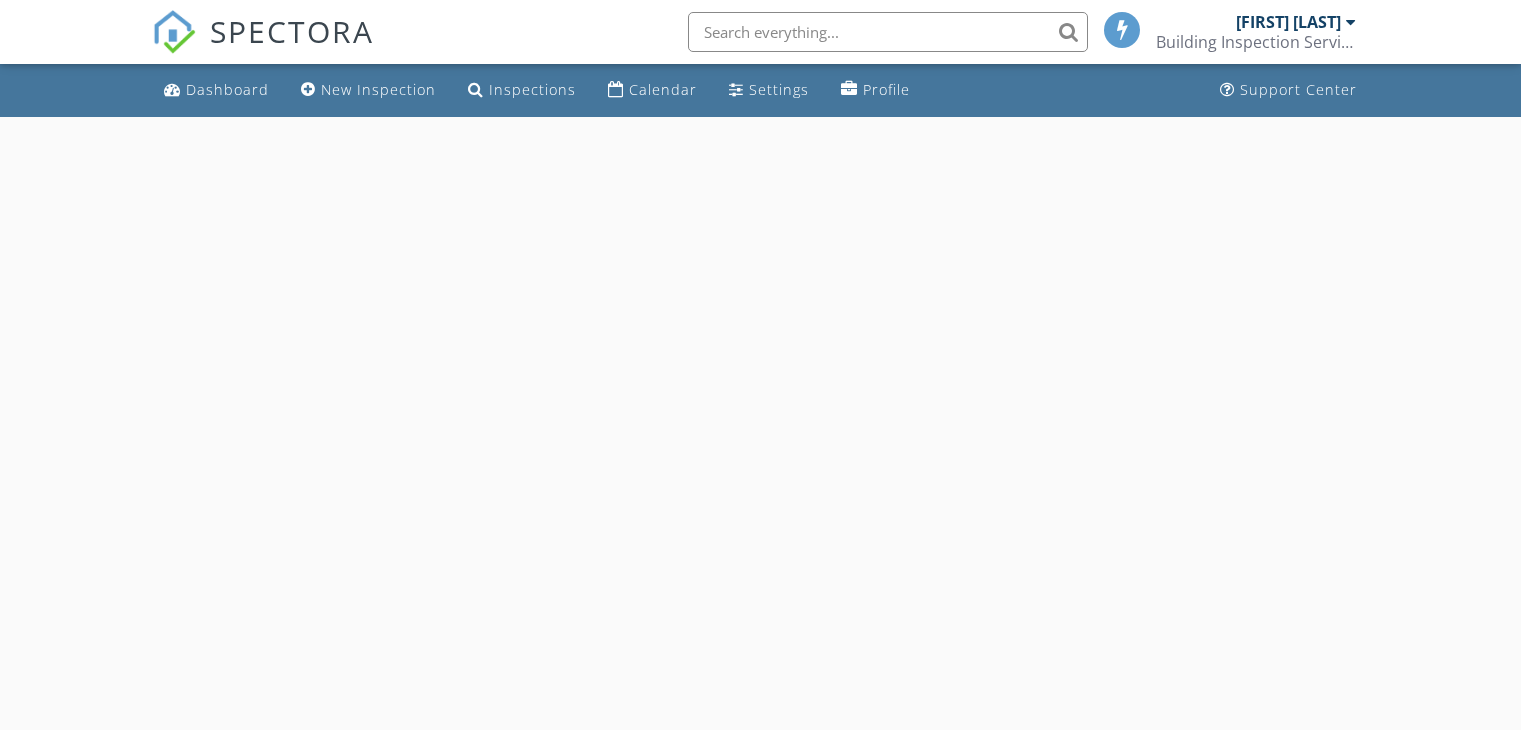 scroll, scrollTop: 0, scrollLeft: 0, axis: both 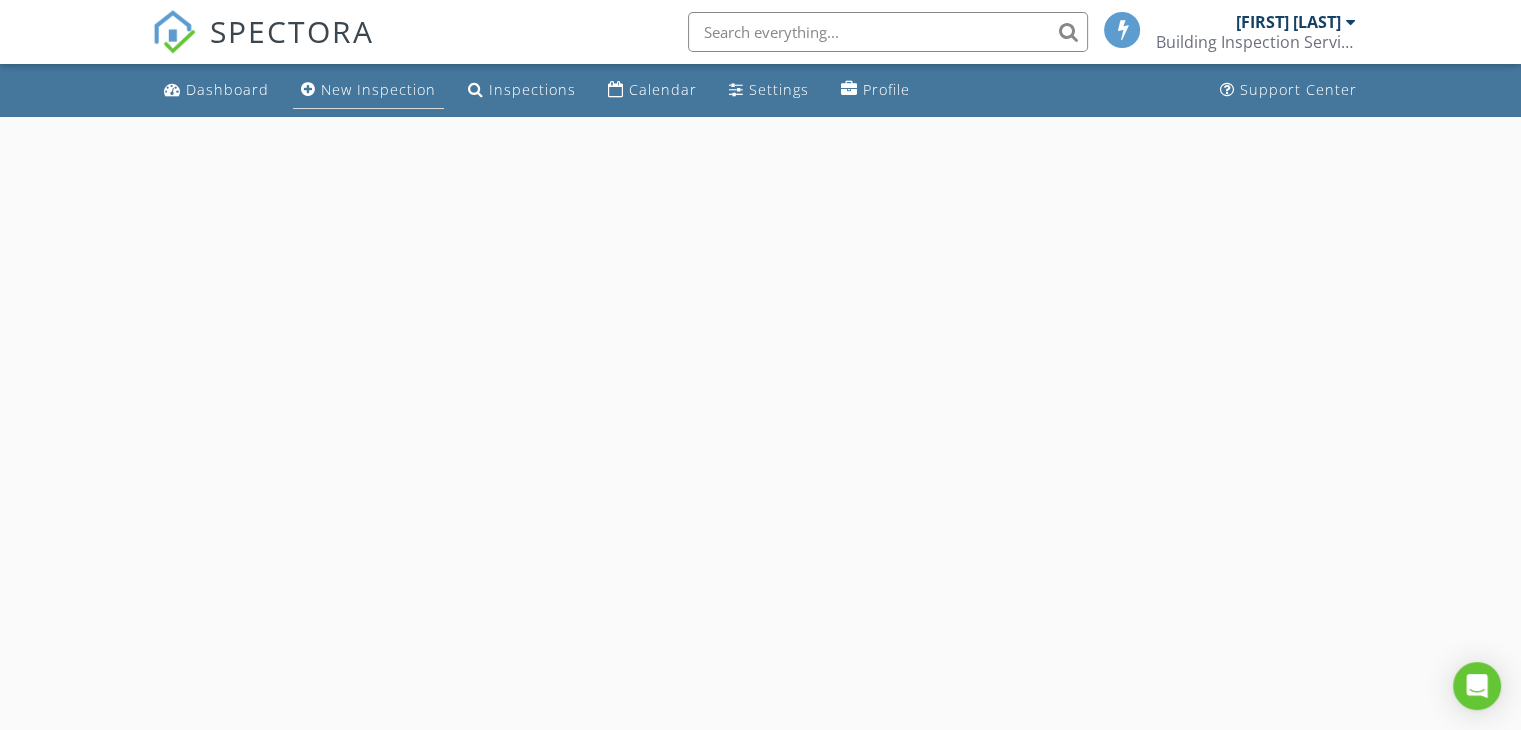 select on "7" 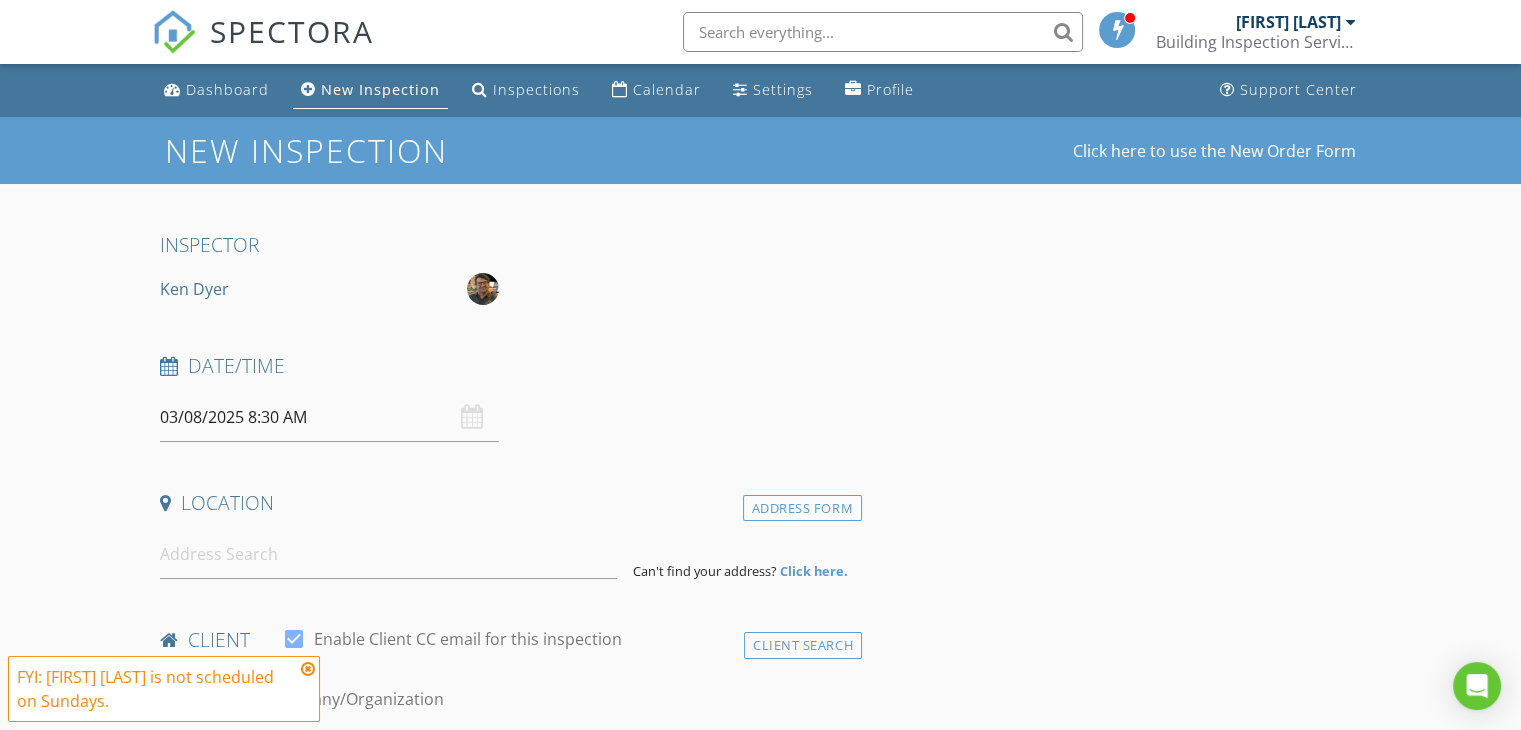 click on "03/08/2025 8:30 AM" at bounding box center [329, 417] 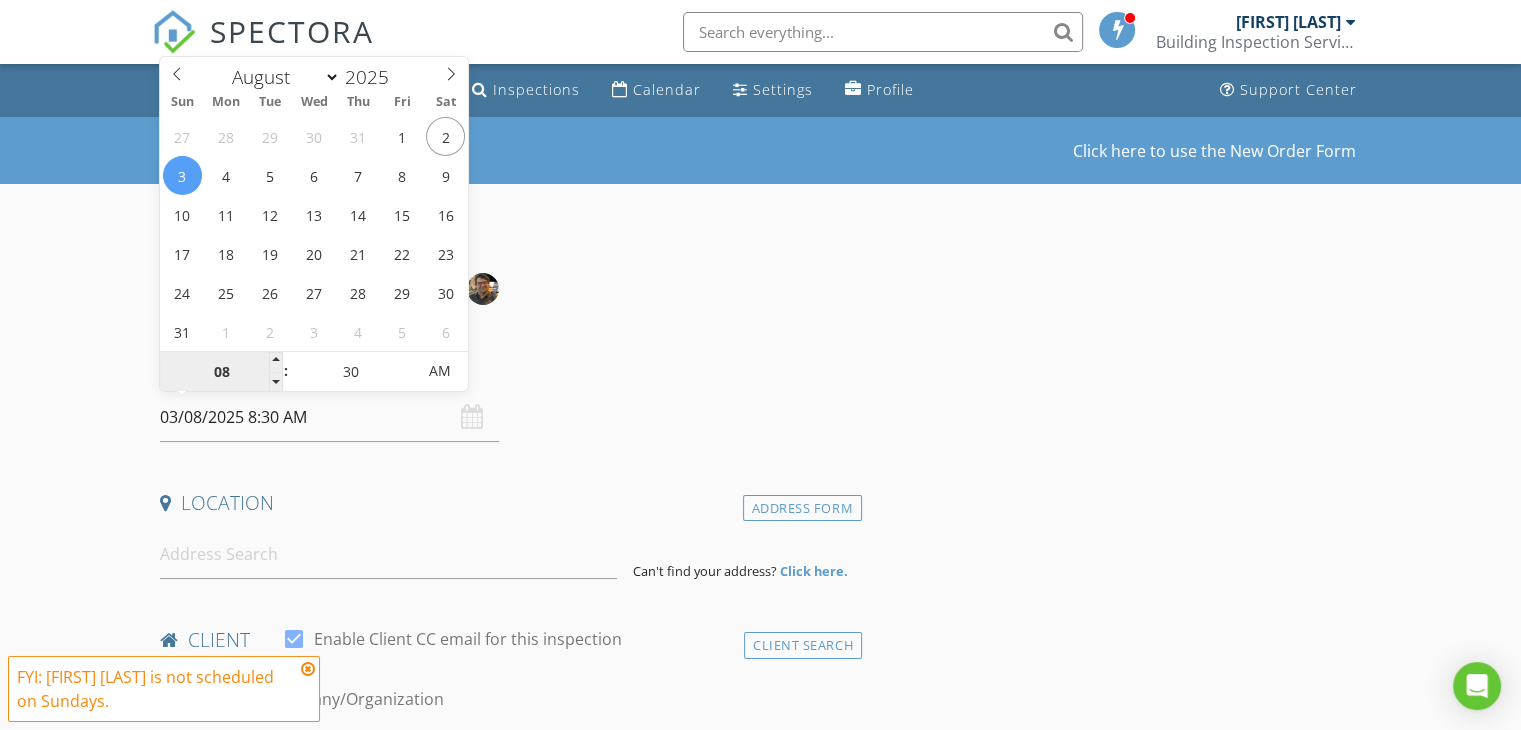 click on "08" at bounding box center [221, 372] 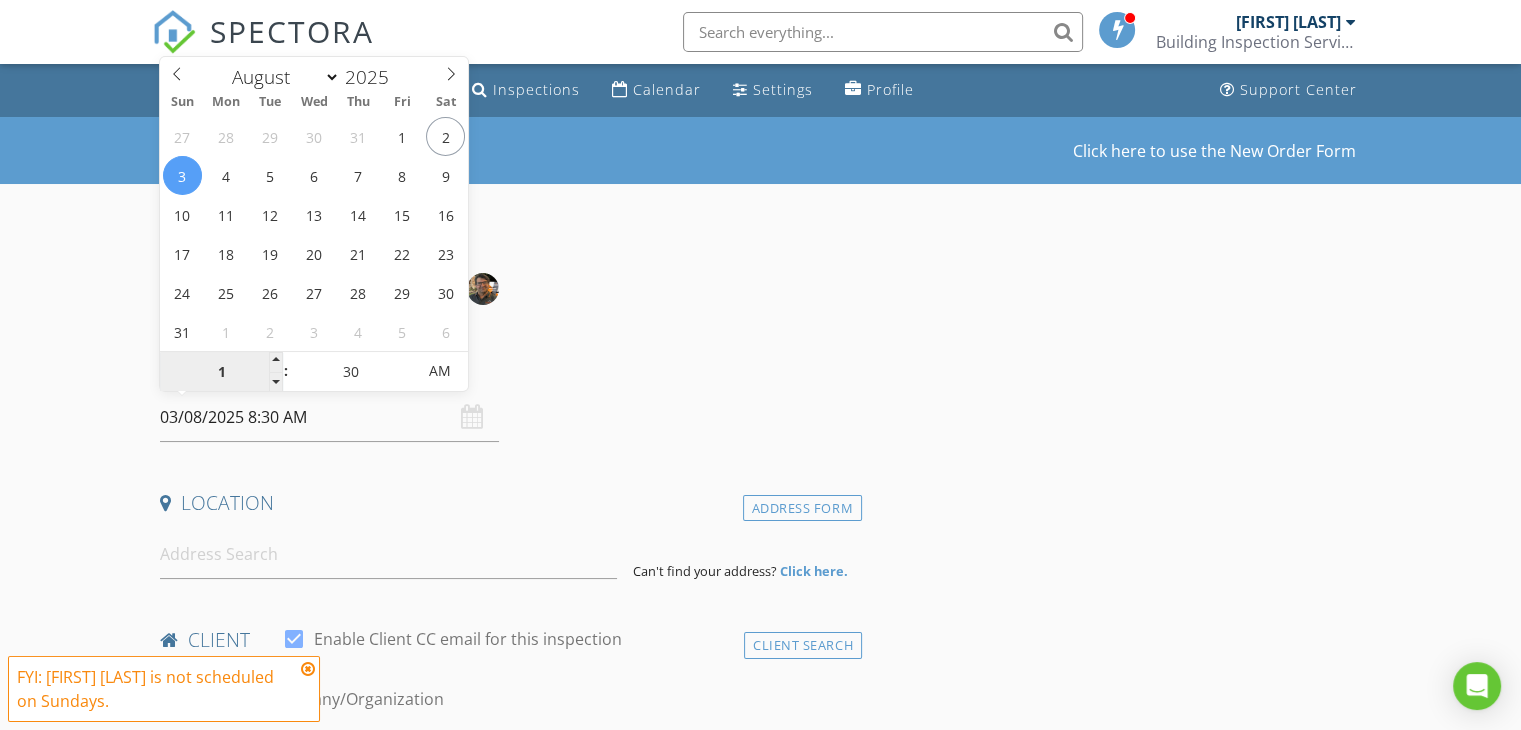 type on "10" 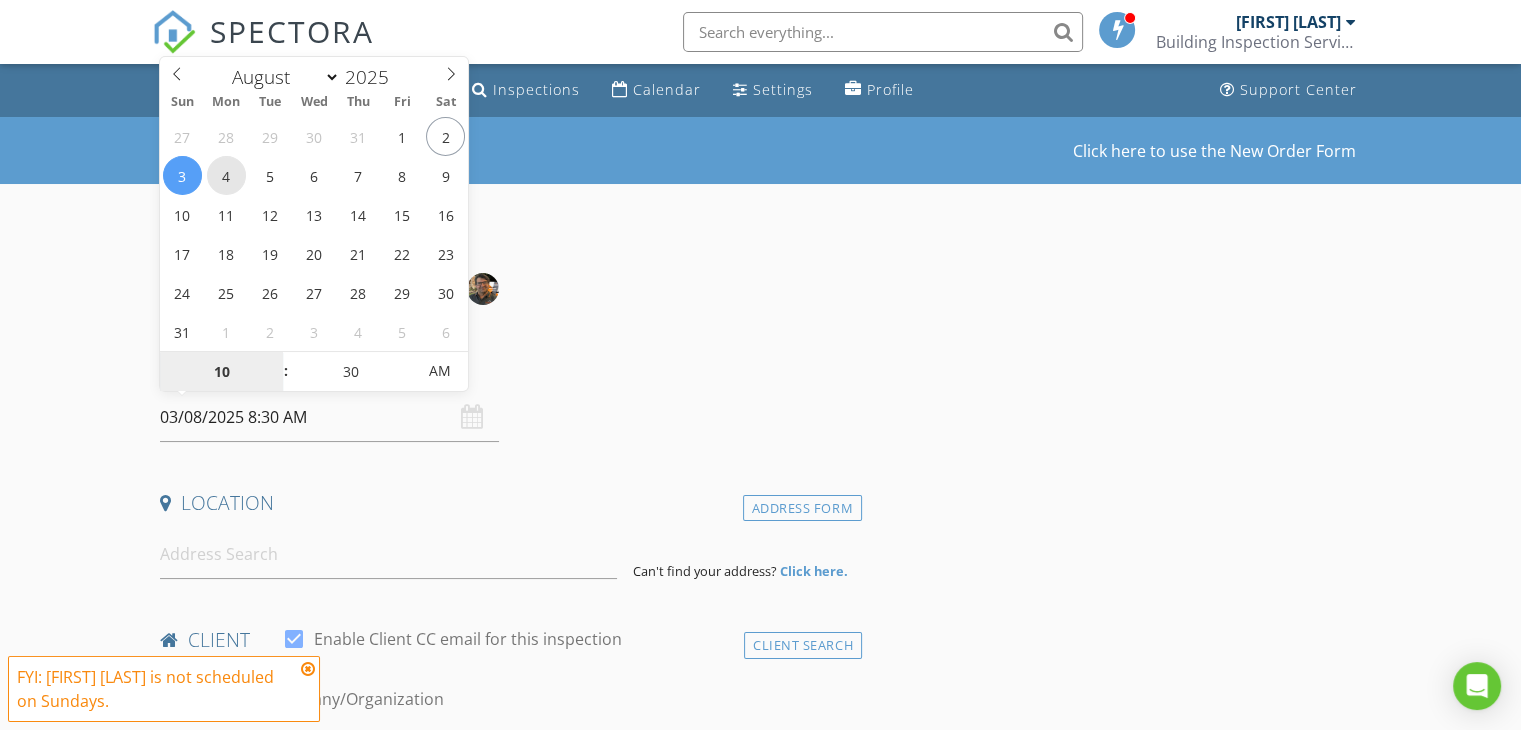 type on "04/08/2025 10:30 AM" 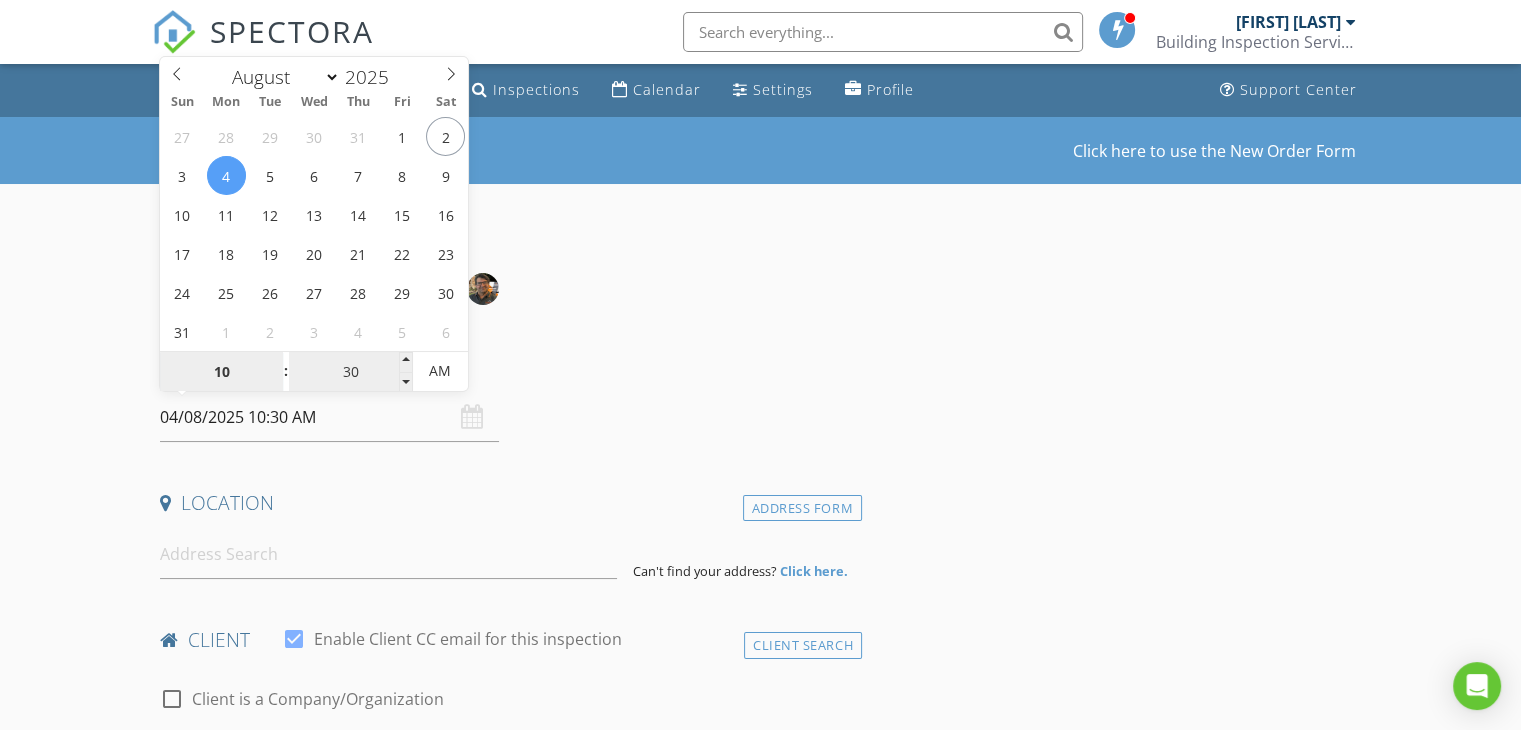 type on "10" 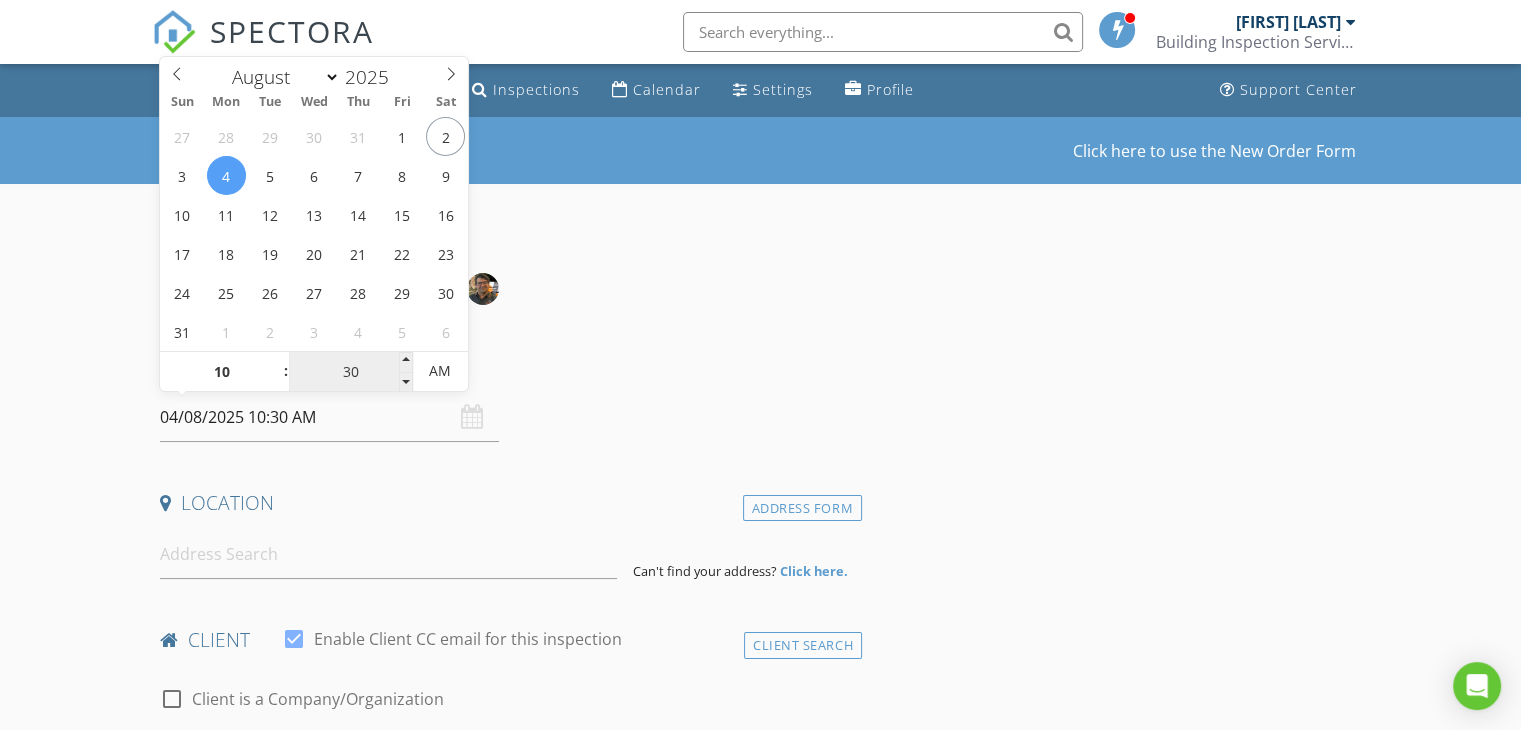 click on "30" at bounding box center (350, 372) 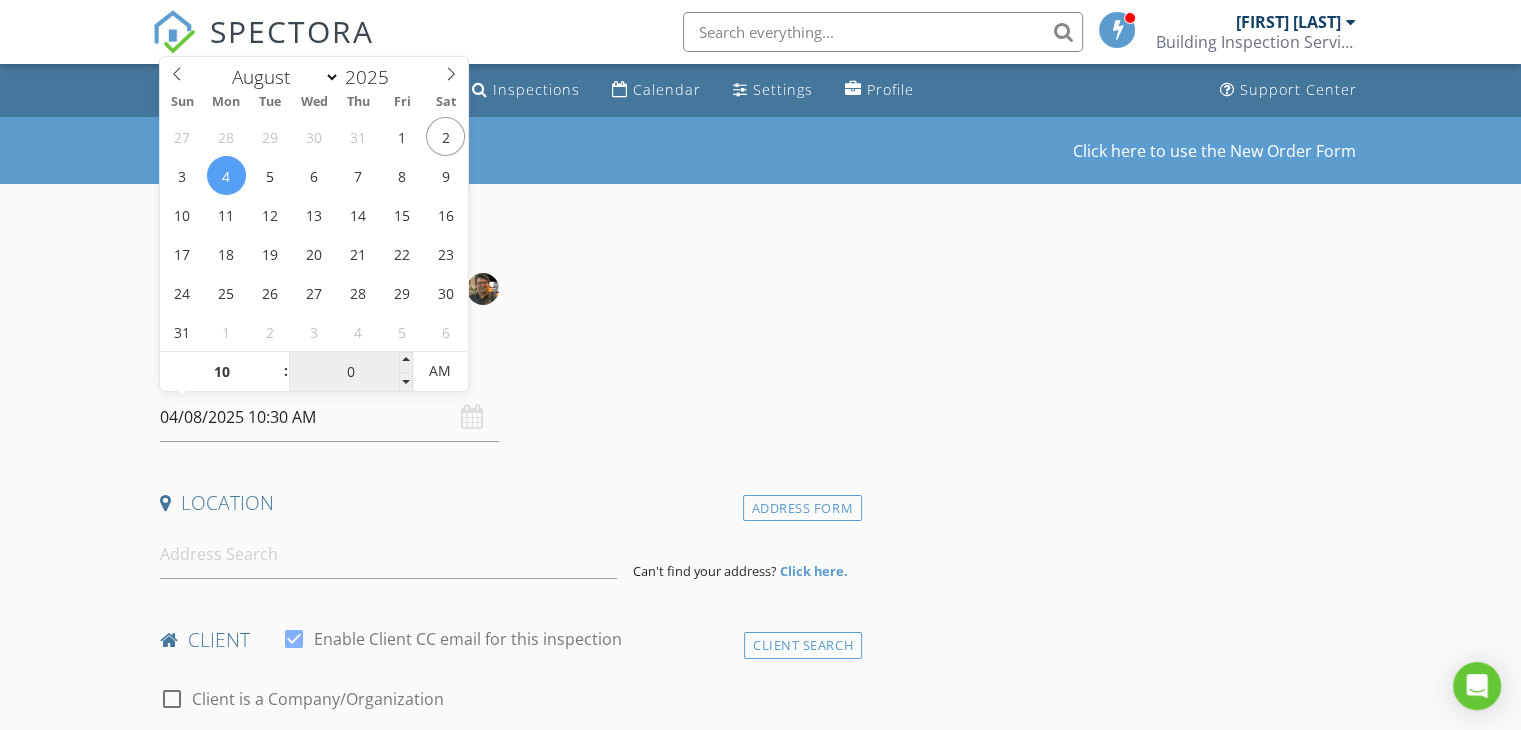 type on "00" 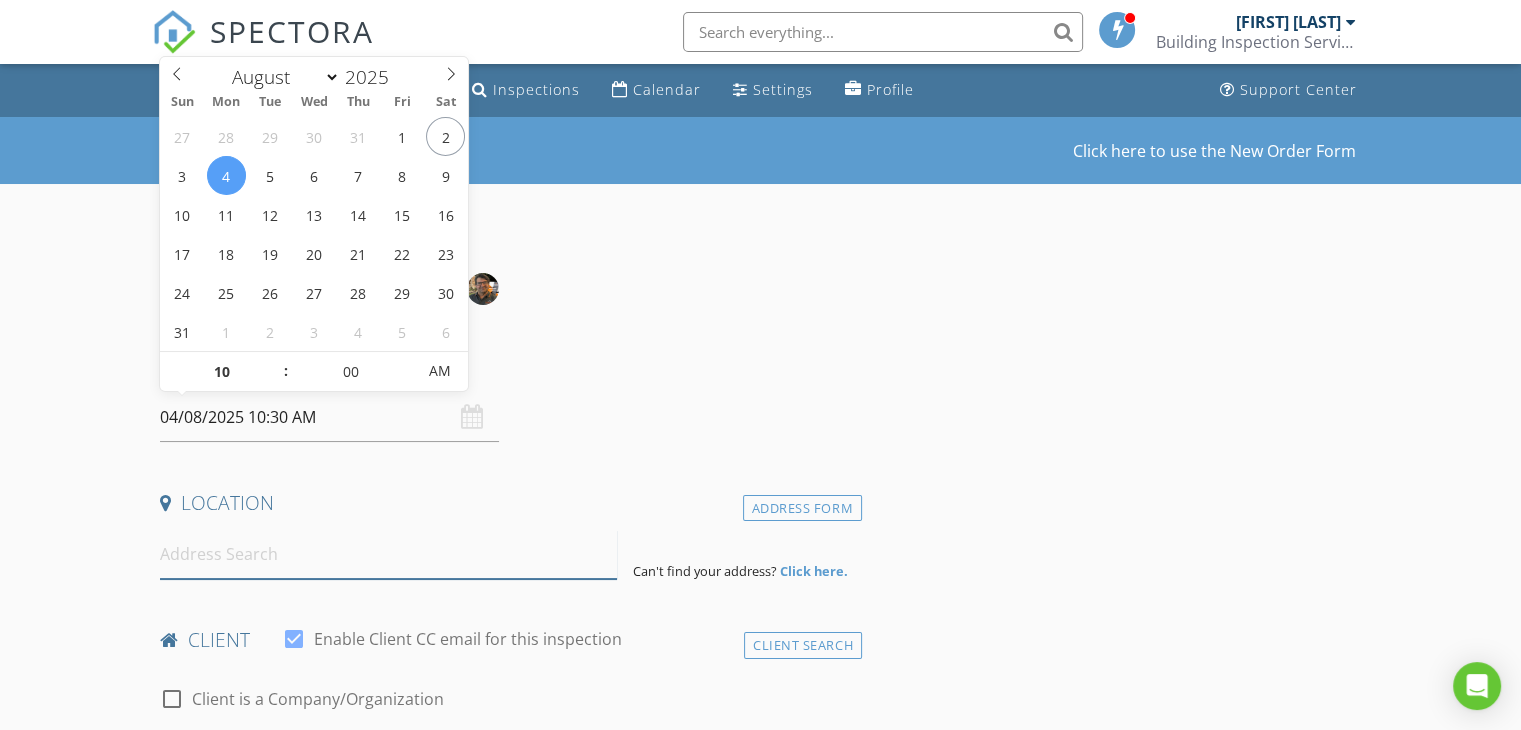 type on "04/08/2025 10:00 AM" 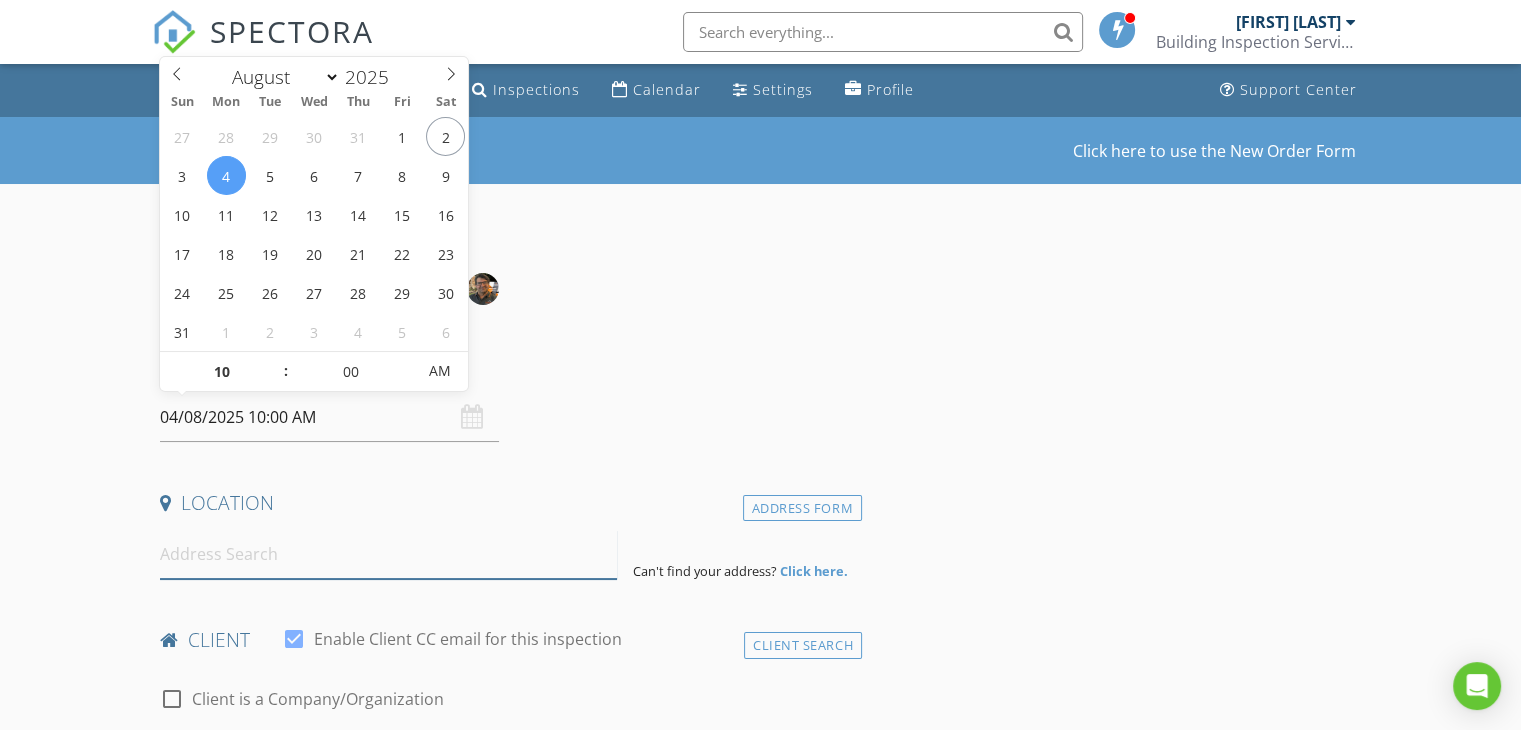 click at bounding box center [388, 554] 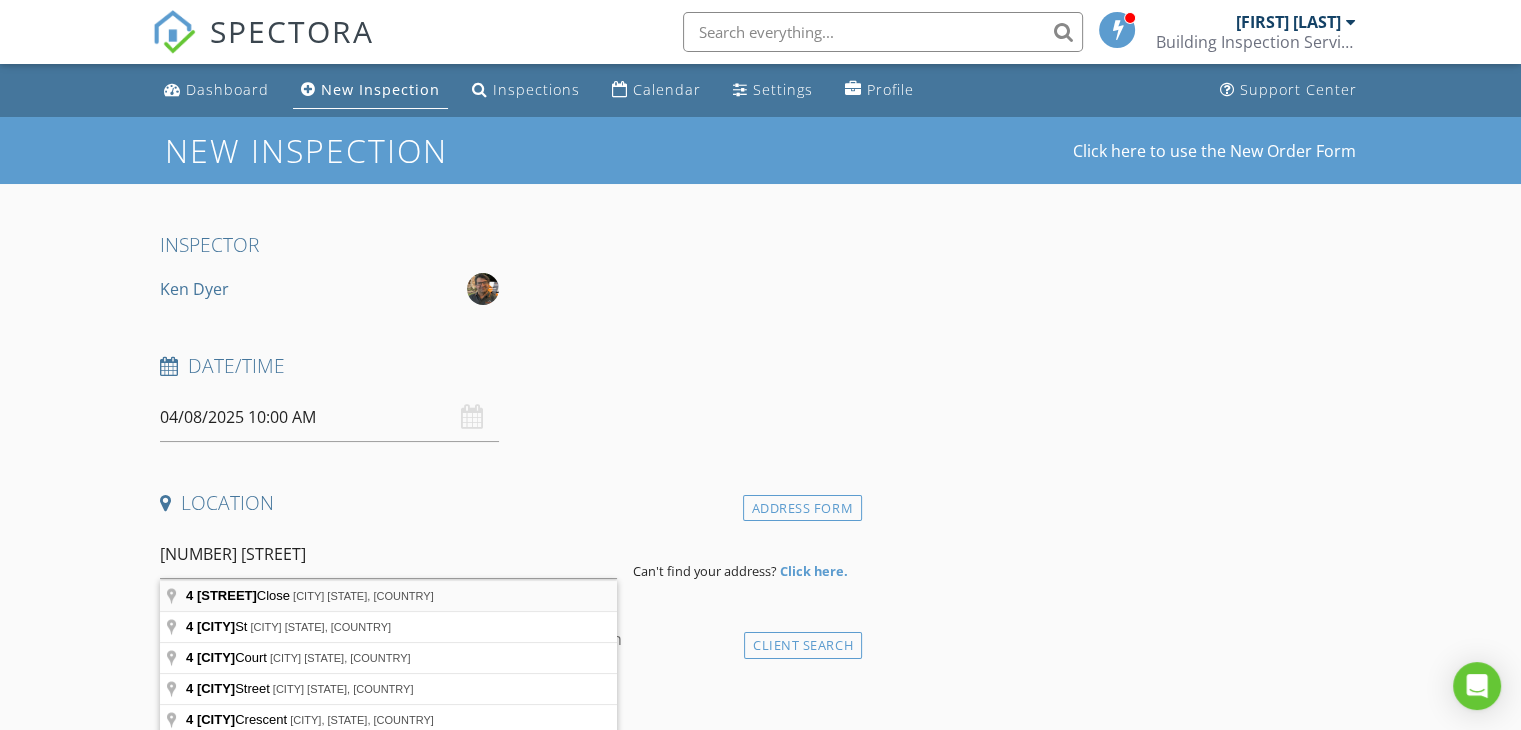 type on "[NUMBER] [STREET], [CITY] [STATE], [COUNTRY]" 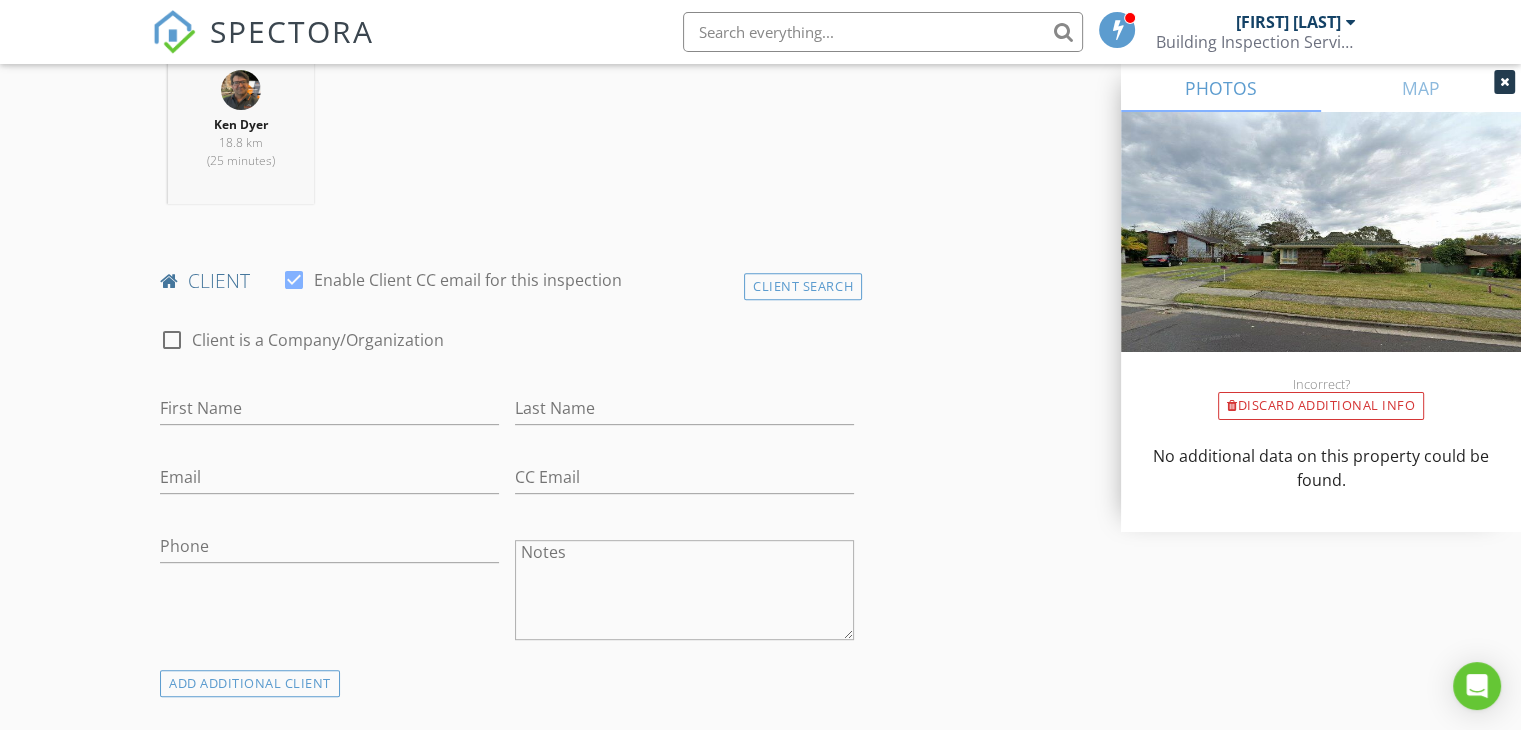 scroll, scrollTop: 900, scrollLeft: 0, axis: vertical 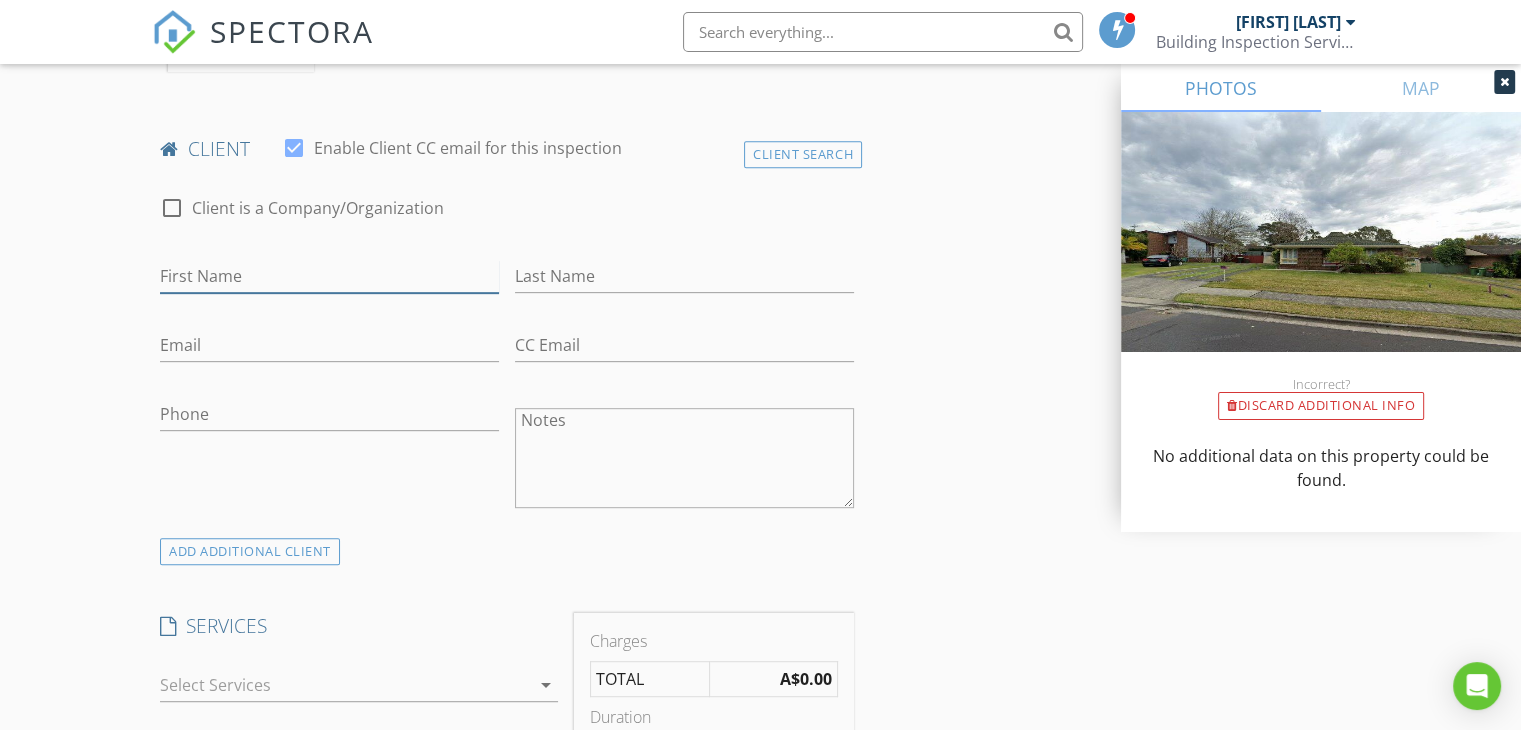 click on "First Name" at bounding box center [329, 276] 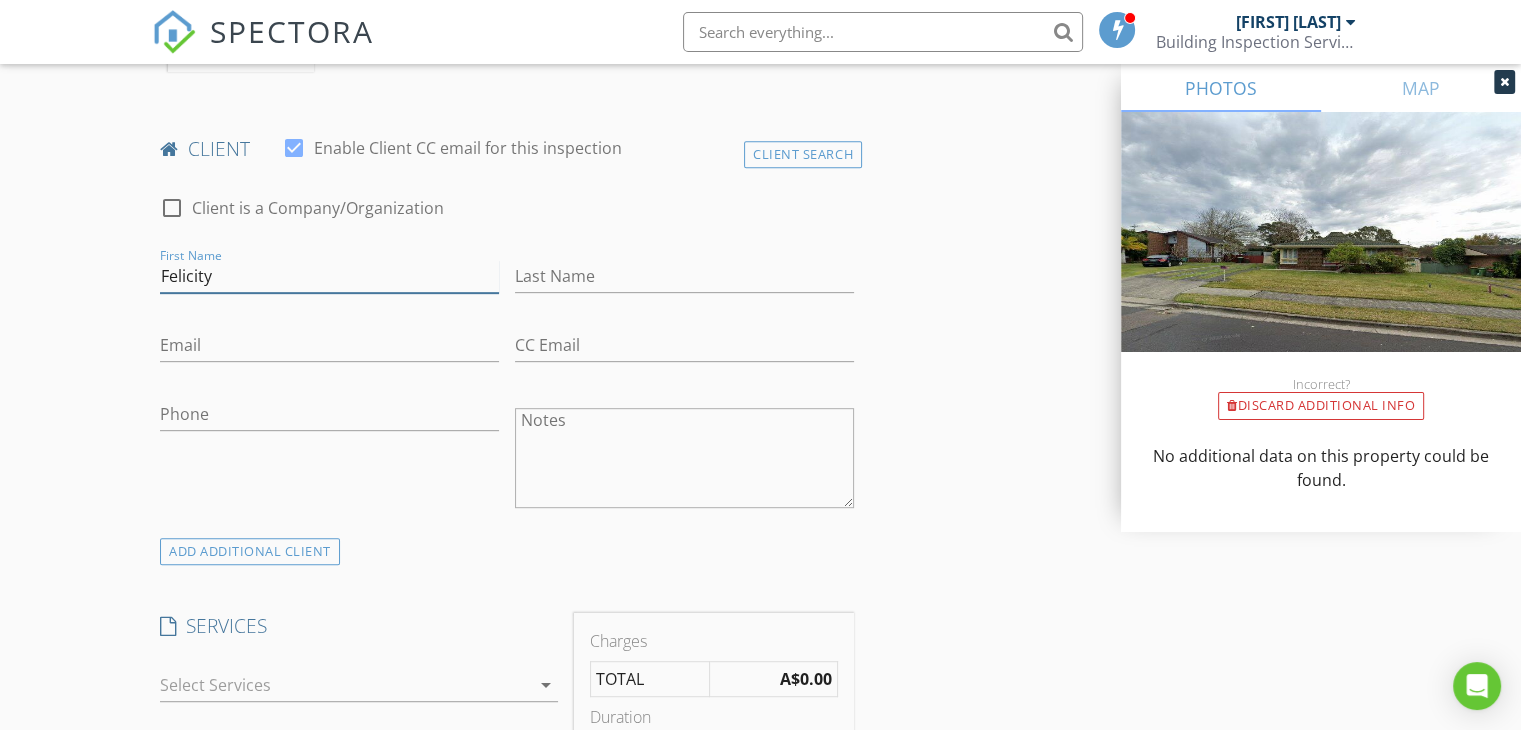 type on "Felicity" 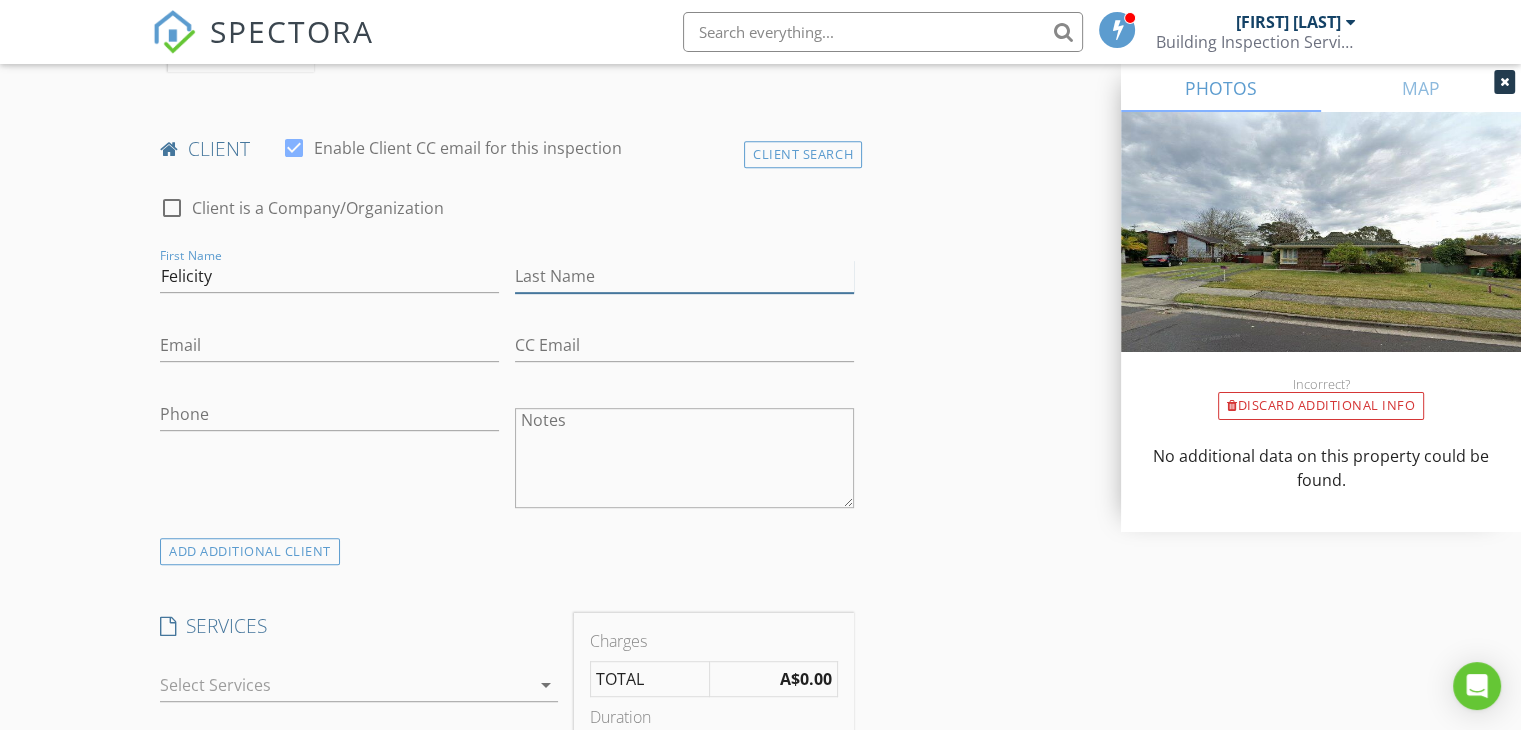click on "Last Name" at bounding box center [684, 276] 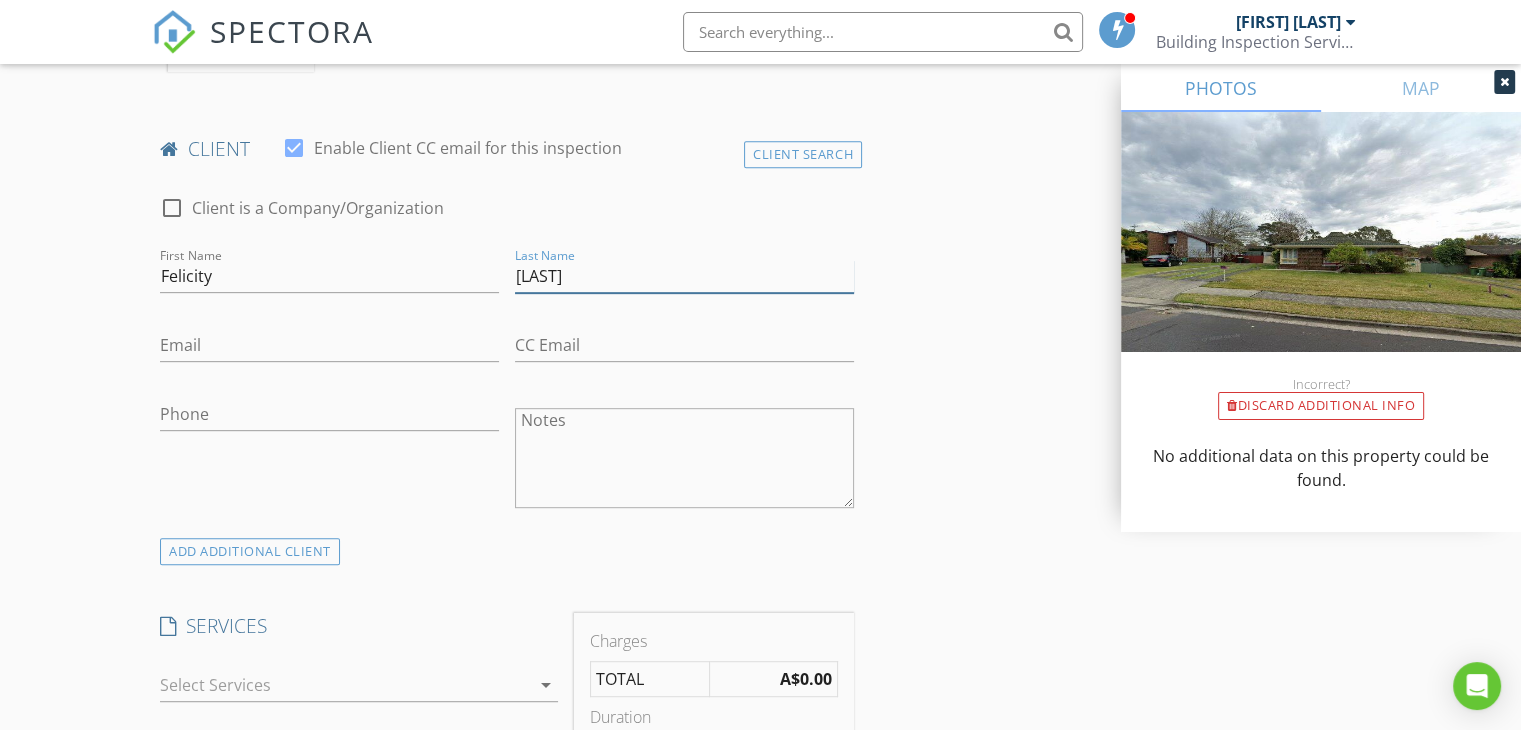 type on "[LAST]" 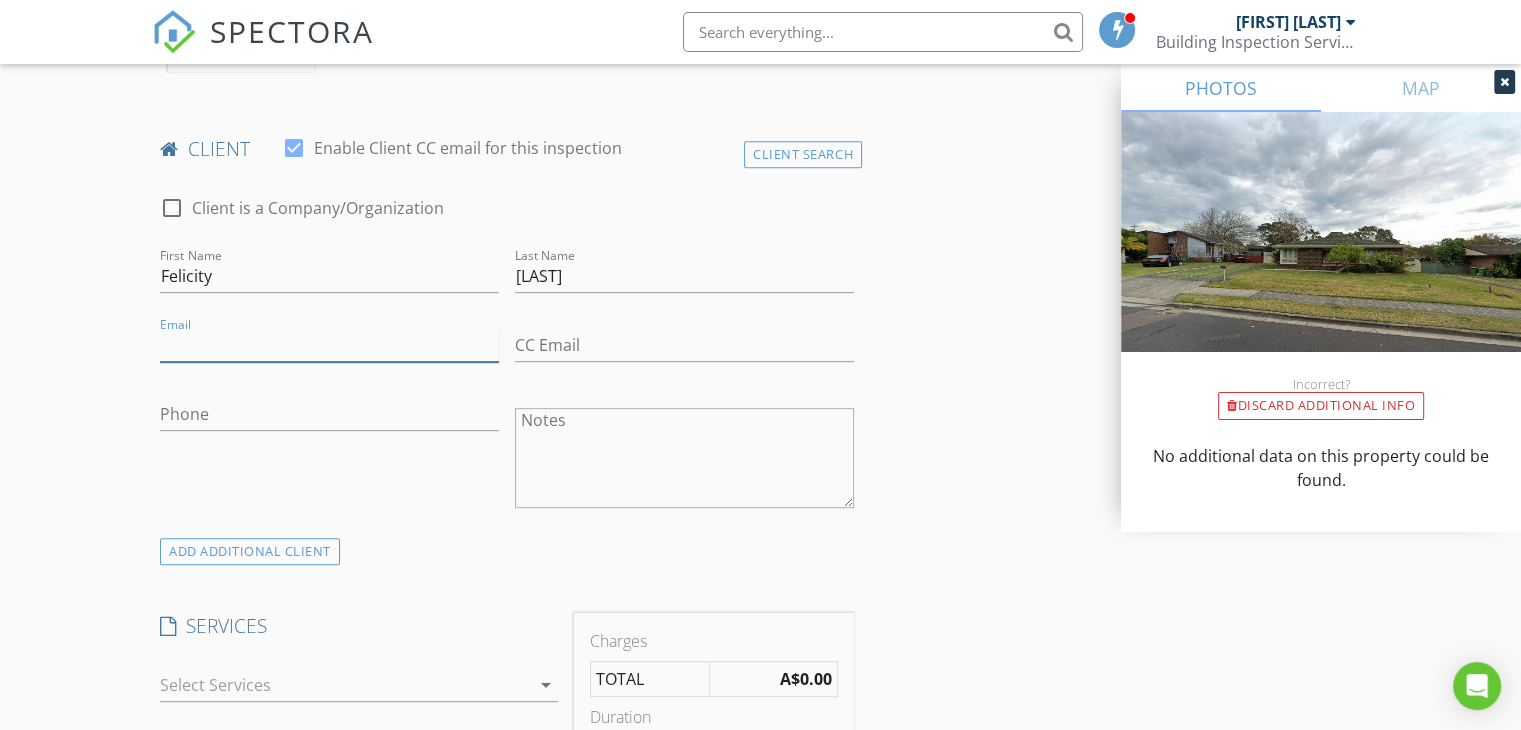click on "Email" at bounding box center (329, 345) 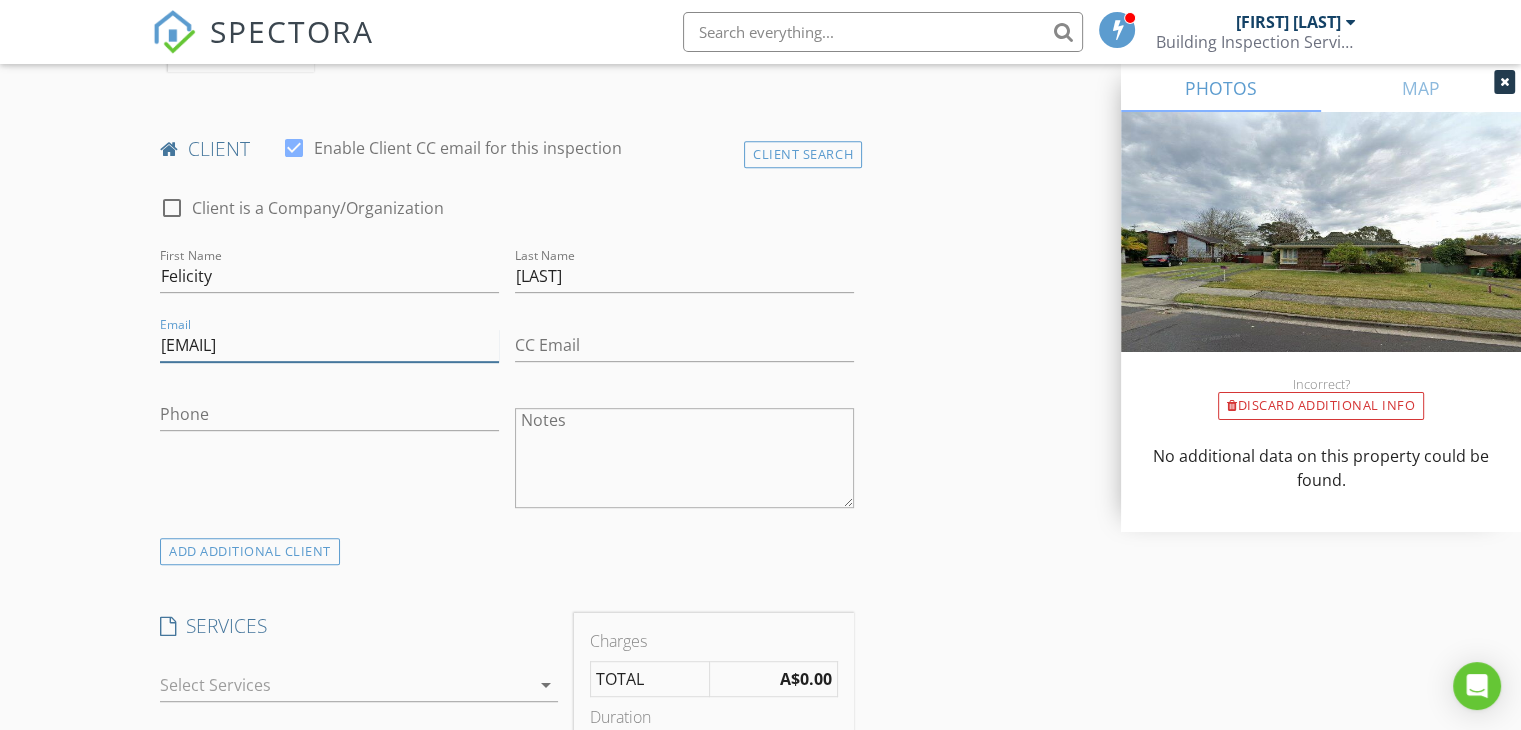 type on "[EMAIL]" 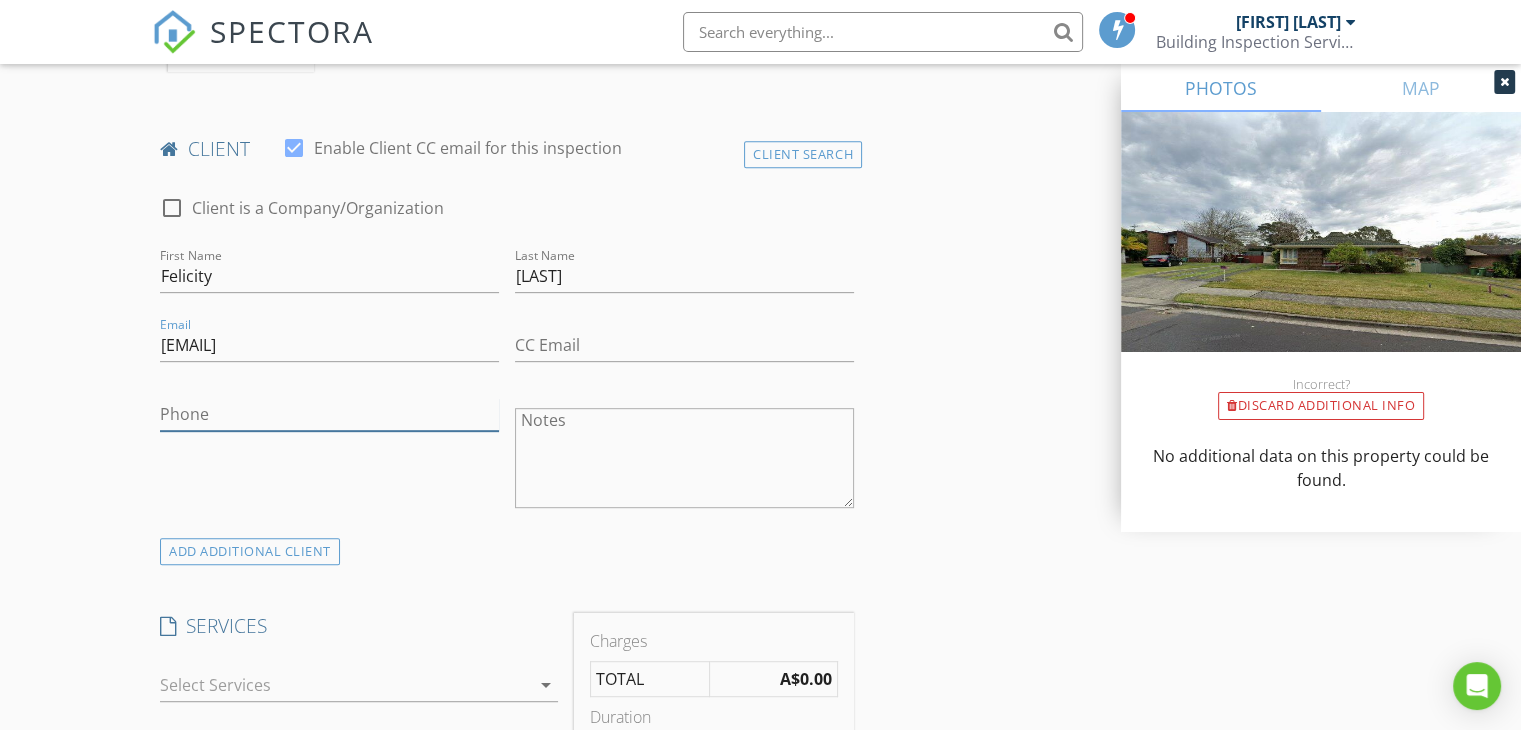 click on "Phone" at bounding box center (329, 414) 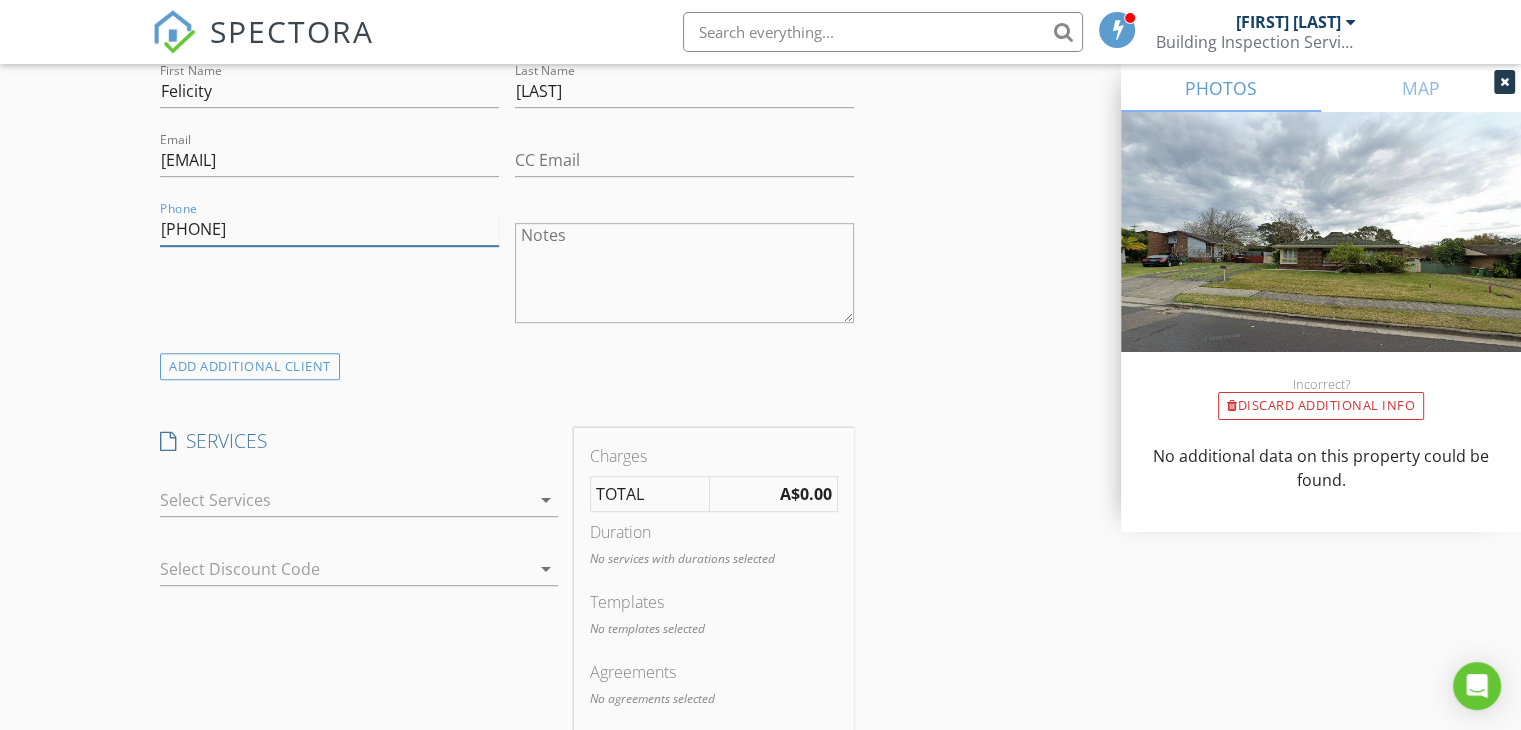 scroll, scrollTop: 1200, scrollLeft: 0, axis: vertical 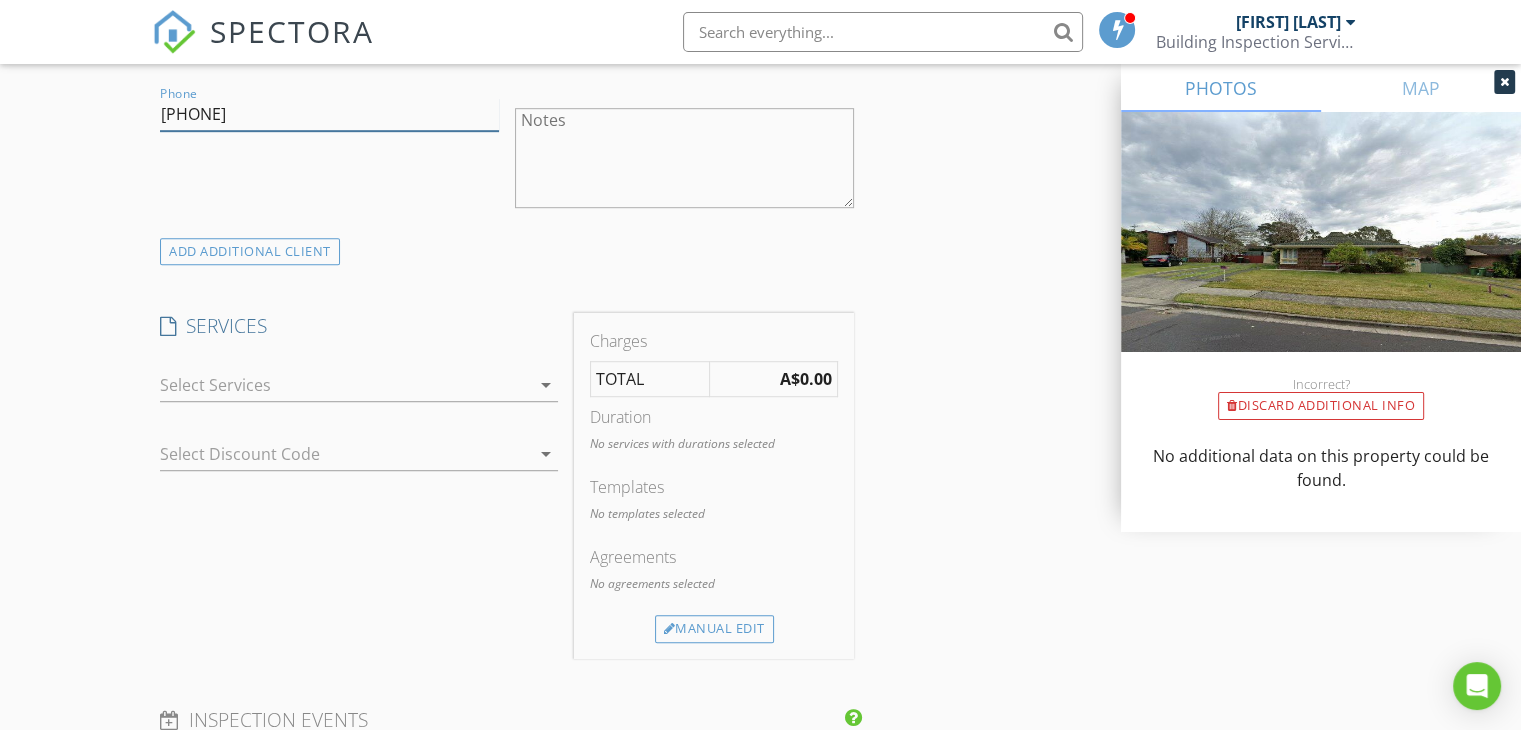 type on "[PHONE]" 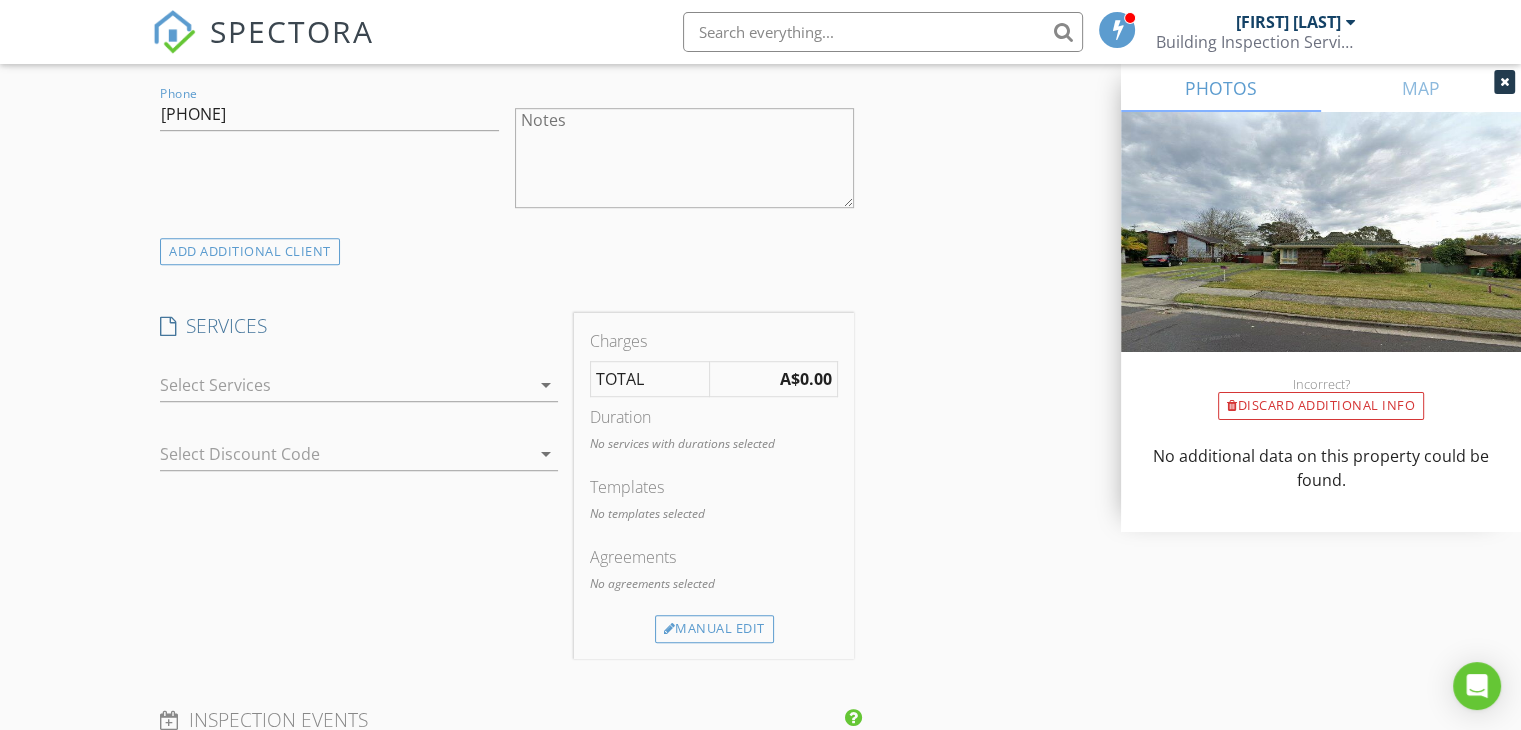 click at bounding box center (345, 385) 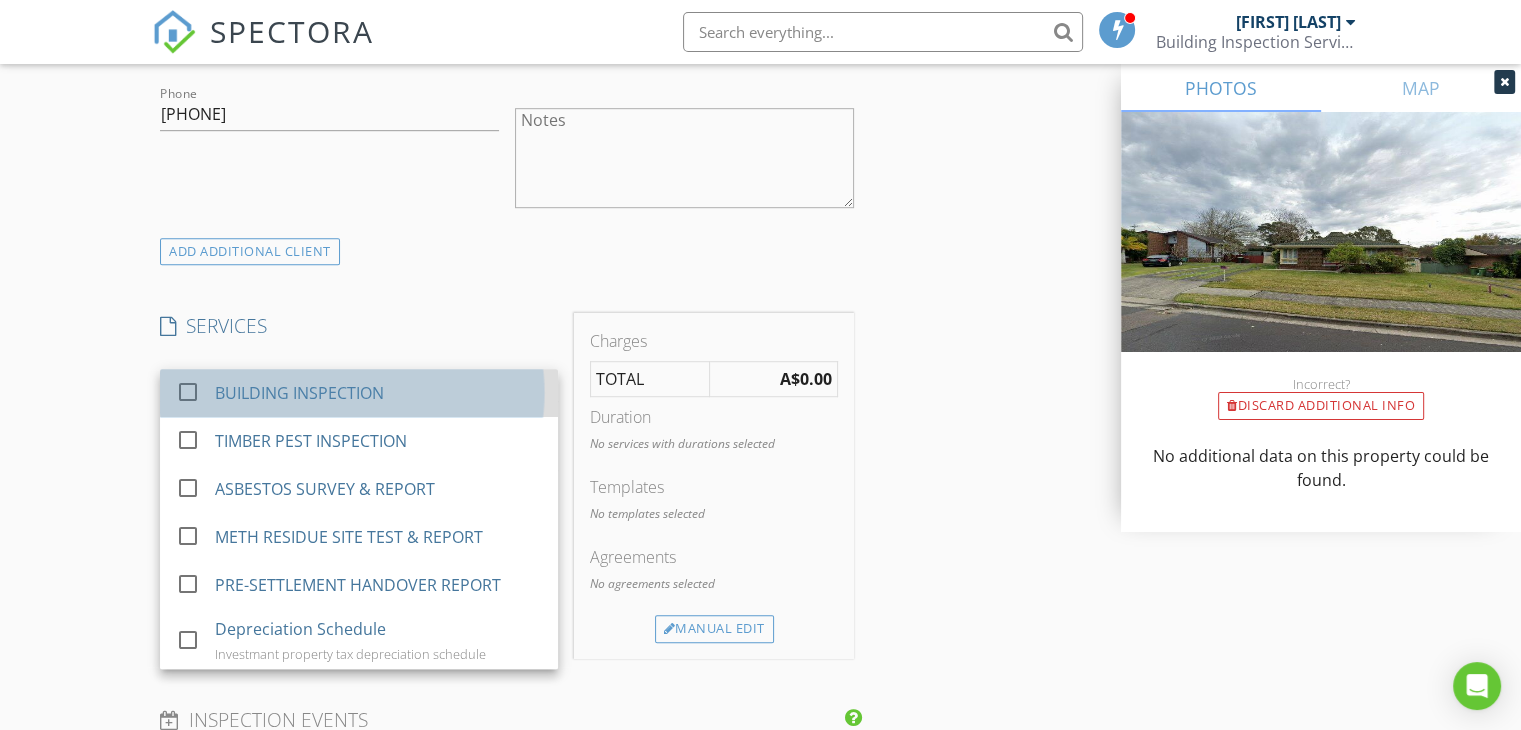 click on "BUILDING INSPECTION" at bounding box center [299, 393] 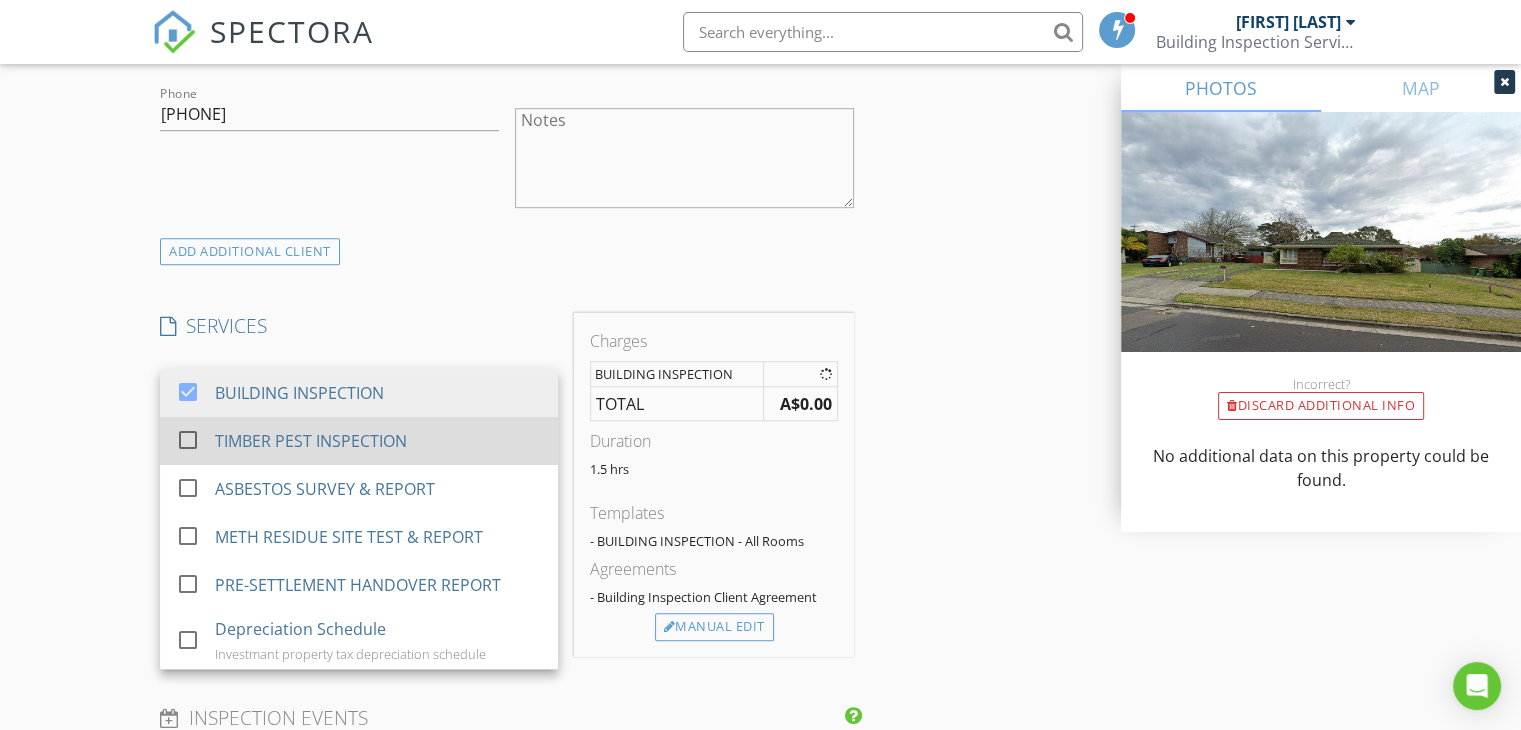 click on "TIMBER PEST INSPECTION" at bounding box center (311, 441) 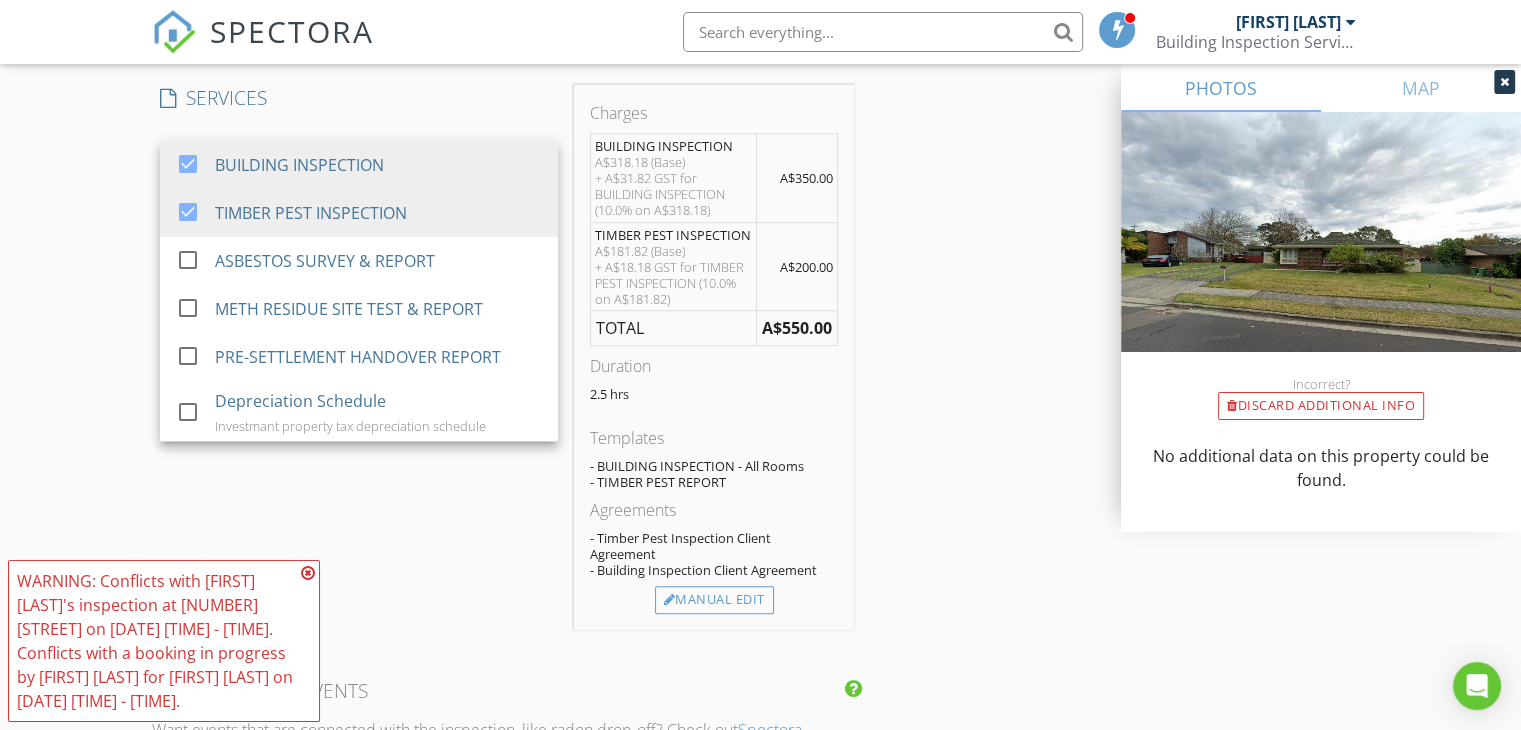 scroll, scrollTop: 1500, scrollLeft: 0, axis: vertical 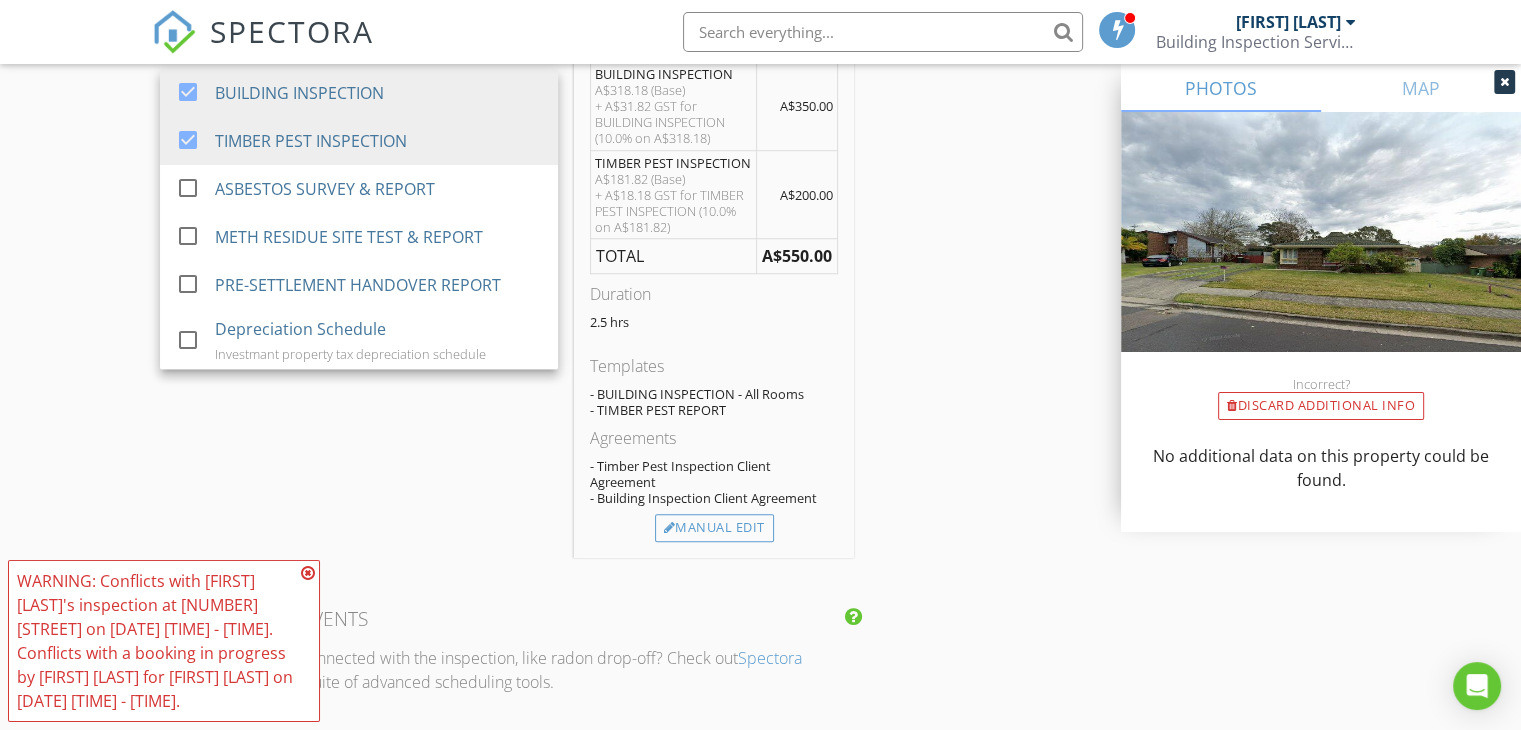 click at bounding box center (308, 573) 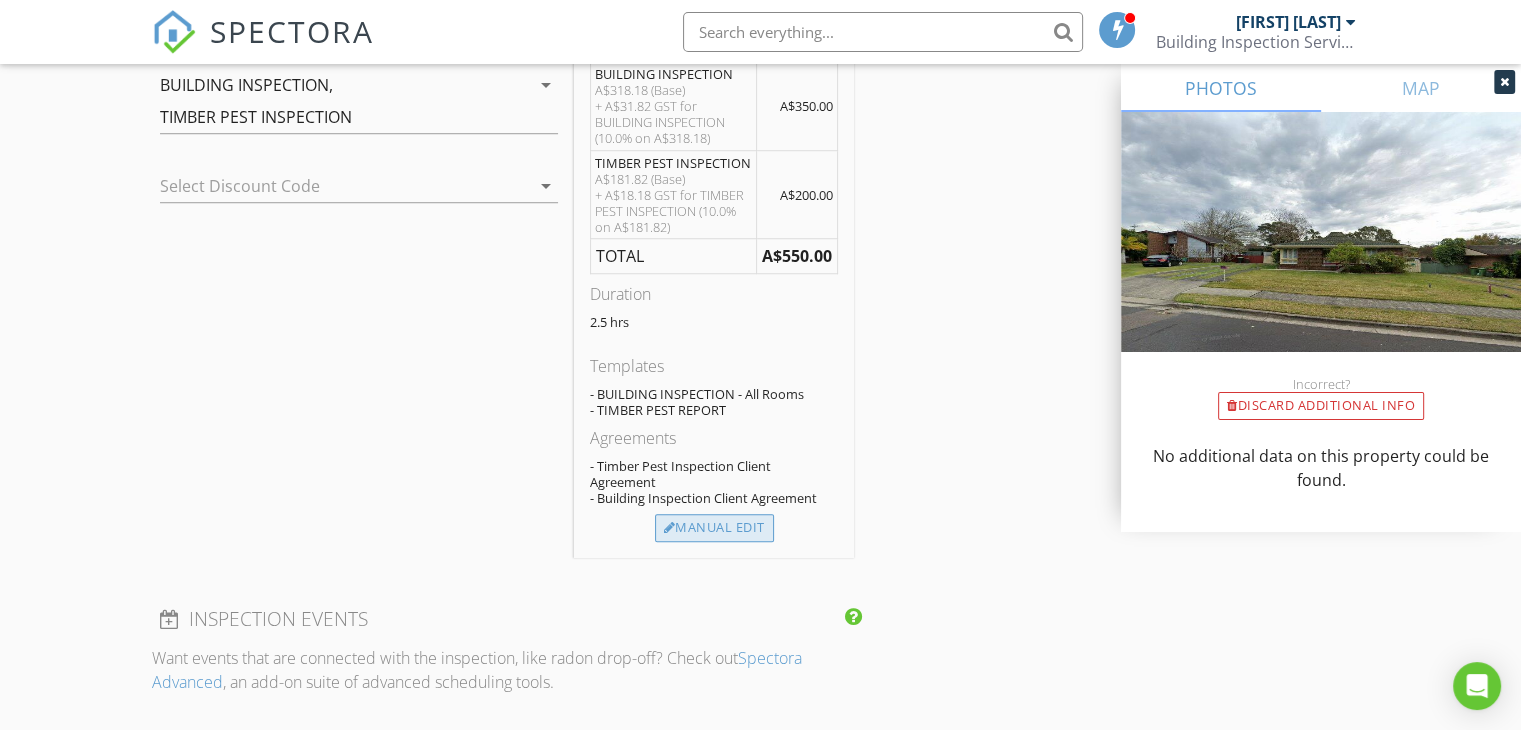 click on "Manual Edit" at bounding box center (714, 528) 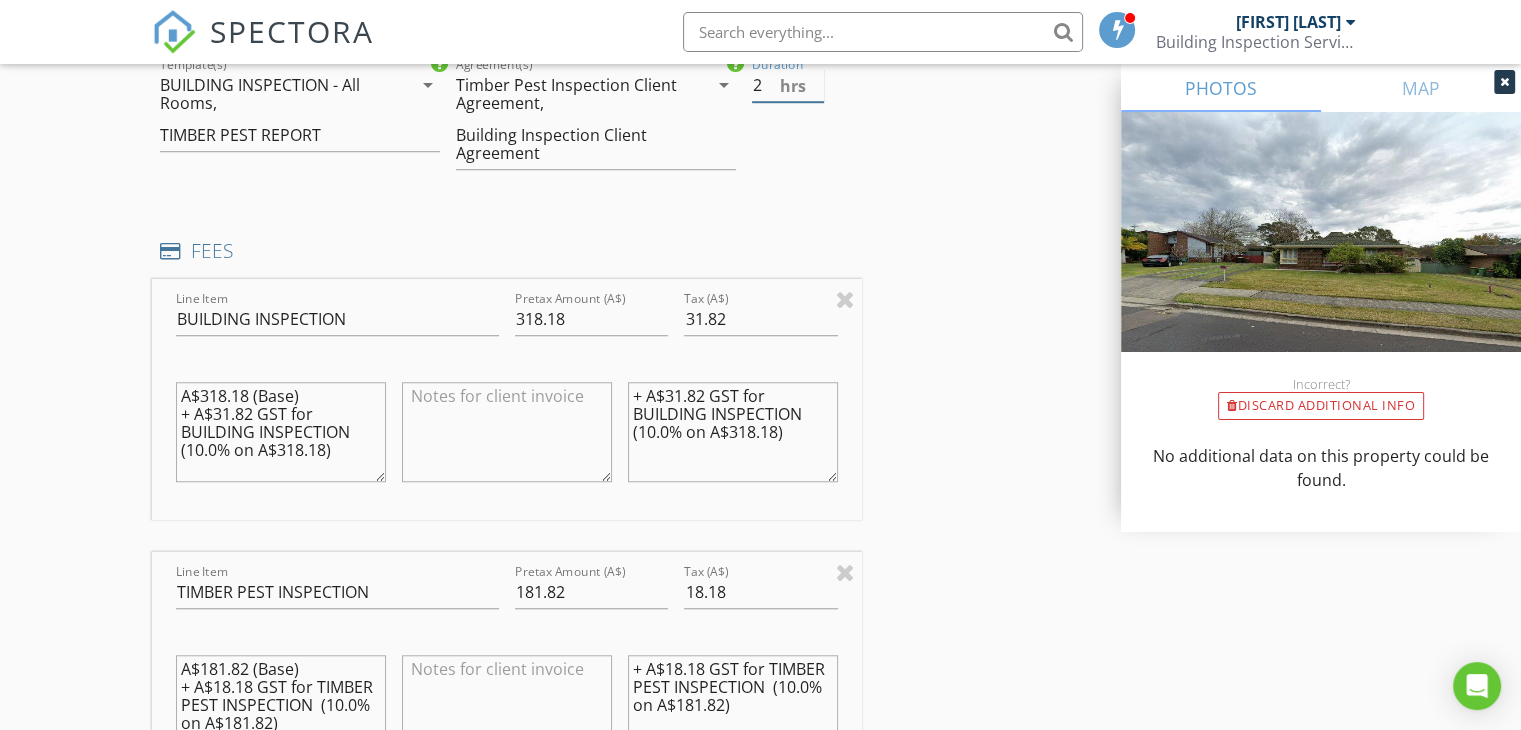 click on "2" at bounding box center [788, 85] 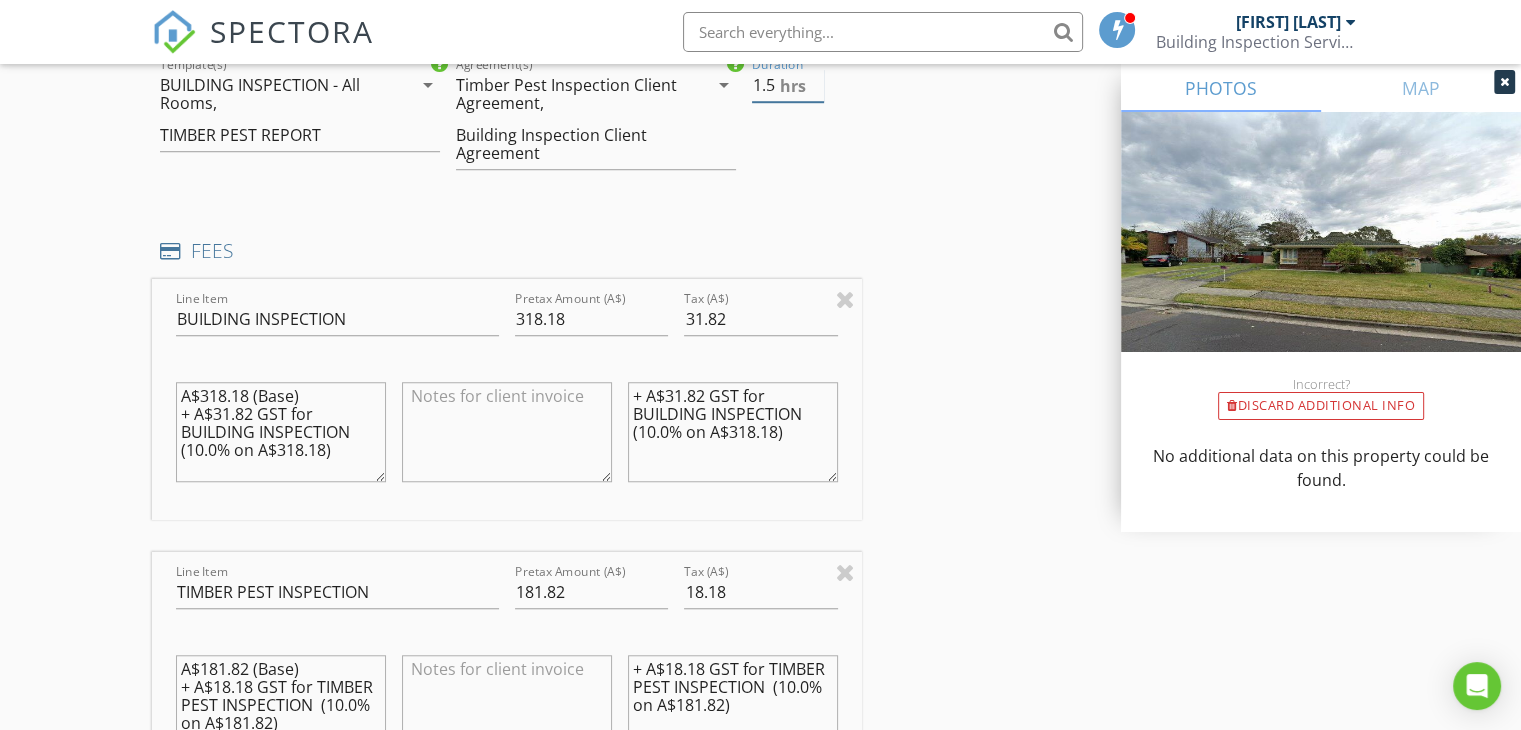 type on "1.5" 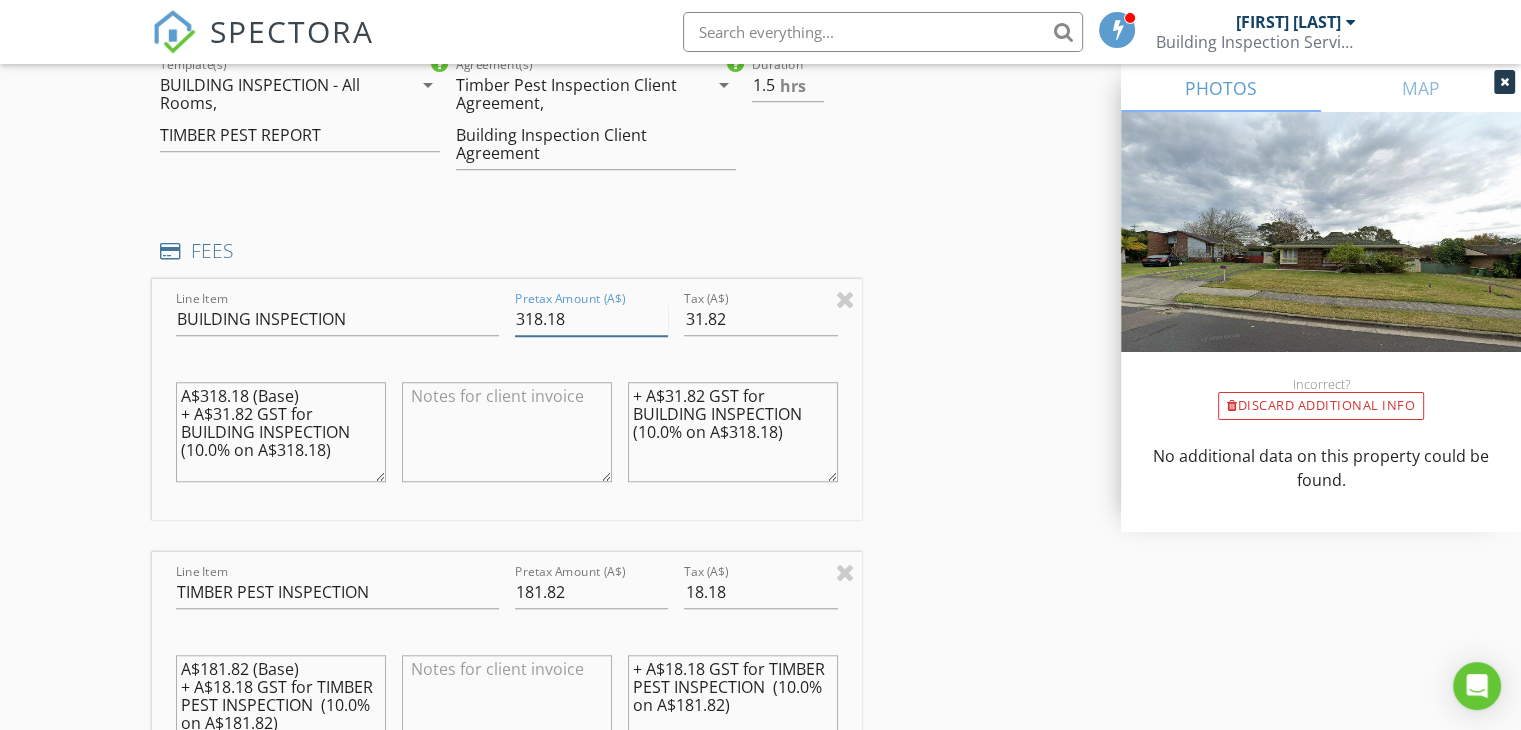 drag, startPoint x: 578, startPoint y: 322, endPoint x: 508, endPoint y: 321, distance: 70.00714 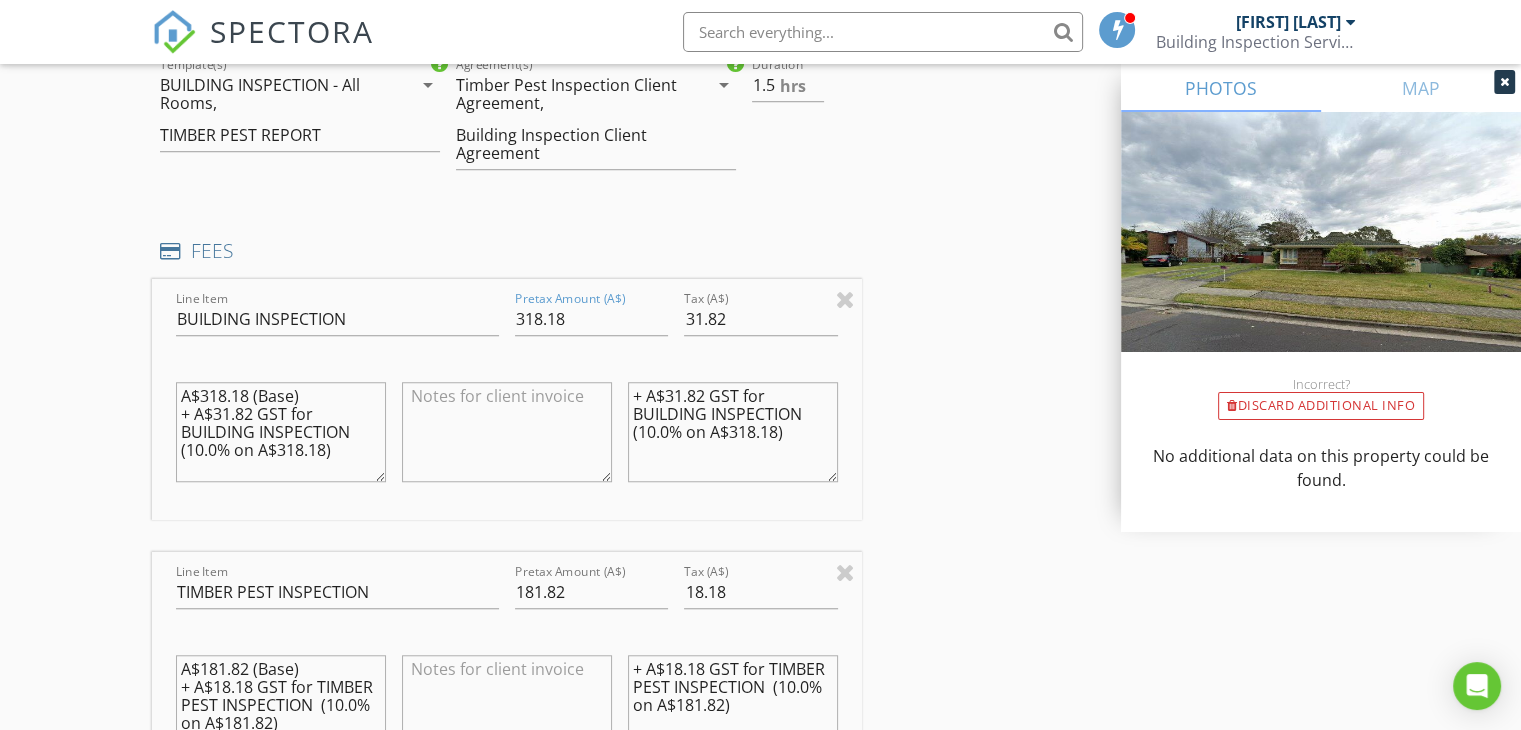 click on "Pretax Amount (A$) 318.18" at bounding box center (591, 321) 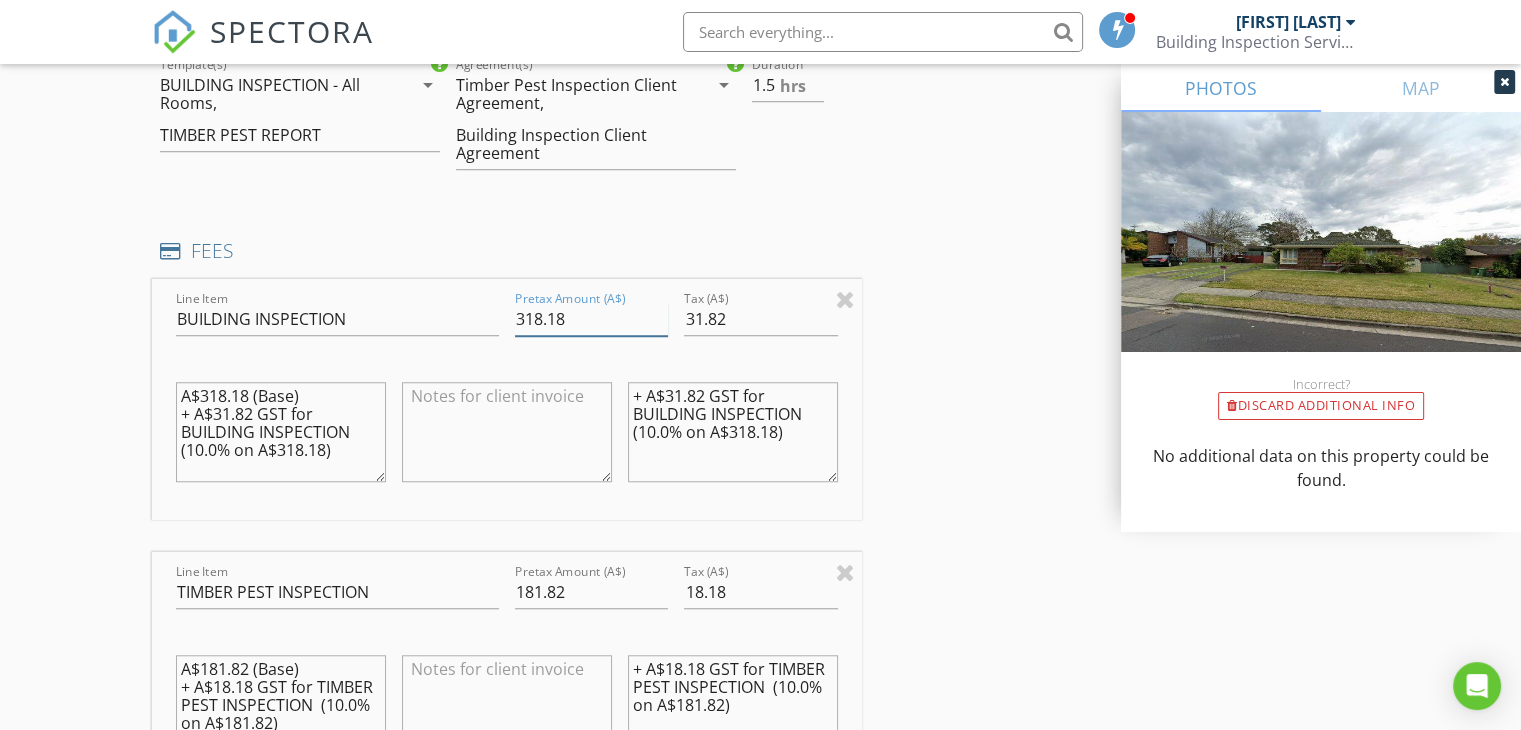 drag, startPoint x: 568, startPoint y: 318, endPoint x: 495, endPoint y: 300, distance: 75.18643 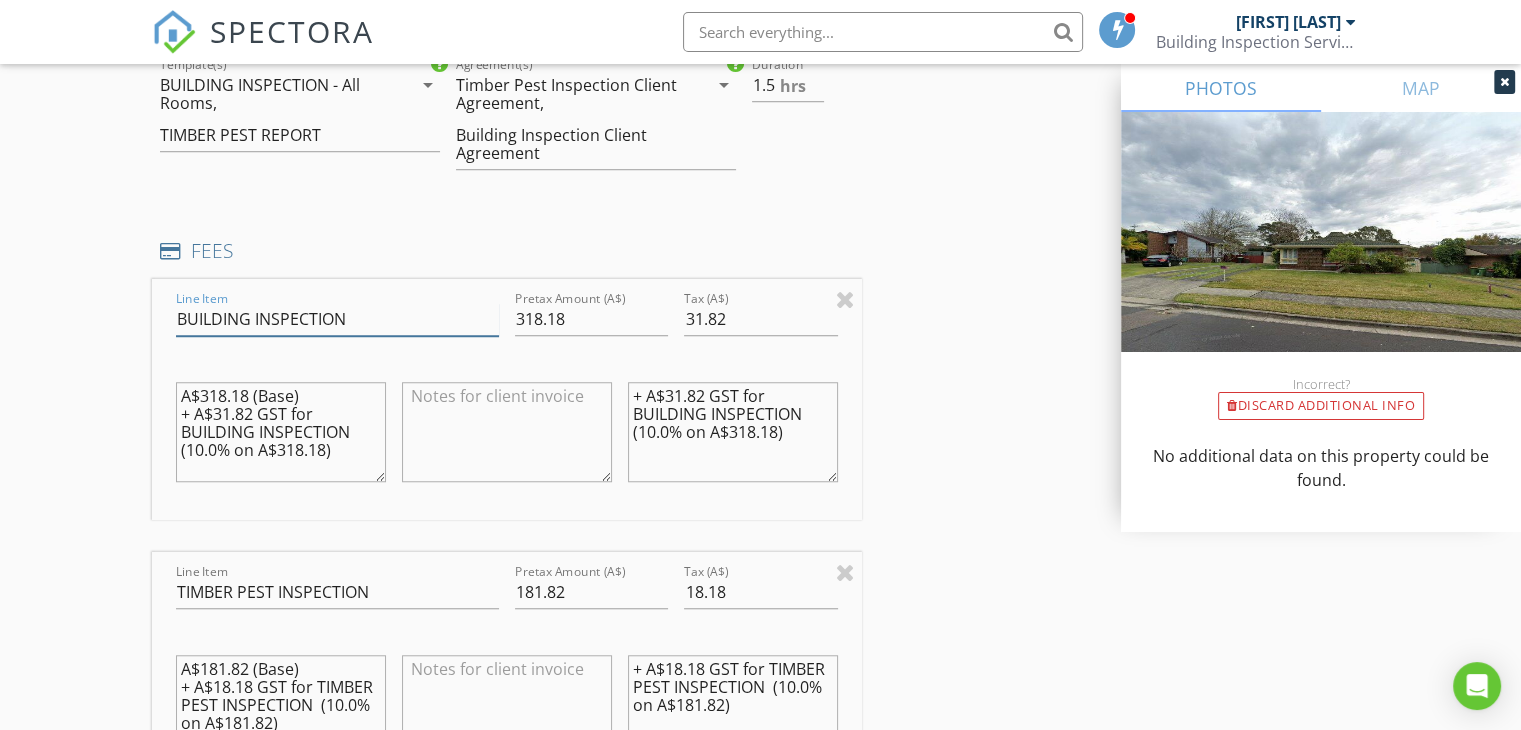 drag, startPoint x: 495, startPoint y: 300, endPoint x: 518, endPoint y: 311, distance: 25.495098 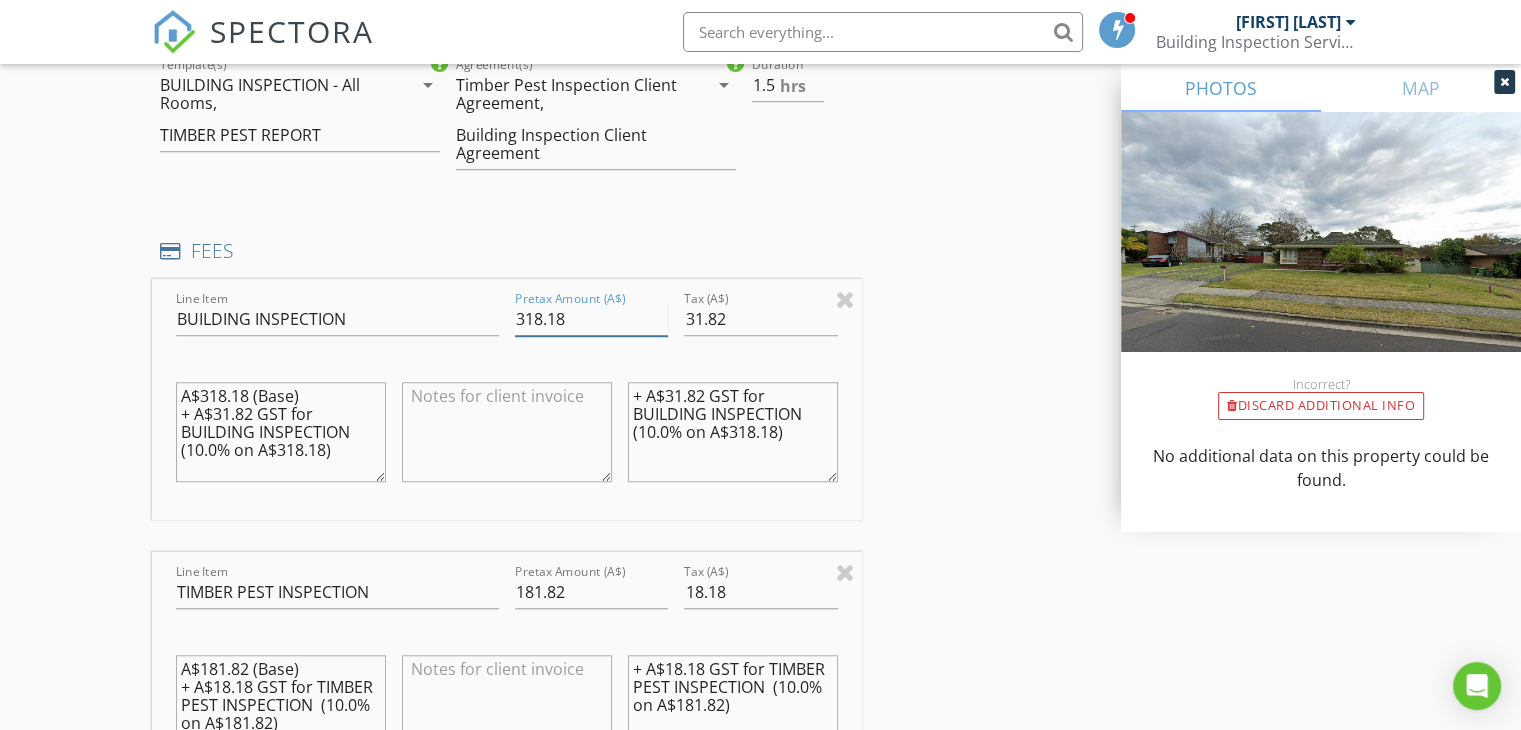 drag, startPoint x: 581, startPoint y: 323, endPoint x: 512, endPoint y: 317, distance: 69.260376 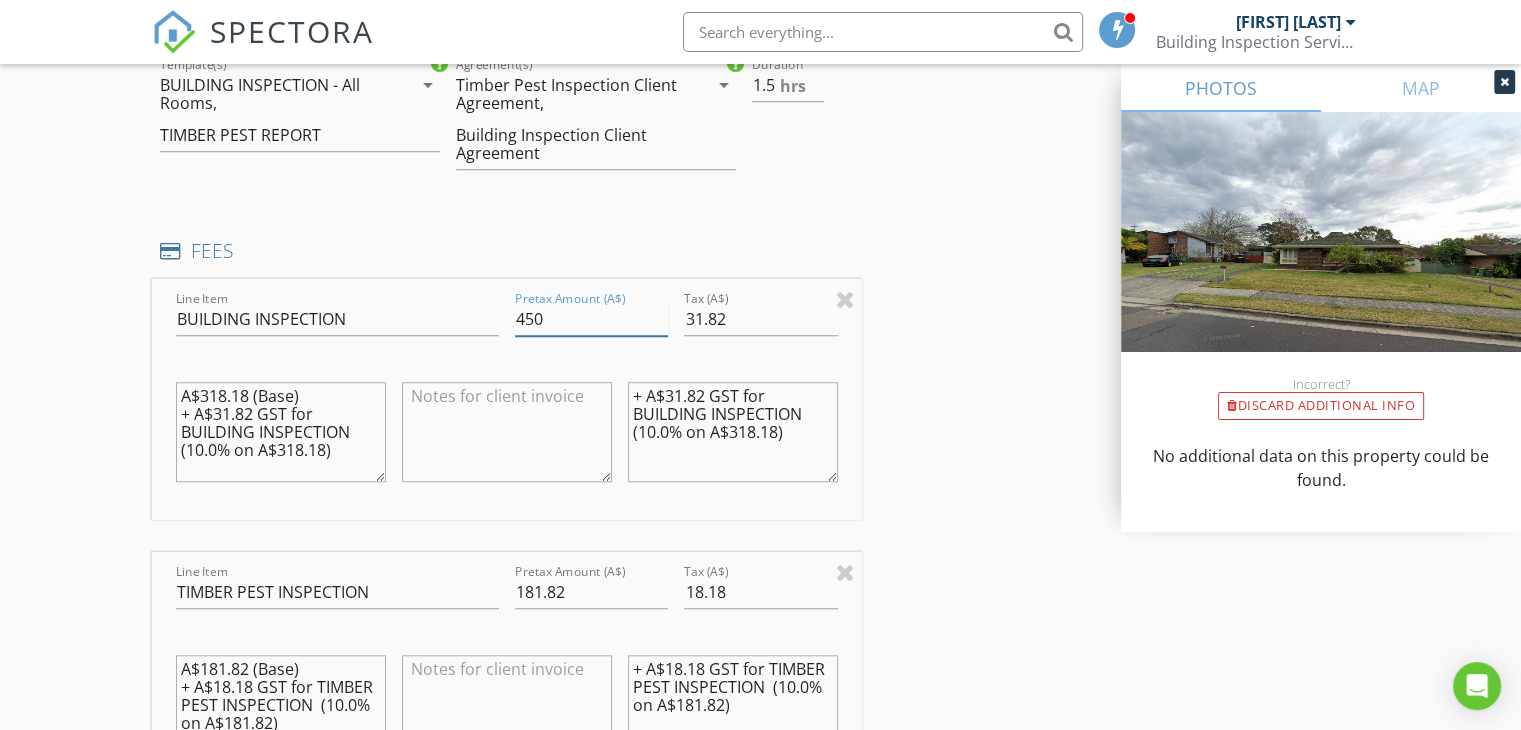 type on "450" 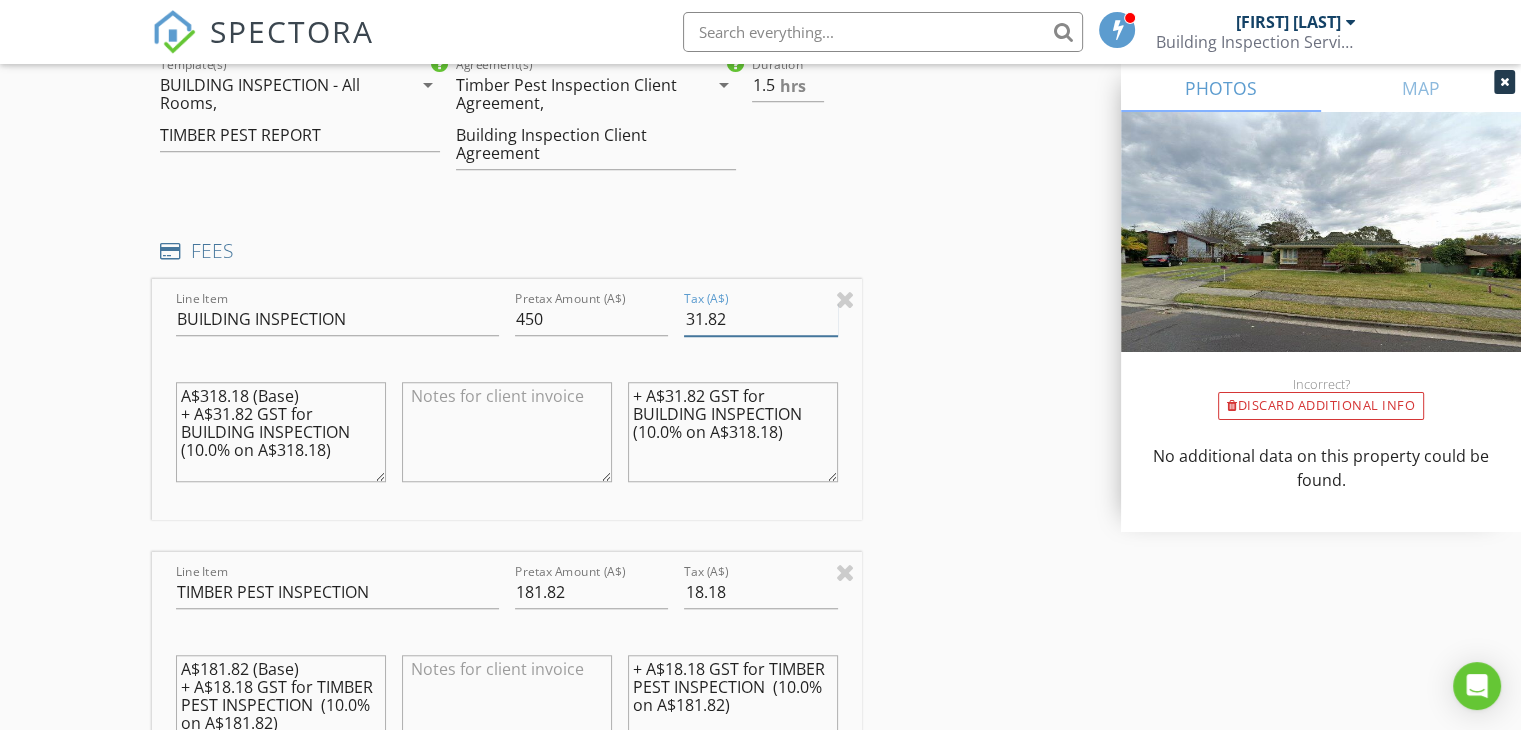 drag, startPoint x: 732, startPoint y: 315, endPoint x: 682, endPoint y: 319, distance: 50.159744 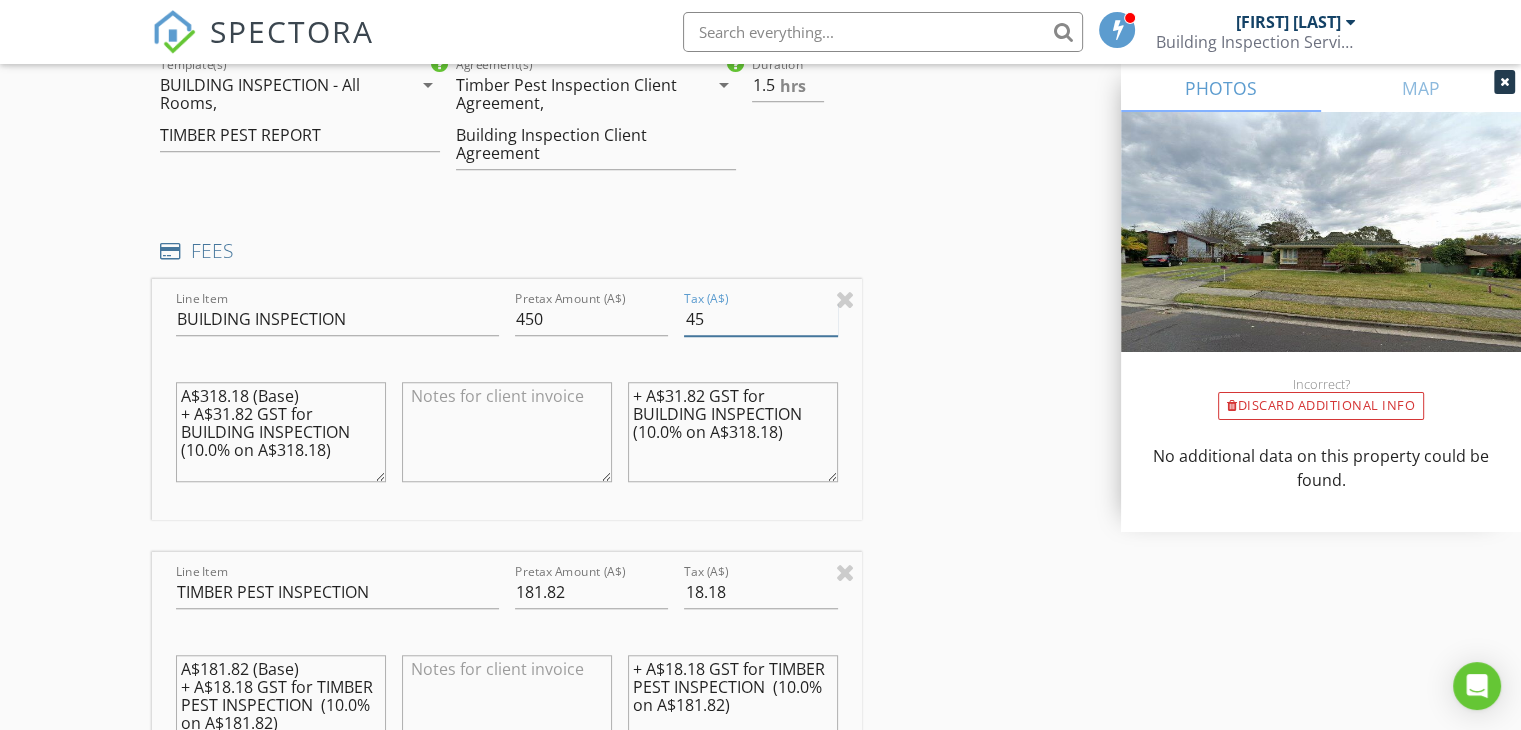 type on "45" 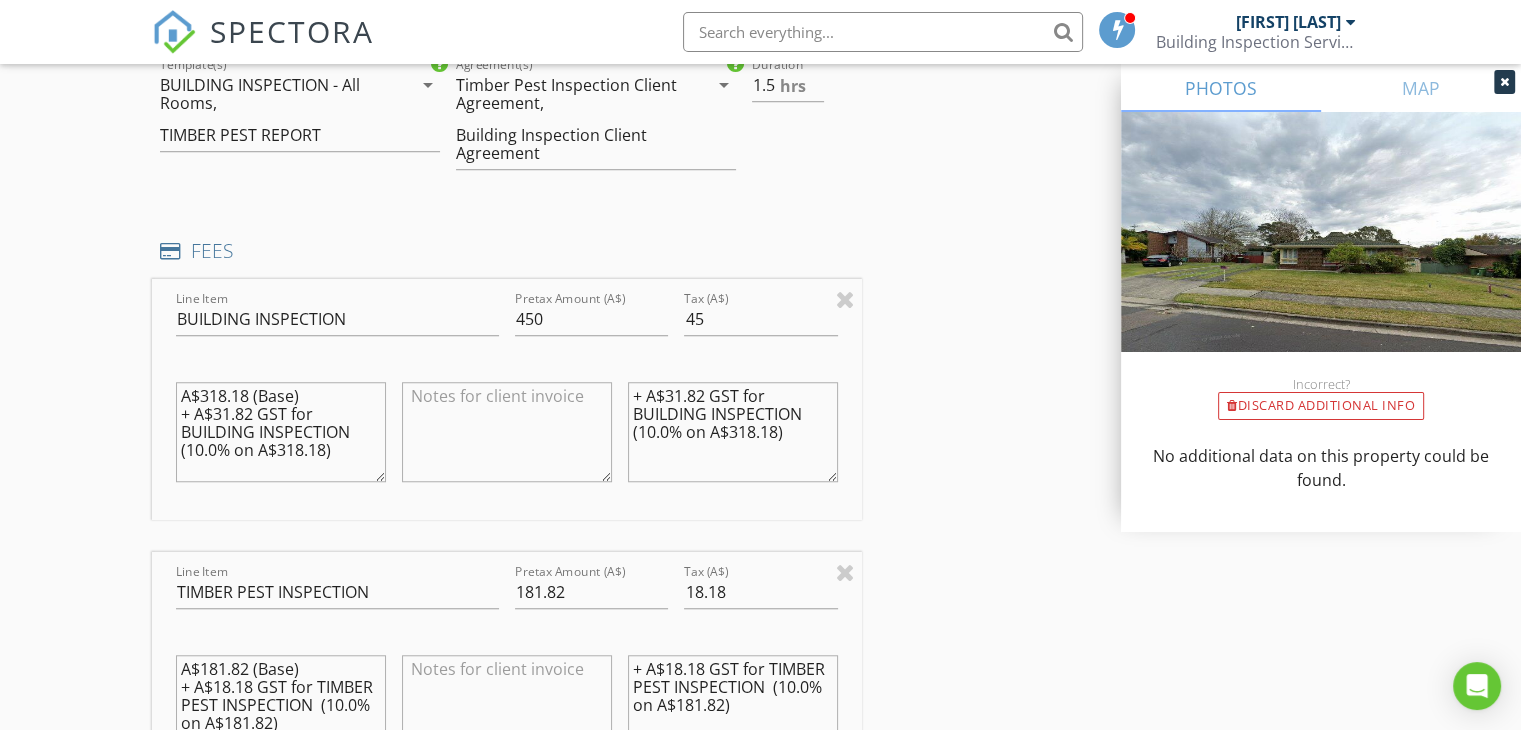 drag, startPoint x: 182, startPoint y: 393, endPoint x: 366, endPoint y: 459, distance: 195.4789 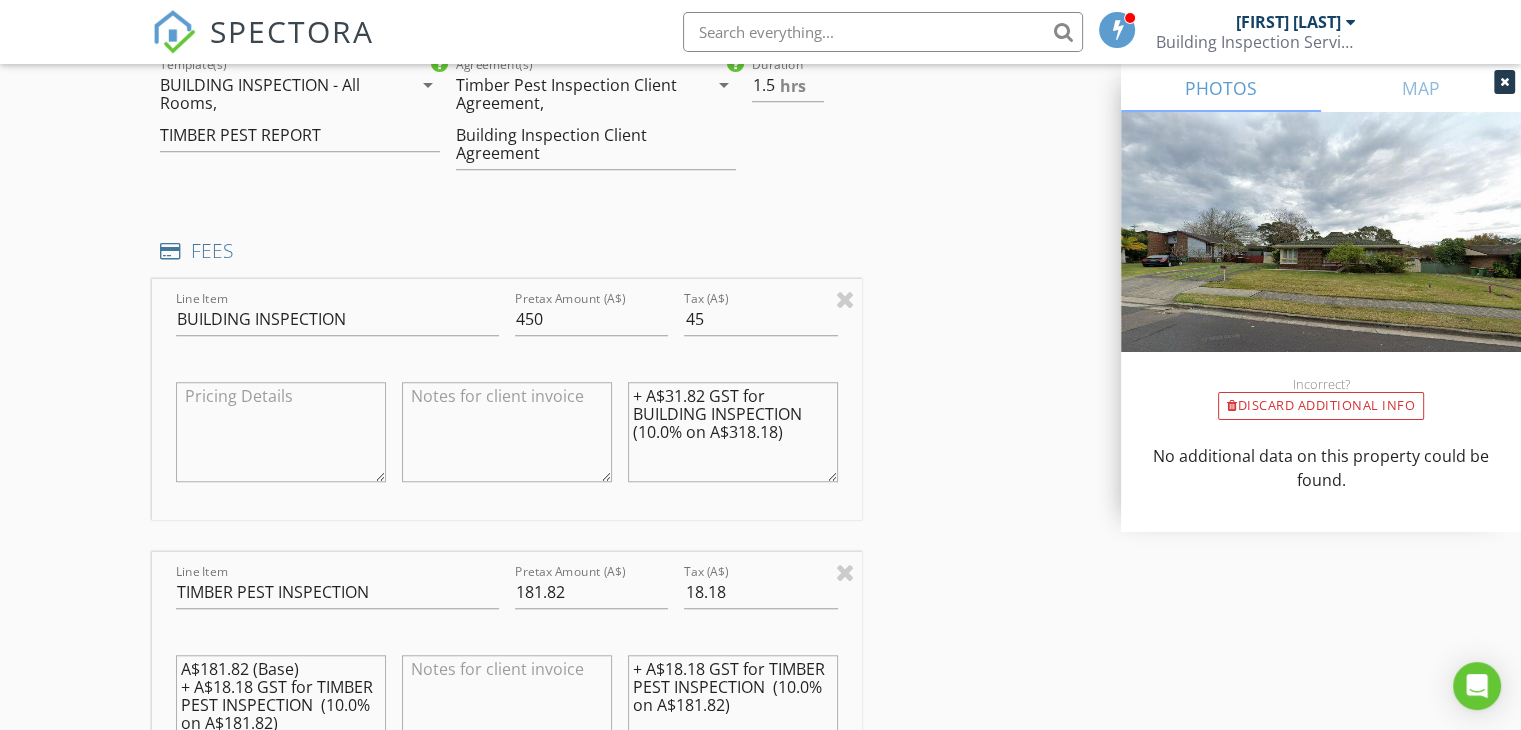 type 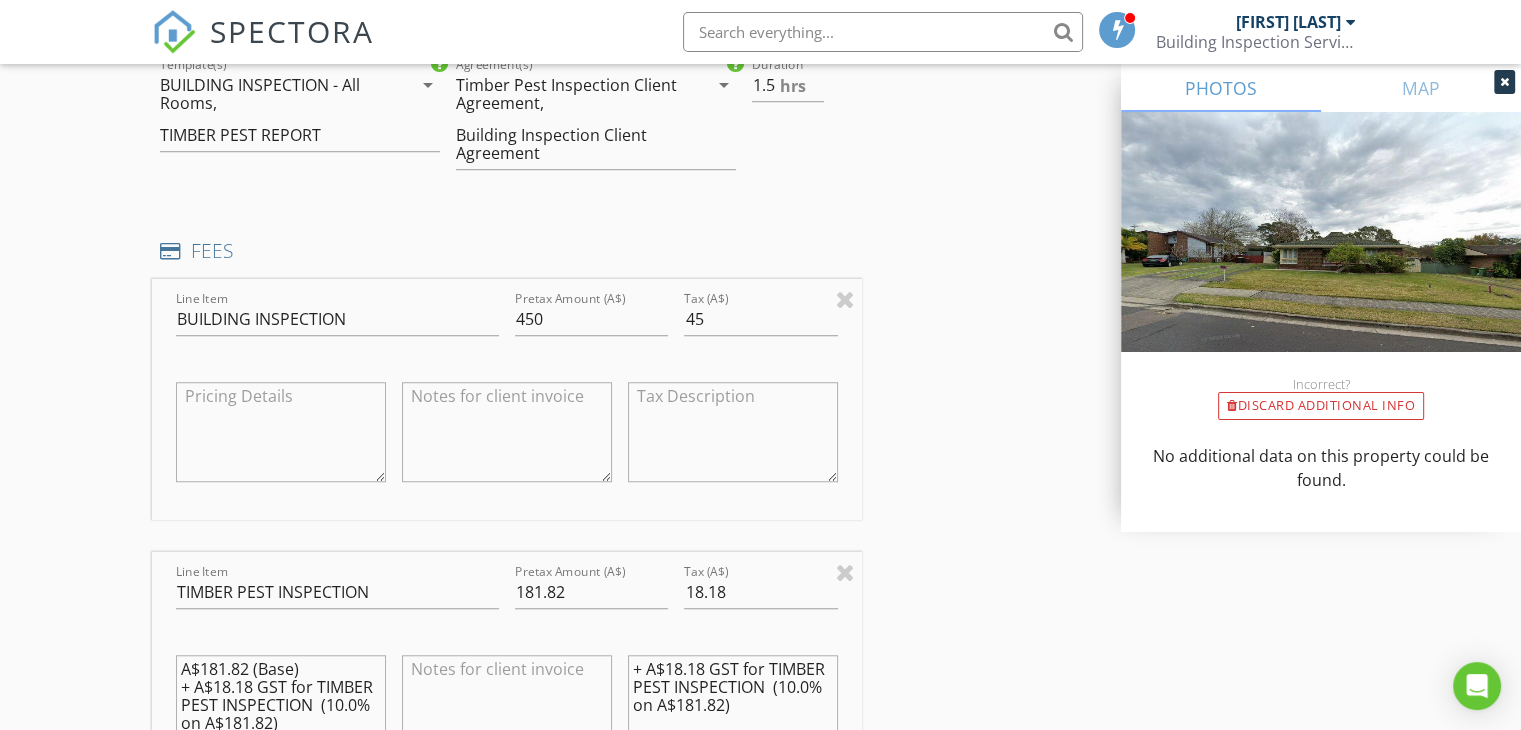type 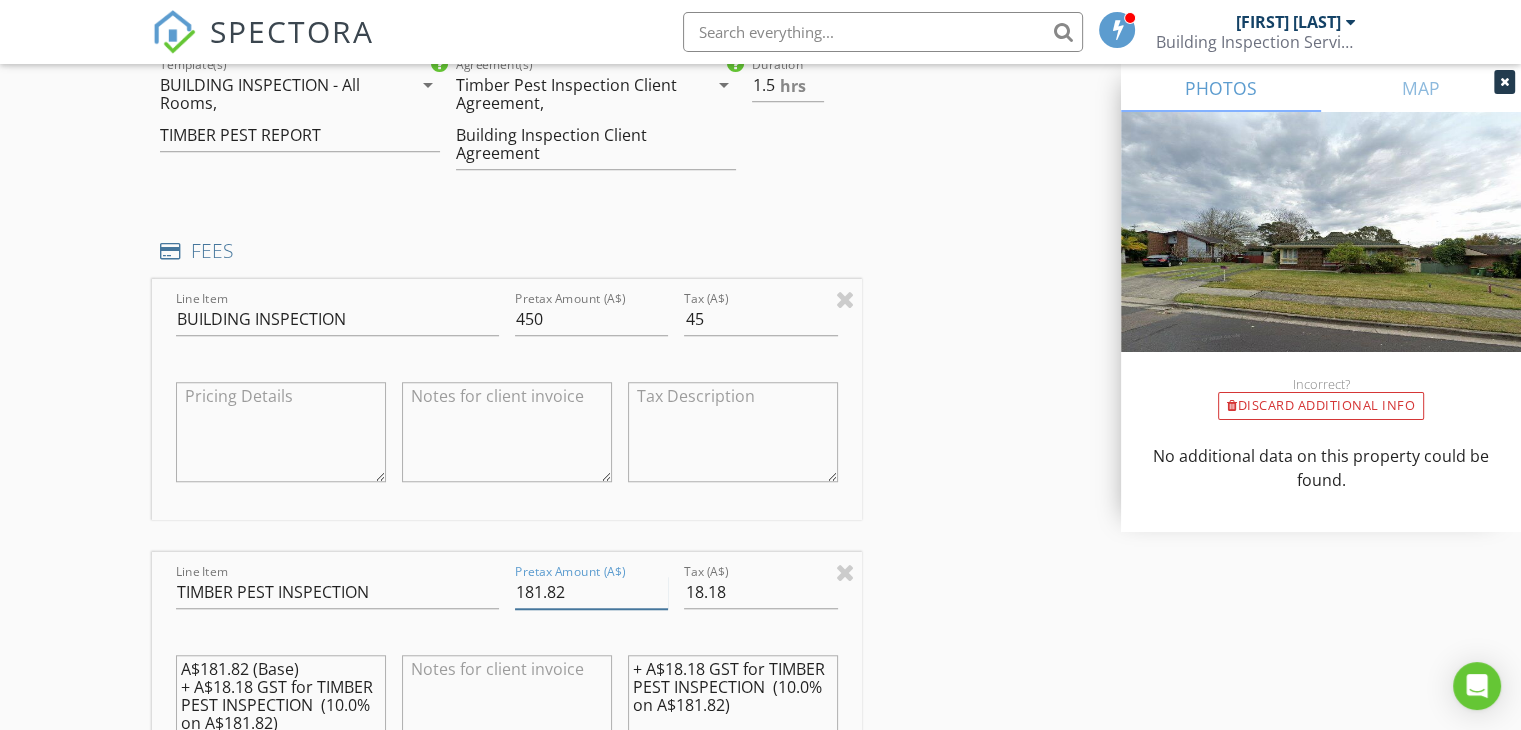 drag, startPoint x: 541, startPoint y: 595, endPoint x: 516, endPoint y: 593, distance: 25.079872 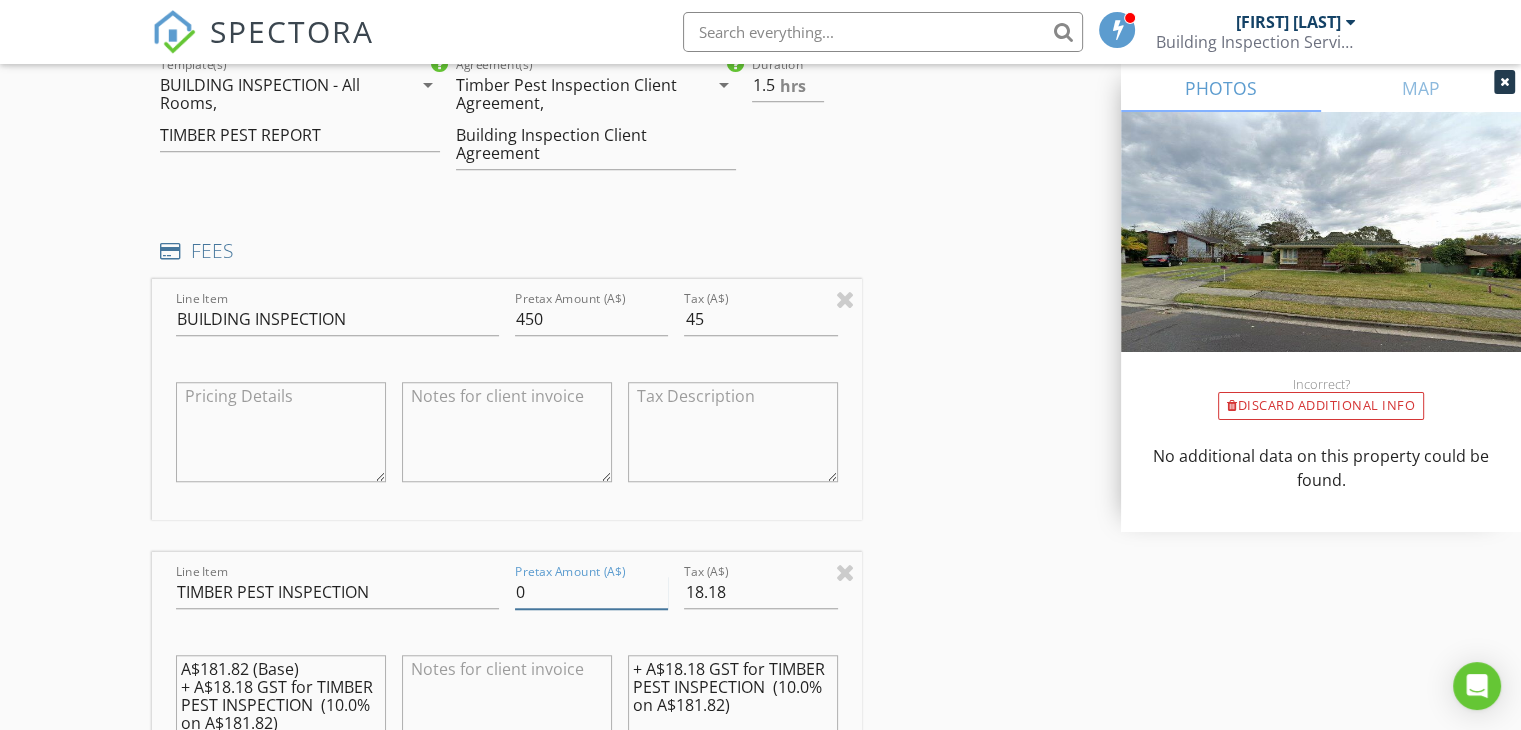 type on "0" 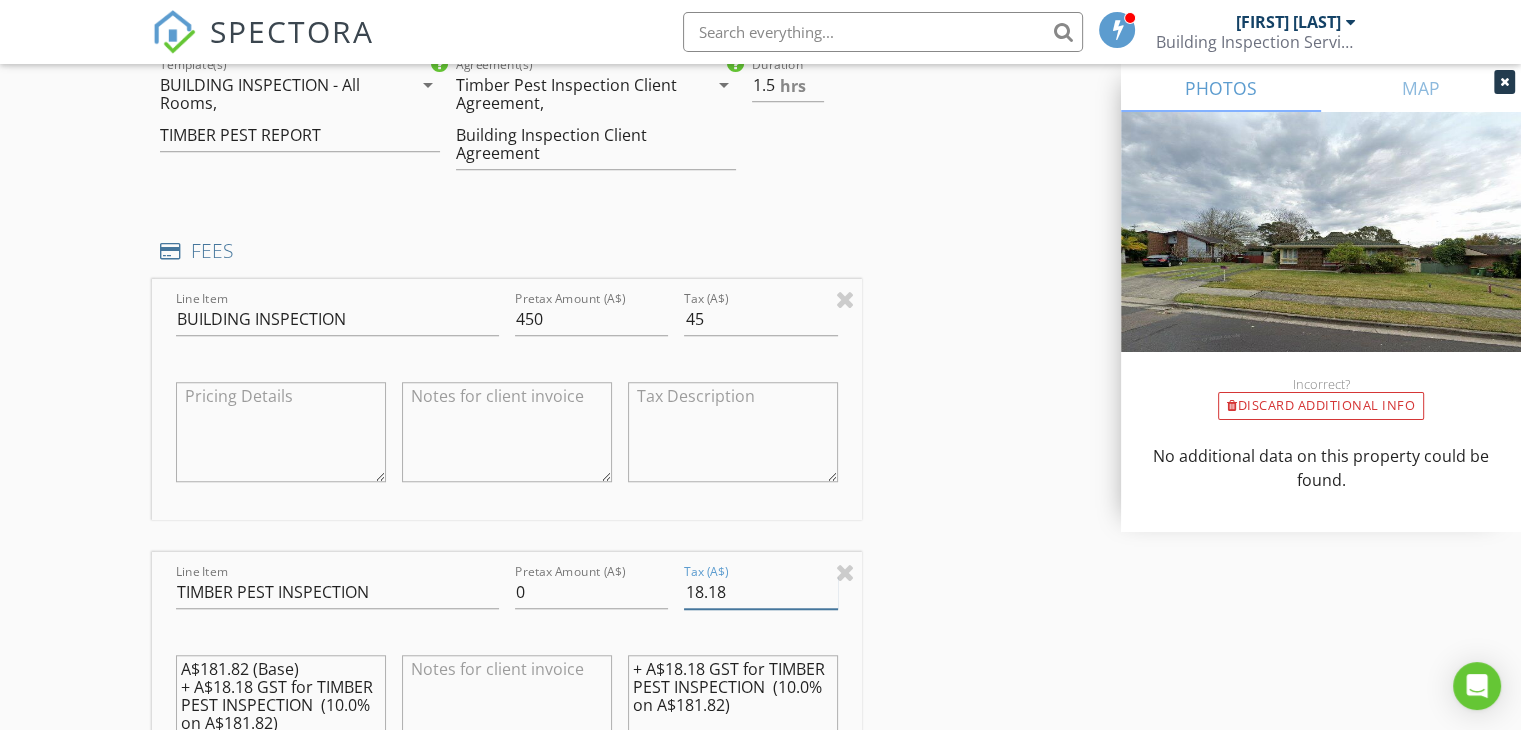 drag, startPoint x: 736, startPoint y: 592, endPoint x: 684, endPoint y: 594, distance: 52.03845 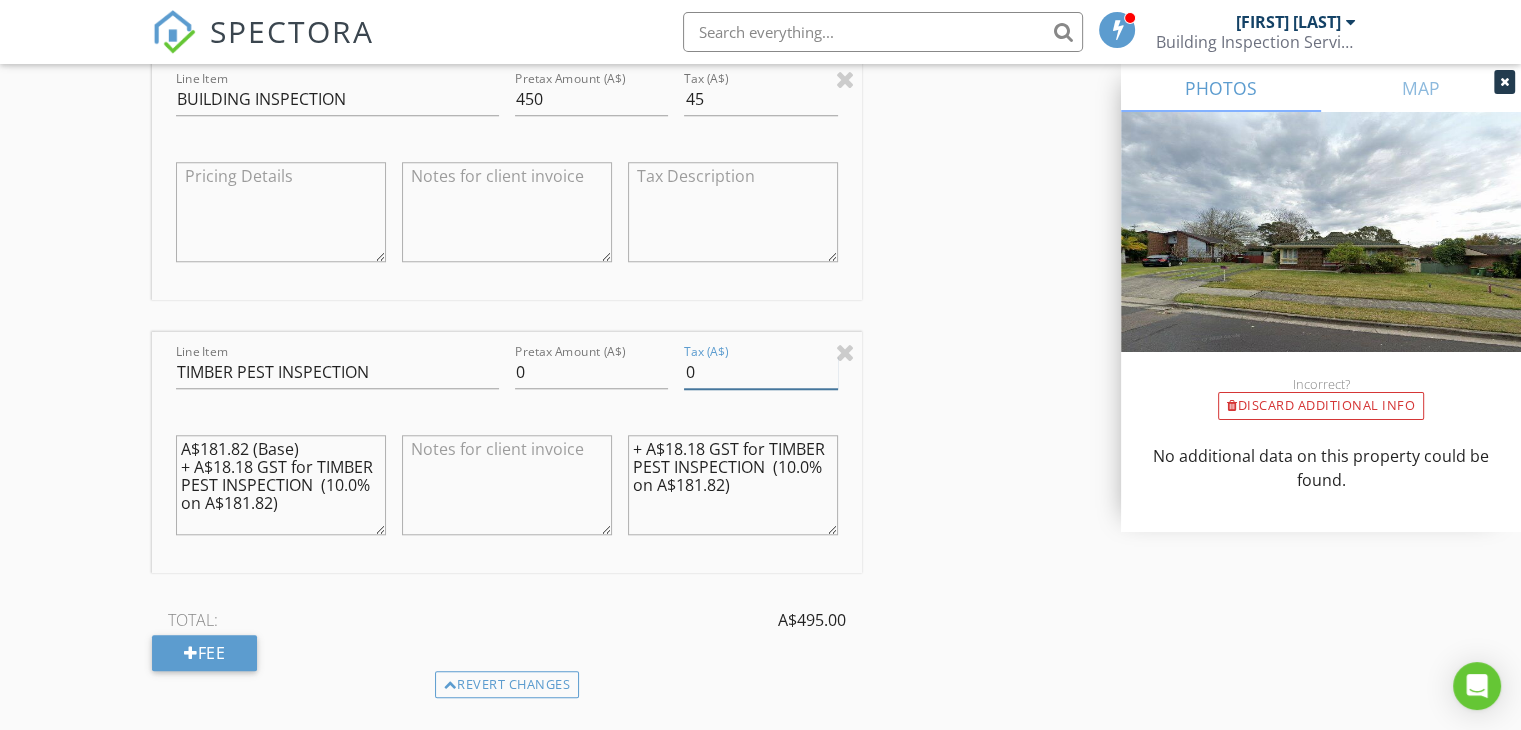 scroll, scrollTop: 1800, scrollLeft: 0, axis: vertical 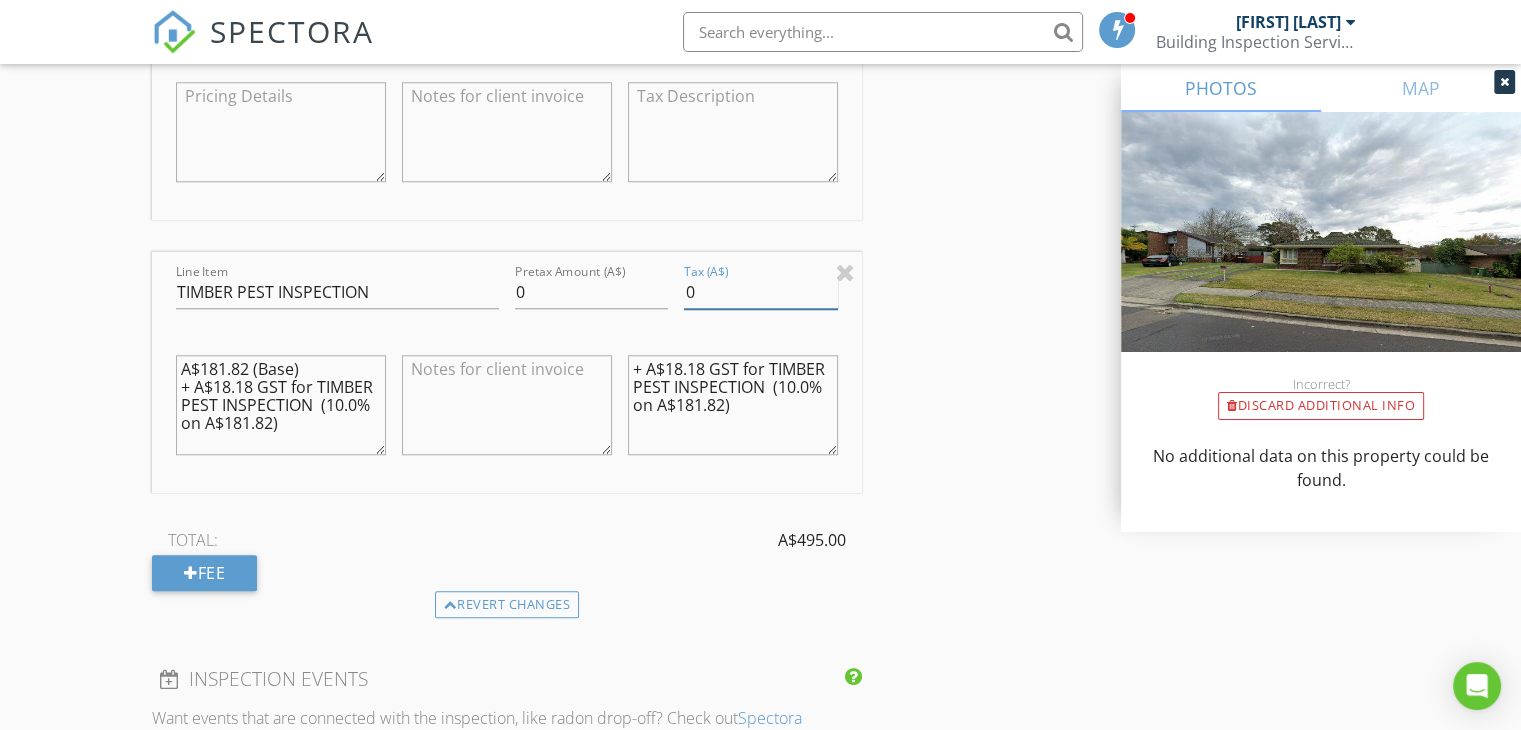 type on "0" 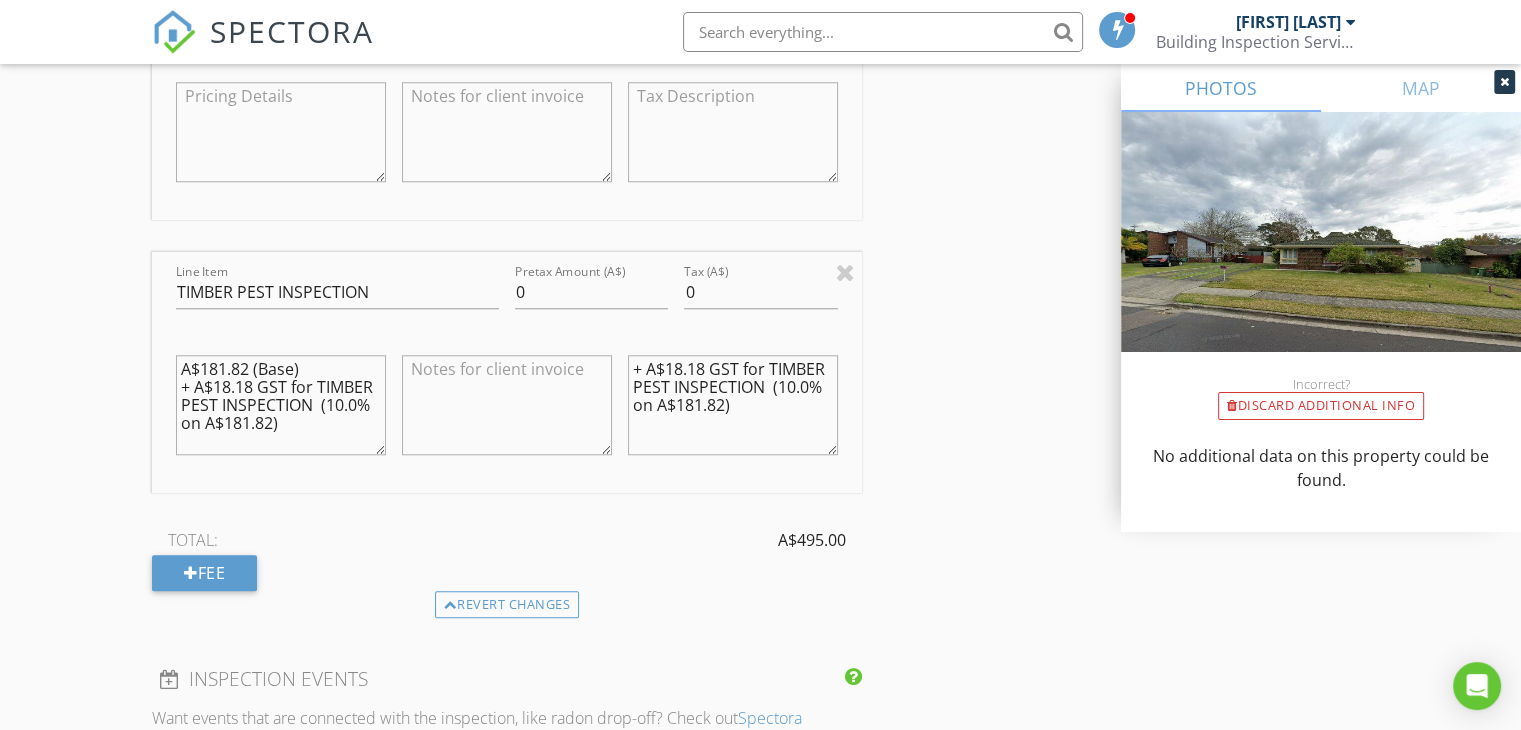 scroll, scrollTop: 17, scrollLeft: 0, axis: vertical 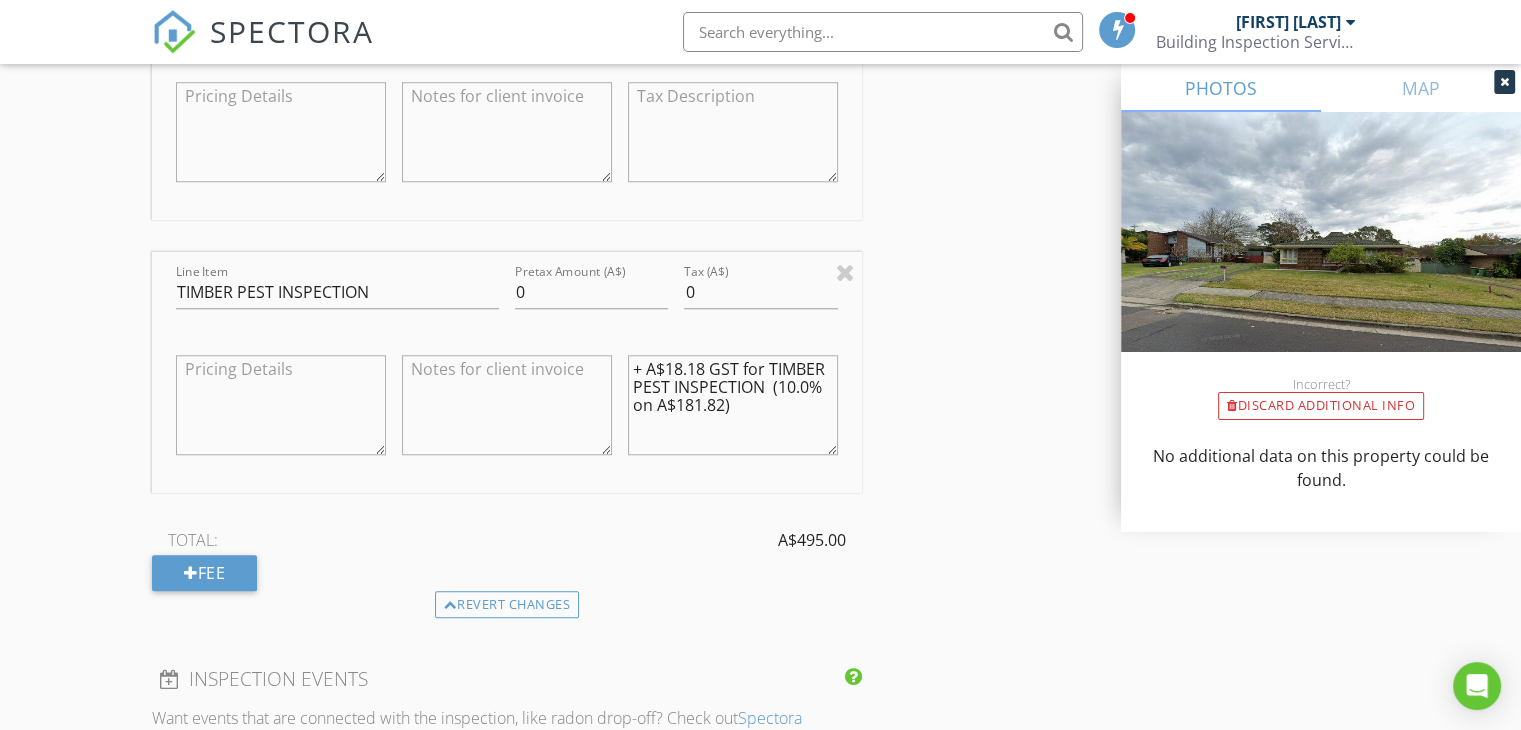 type 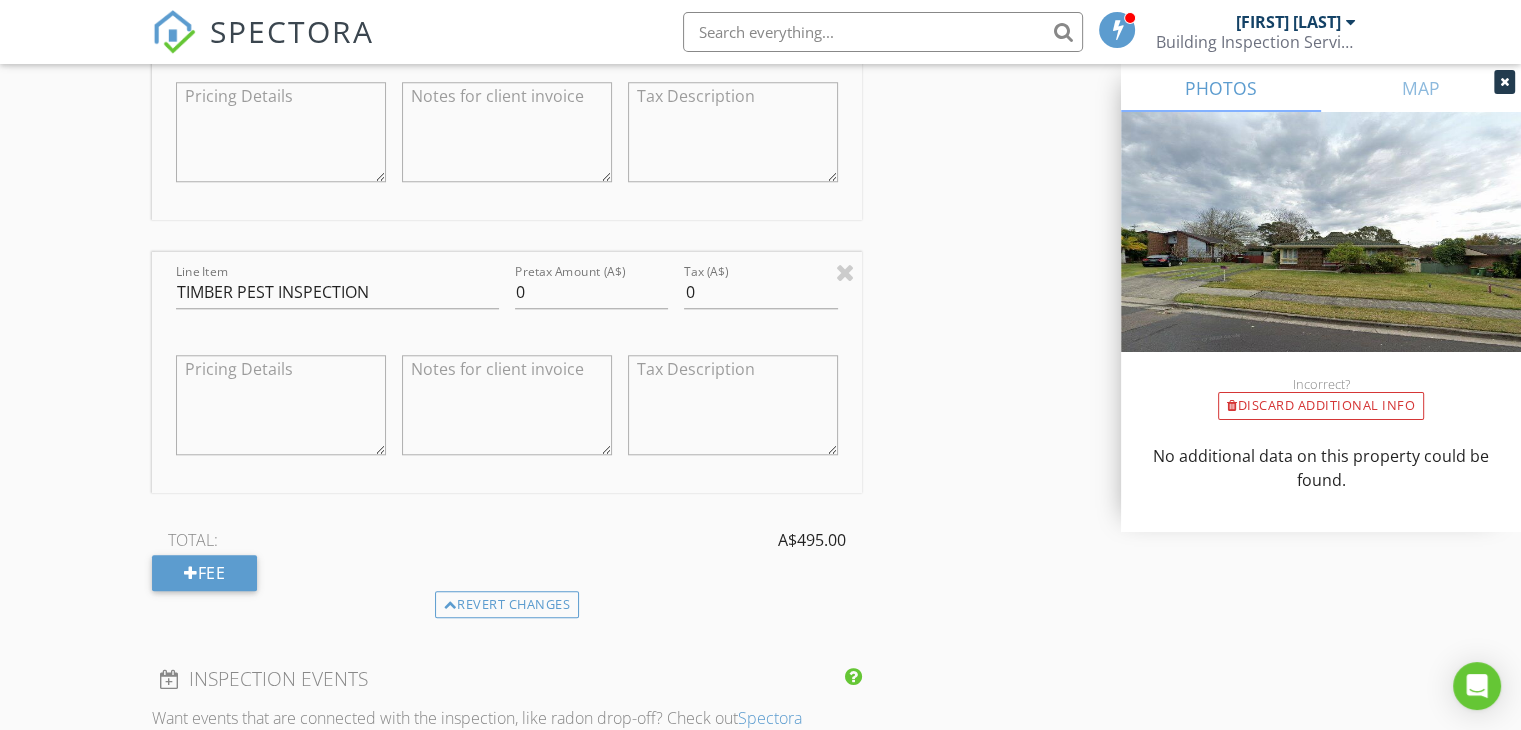 type 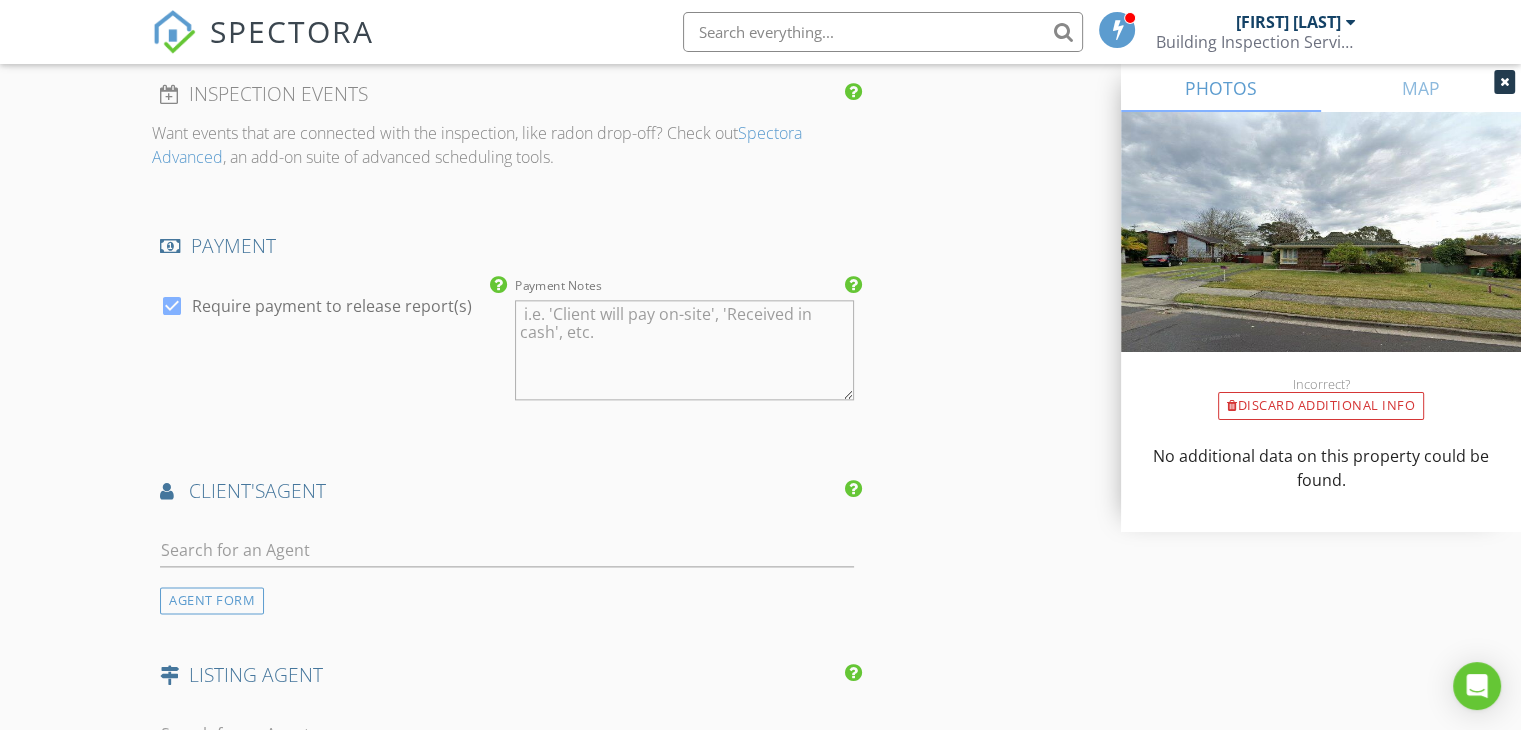 scroll, scrollTop: 2700, scrollLeft: 0, axis: vertical 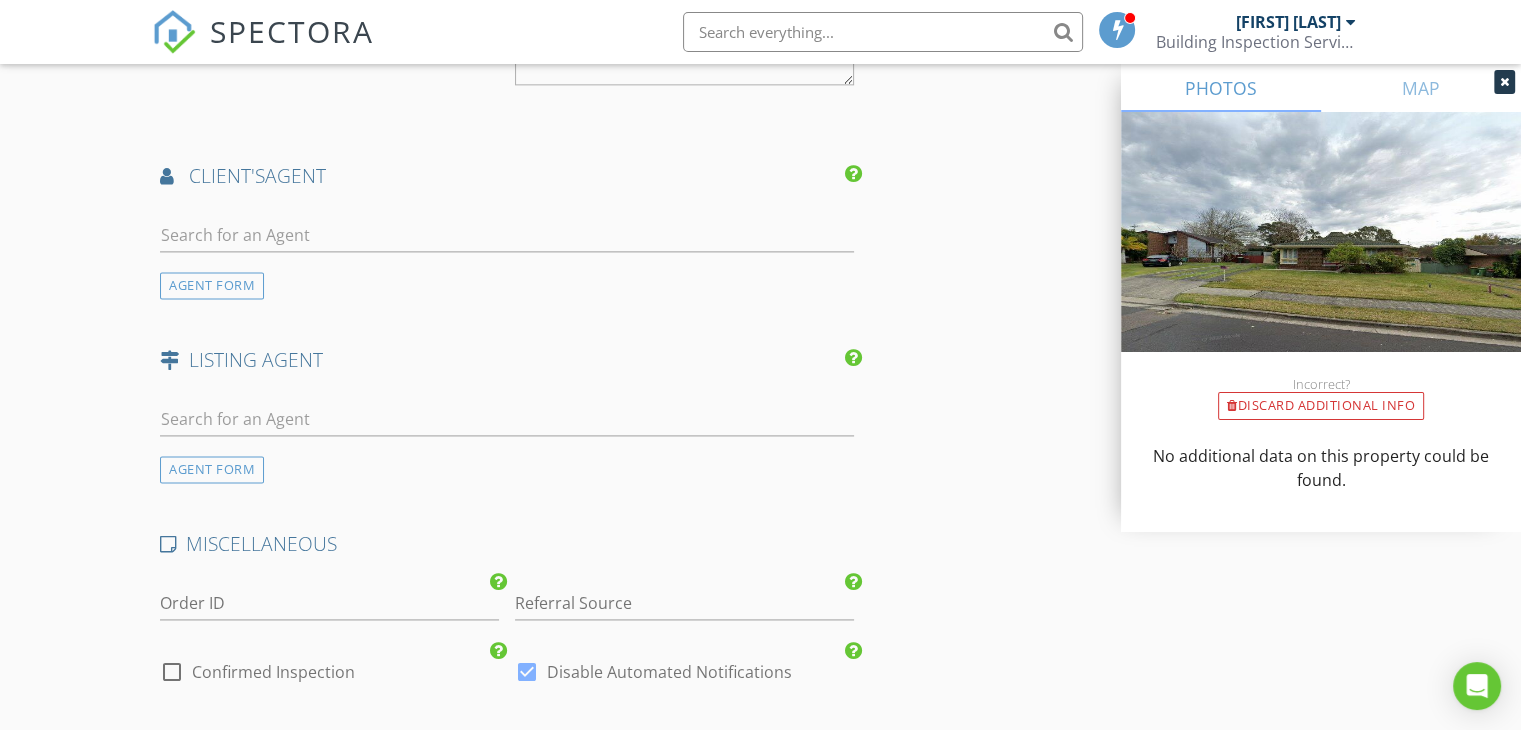 type on "Included in overall fee" 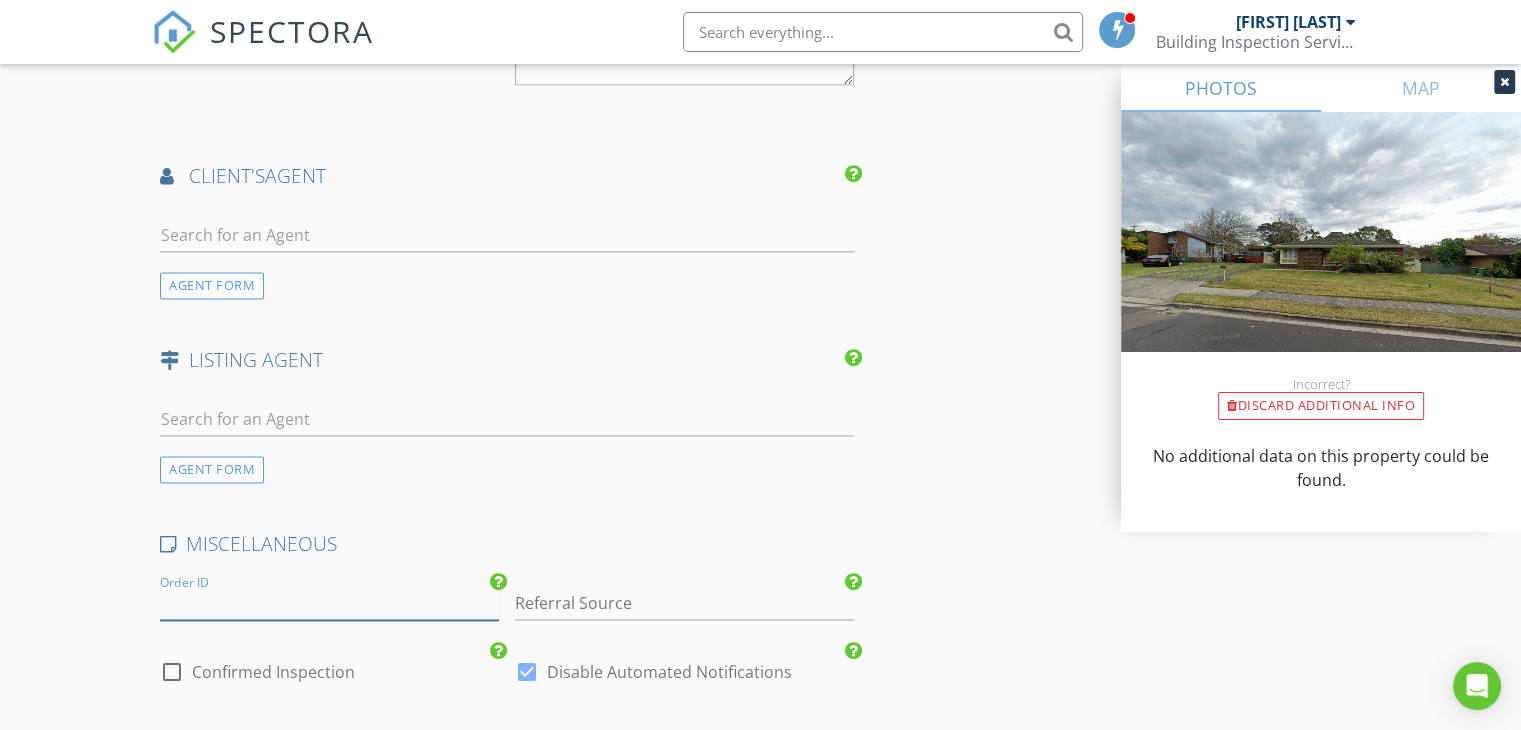 click on "Order ID" at bounding box center [329, 603] 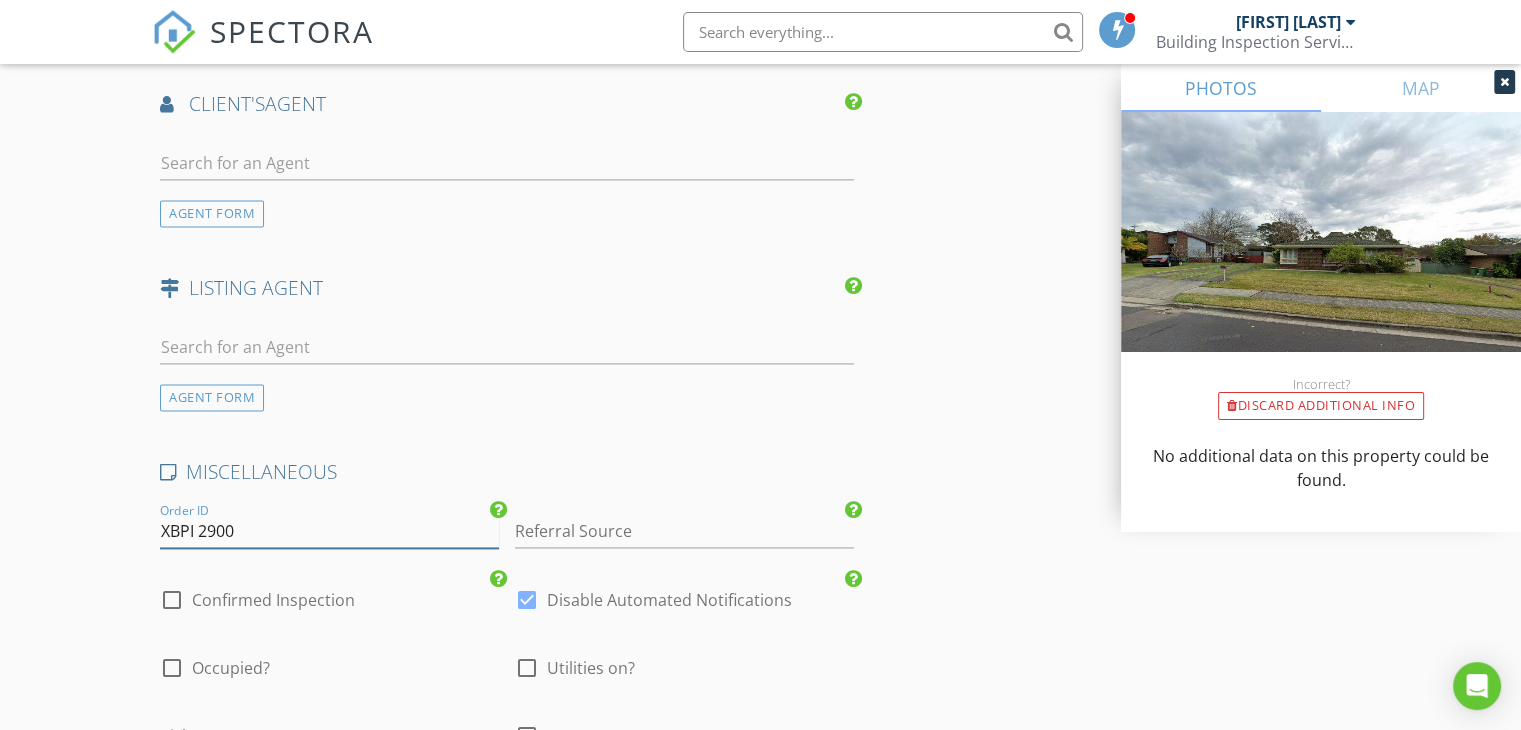 scroll, scrollTop: 2900, scrollLeft: 0, axis: vertical 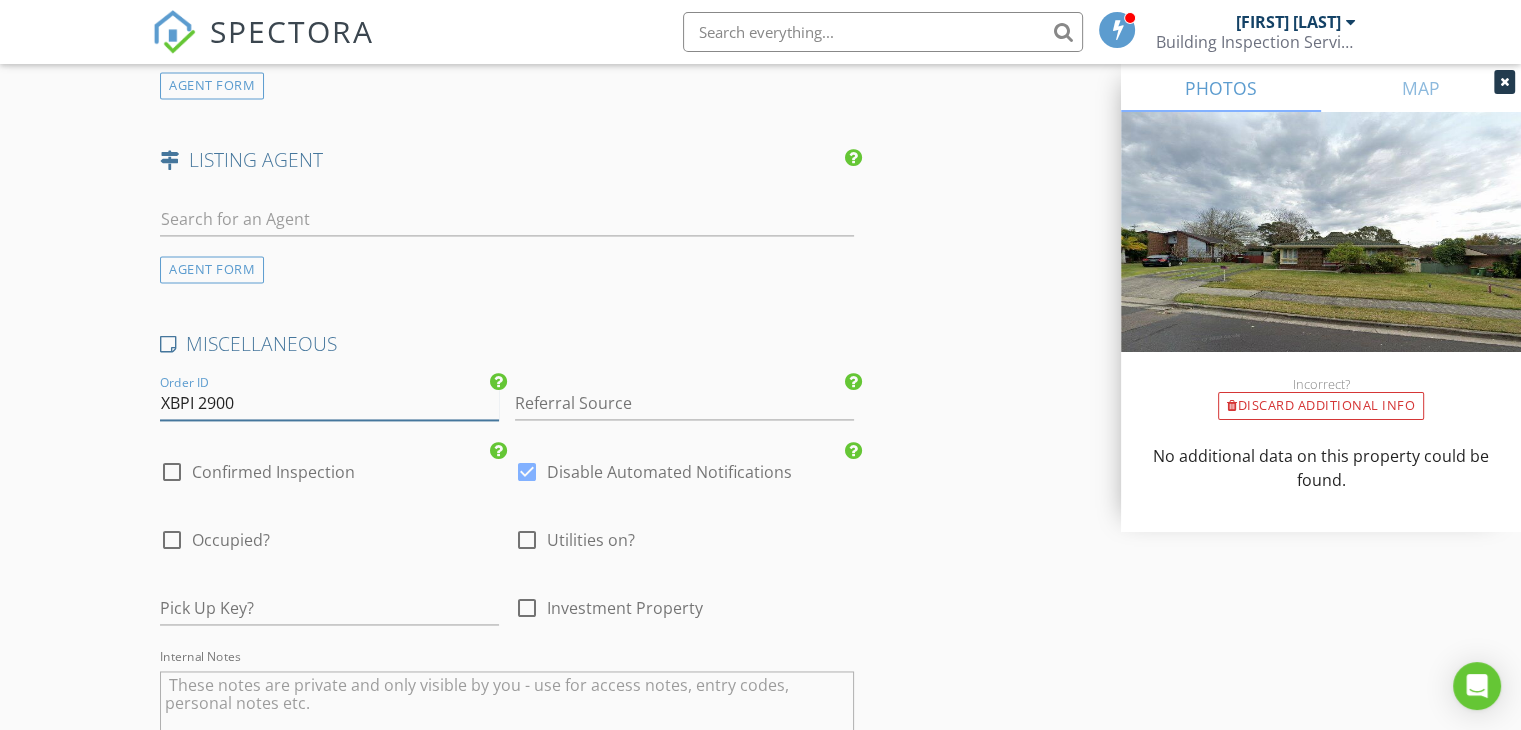 type on "XBPI 2900" 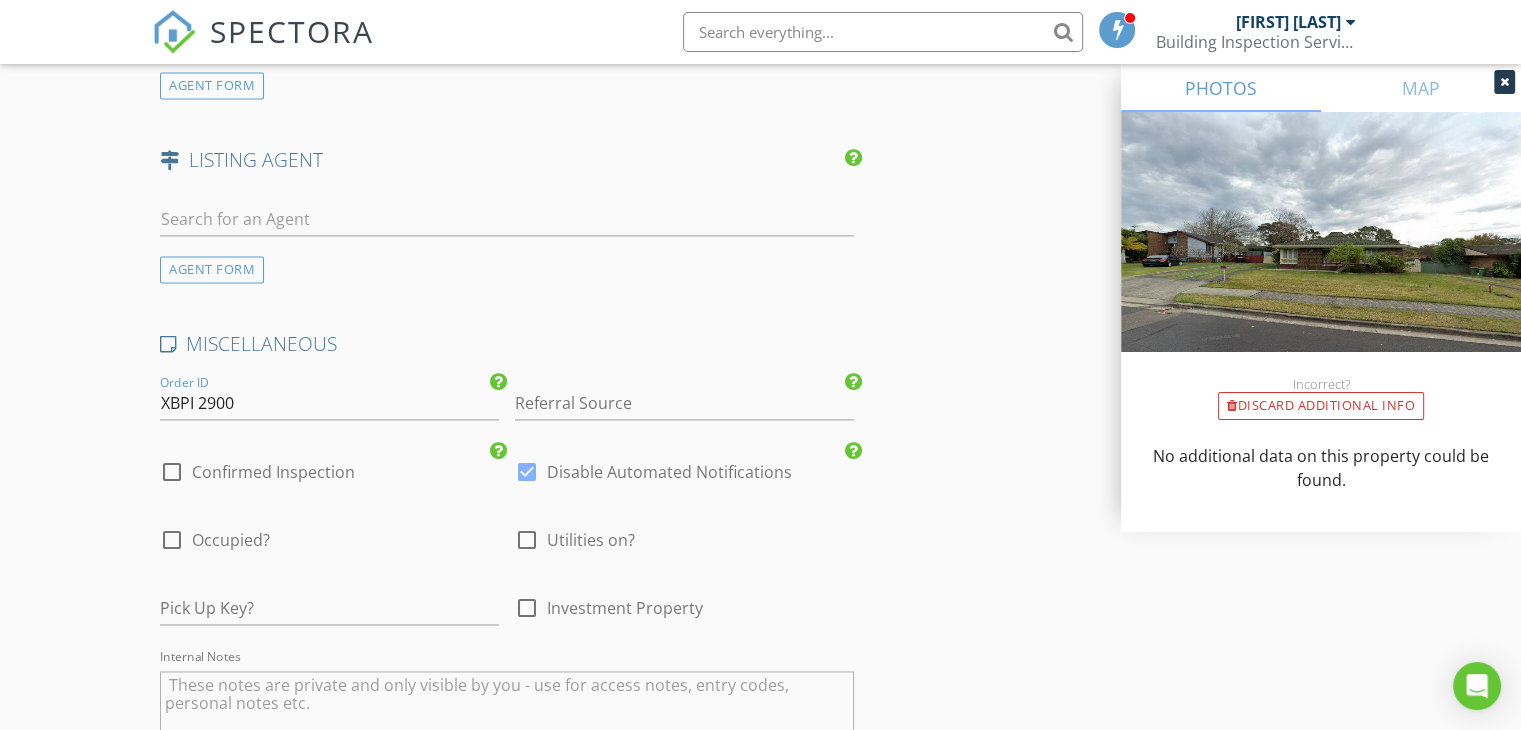 click at bounding box center [172, 472] 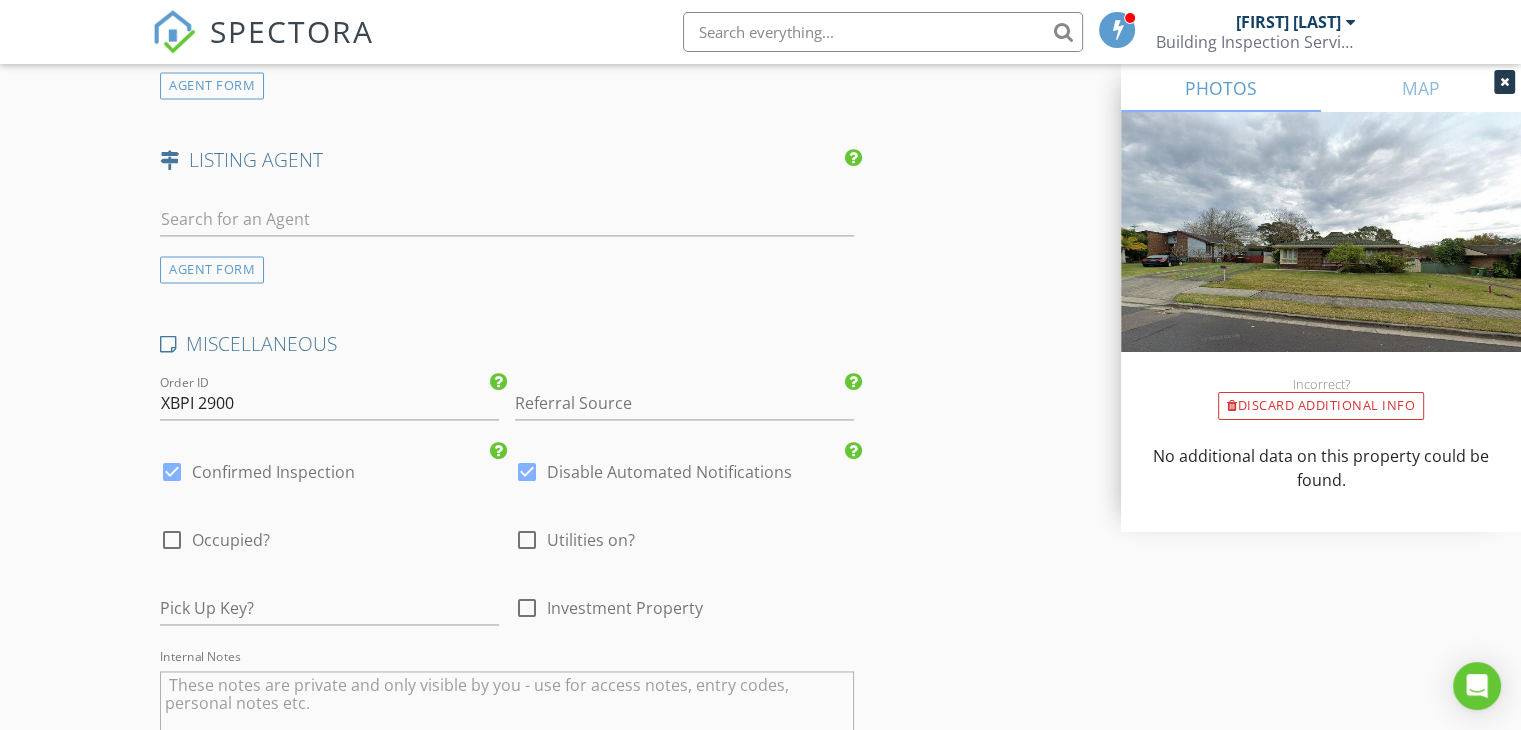 click at bounding box center (172, 540) 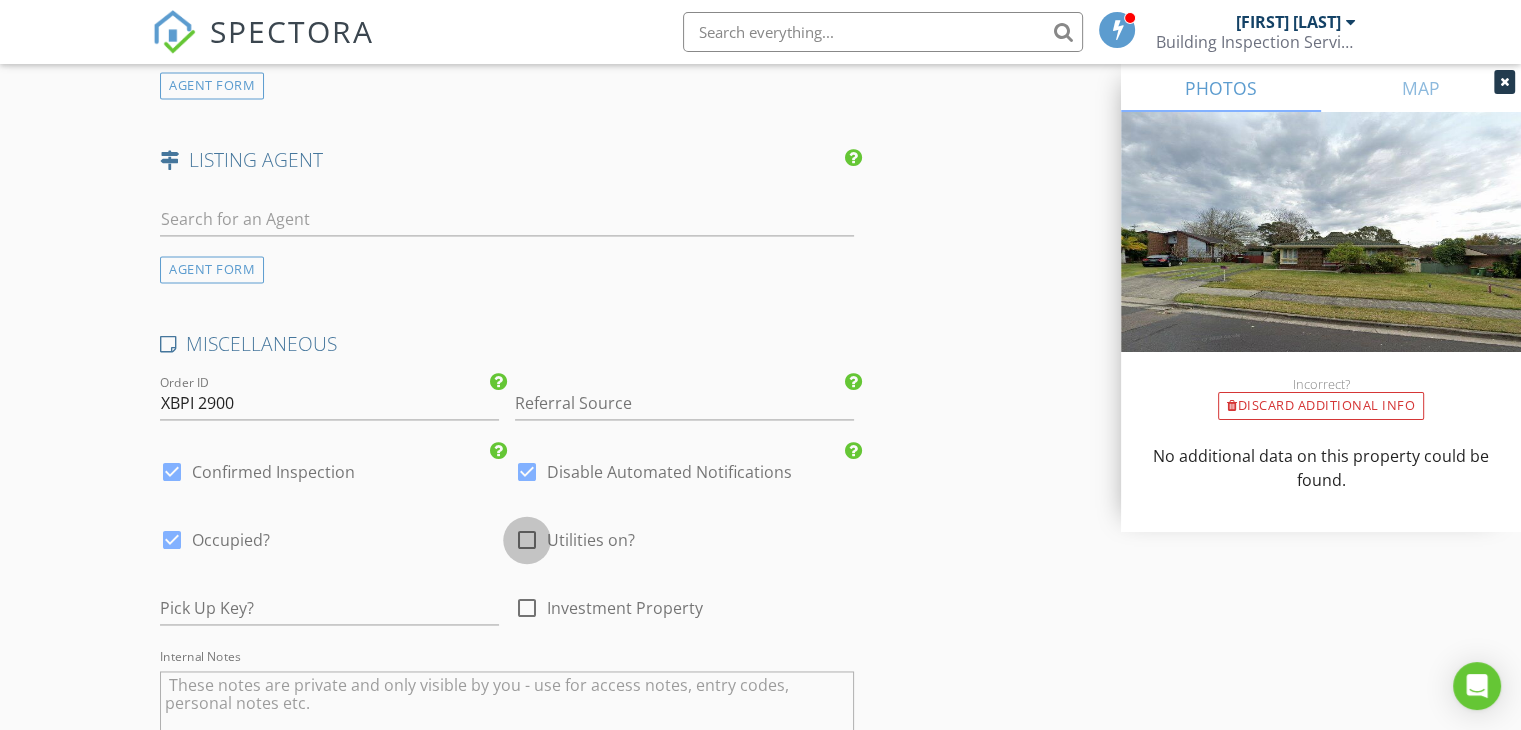 click at bounding box center (527, 540) 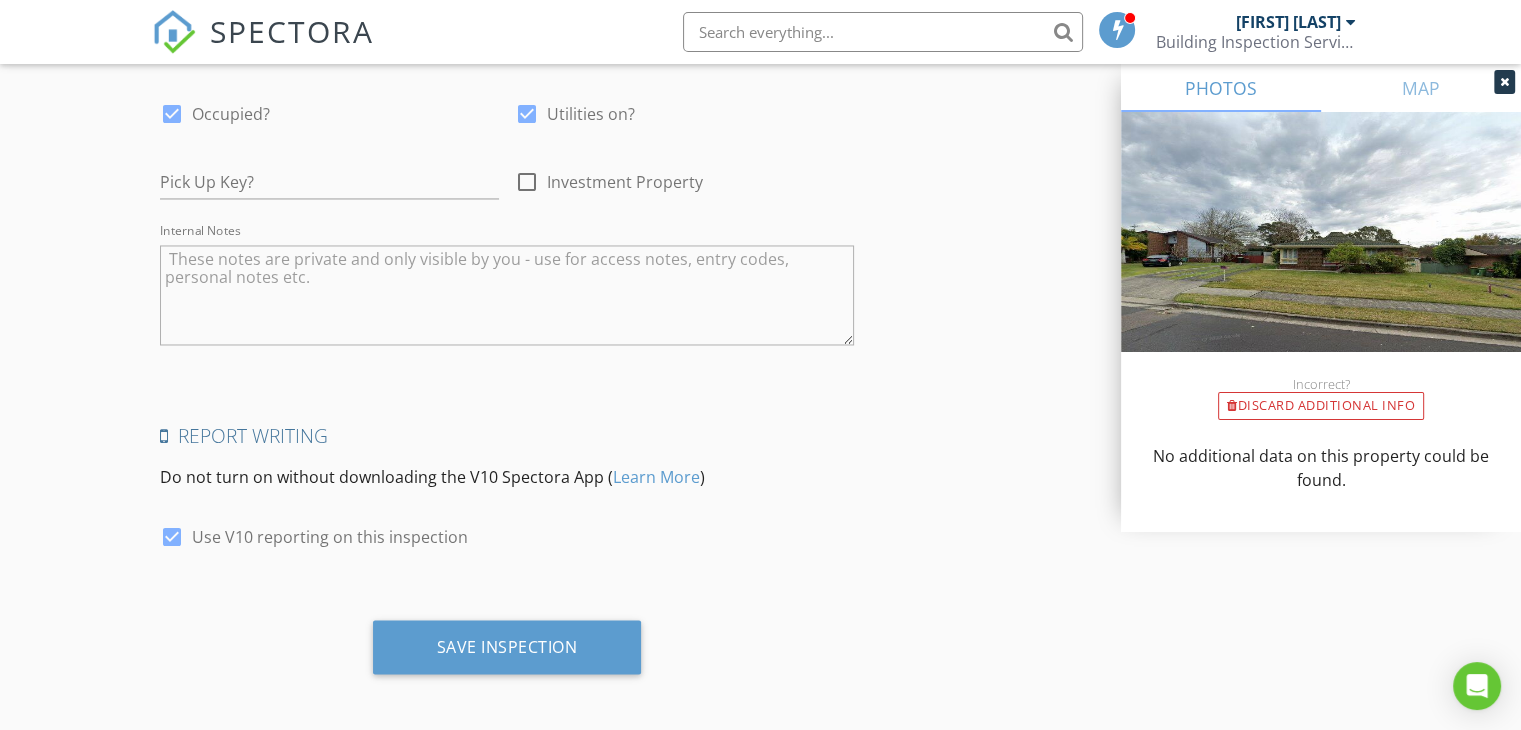 scroll, scrollTop: 3327, scrollLeft: 0, axis: vertical 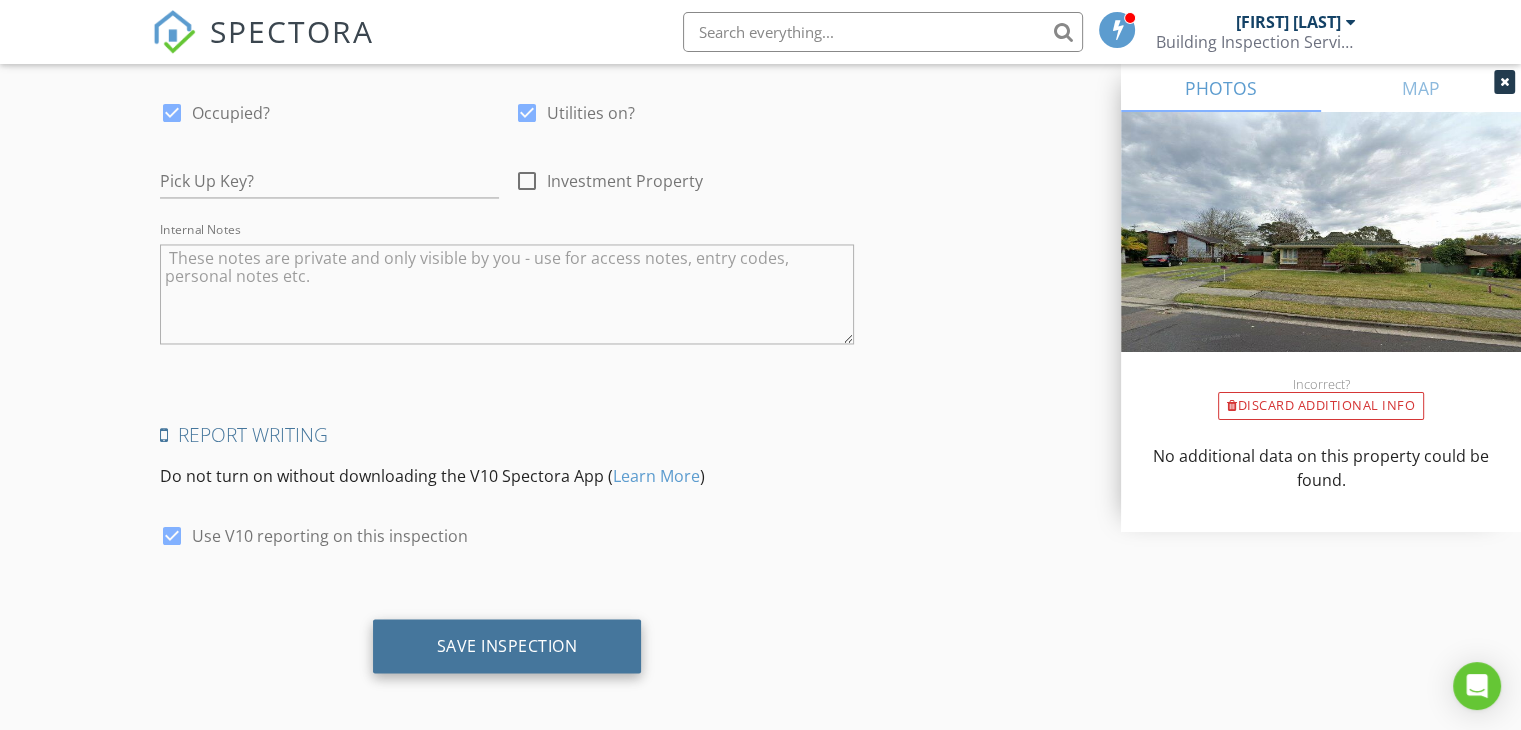 click on "Save Inspection" at bounding box center [507, 646] 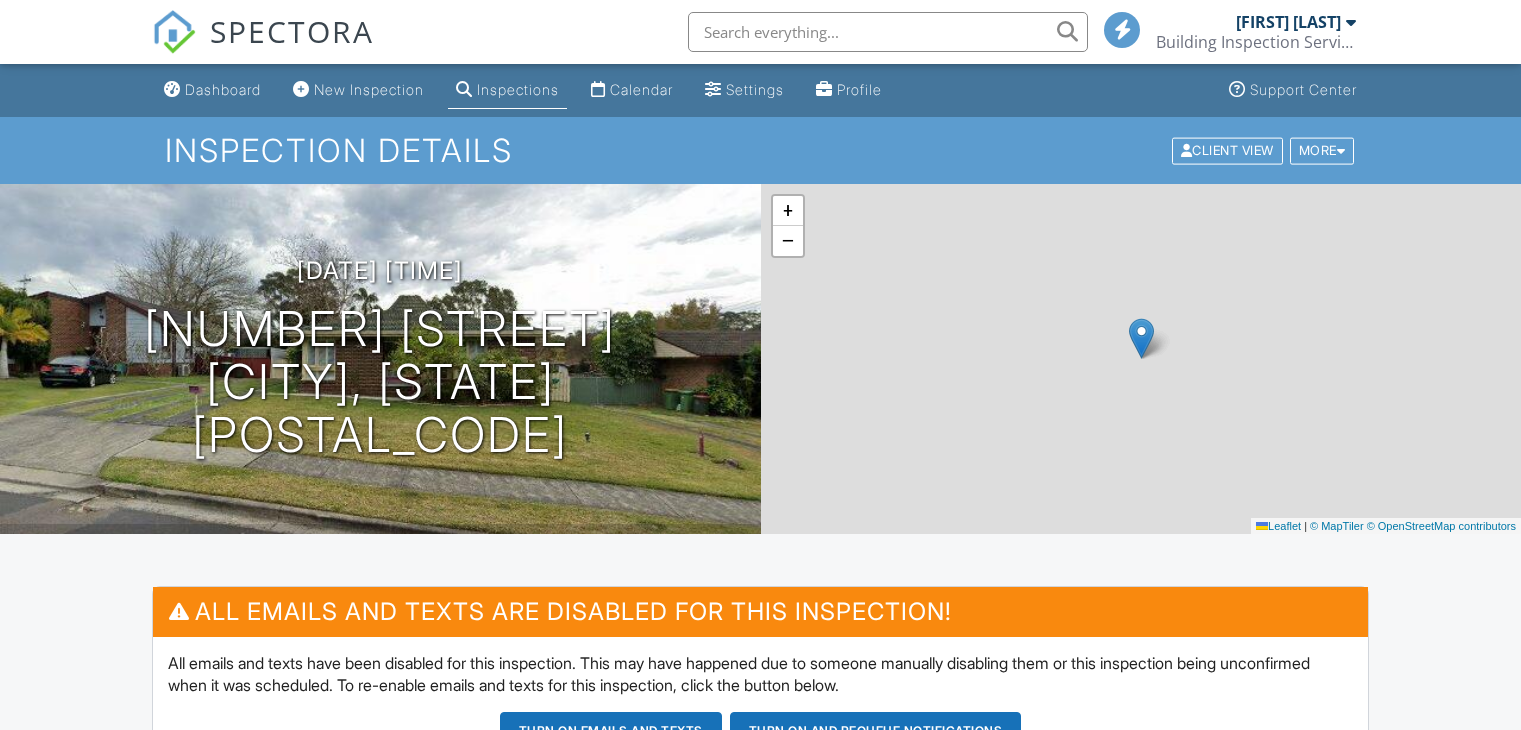 scroll, scrollTop: 0, scrollLeft: 0, axis: both 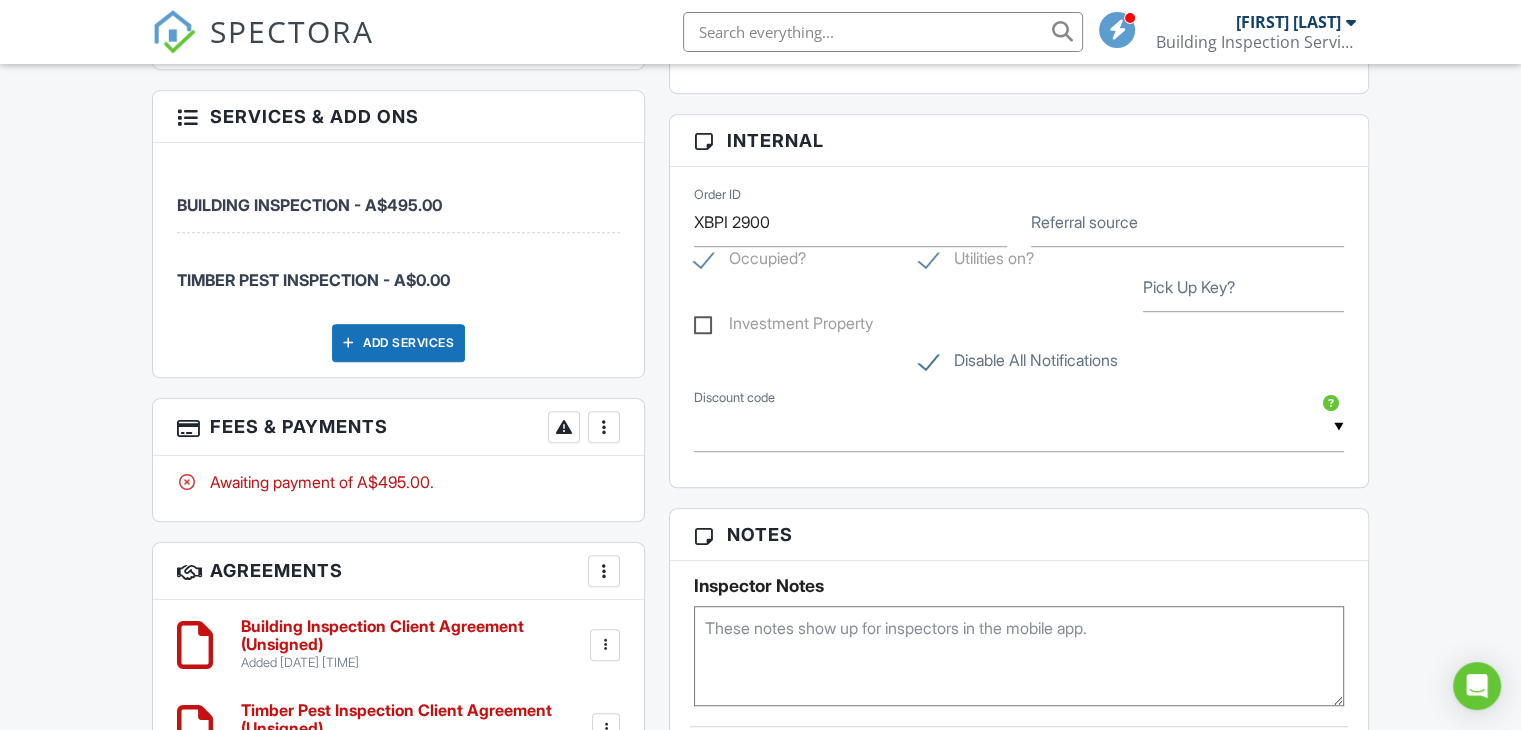 click at bounding box center [604, 427] 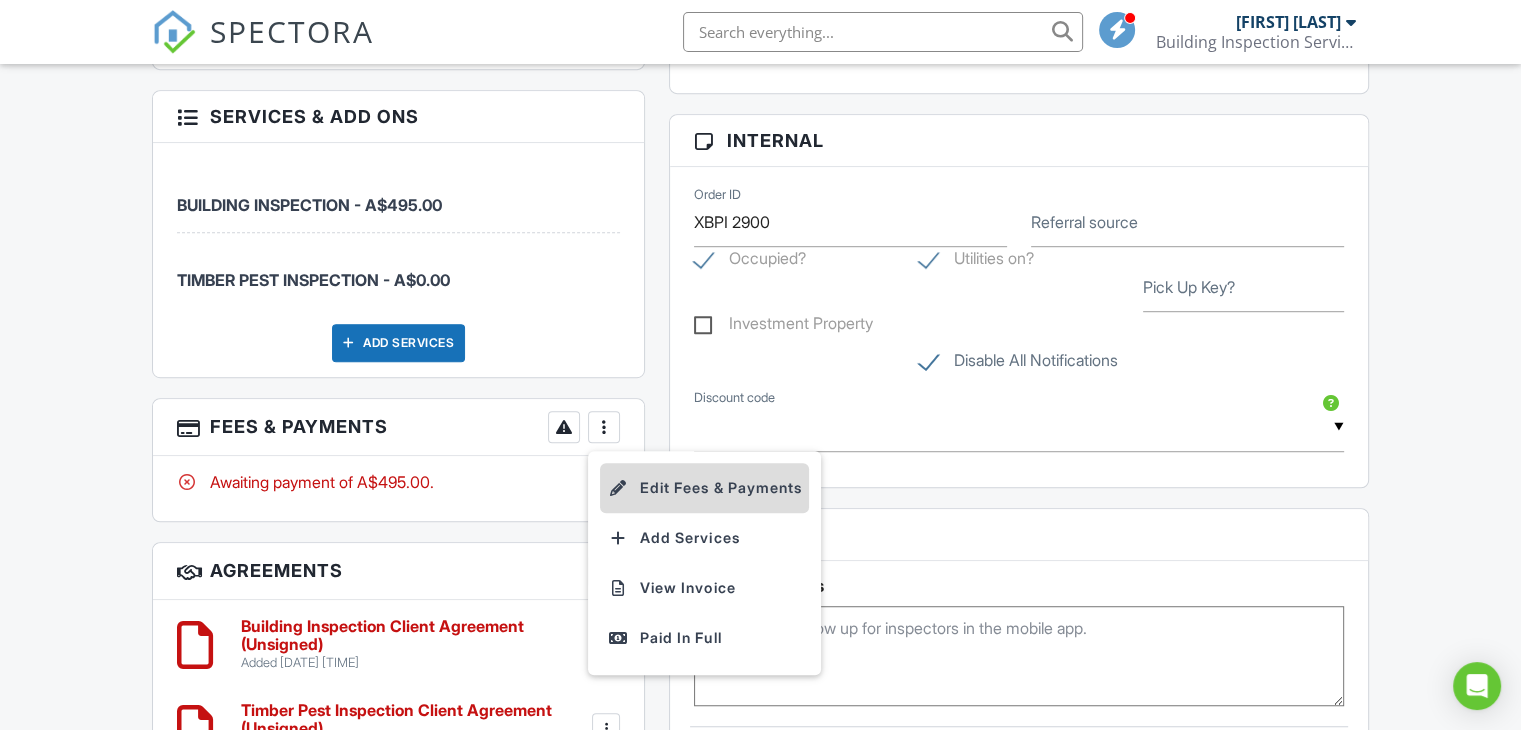 click on "Edit Fees & Payments" at bounding box center (704, 488) 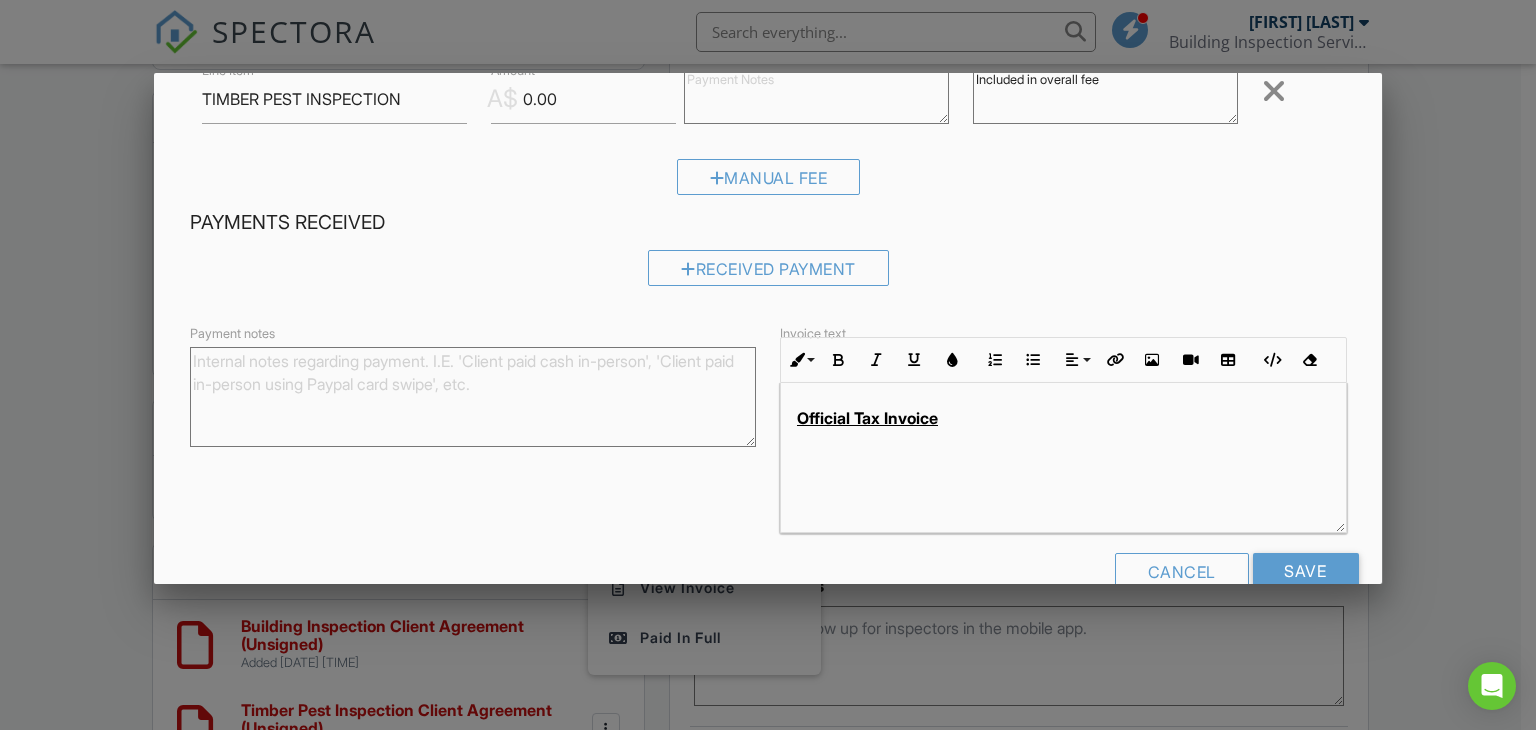 scroll, scrollTop: 364, scrollLeft: 0, axis: vertical 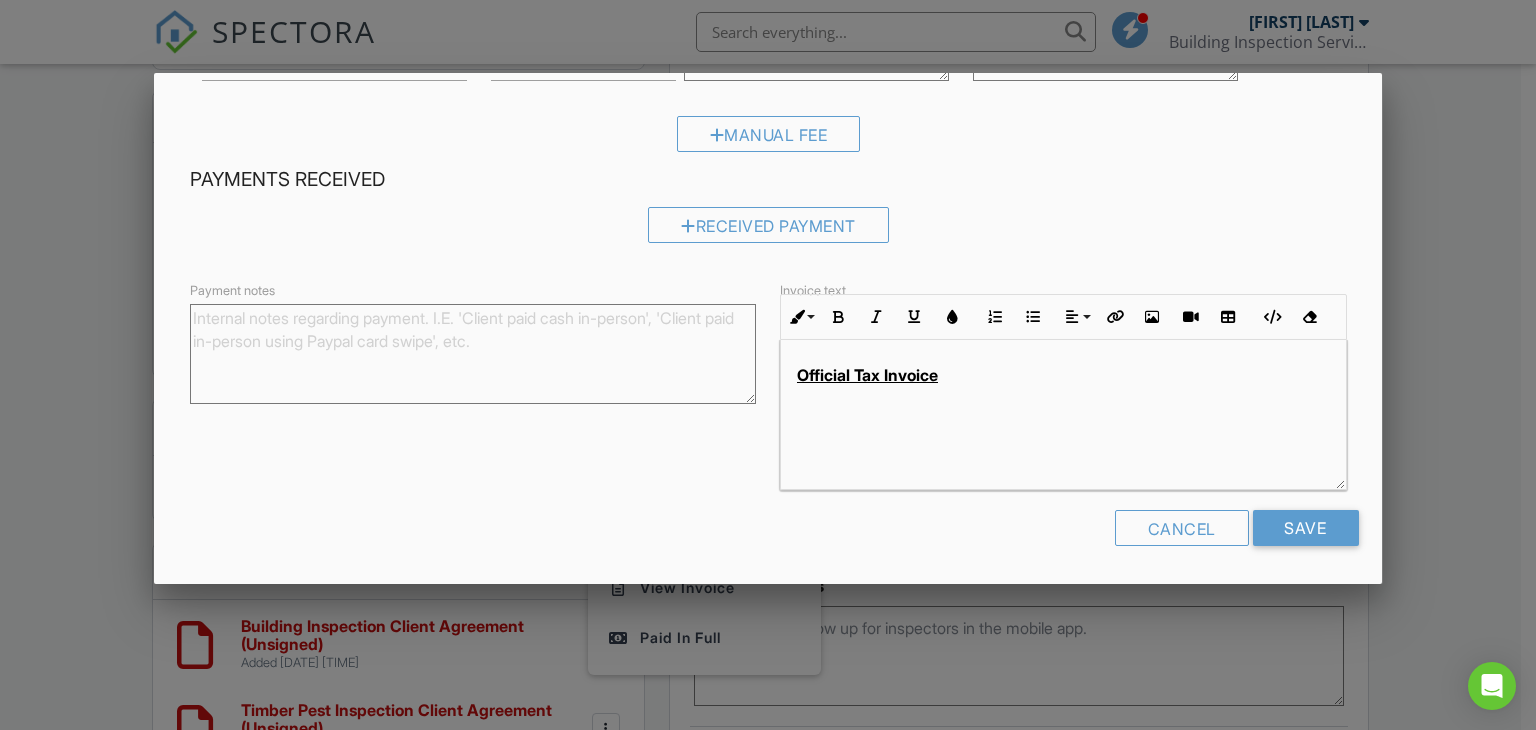 click on "Official Tax Invoice" at bounding box center (1063, 375) 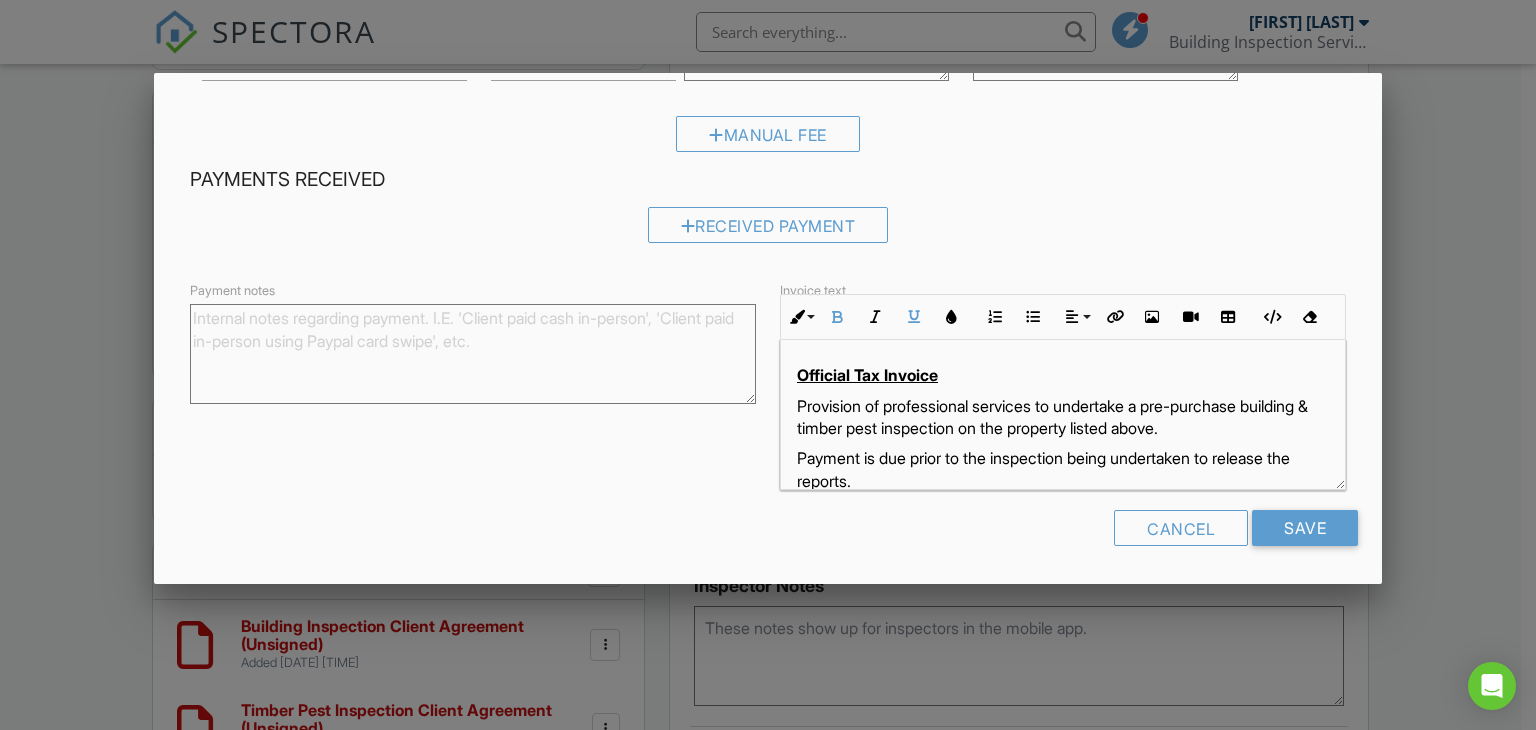 scroll, scrollTop: 328, scrollLeft: 0, axis: vertical 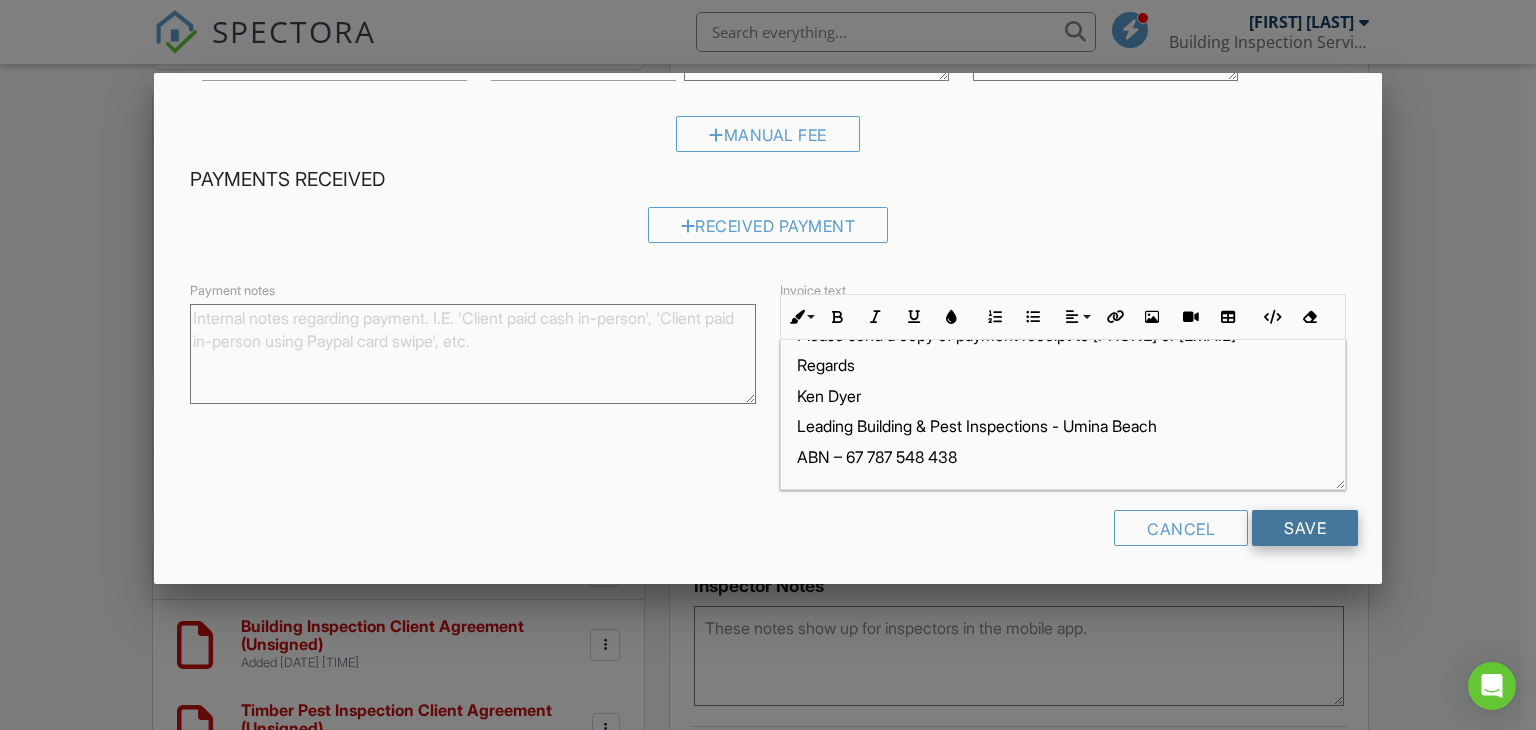 click on "Save" at bounding box center [1305, 528] 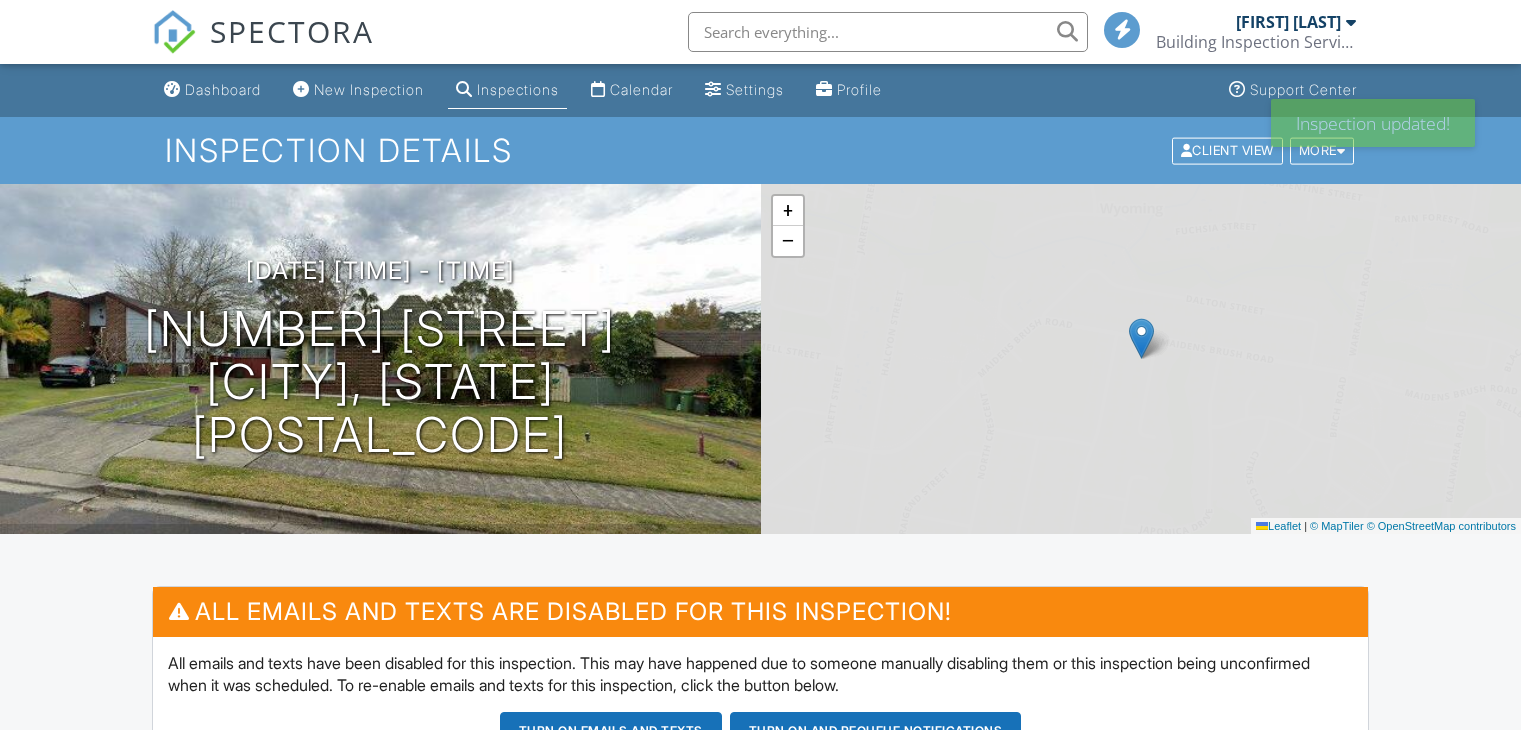 scroll, scrollTop: 0, scrollLeft: 0, axis: both 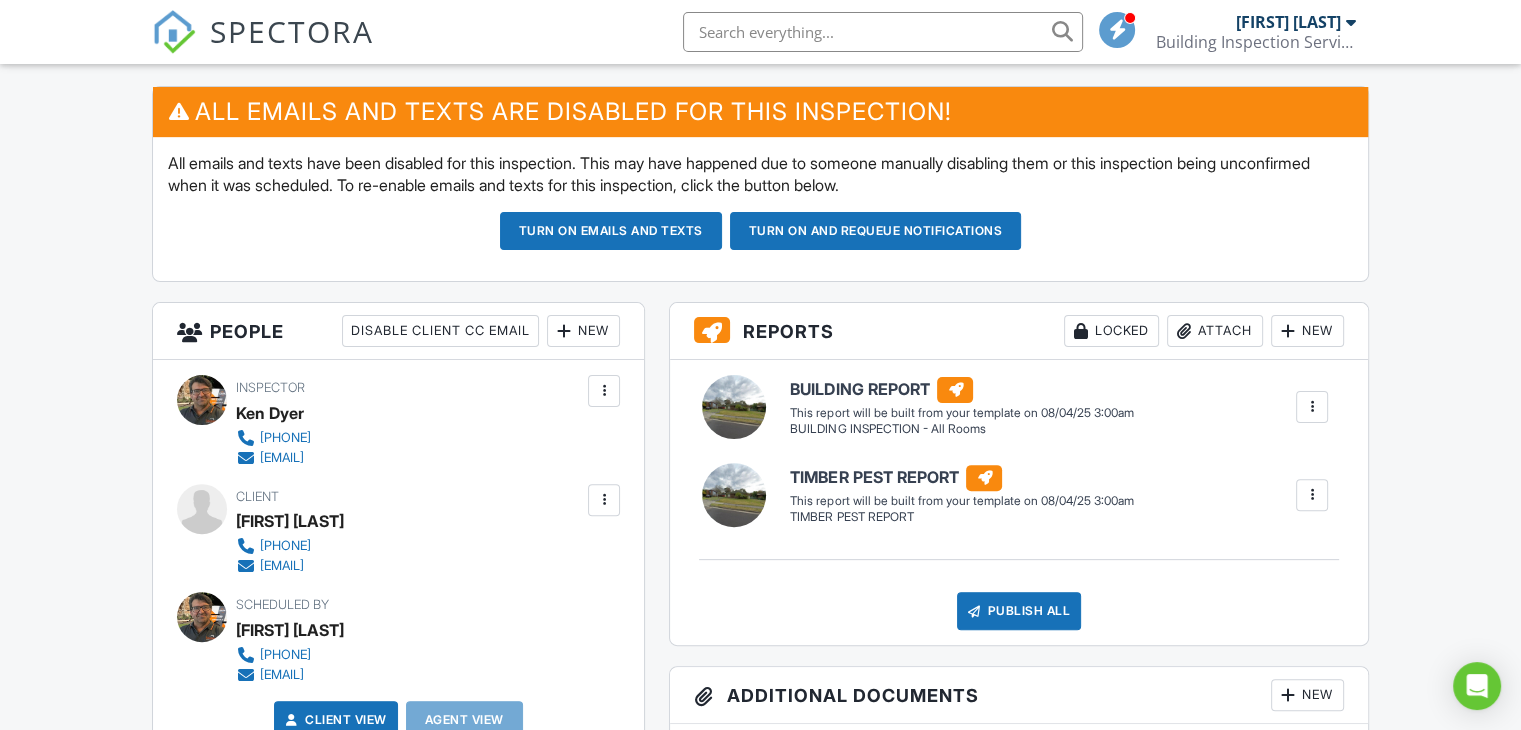 click at bounding box center [604, 500] 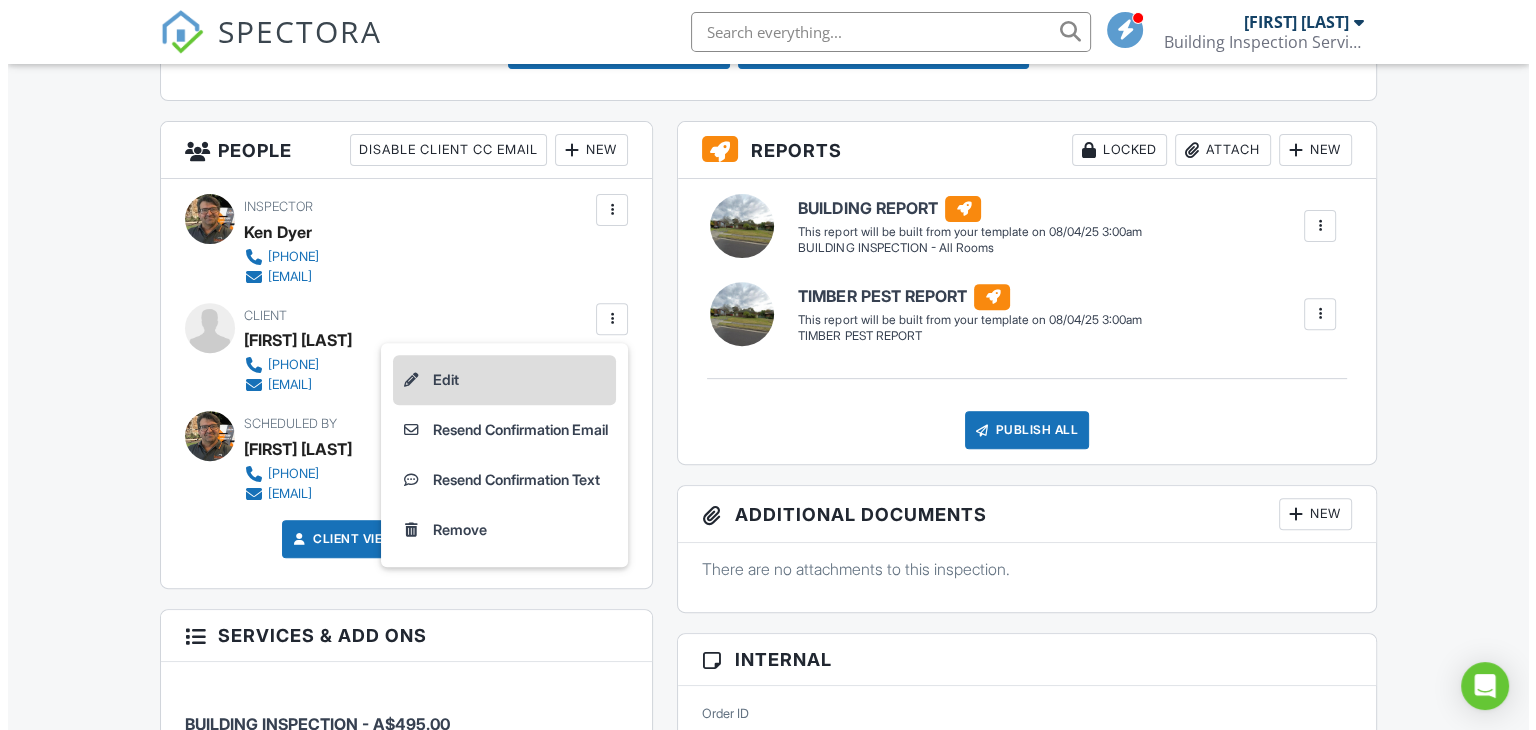 scroll, scrollTop: 700, scrollLeft: 0, axis: vertical 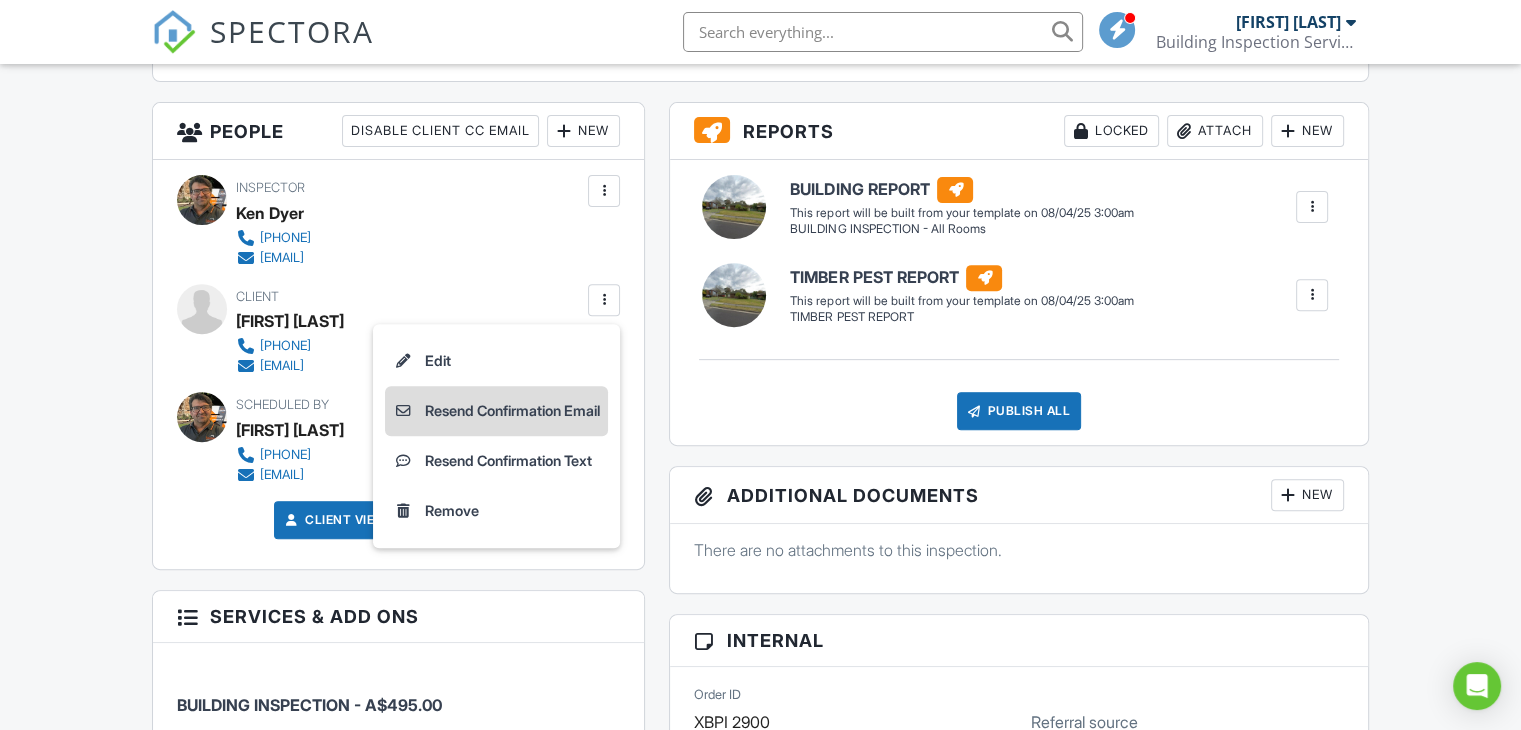 click on "Resend Confirmation Email" at bounding box center [496, 411] 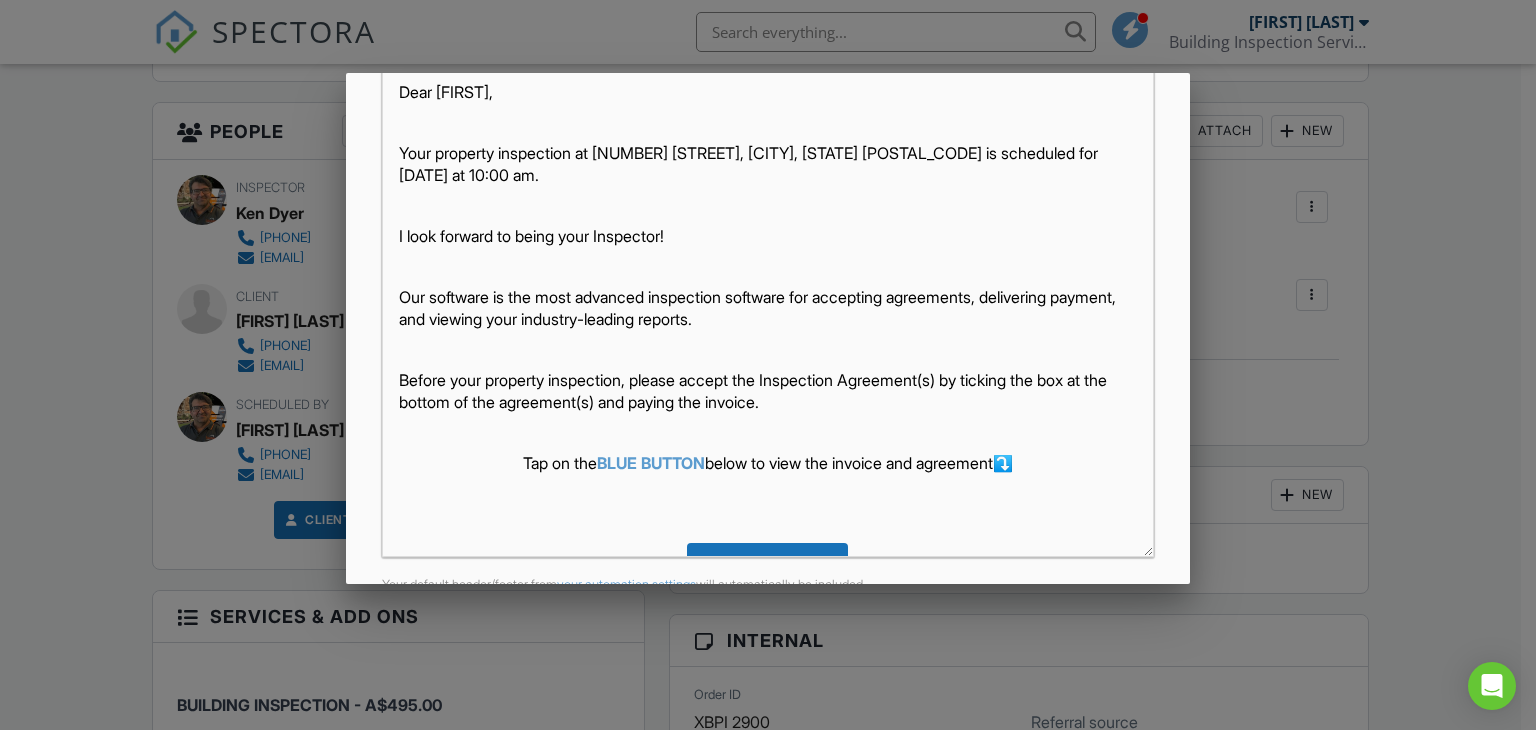 scroll, scrollTop: 394, scrollLeft: 0, axis: vertical 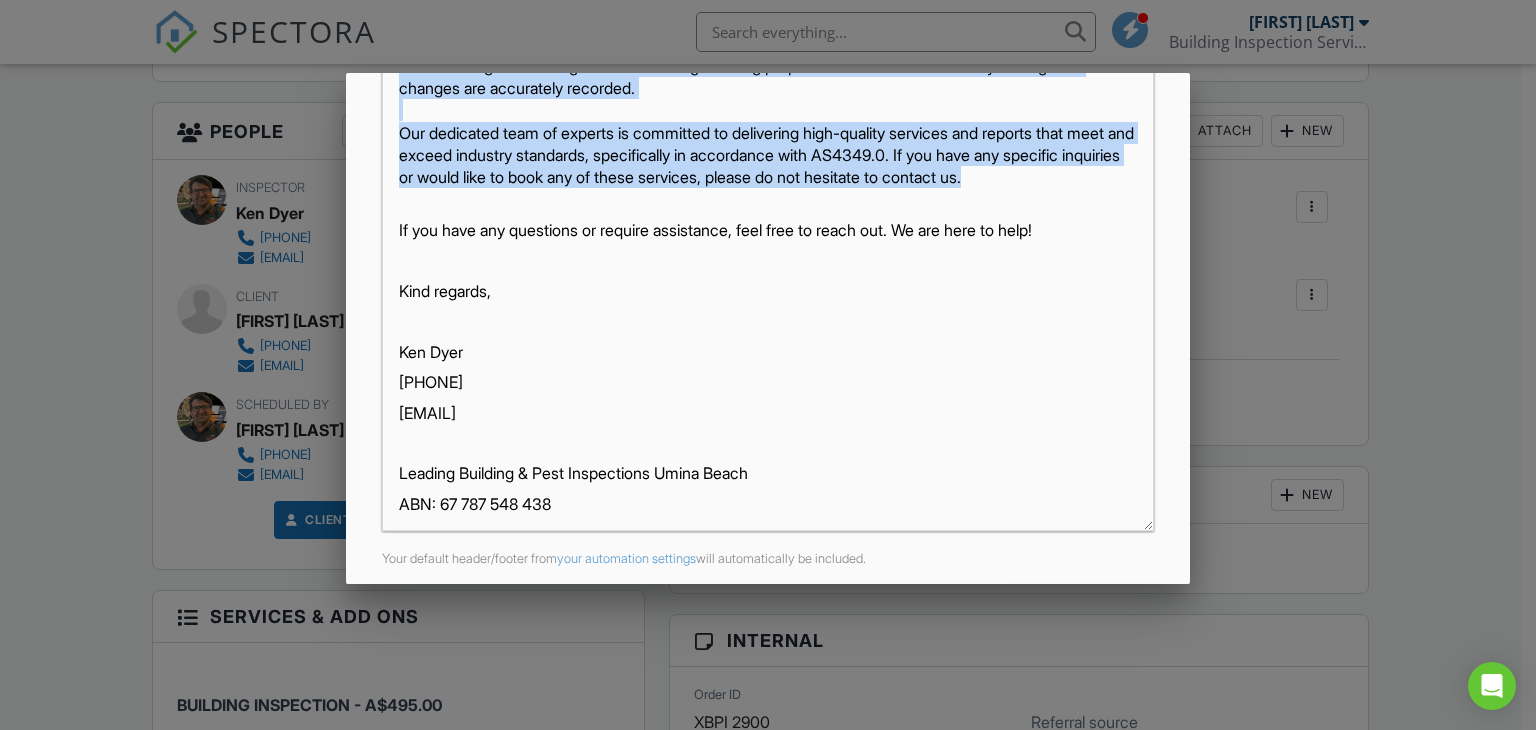 drag, startPoint x: 396, startPoint y: 266, endPoint x: 520, endPoint y: 269, distance: 124.036285 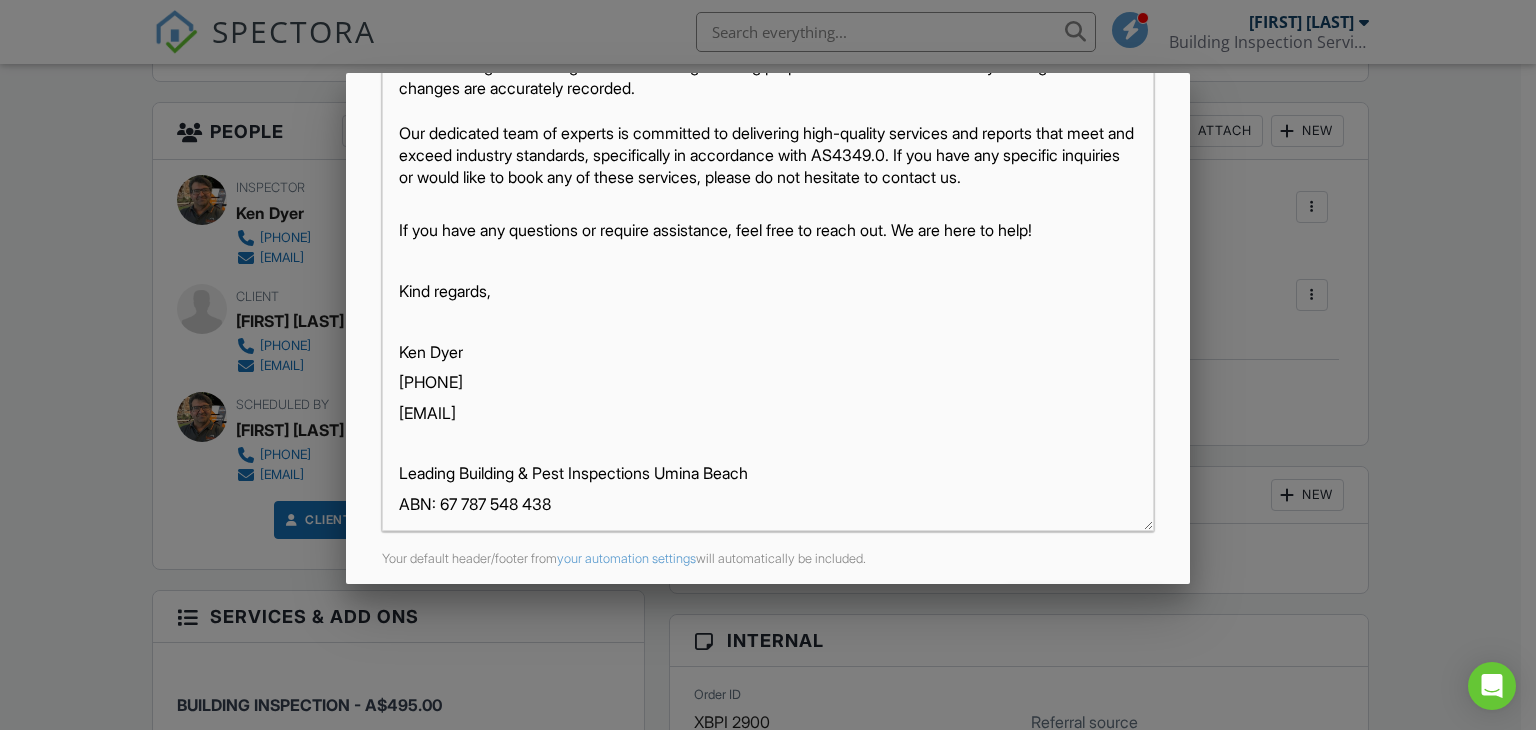 scroll, scrollTop: 728, scrollLeft: 0, axis: vertical 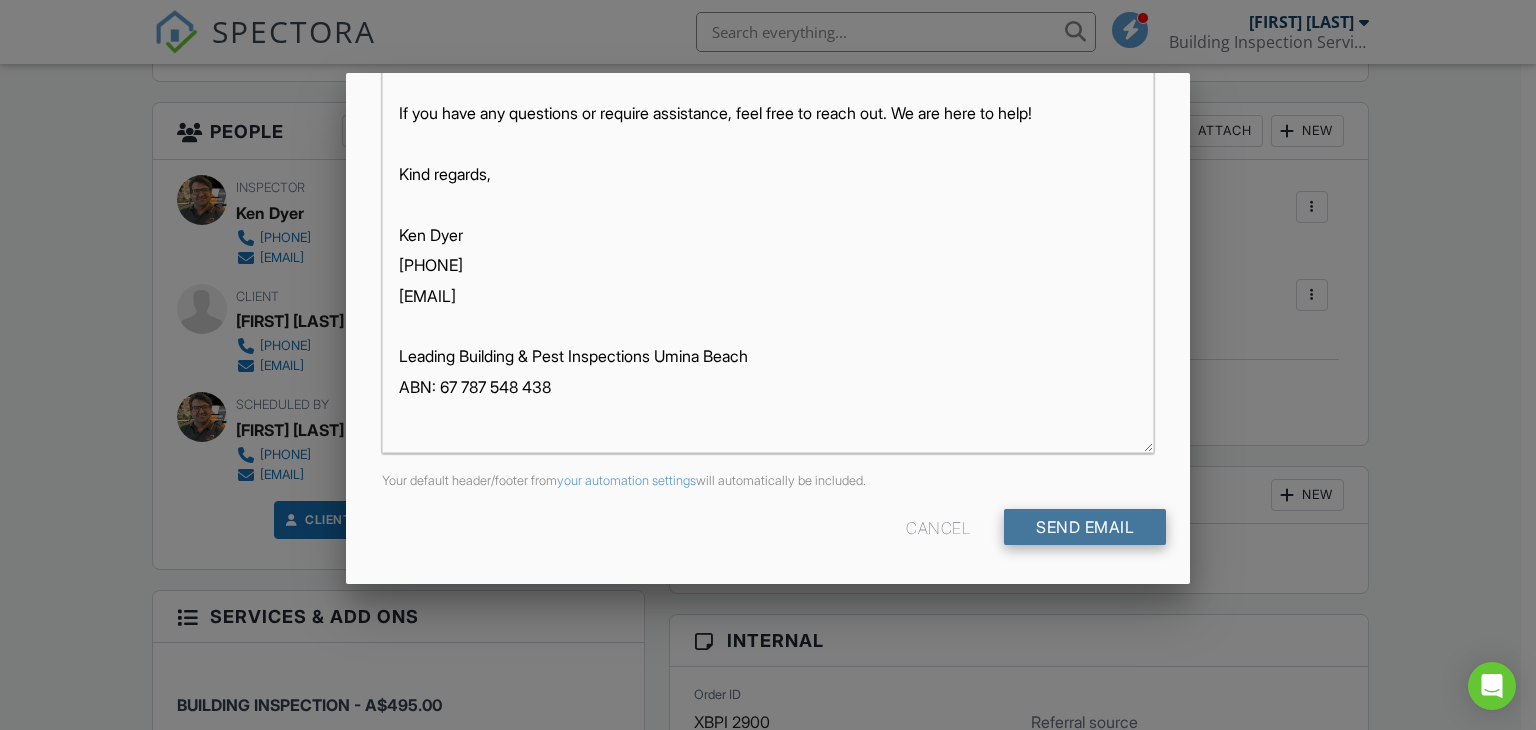 click on "Send Email" at bounding box center [1085, 527] 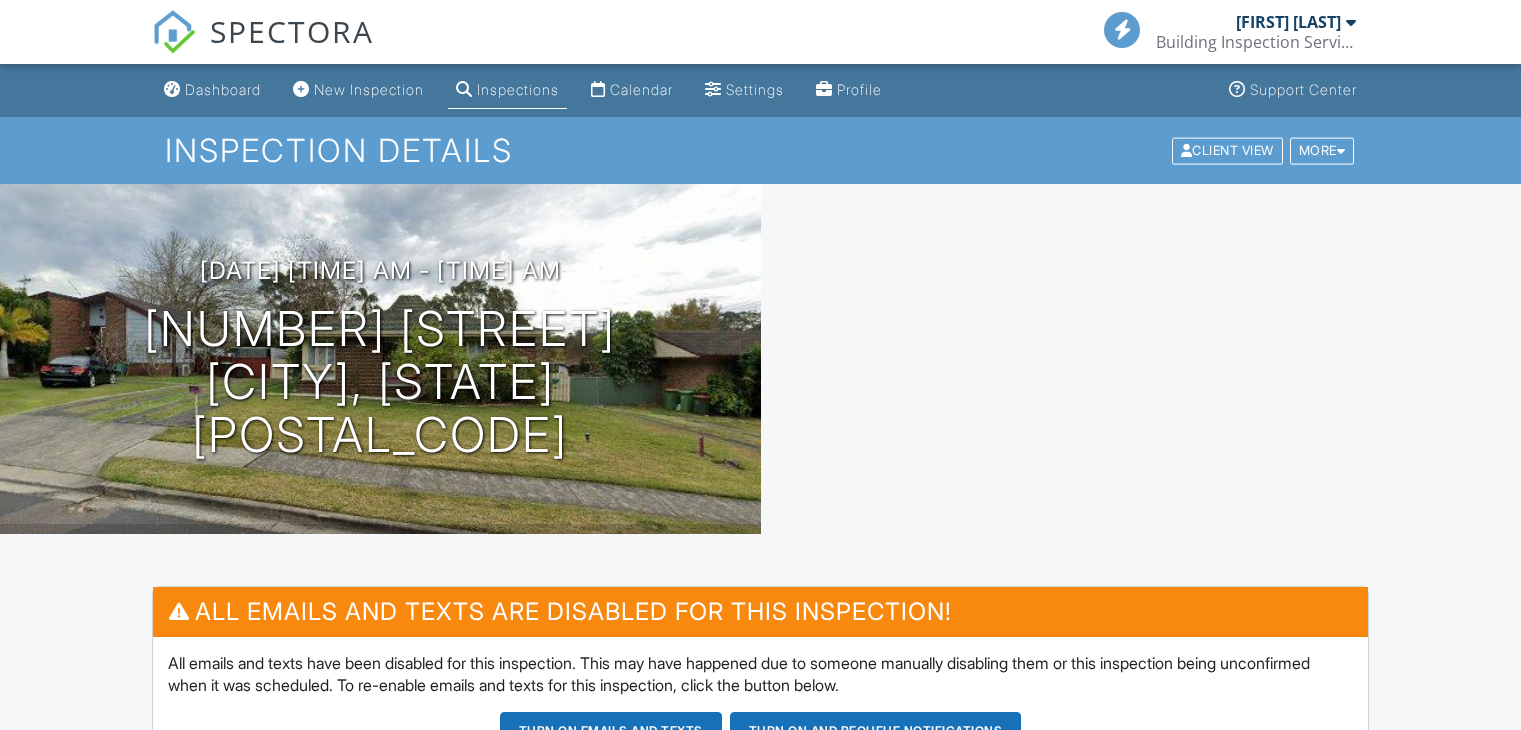 scroll, scrollTop: 0, scrollLeft: 0, axis: both 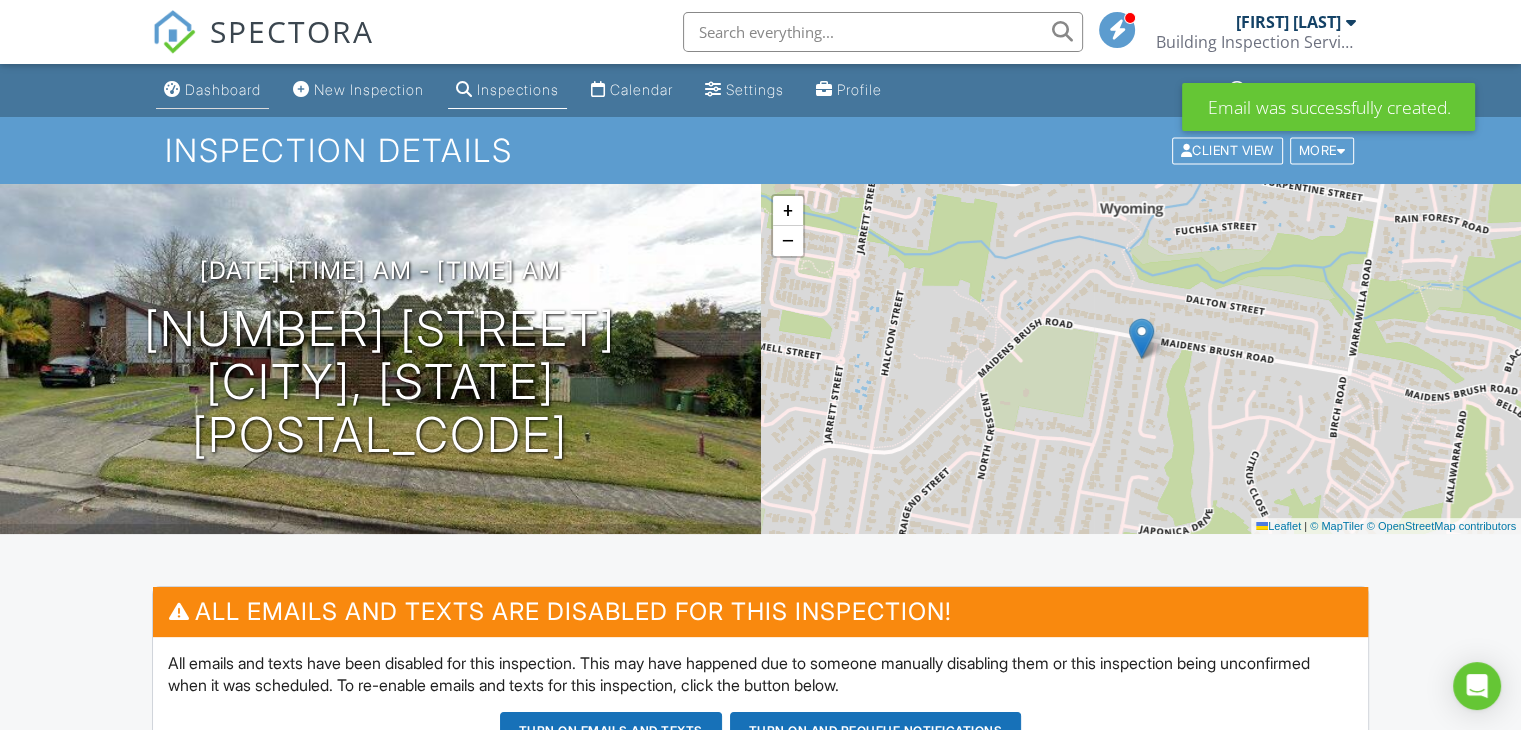 click on "Dashboard" at bounding box center (223, 89) 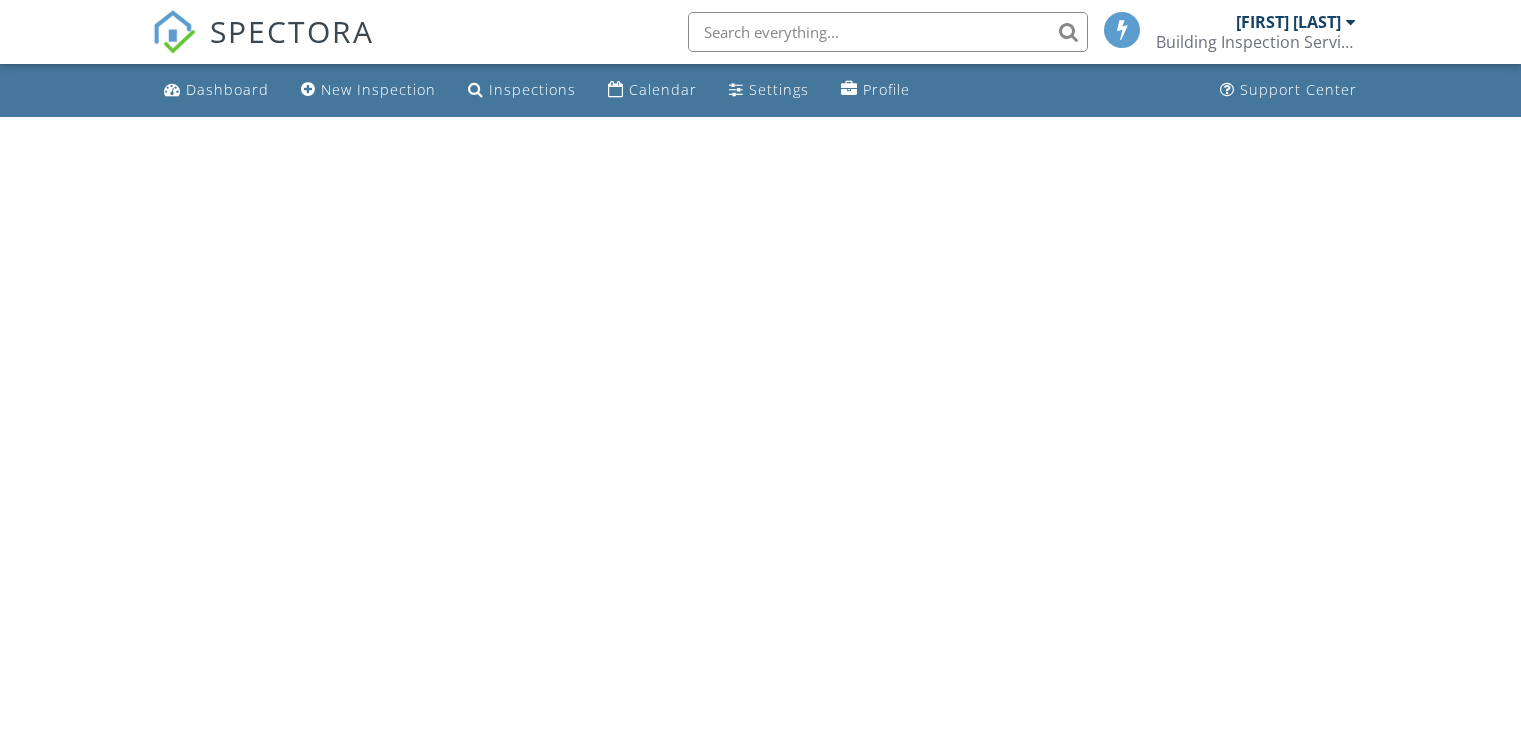 scroll, scrollTop: 0, scrollLeft: 0, axis: both 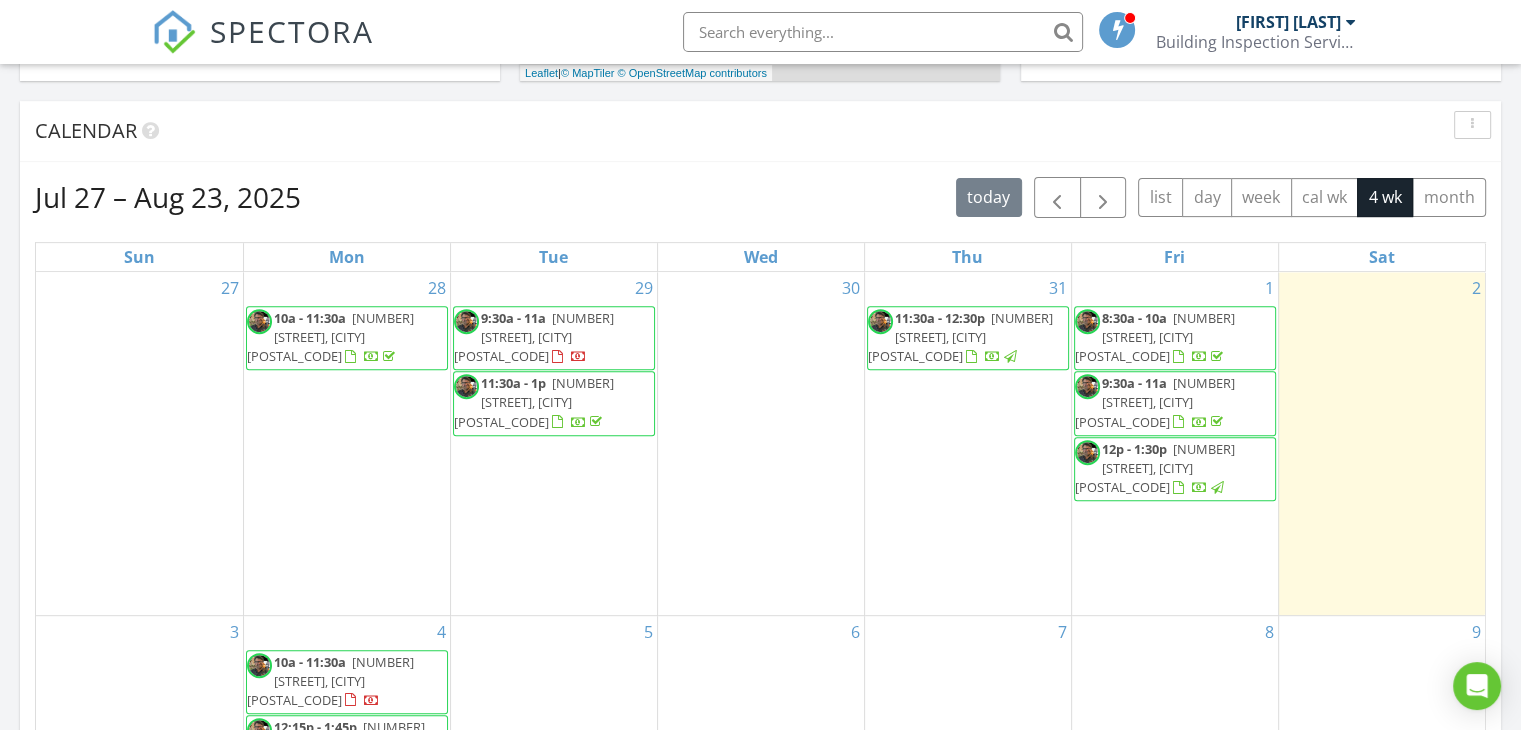 click on "16 Springwood St, Blackwall 2256" at bounding box center [1155, 468] 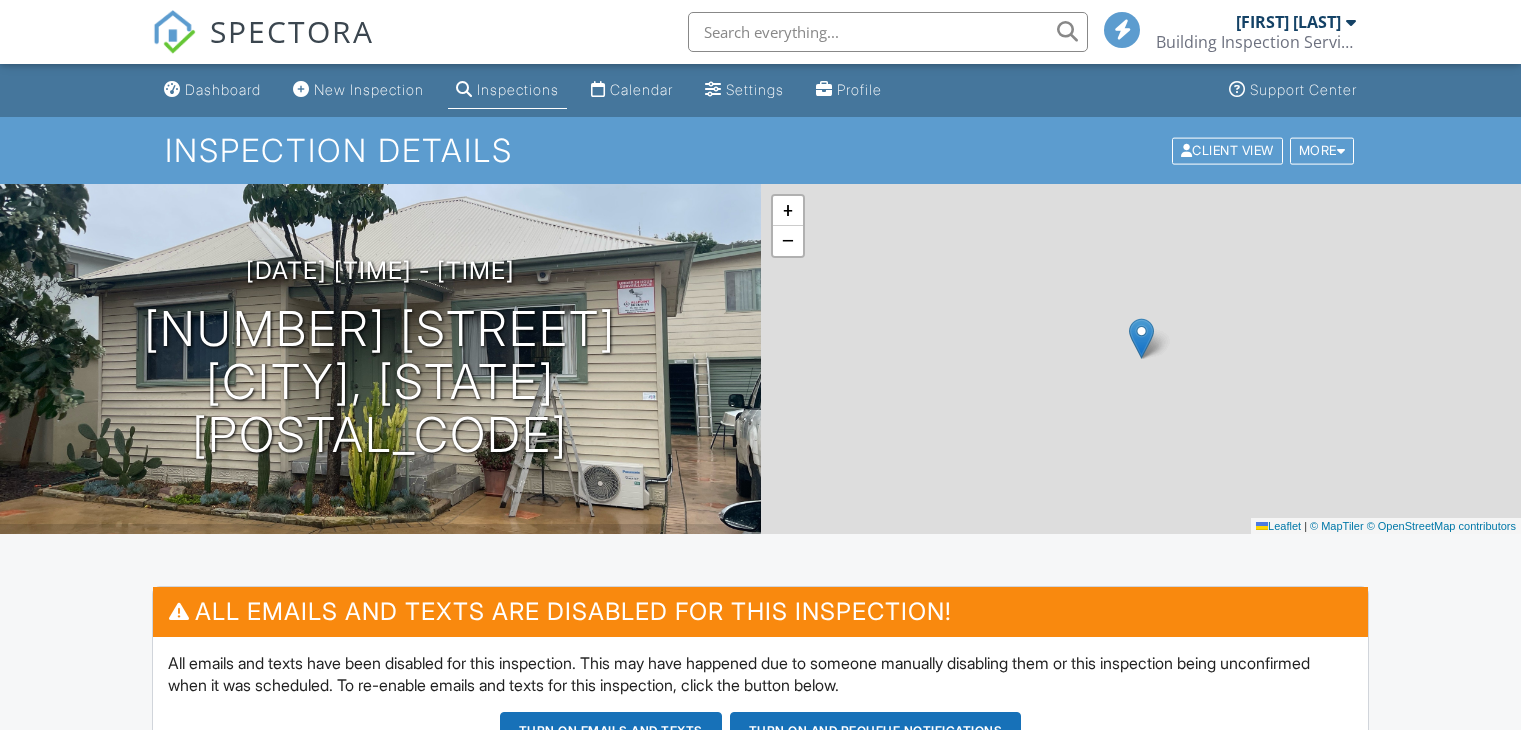 scroll, scrollTop: 0, scrollLeft: 0, axis: both 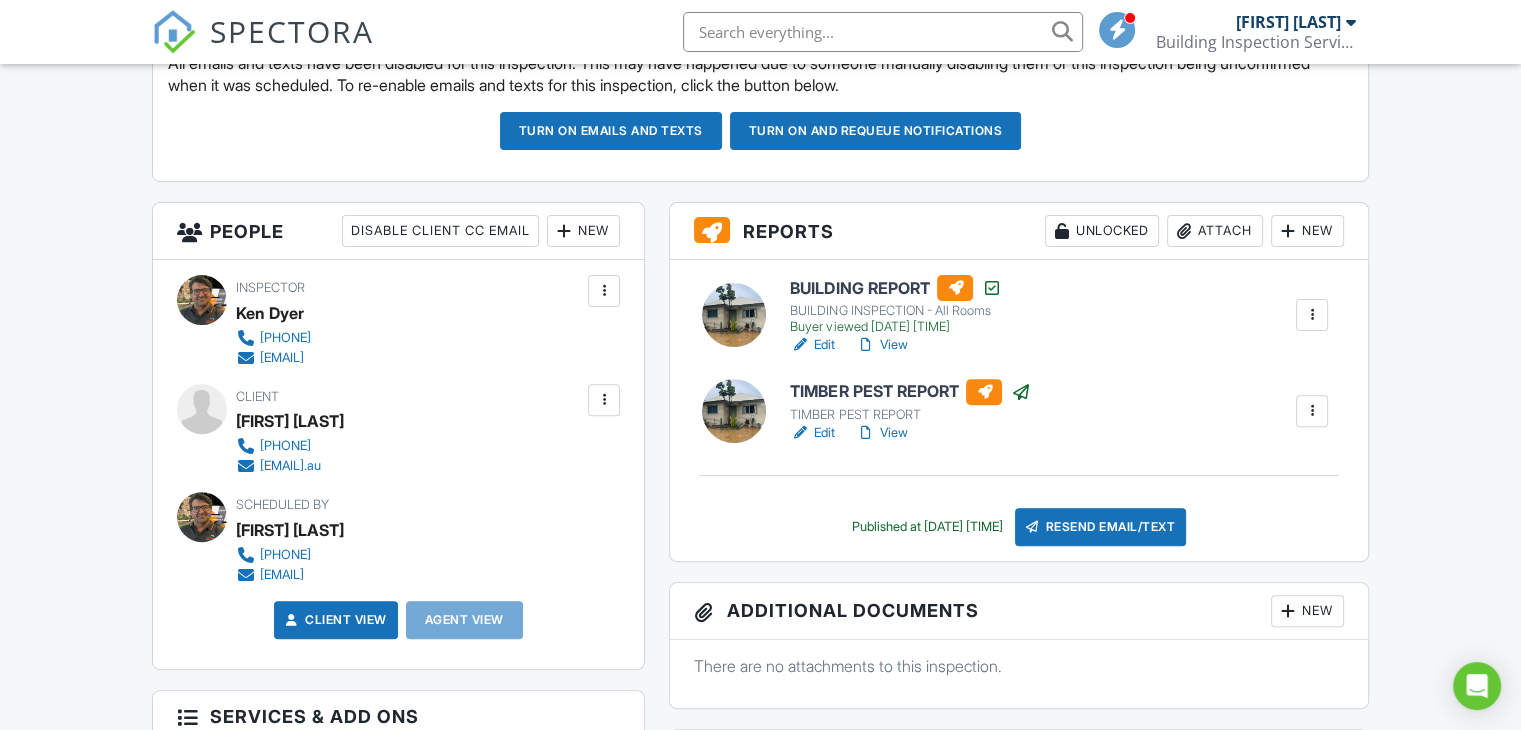 click at bounding box center (604, 400) 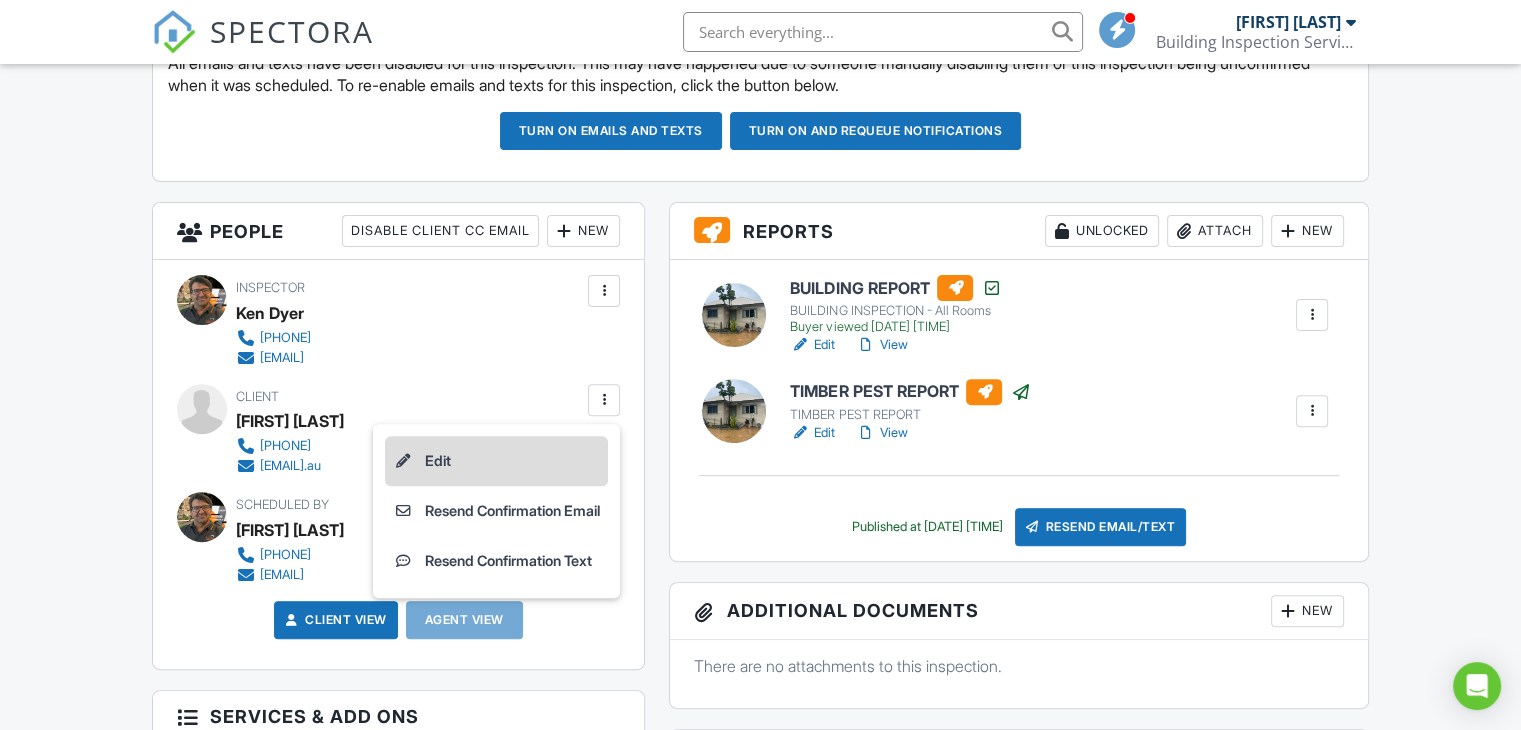 click on "Edit" at bounding box center (496, 461) 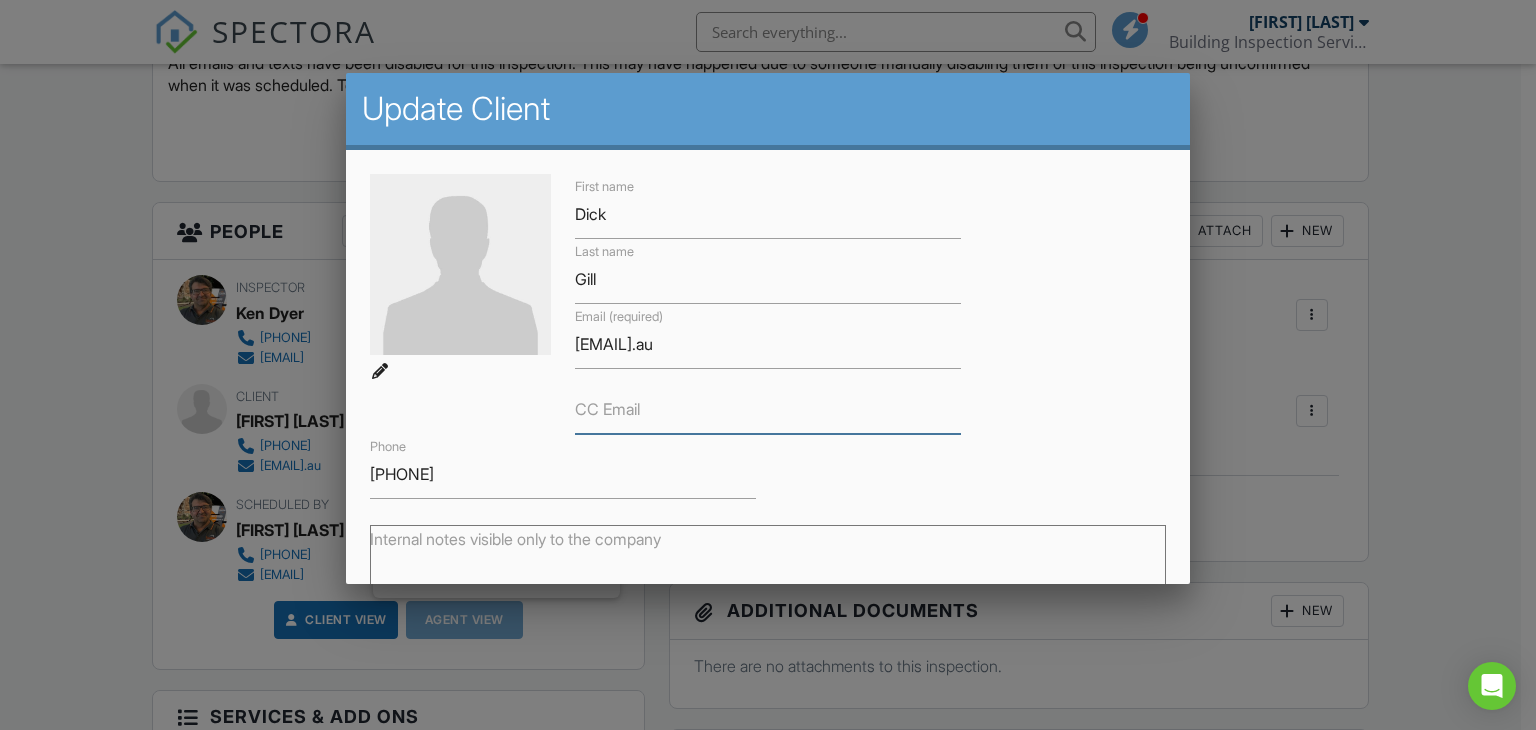 click on "CC Email" at bounding box center (768, 409) 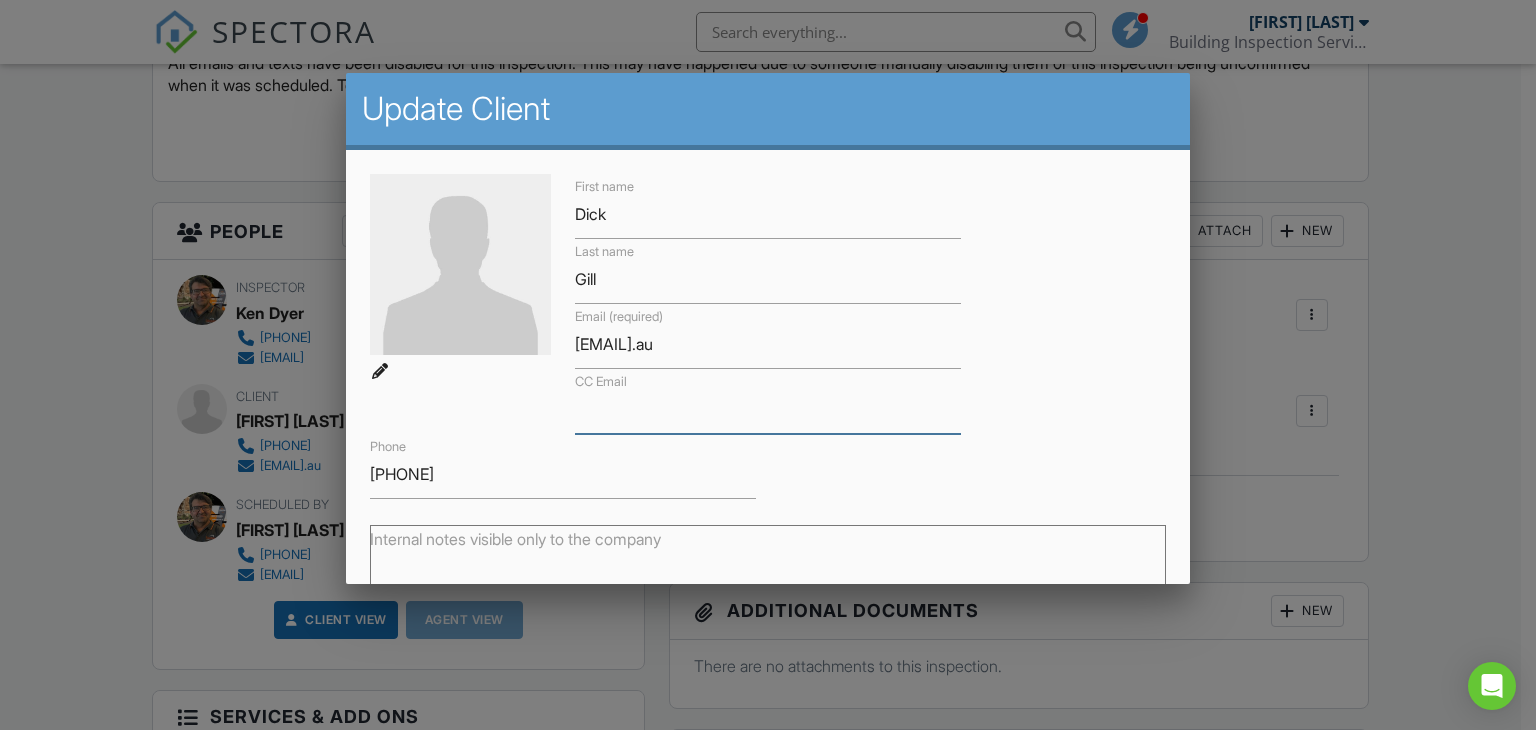 paste on "[FIRST] [LAST] <[EMAIL]>" 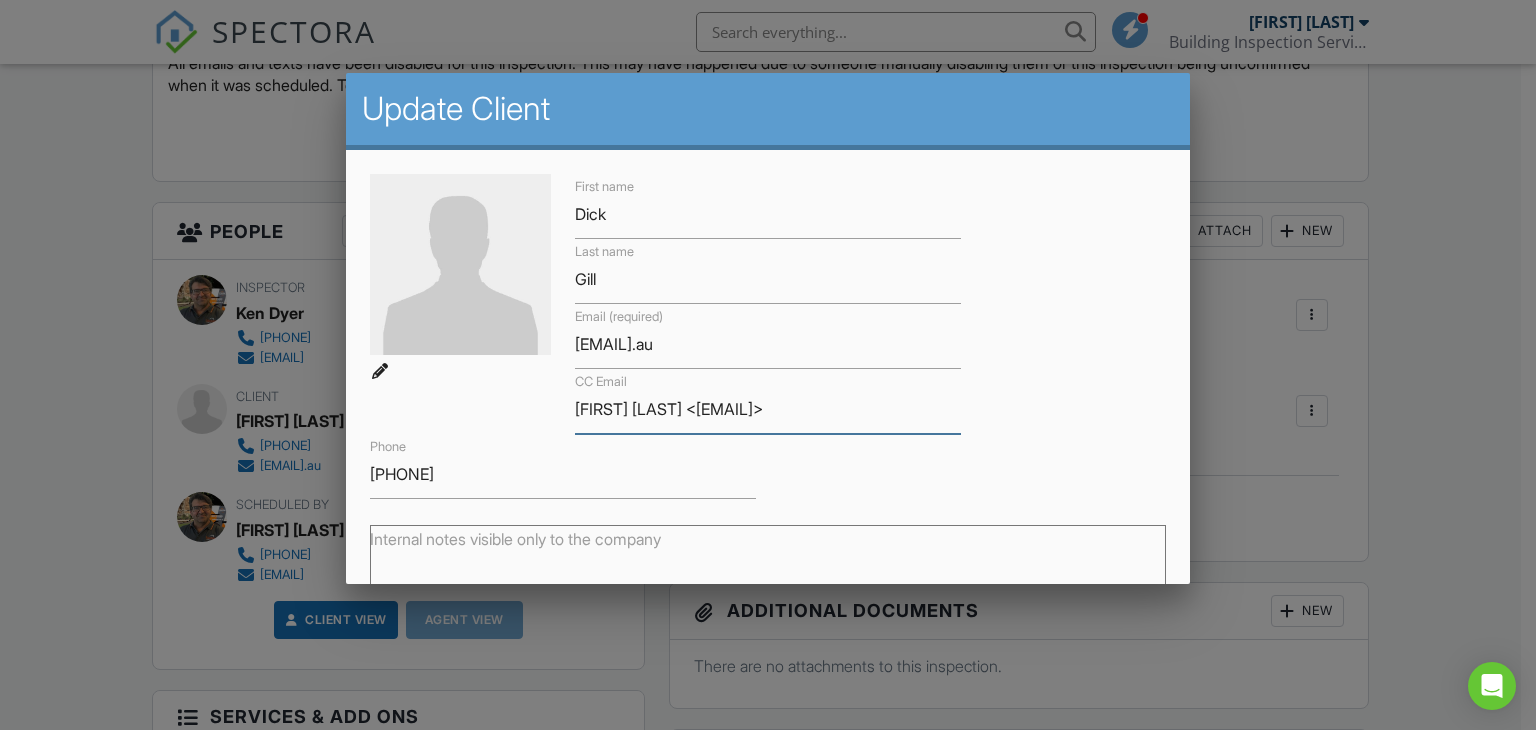 click on "[FIRST] [LAST] <[EMAIL]>" at bounding box center [768, 409] 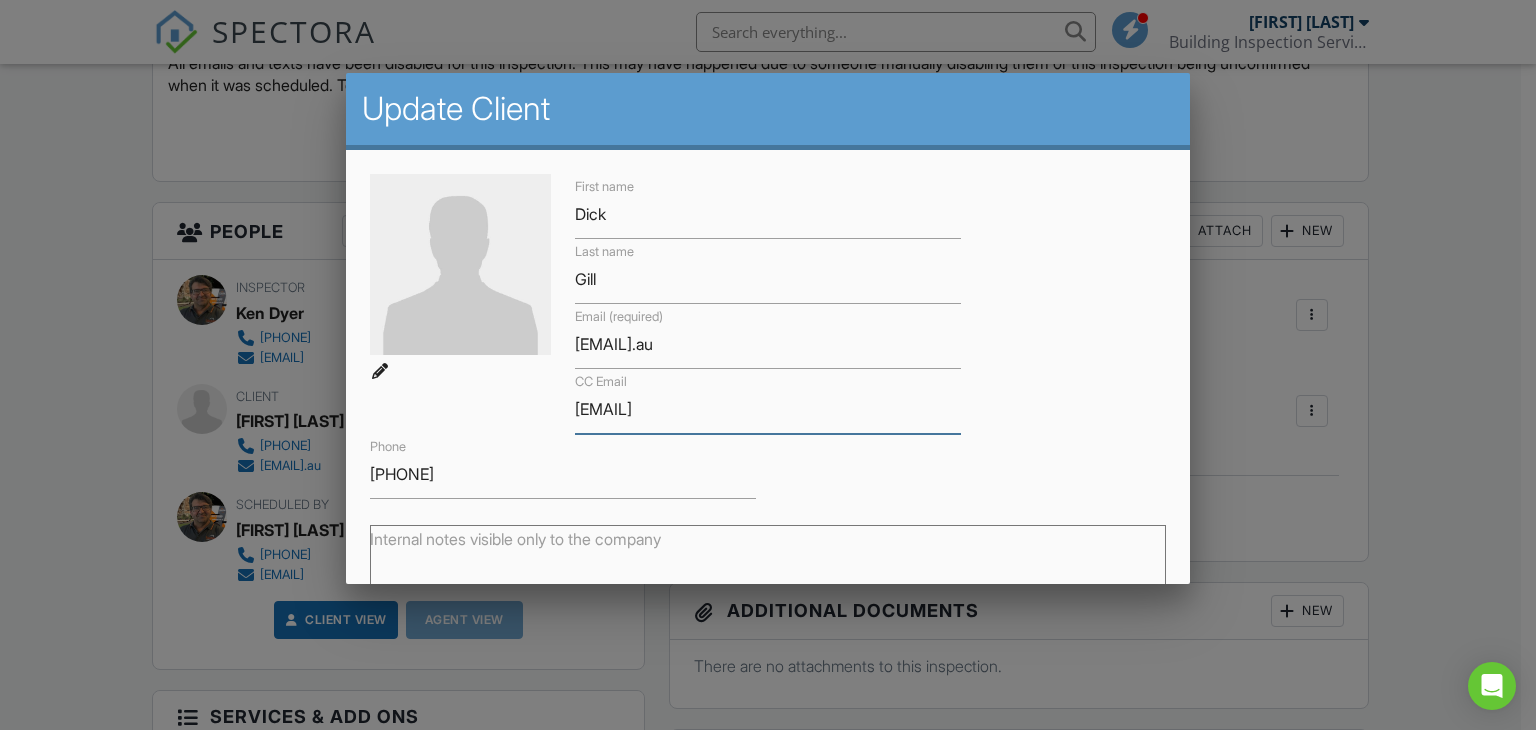 click on "pamrbgill@hotmail.com>" at bounding box center [768, 409] 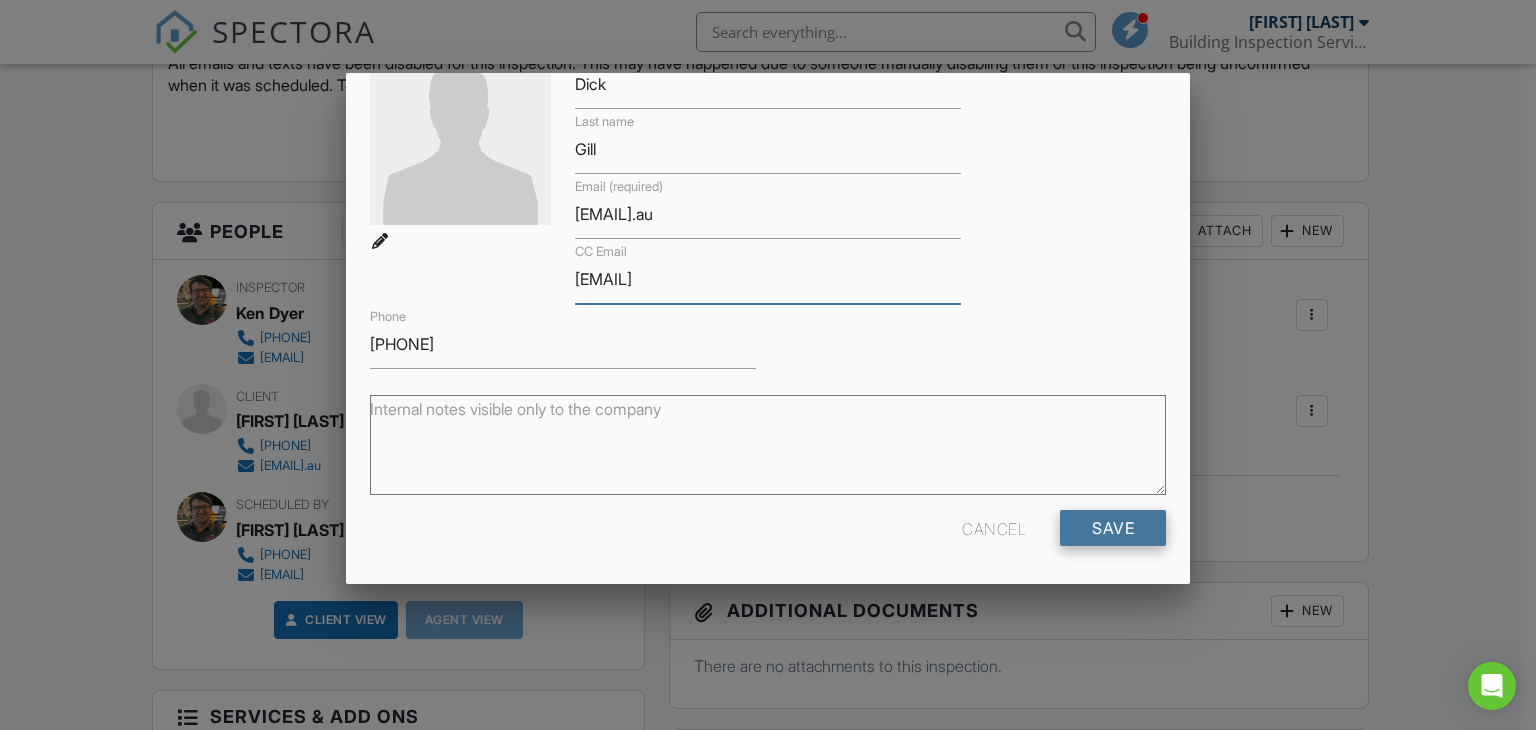type on "[EMAIL]" 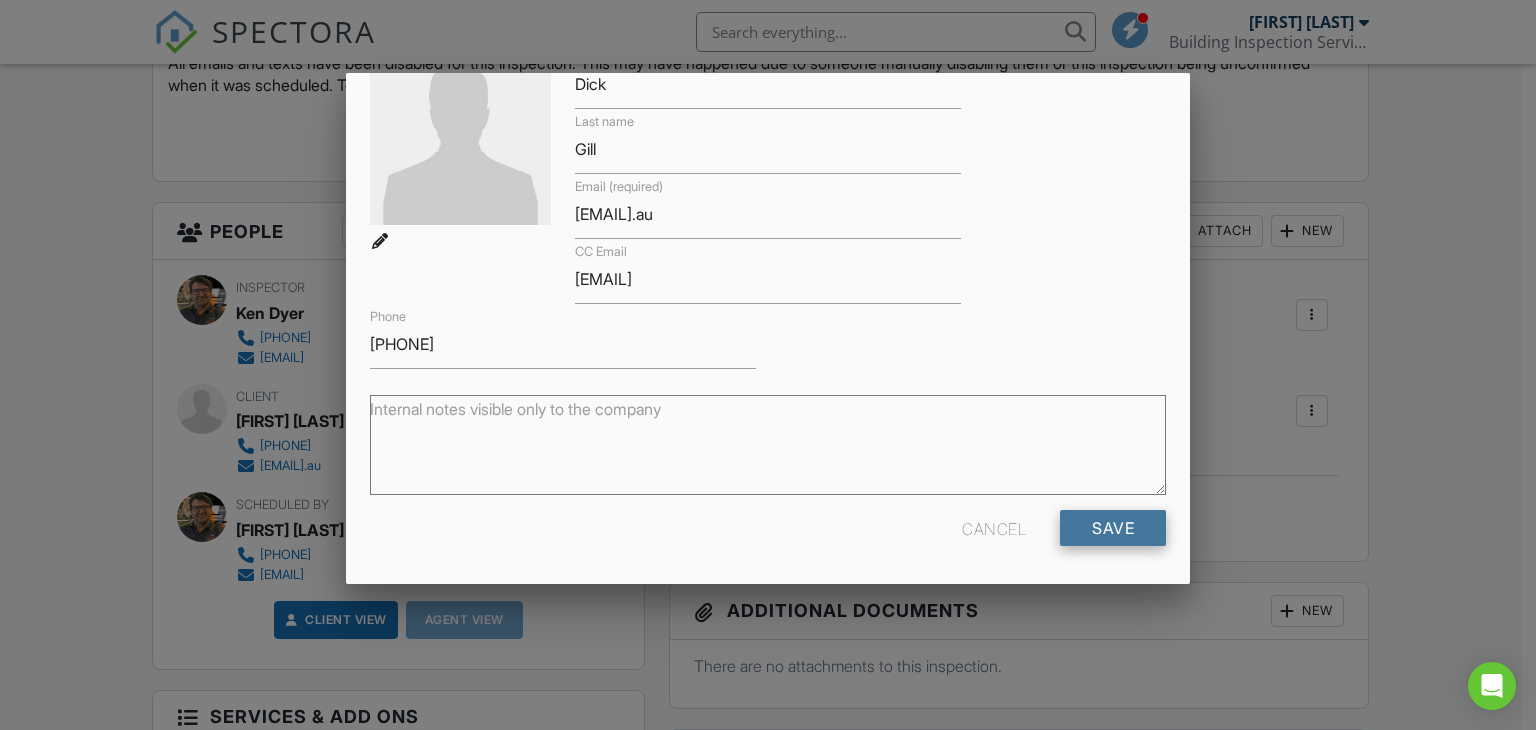 click on "Save" at bounding box center [1113, 528] 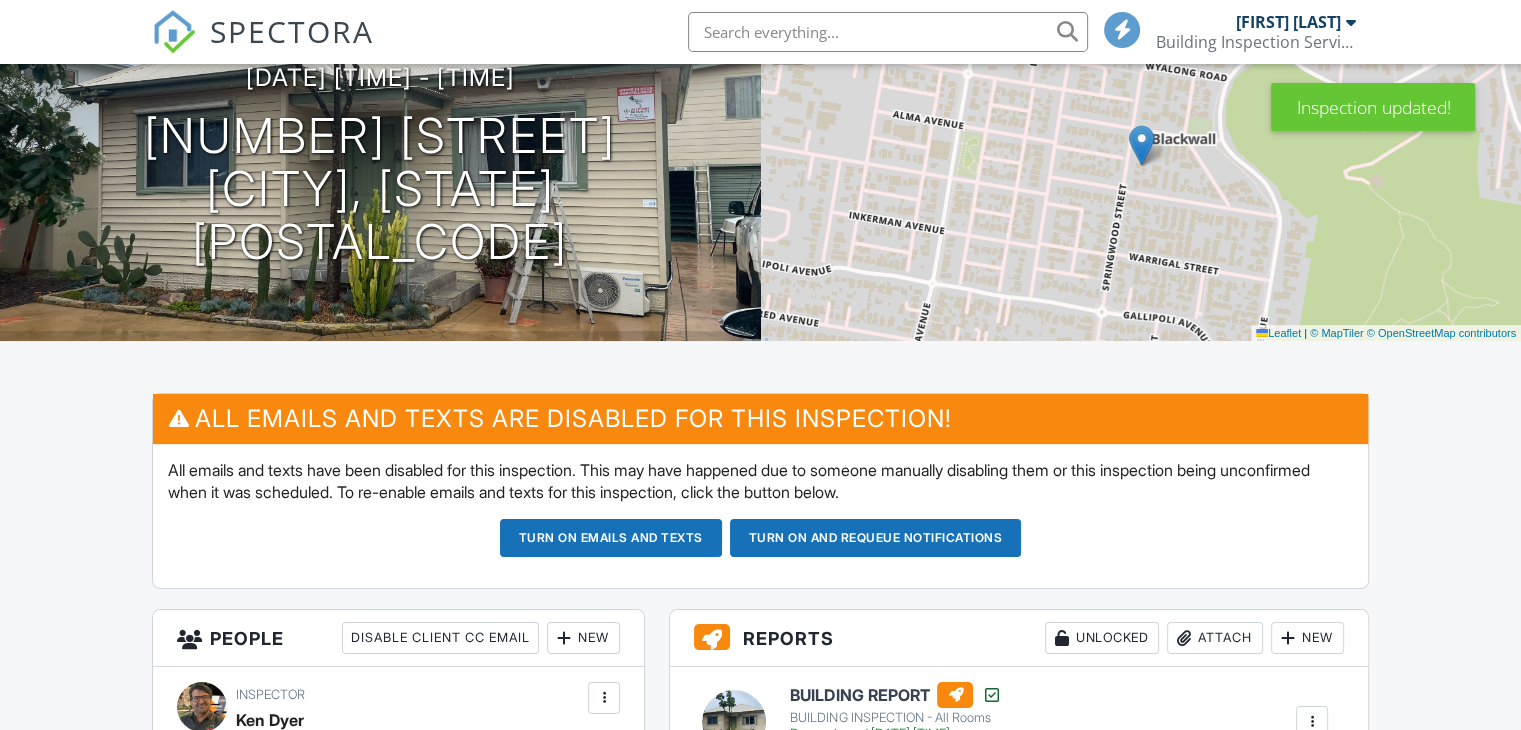 scroll, scrollTop: 500, scrollLeft: 0, axis: vertical 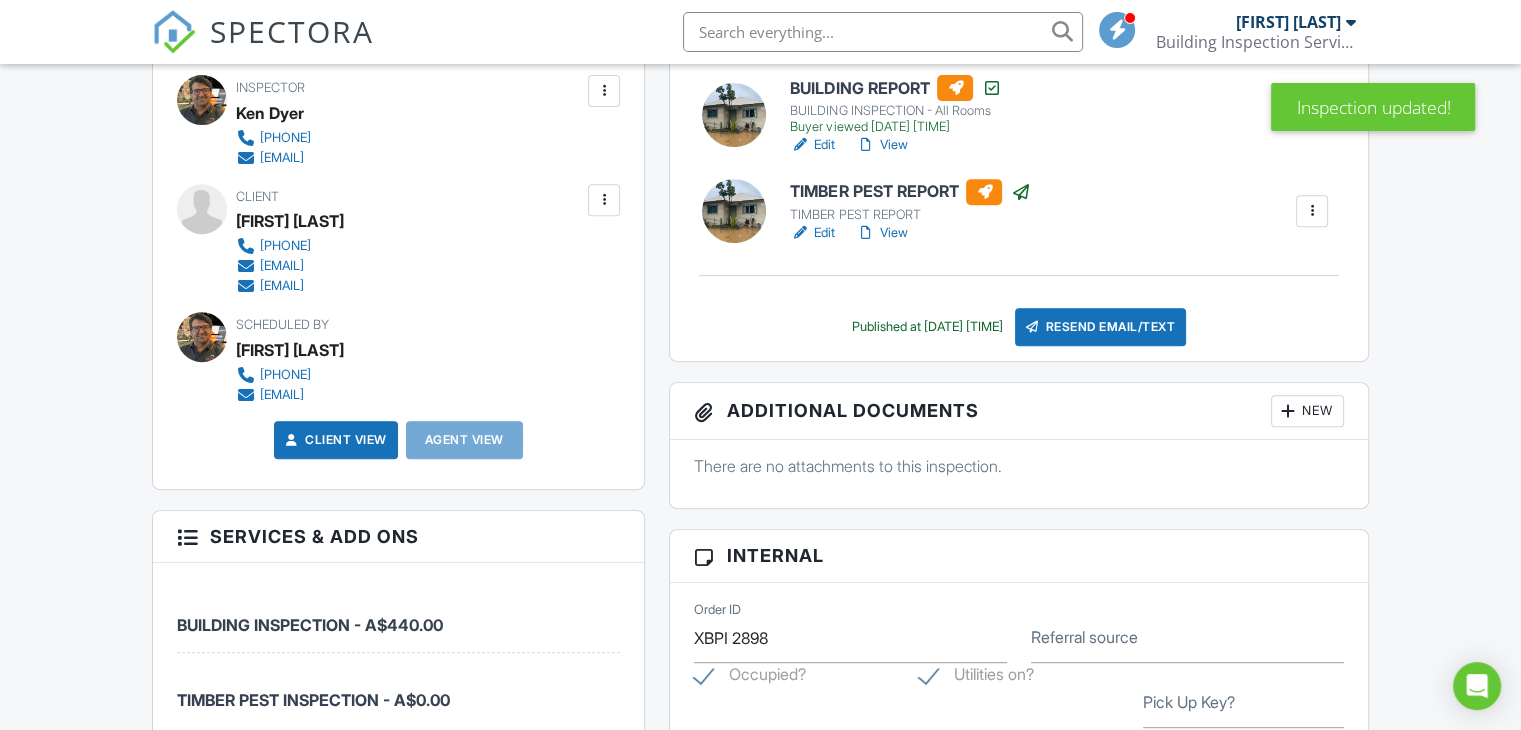 click on "Resend Email/Text" at bounding box center [1101, 327] 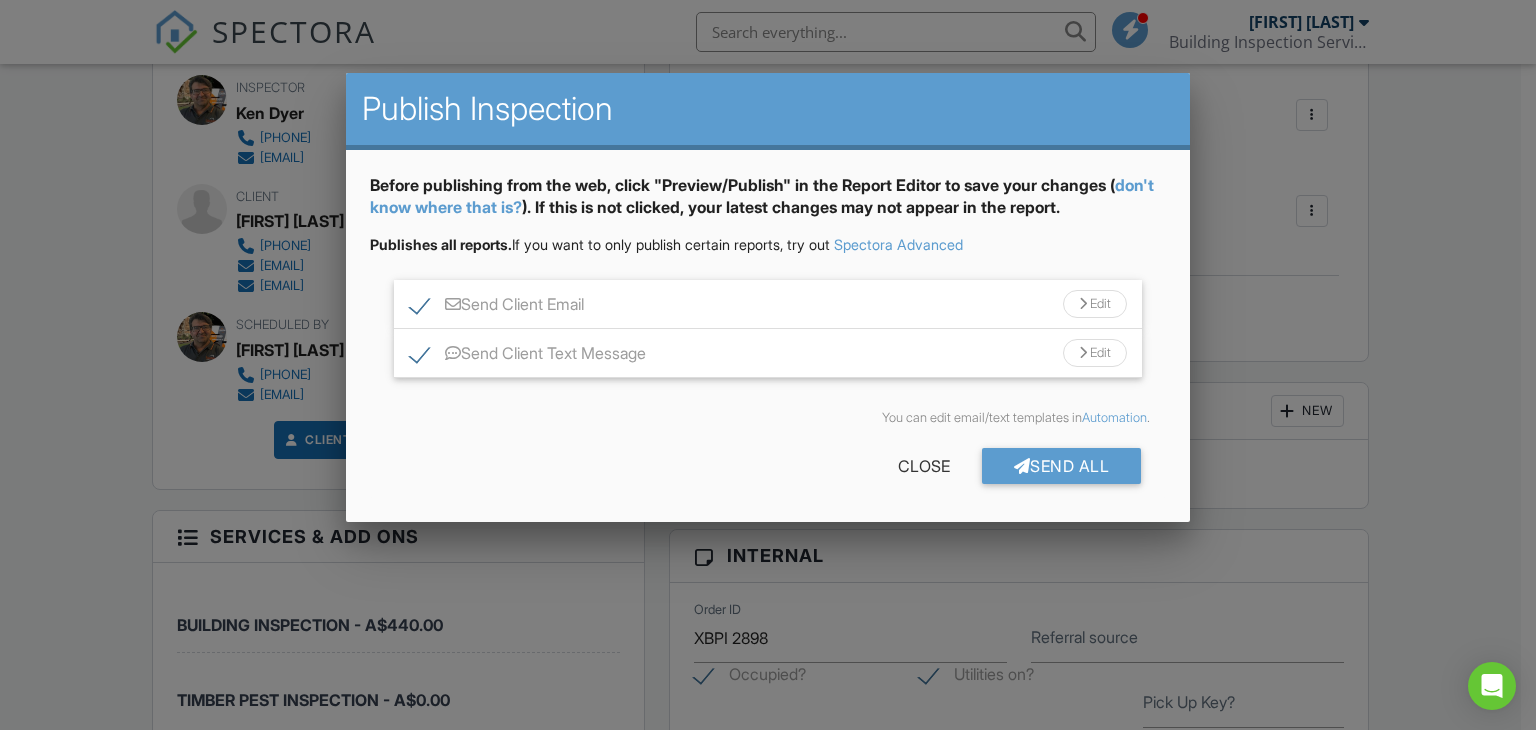 click on "Send Client Text Message" at bounding box center [528, 356] 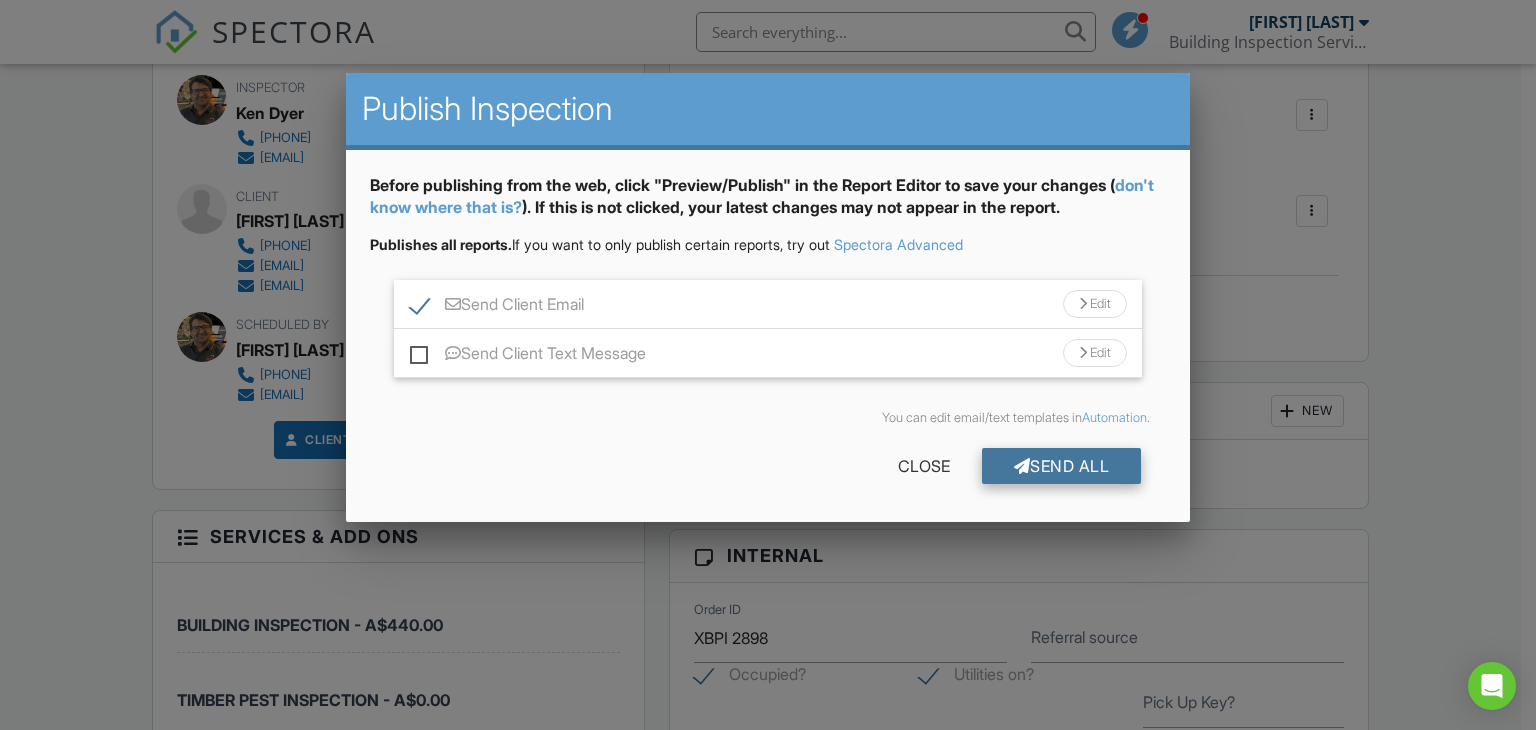 click on "Send All" at bounding box center (1062, 466) 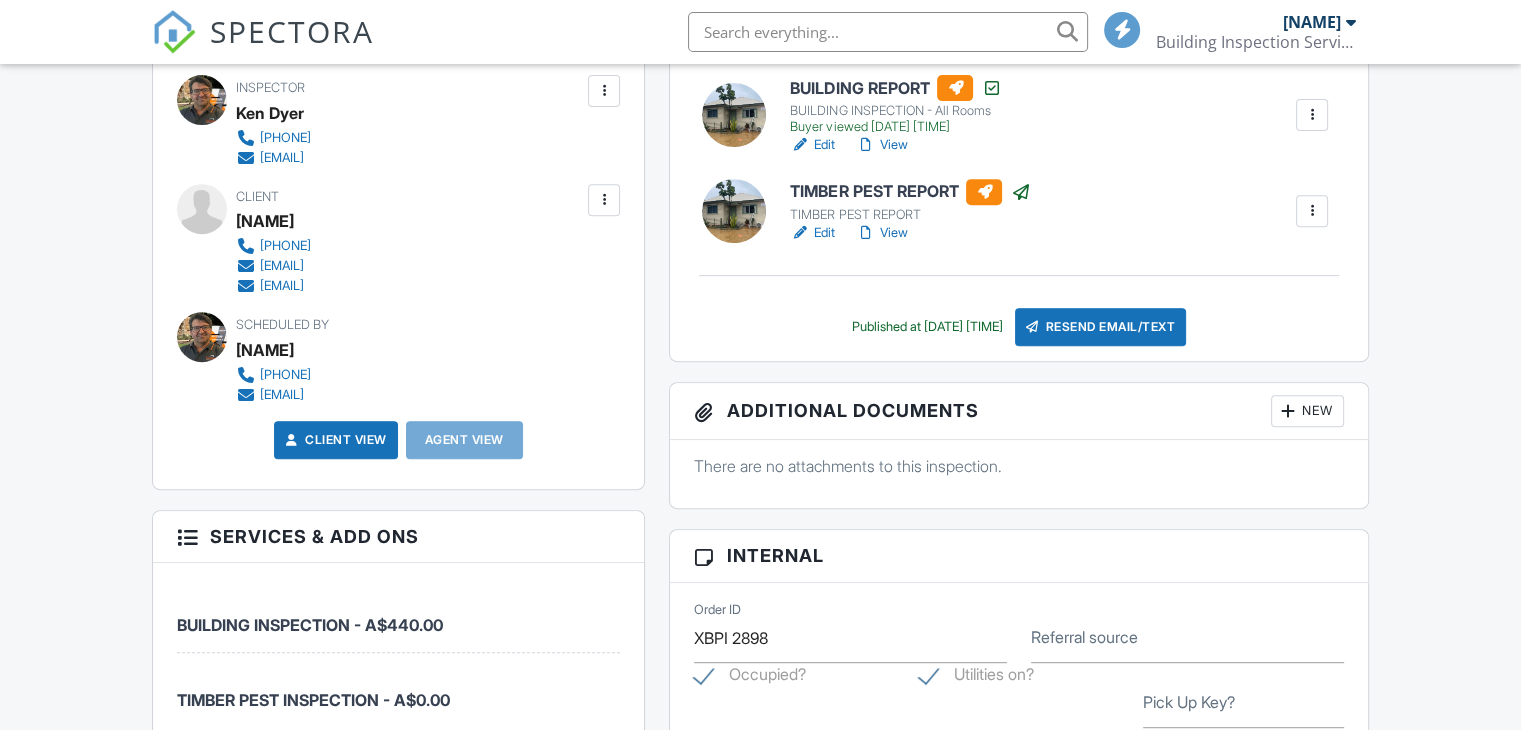 scroll, scrollTop: 800, scrollLeft: 0, axis: vertical 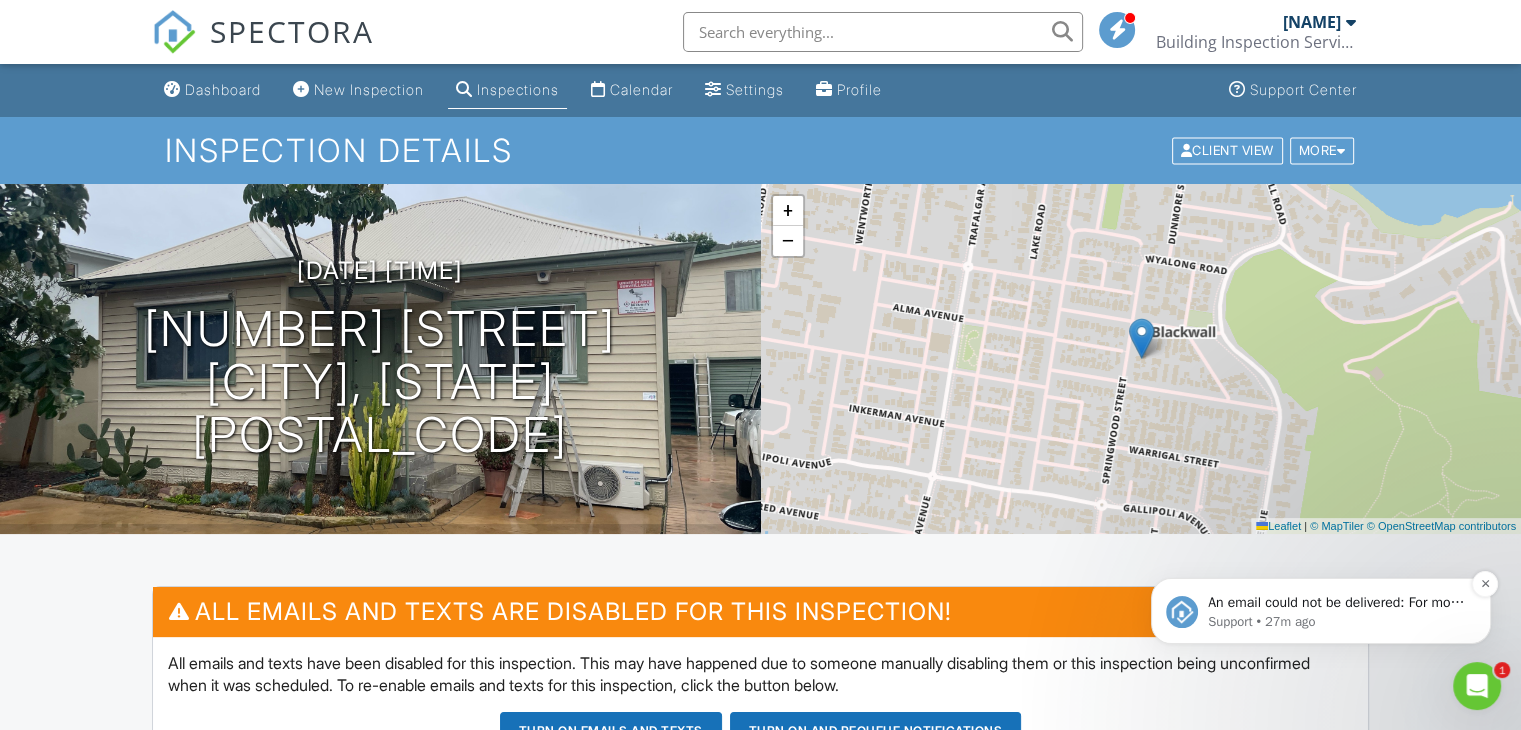 click on "An email could not be delivered:  For more information, view Why emails don't get delivered (Support Article)" at bounding box center (1337, 603) 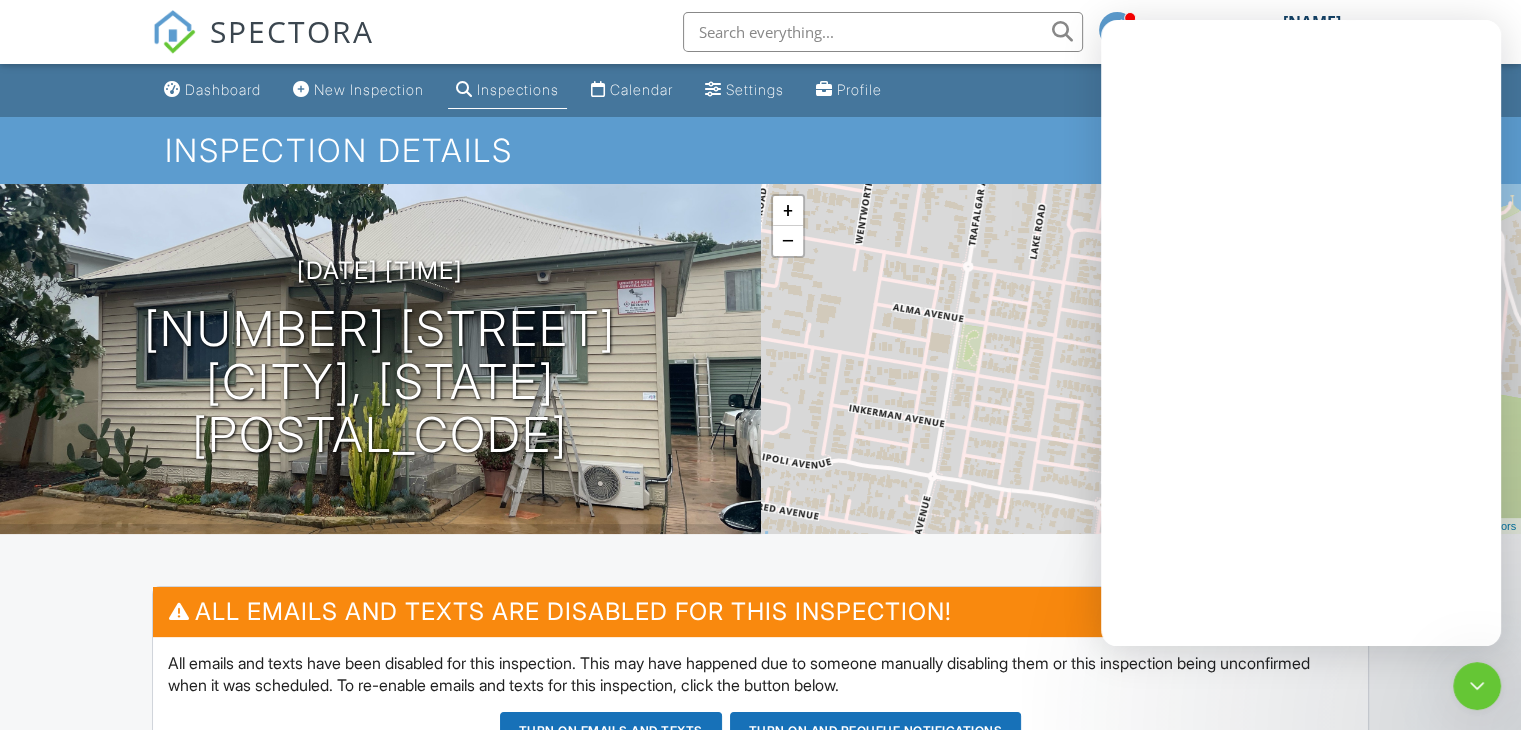 scroll, scrollTop: 0, scrollLeft: 0, axis: both 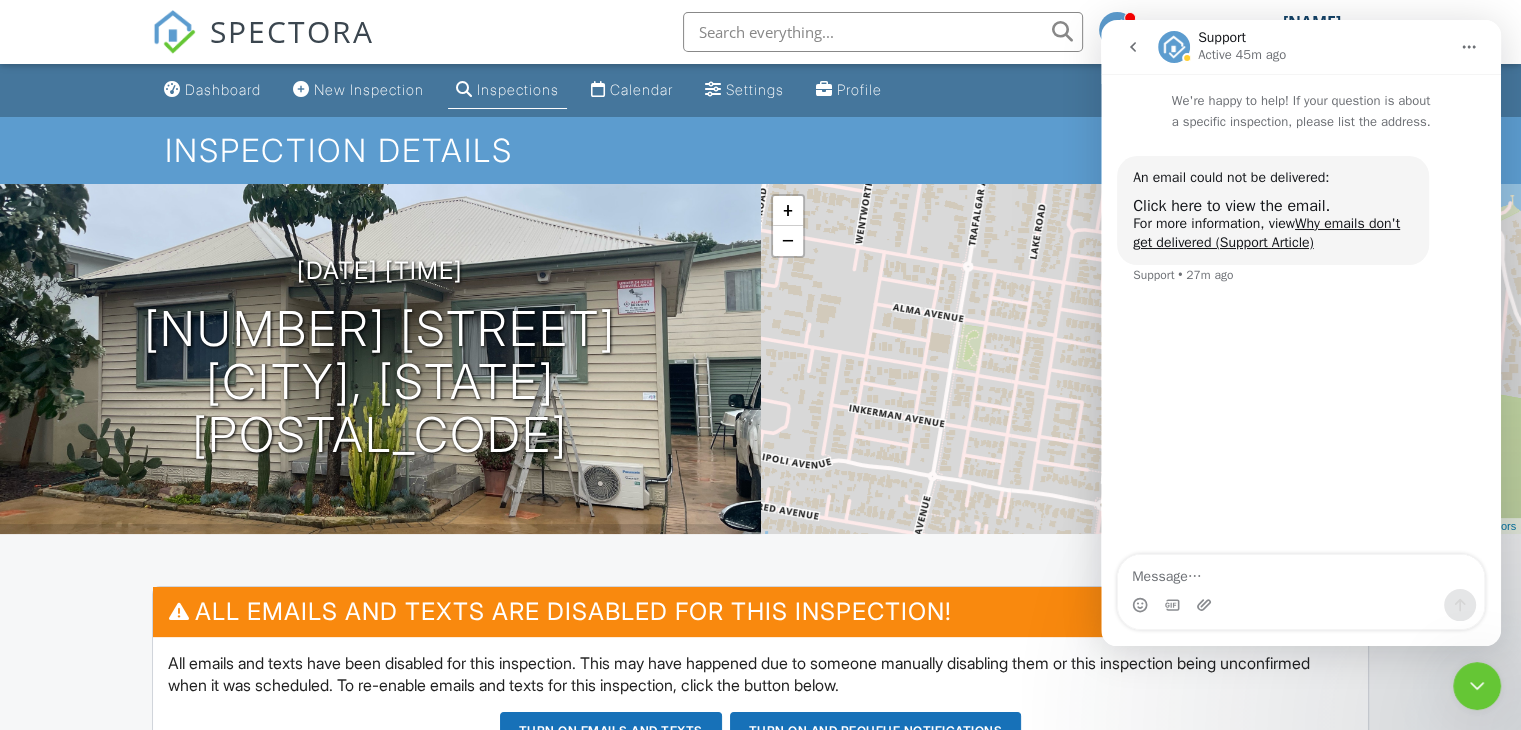 click 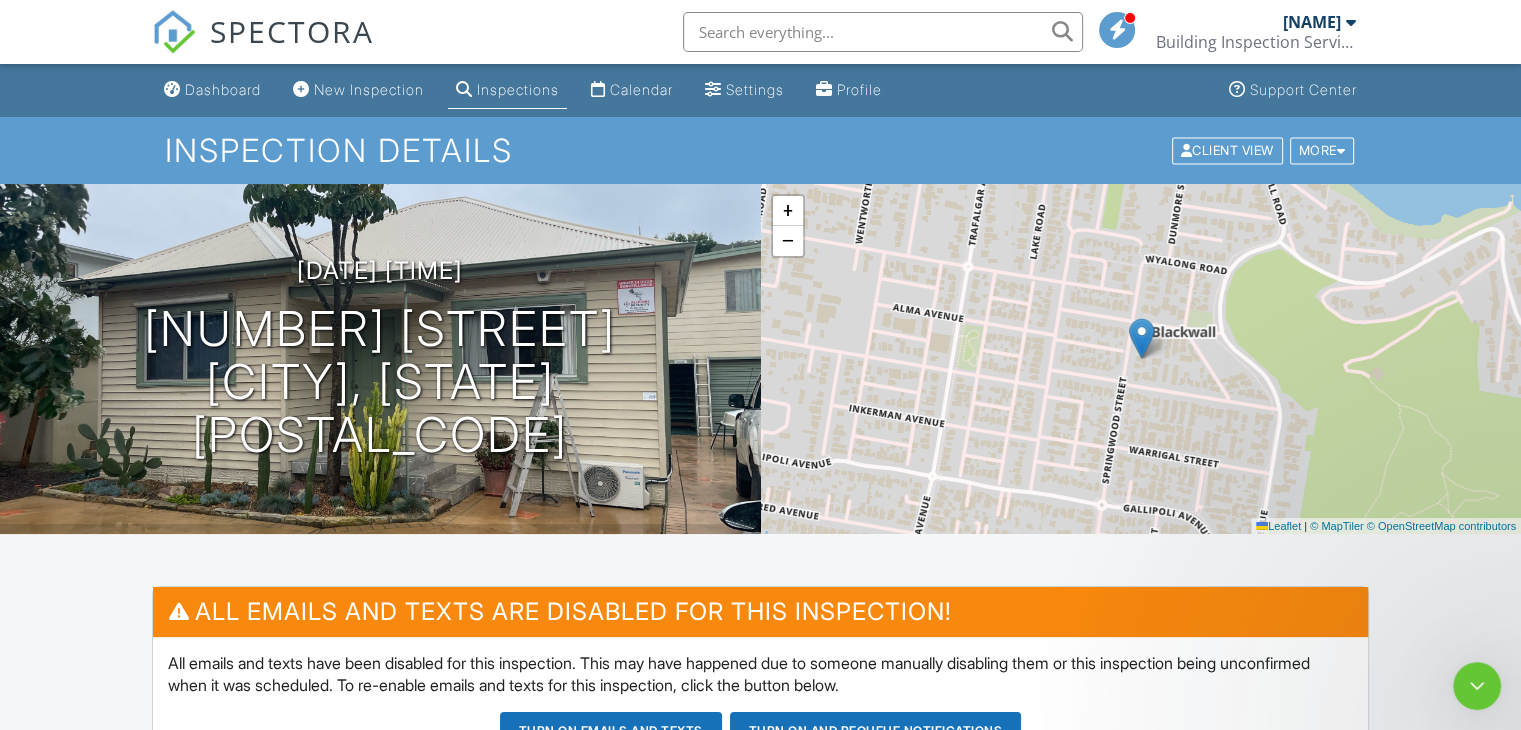 scroll, scrollTop: 0, scrollLeft: 0, axis: both 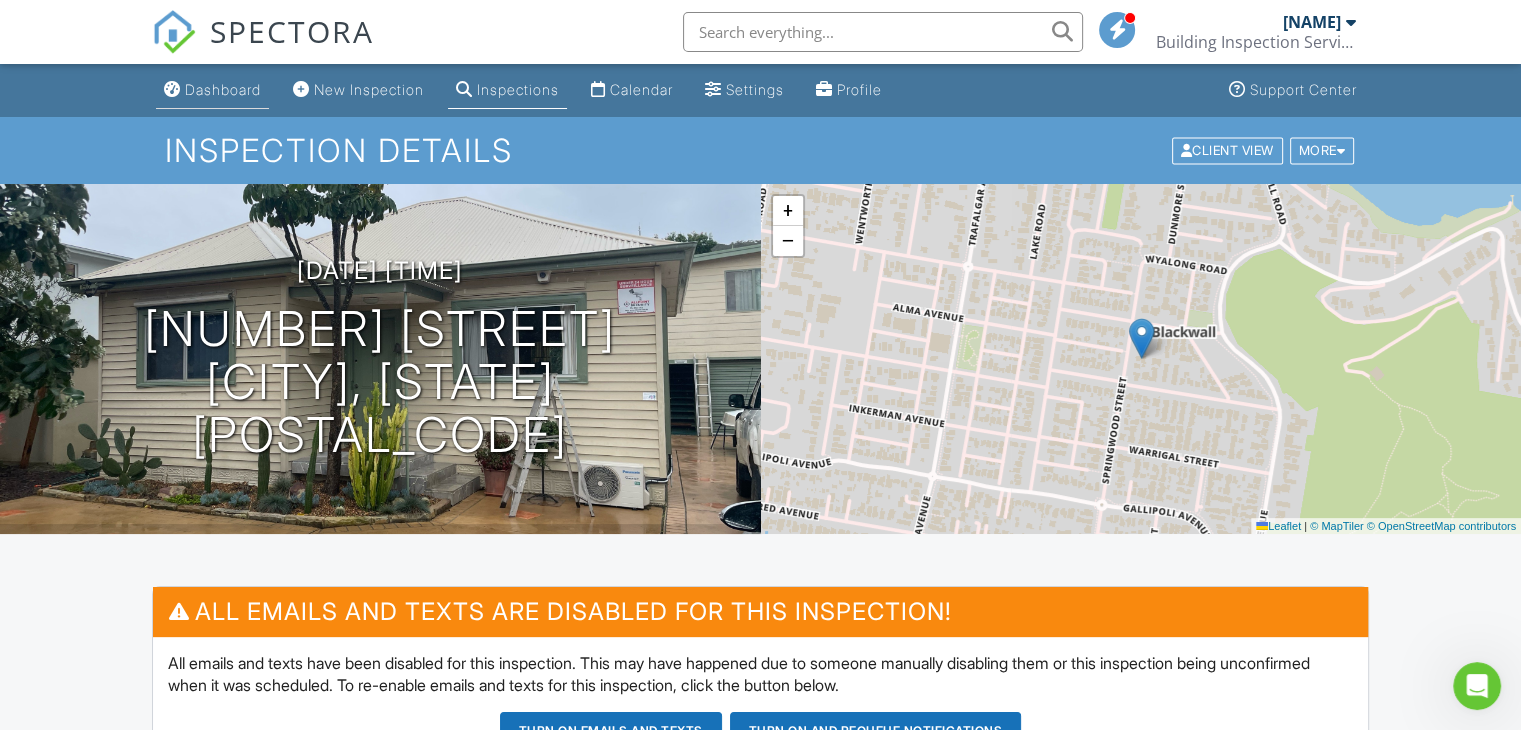 click on "Dashboard" at bounding box center (212, 90) 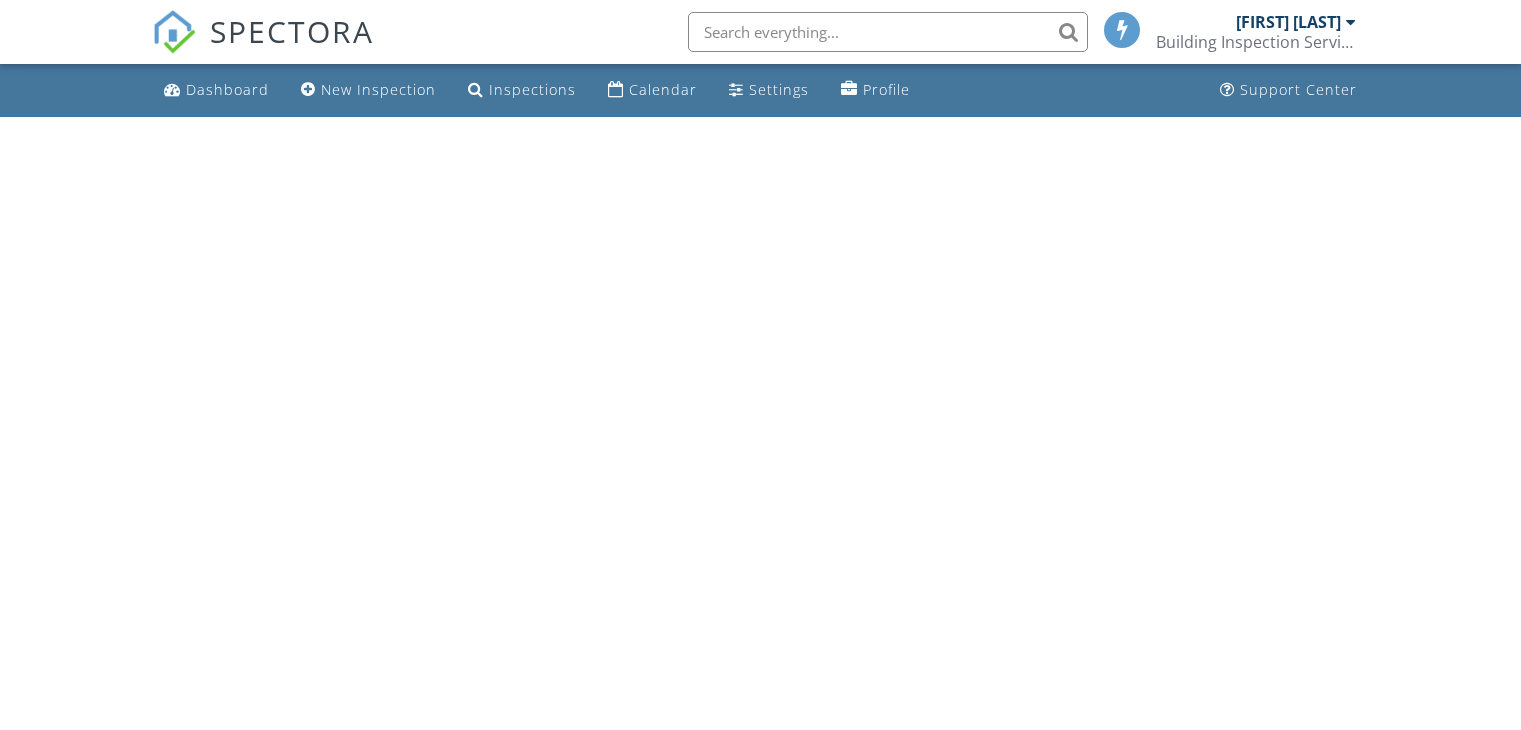 scroll, scrollTop: 0, scrollLeft: 0, axis: both 